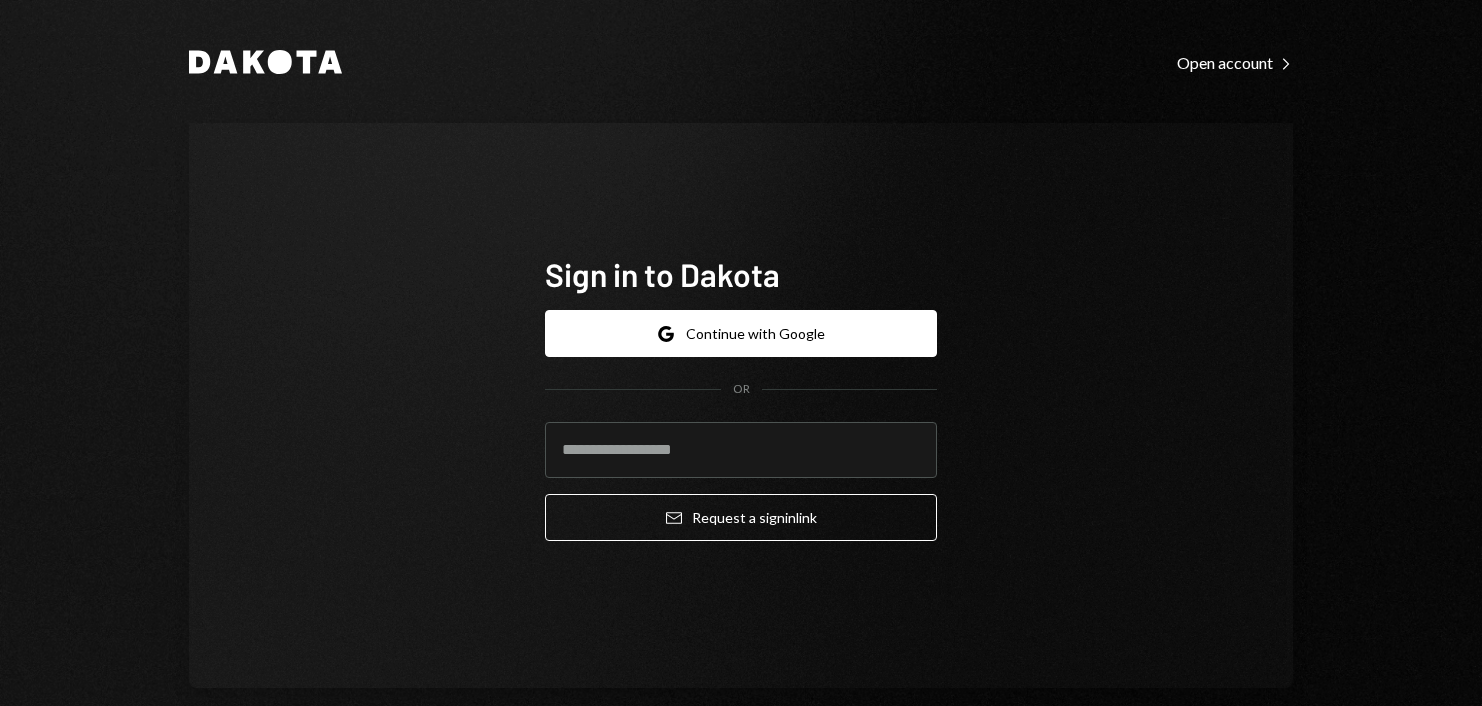 scroll, scrollTop: 0, scrollLeft: 0, axis: both 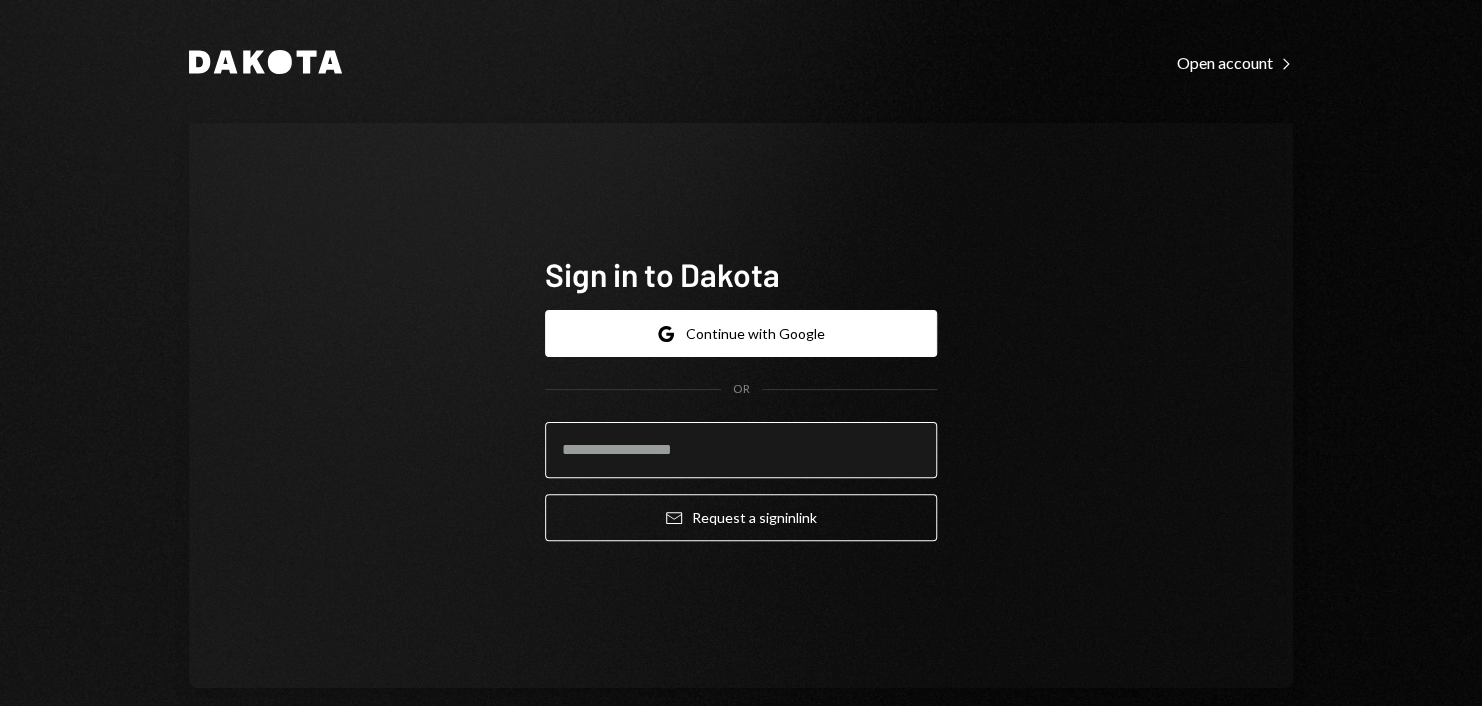 click at bounding box center [741, 450] 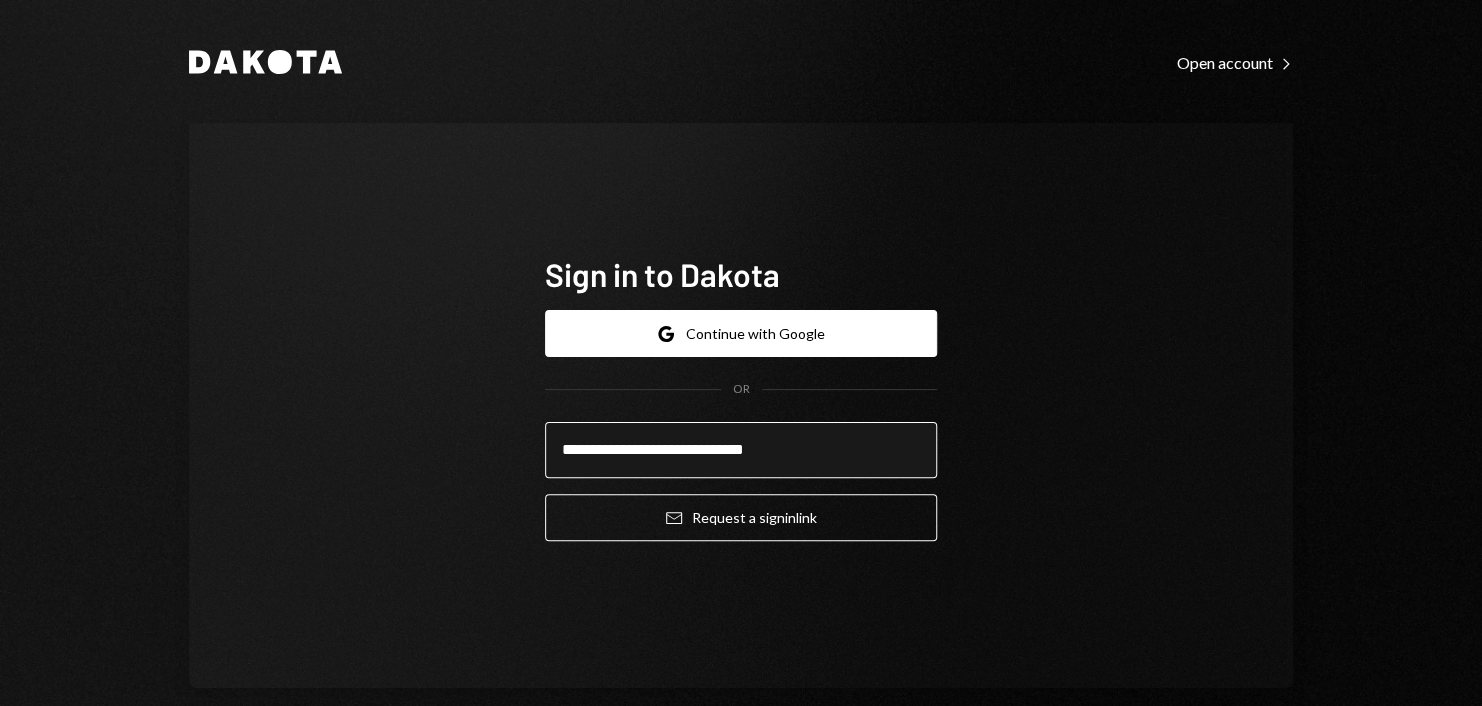 type on "**********" 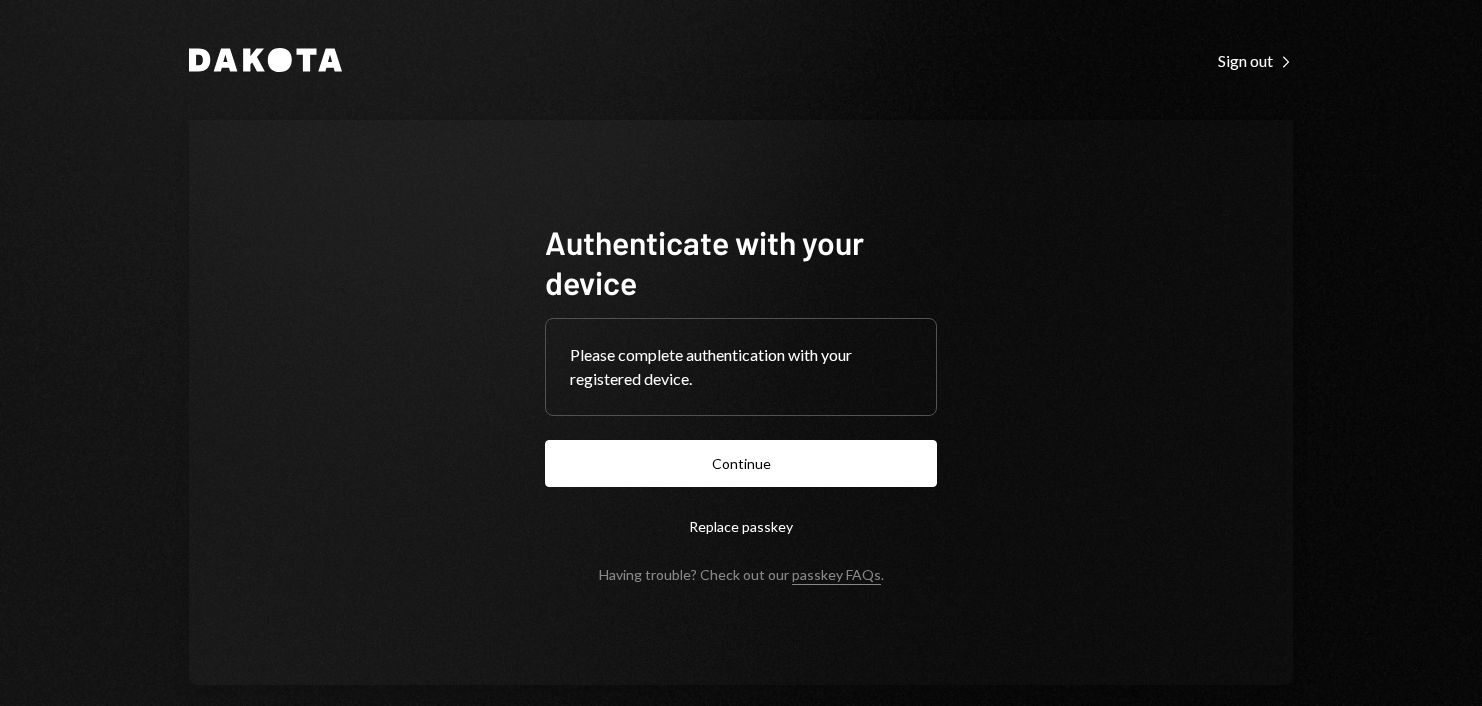 scroll, scrollTop: 0, scrollLeft: 0, axis: both 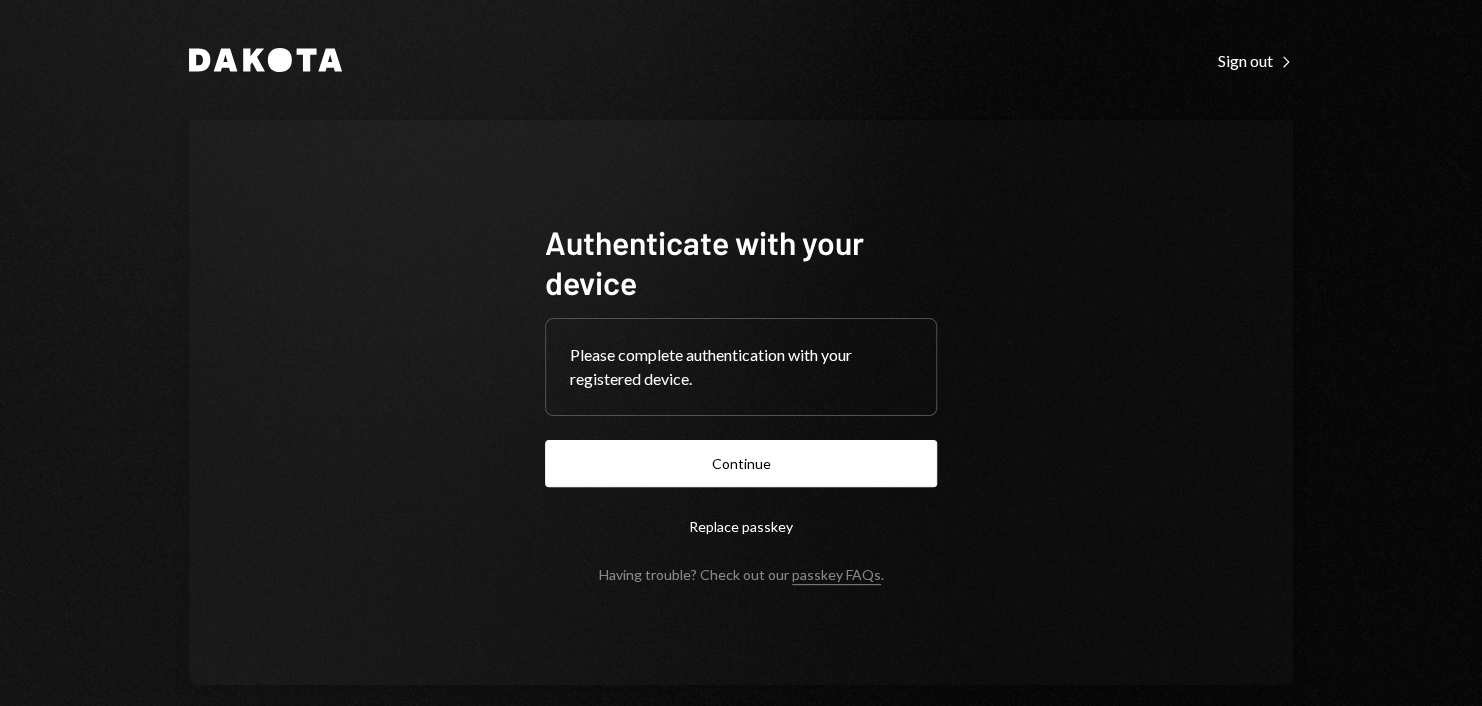 click on "Continue" at bounding box center [741, 463] 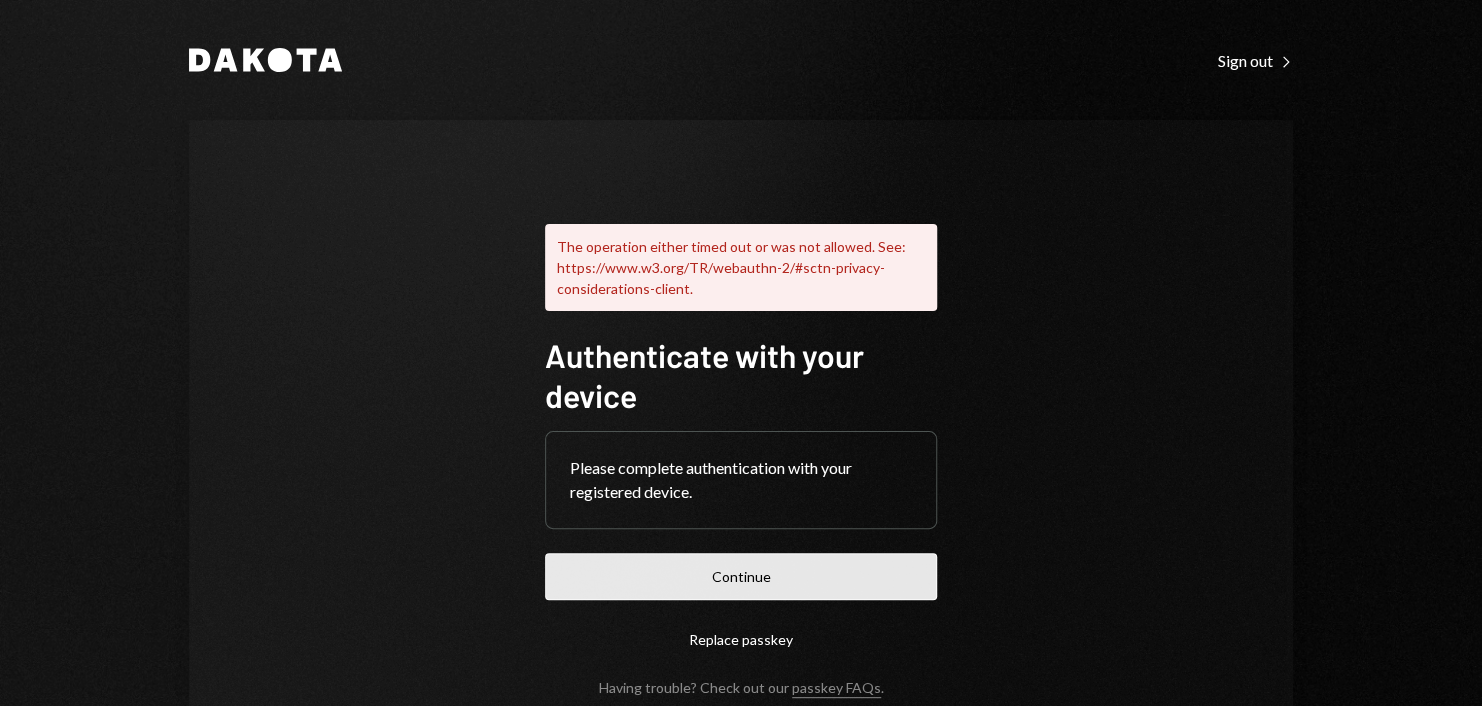 click on "Continue" at bounding box center (741, 576) 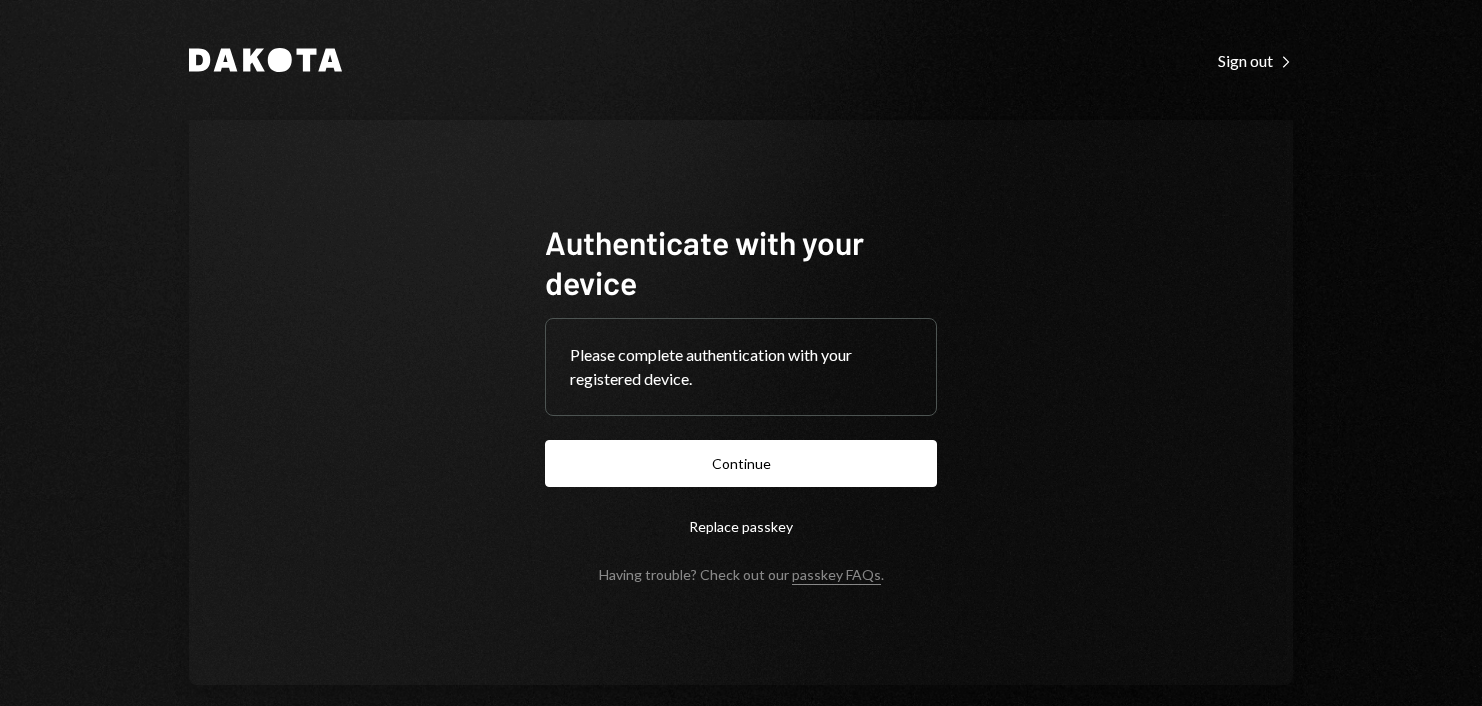 scroll, scrollTop: 0, scrollLeft: 0, axis: both 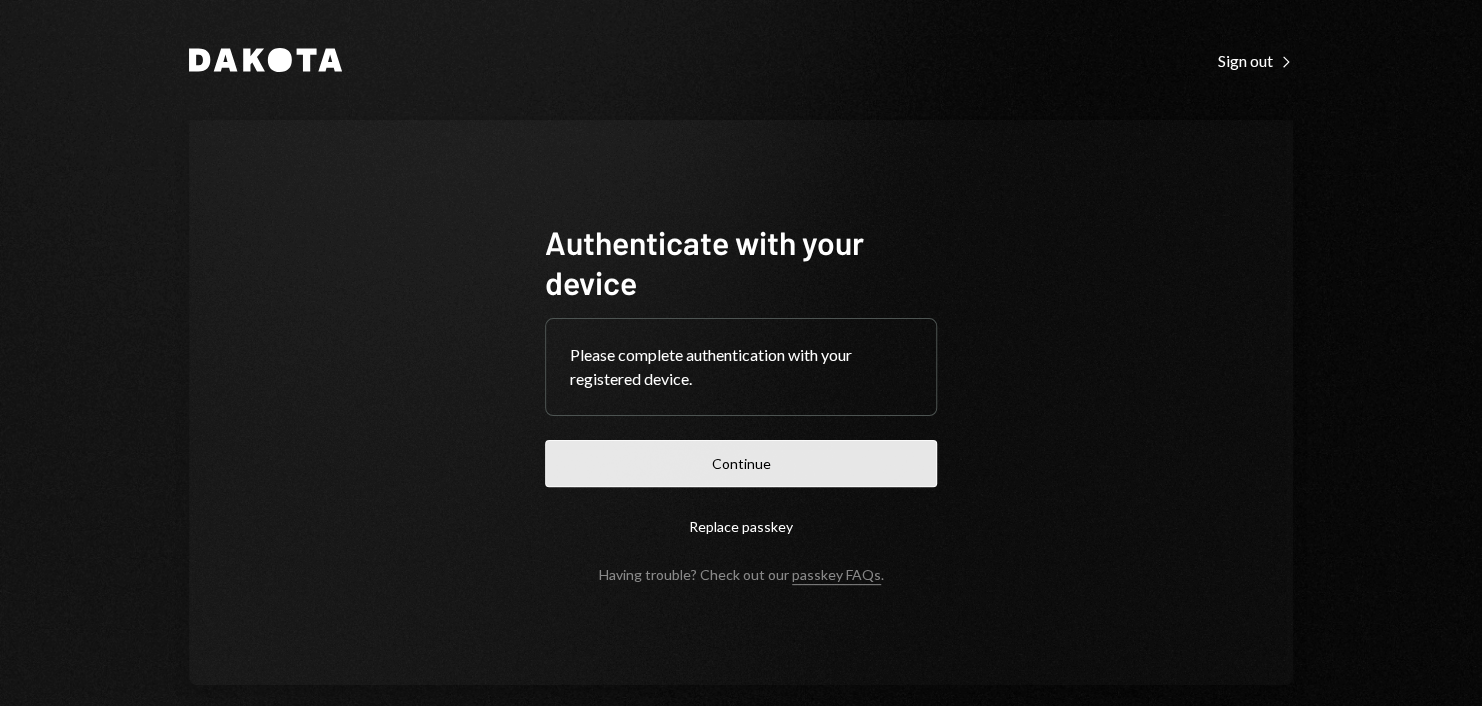 click on "Continue" at bounding box center [741, 463] 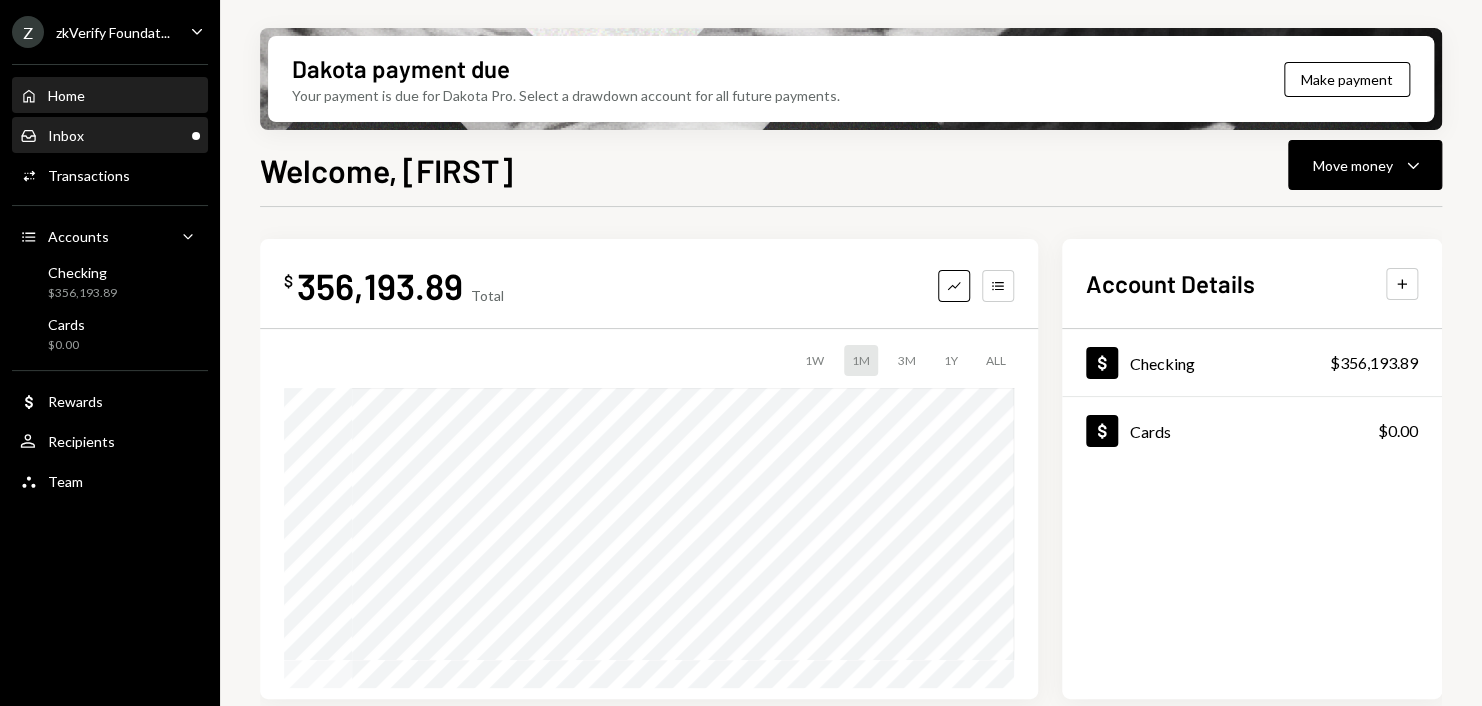 click on "Inbox Inbox" at bounding box center (110, 136) 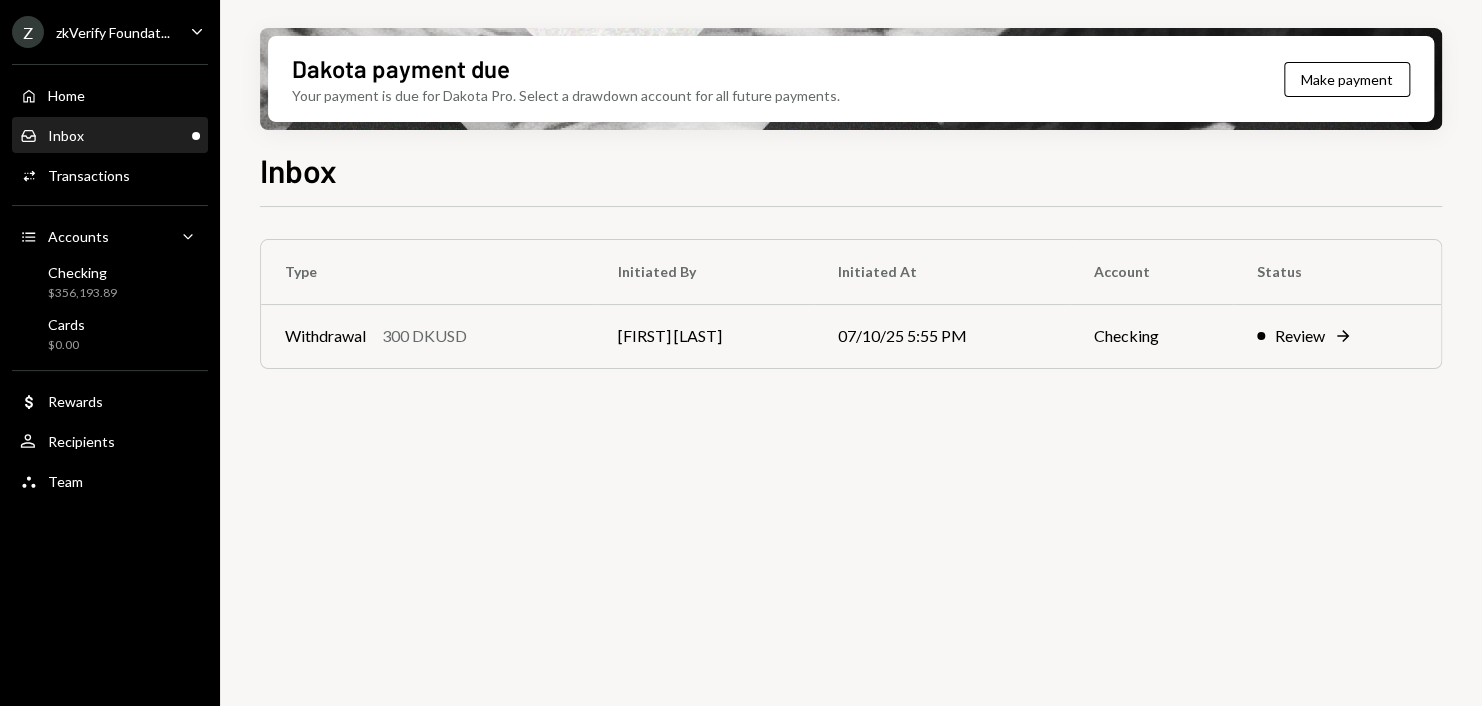 click on "zkVerify Foundat..." at bounding box center (113, 32) 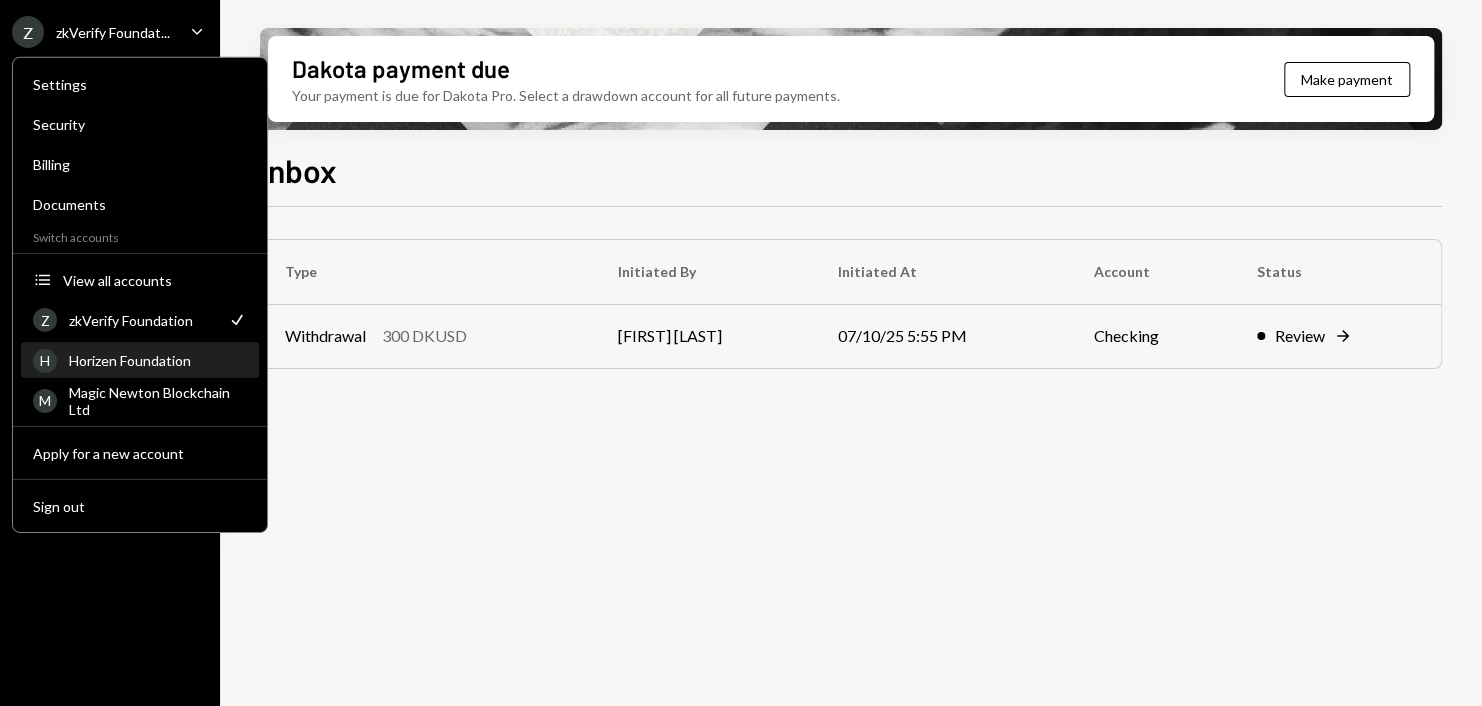 click on "H Horizen Foundation" at bounding box center (140, 361) 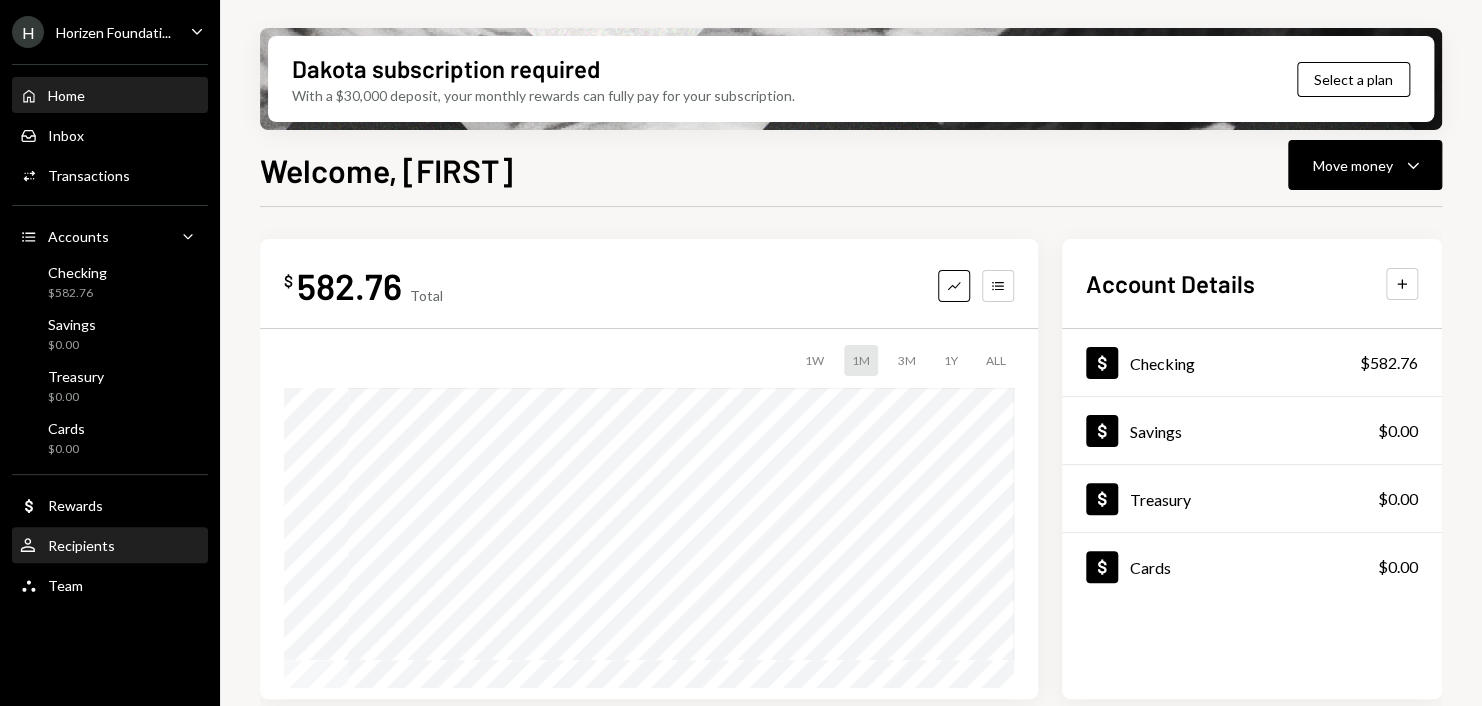 click on "Recipients" at bounding box center [81, 545] 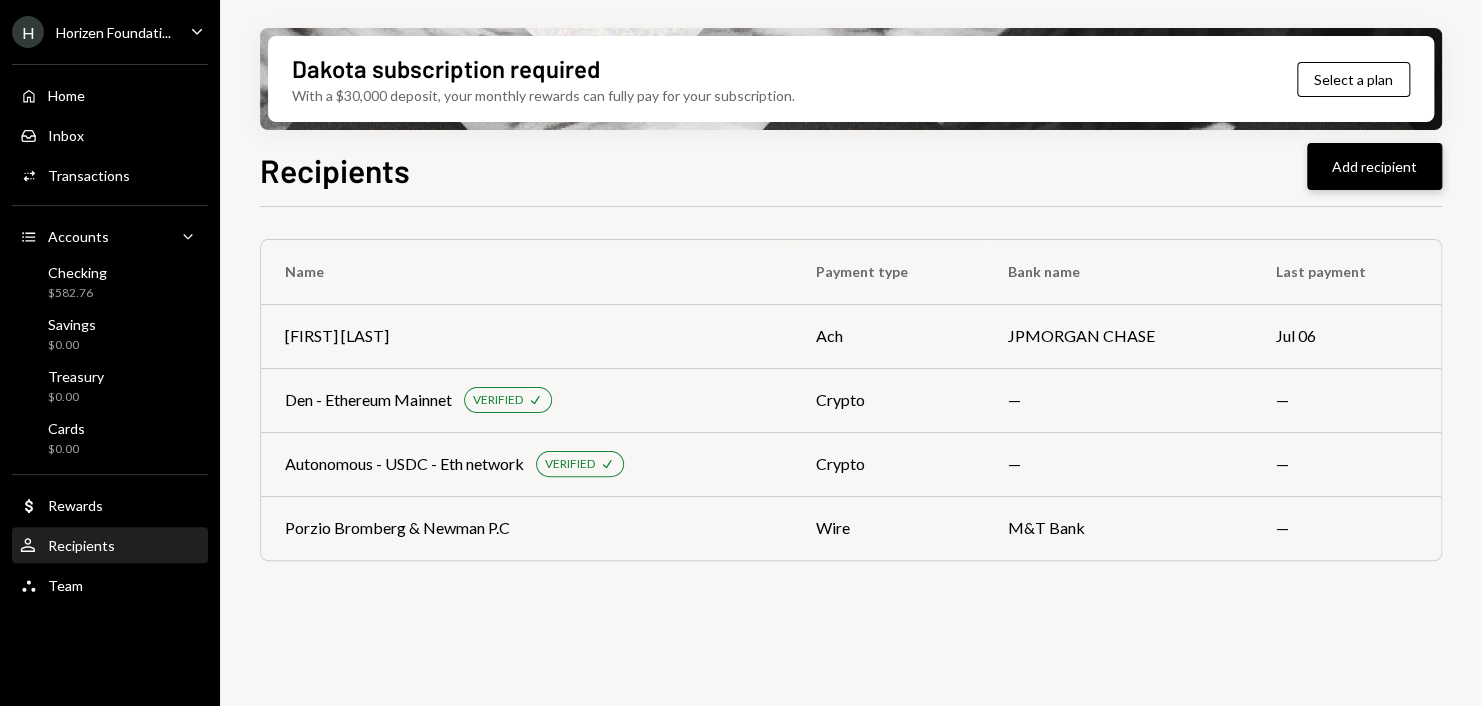 click on "Add recipient" at bounding box center (1374, 166) 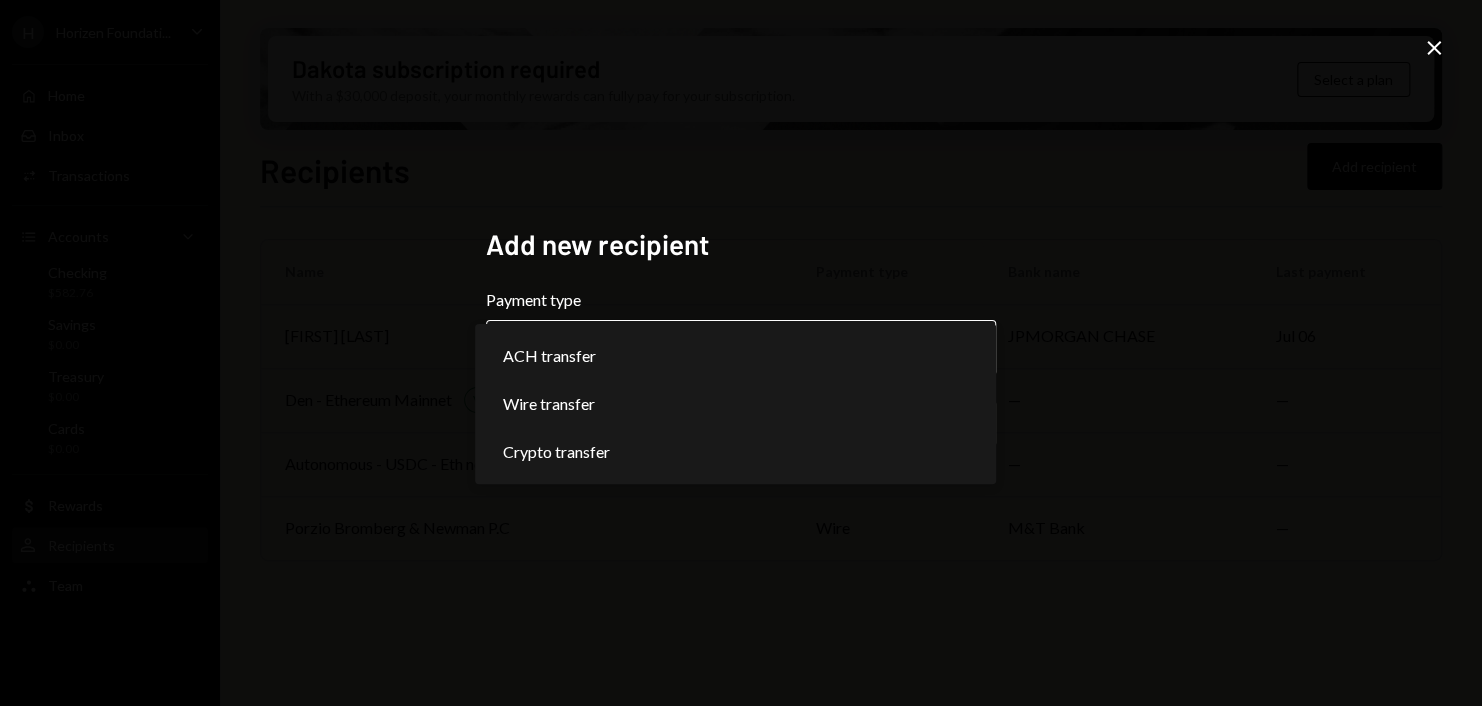 click on "**********" at bounding box center (741, 353) 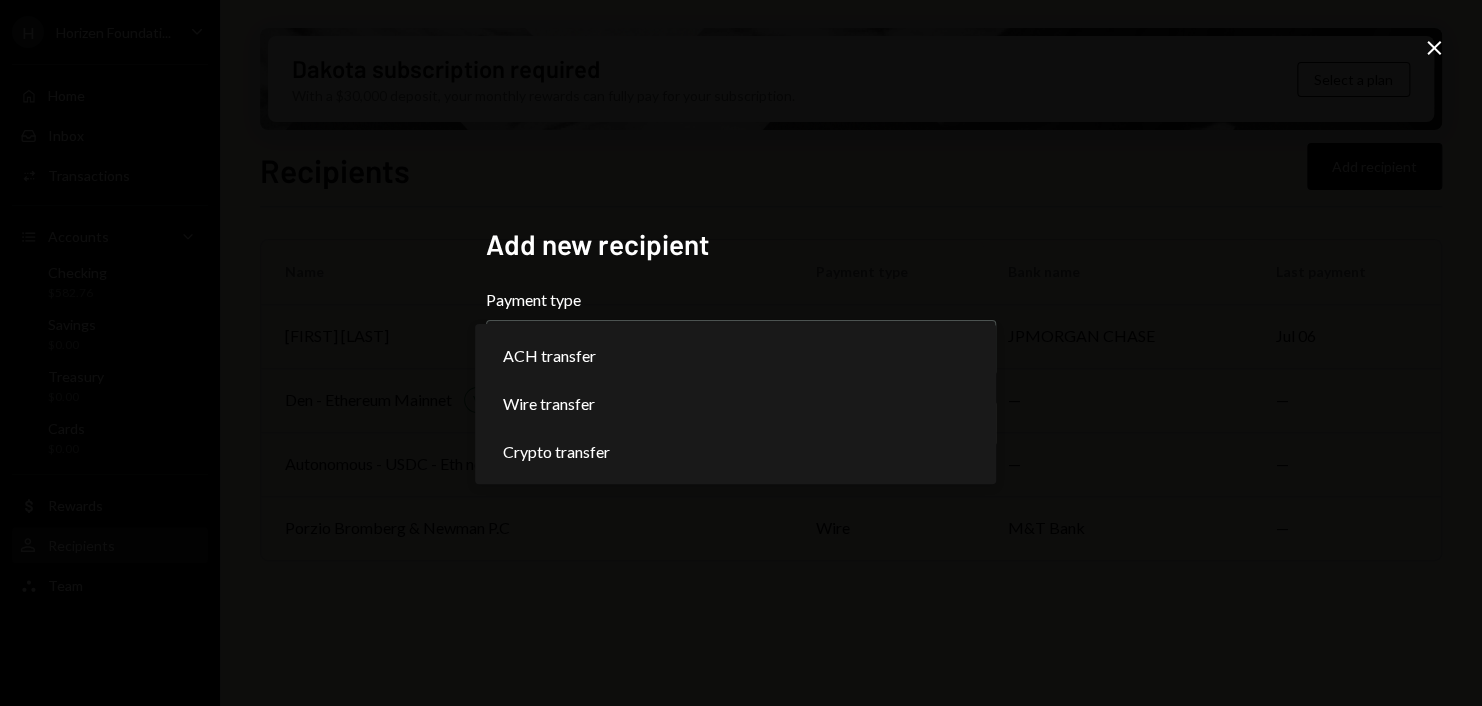 click on "ACH transfer Wire transfer Crypto transfer" at bounding box center [735, 404] 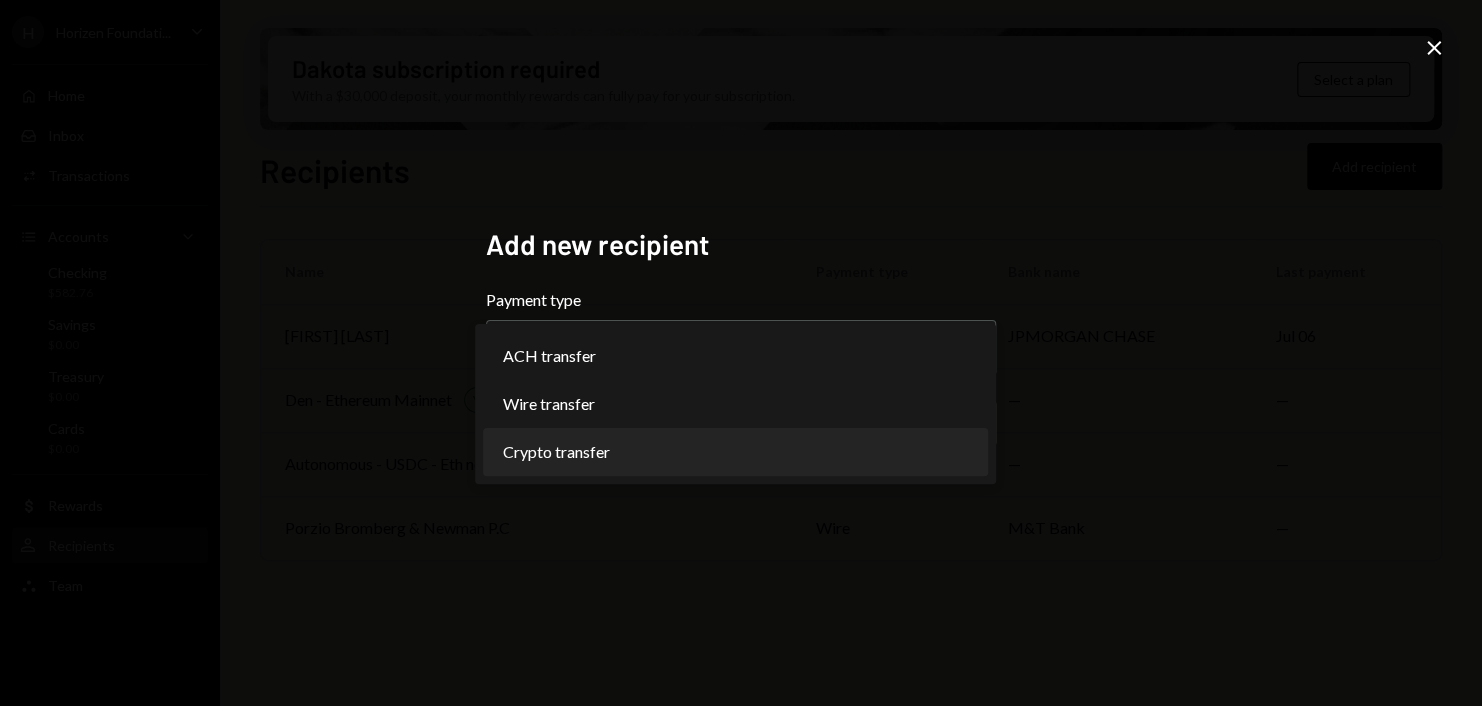 select on "******" 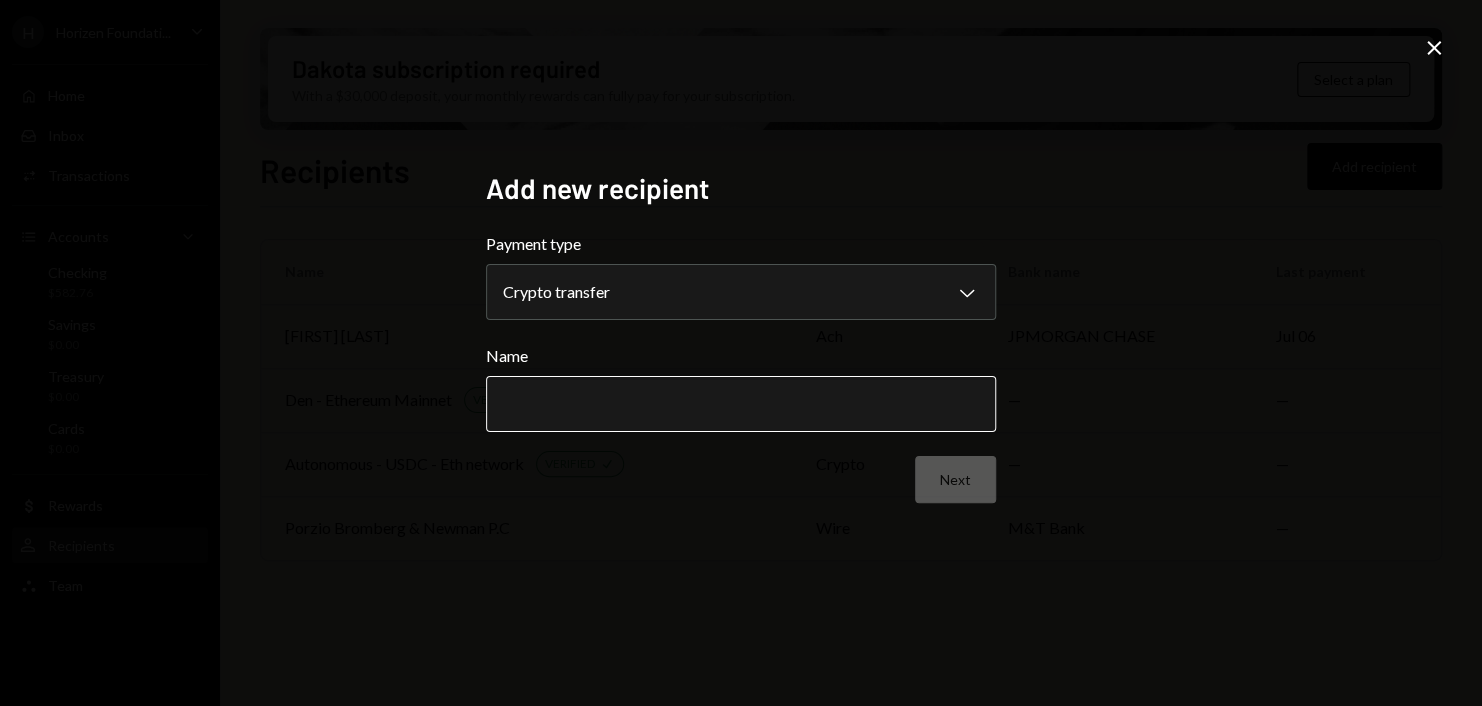click on "Name" at bounding box center [741, 404] 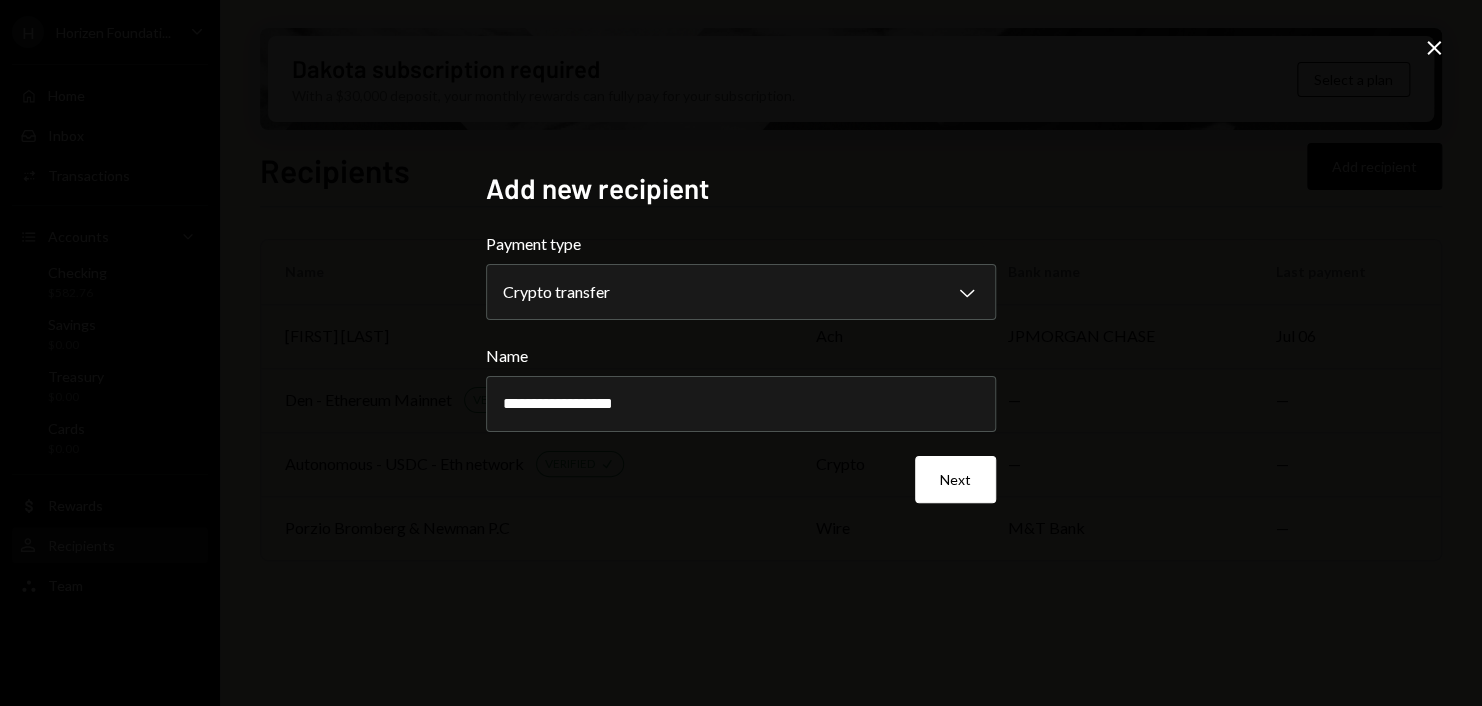 type on "**********" 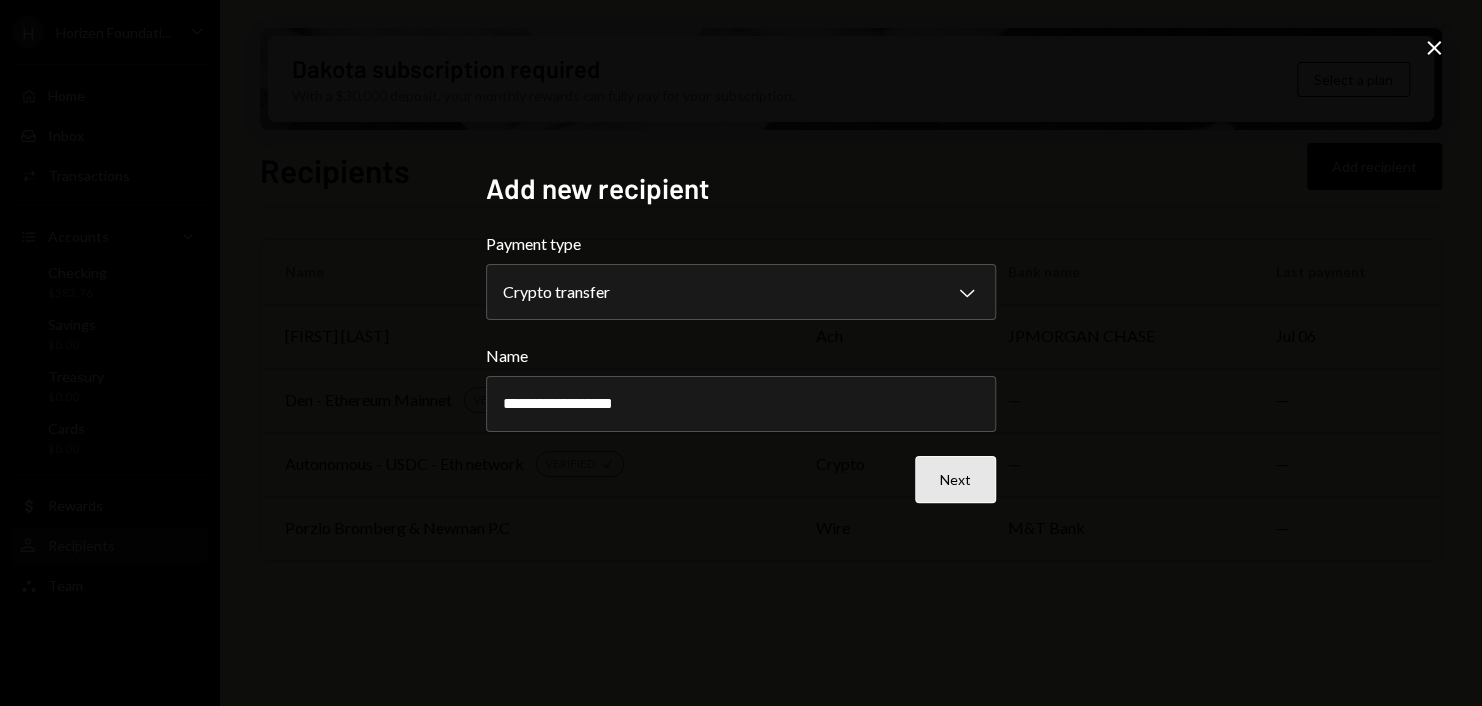 click on "Next" at bounding box center (955, 479) 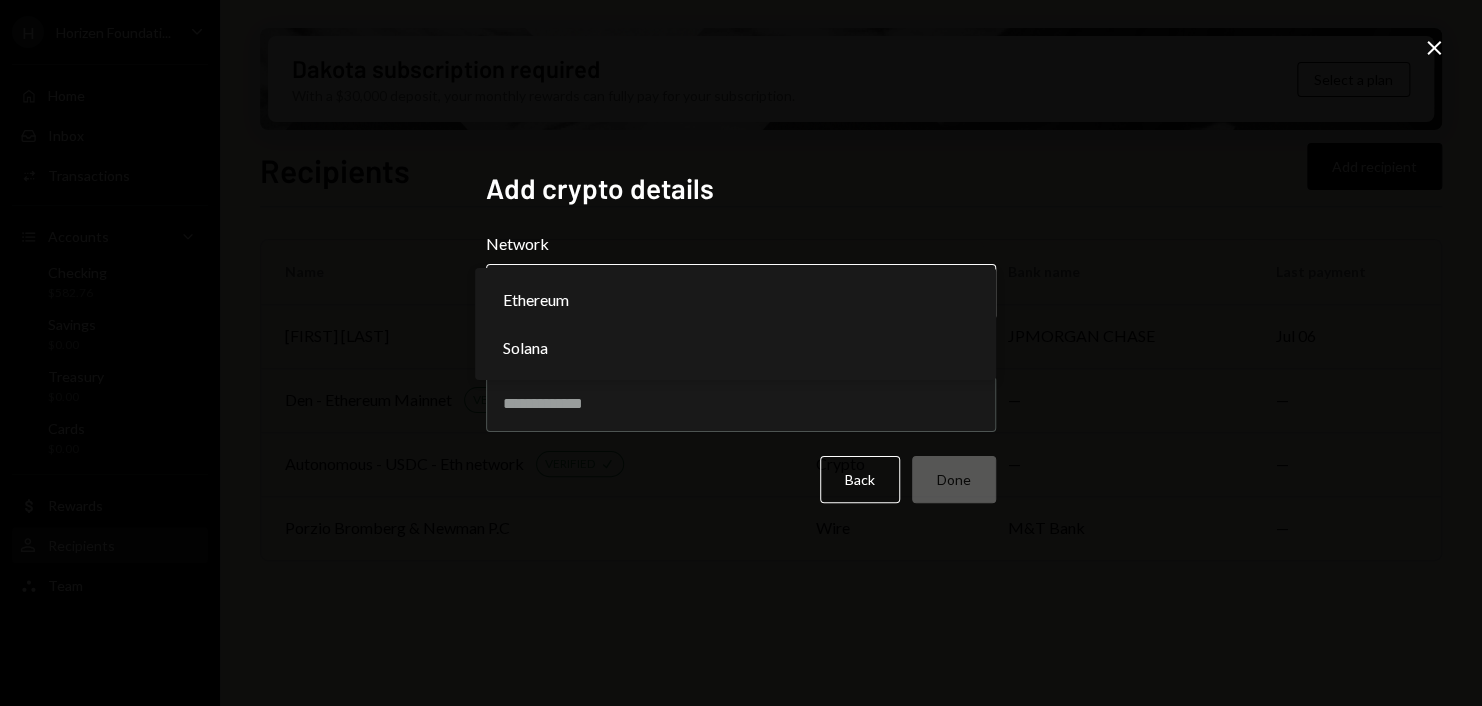 click on "H Horizen Foundati... Caret Down Home Home Inbox Inbox Activities Transactions Accounts Accounts Caret Down Checking $582.76 Savings $0.00 Treasury $0.00 Cards $0.00 Dollar Rewards User Recipients Team Team Dakota subscription required With a $30,000 deposit, your monthly rewards can fully pay for your subscription. Select a plan Recipients Add recipient Name Payment type Bank name Last payment Michael Pastko ach JPMORGAN CHASE Jul 06 Den - Ethereum Mainnet VERIFIED Check crypto — — Autonomous - USDC - Eth network VERIFIED Check crypto — — Porzio Bromberg & Newman P.C wire M&T Bank — Recipients - Dakota Add crypto details Network Choose a network Chevron Down ******** ****** Address Back Done Close Ethereum Solana" at bounding box center (741, 353) 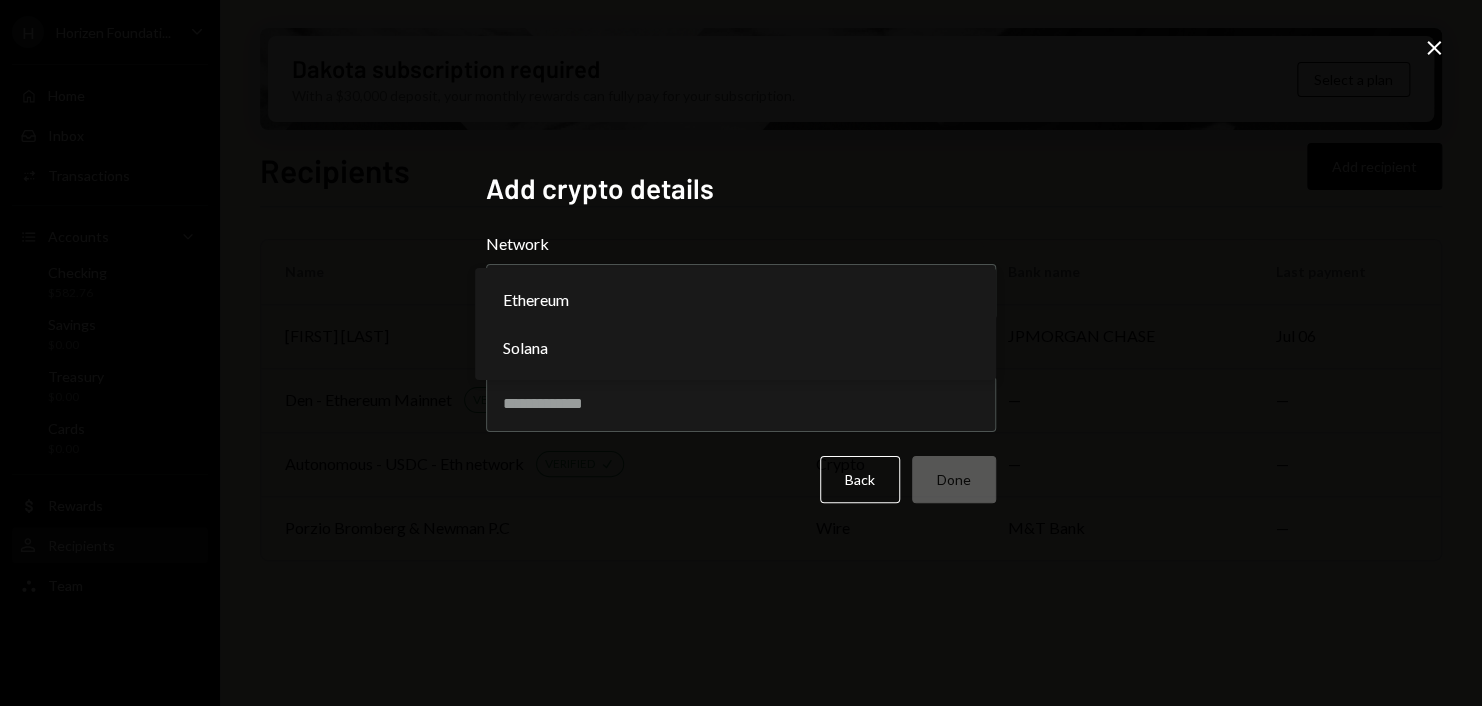 select on "**********" 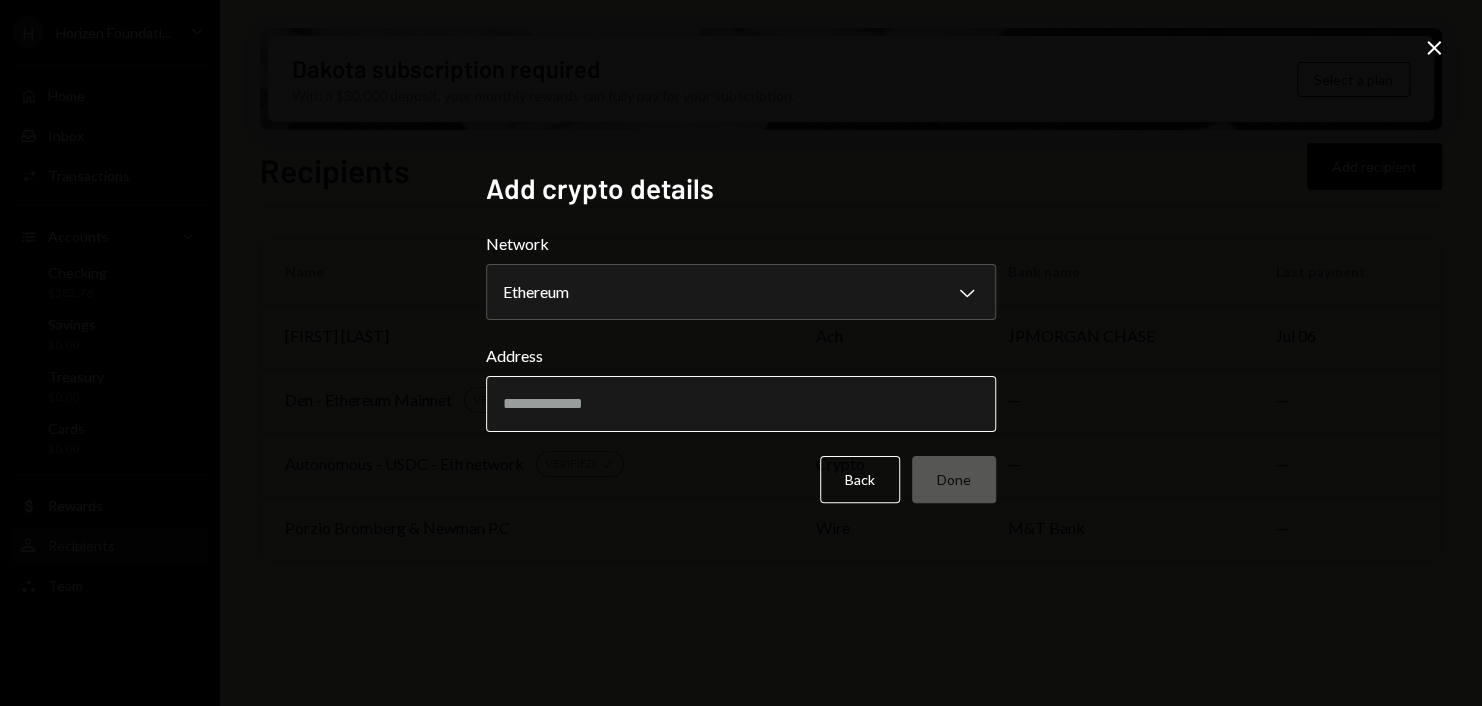 click on "Address" at bounding box center (741, 404) 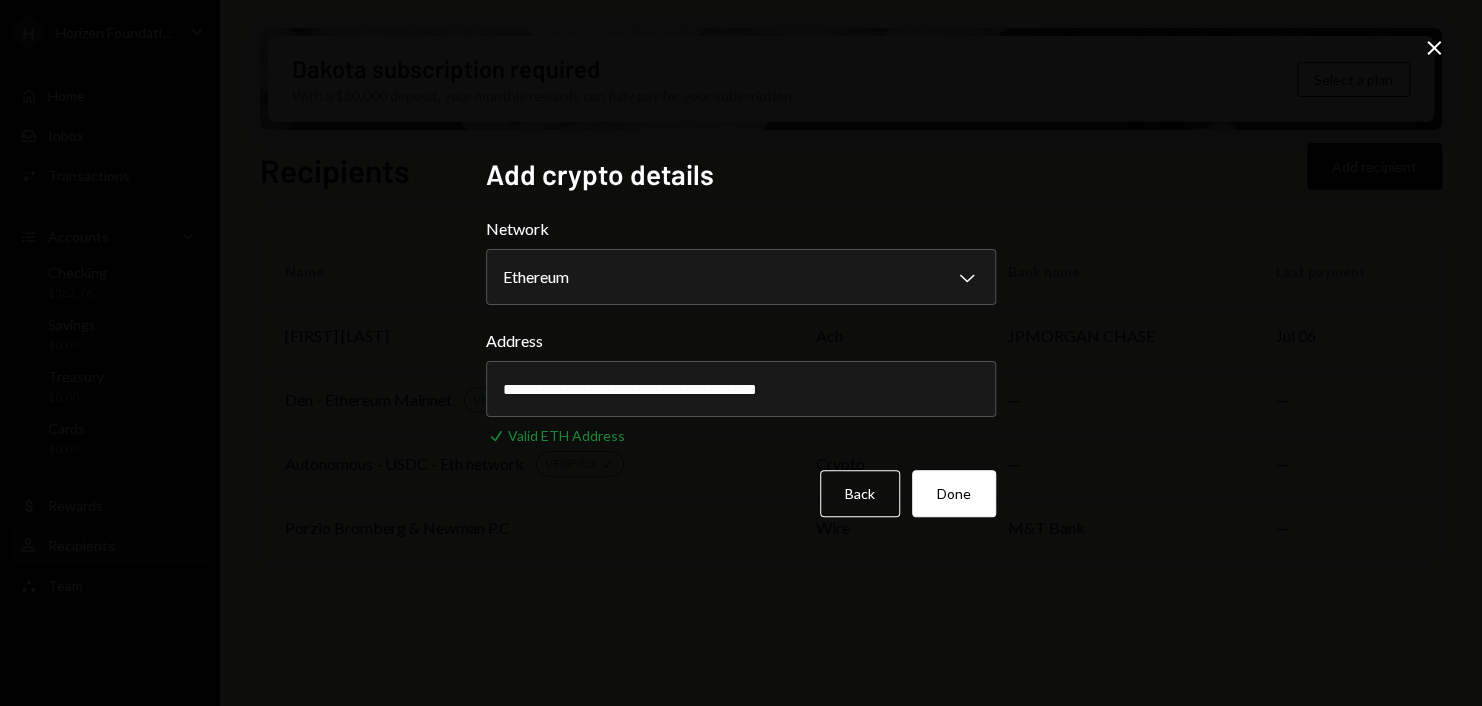 type on "**********" 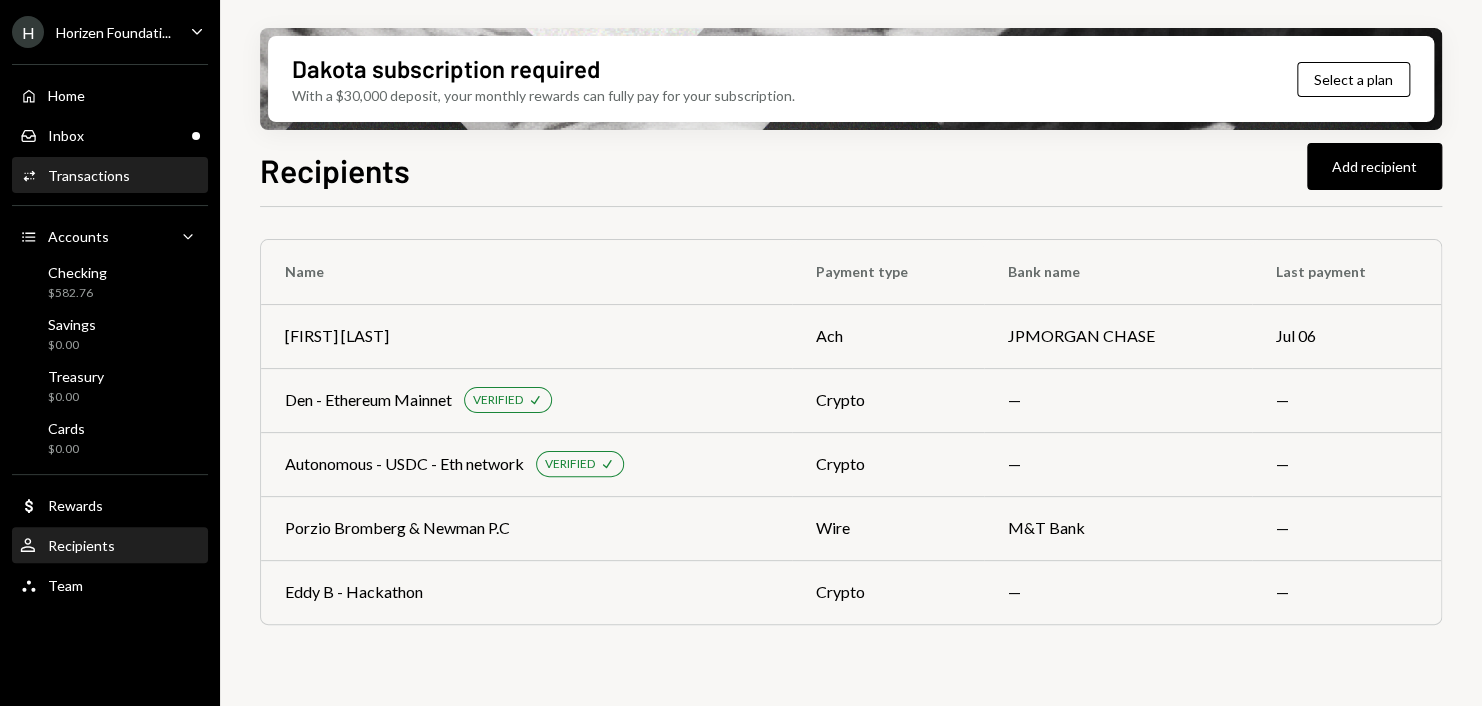 click on "Transactions" at bounding box center [89, 175] 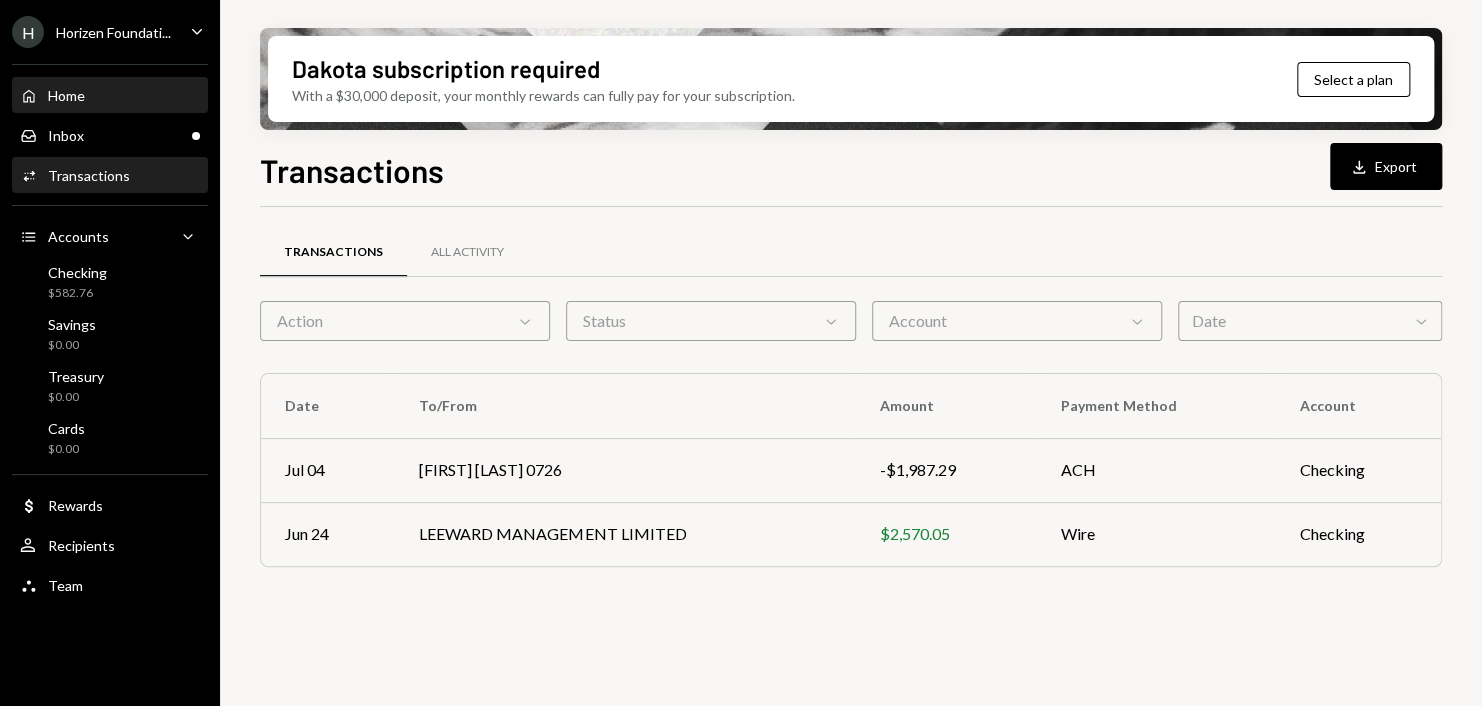 click on "Home Home" at bounding box center [110, 96] 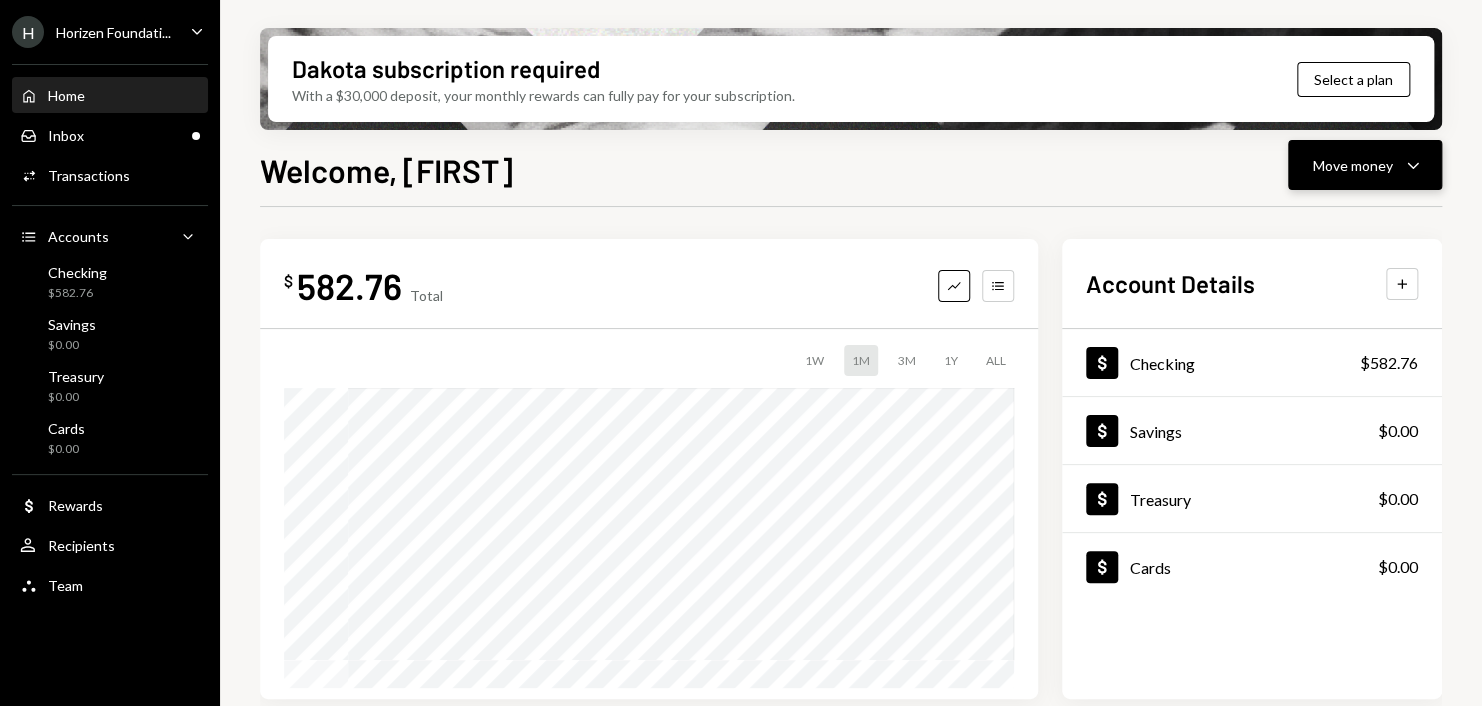 click on "Move money" at bounding box center (1353, 165) 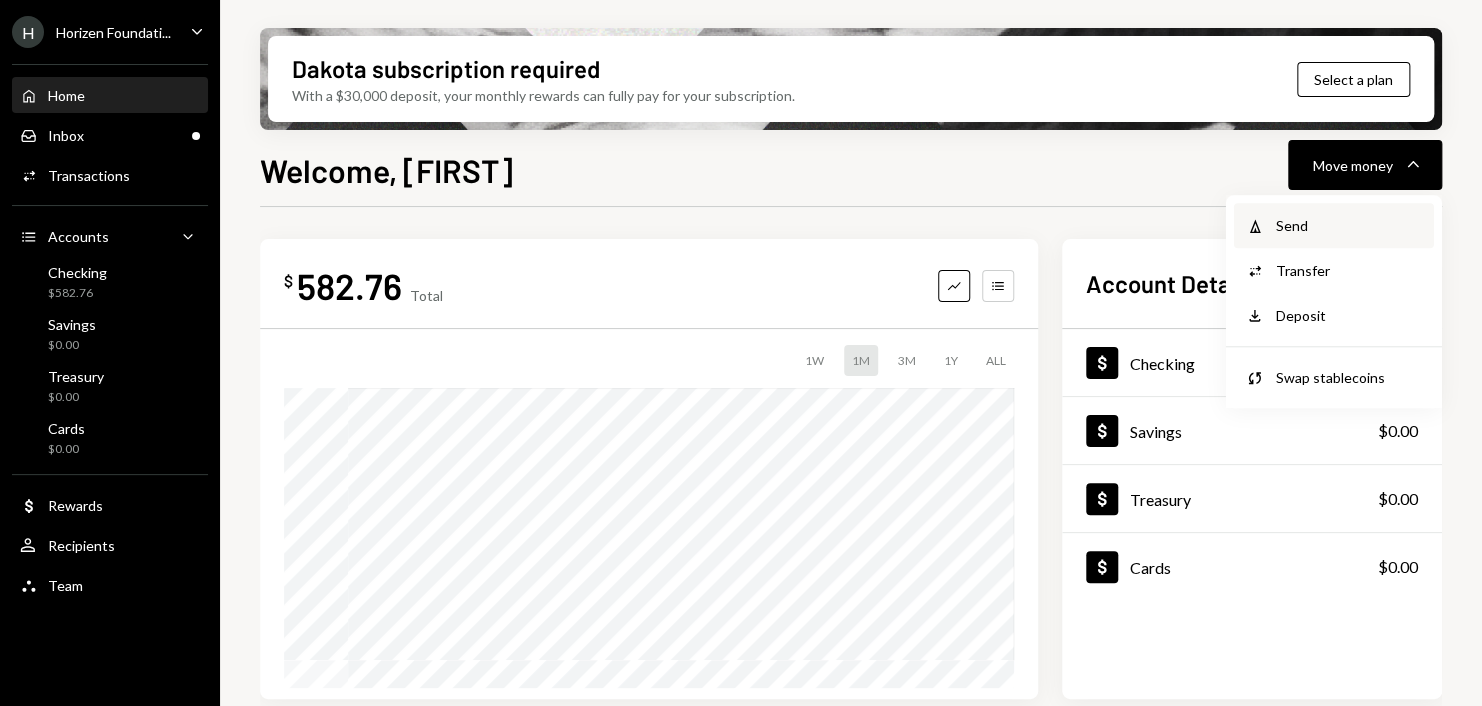 click on "Send" at bounding box center (1349, 225) 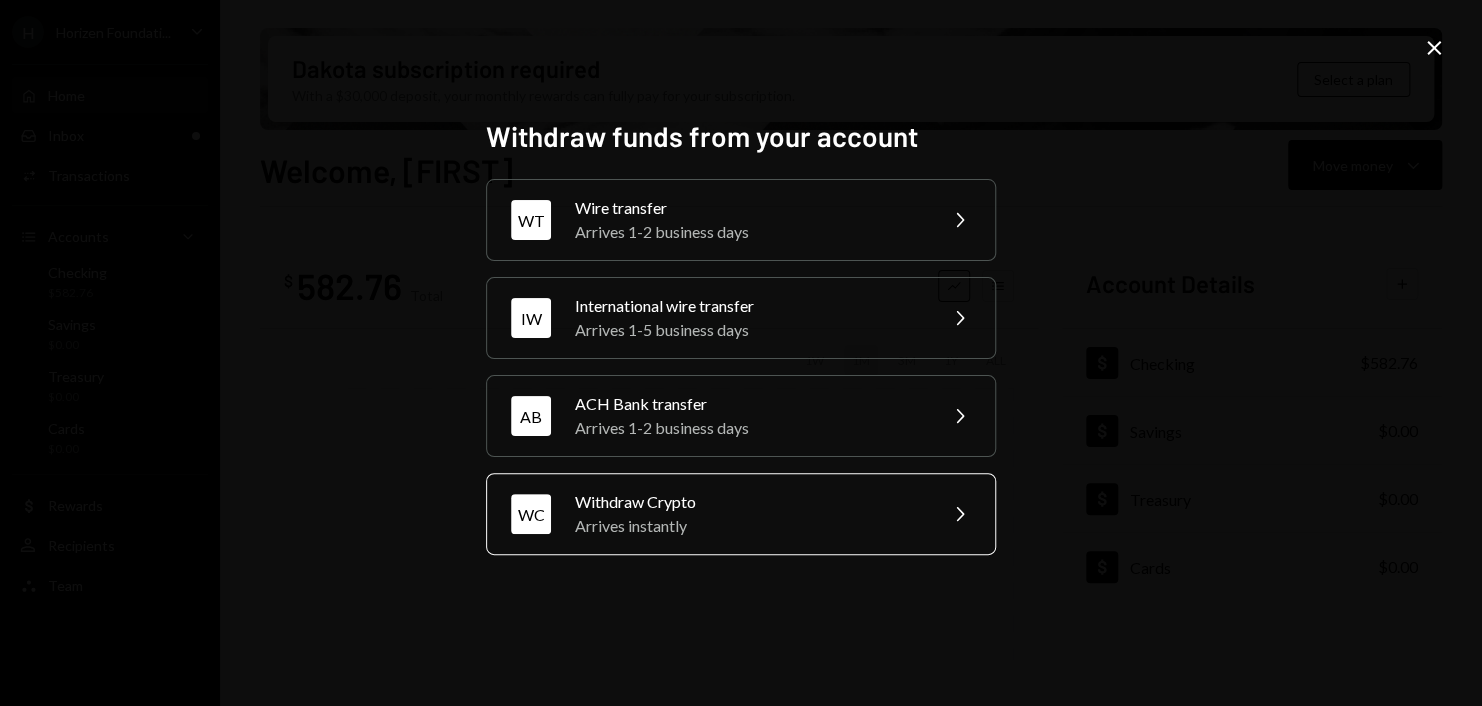click on "WC Withdraw Crypto Arrives instantly Chevron Right" at bounding box center (741, 514) 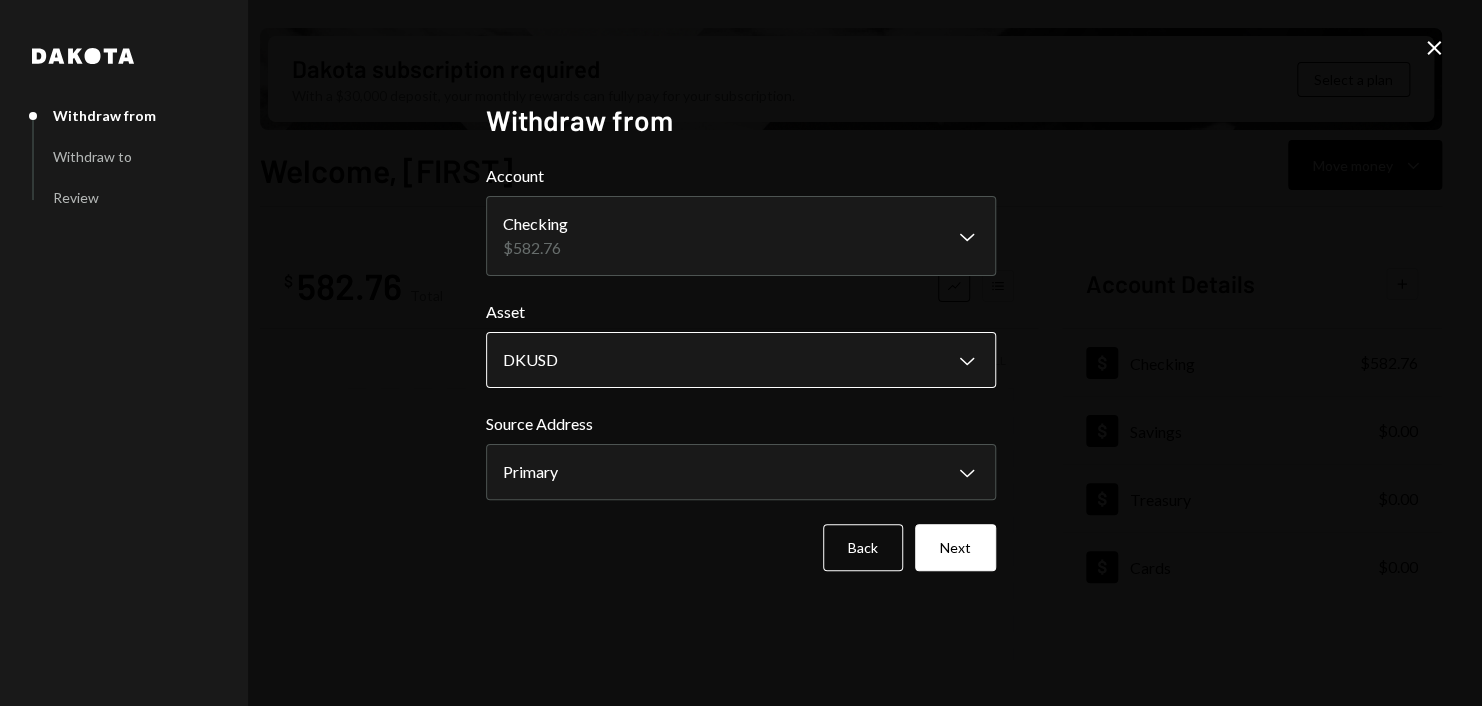 click on "**********" at bounding box center (741, 353) 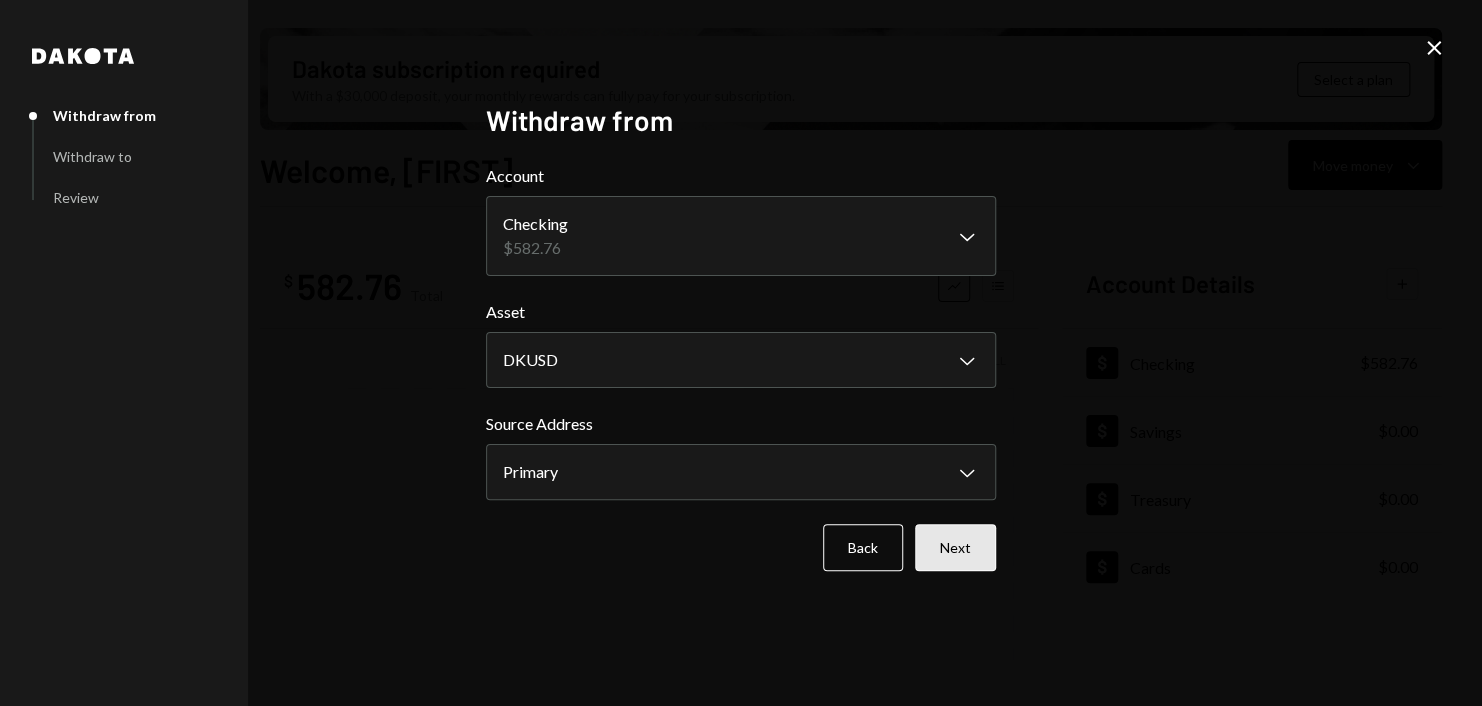 click on "Next" at bounding box center [955, 547] 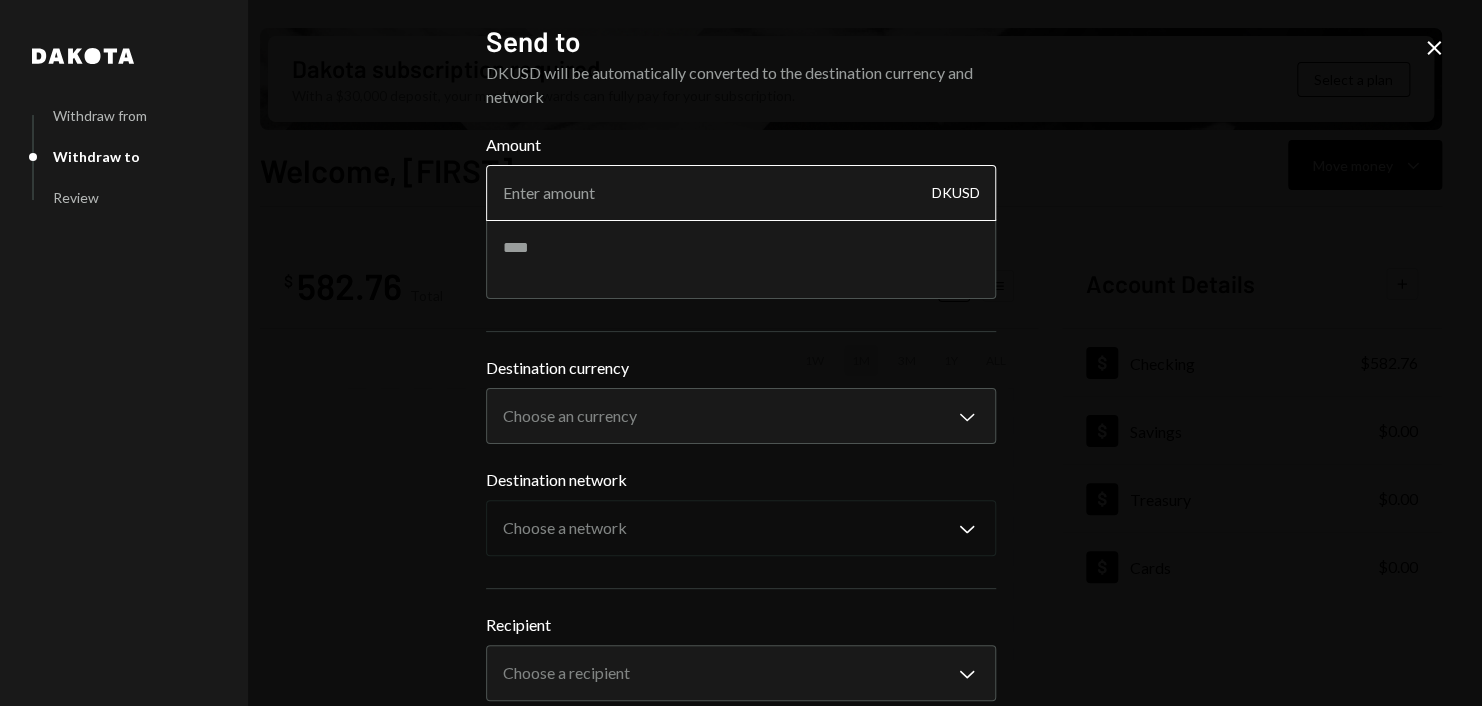 click on "Amount" at bounding box center [741, 193] 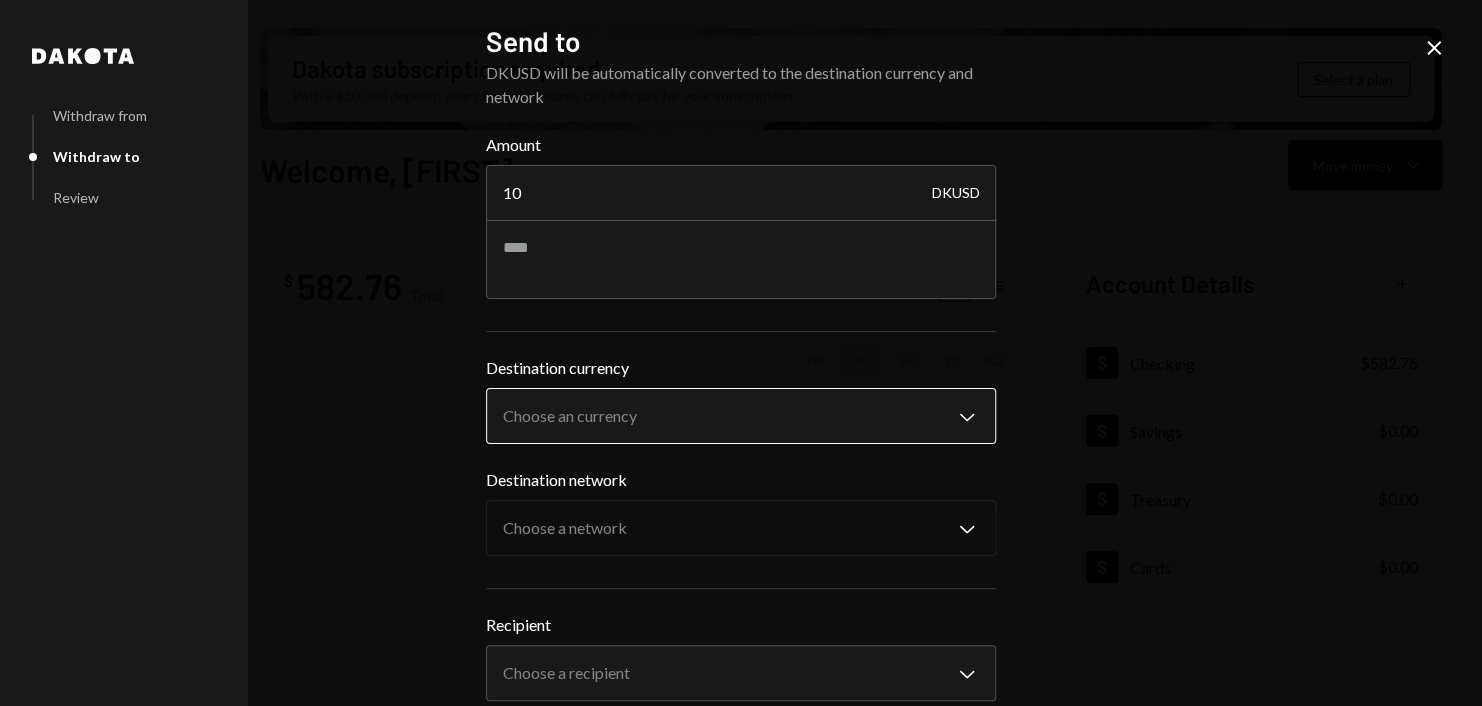 type on "10" 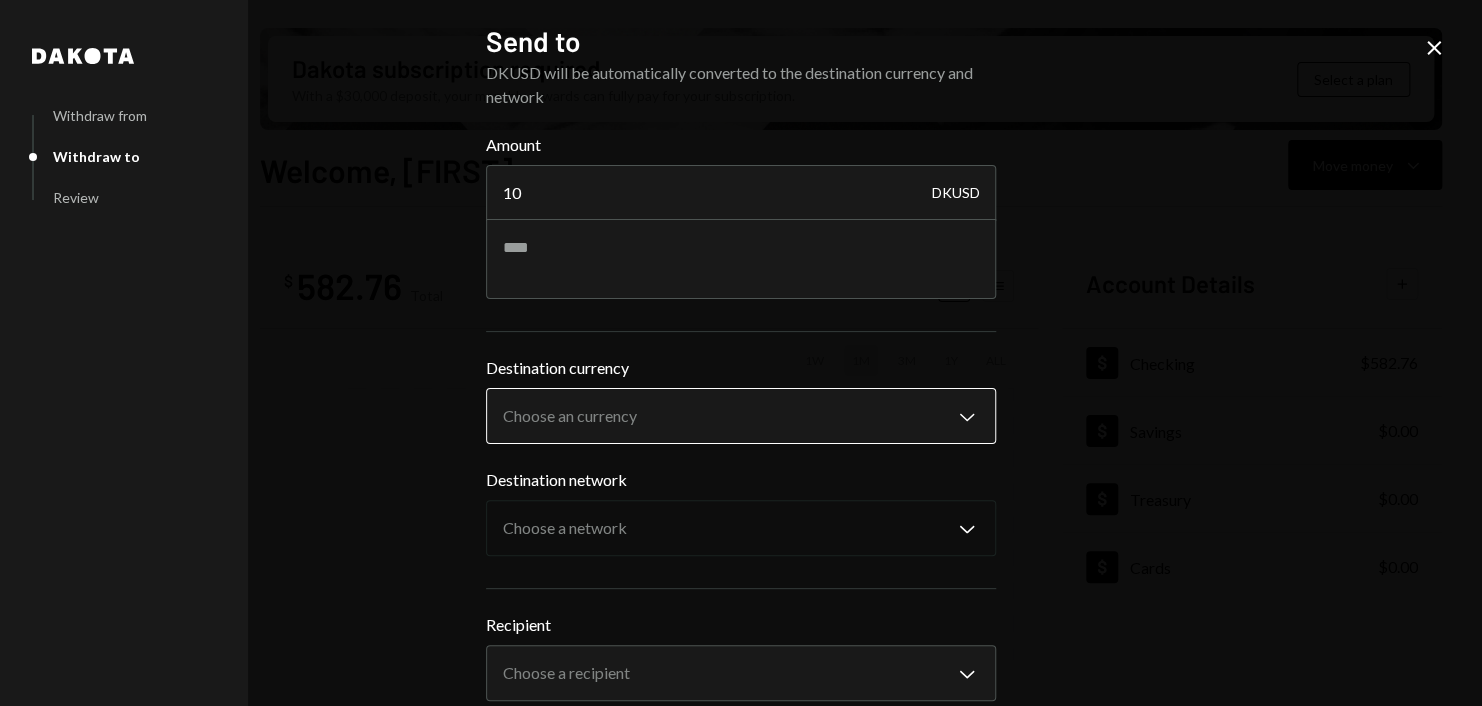 click on "**********" at bounding box center (741, 353) 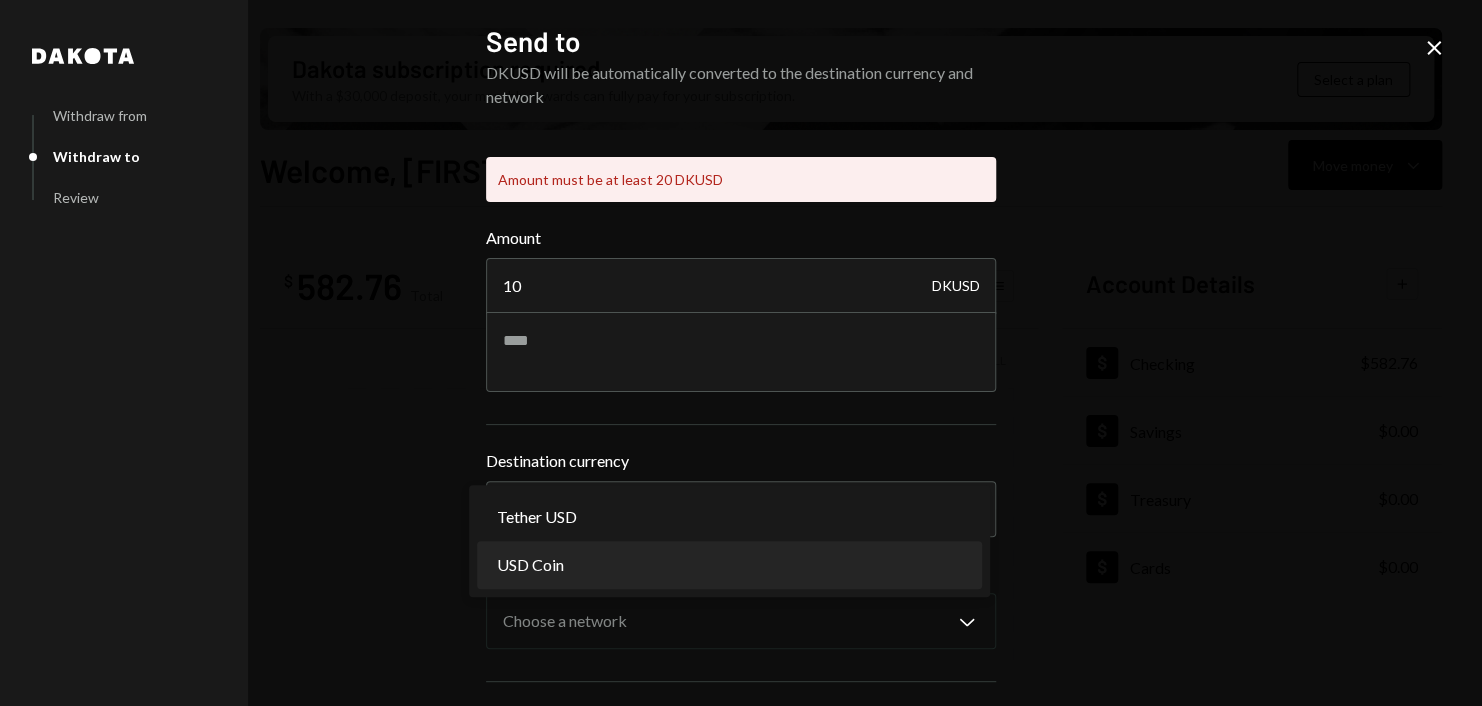 select on "****" 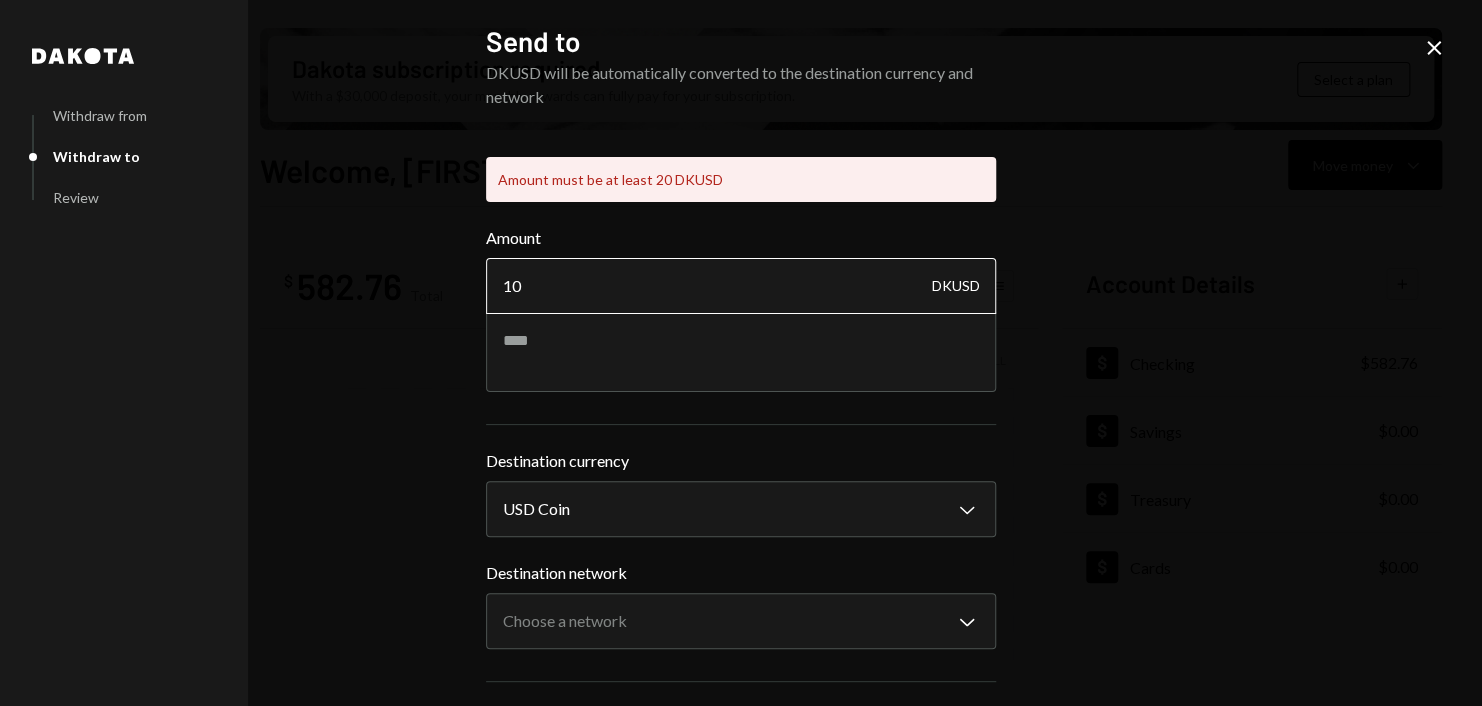 drag, startPoint x: 591, startPoint y: 282, endPoint x: 480, endPoint y: 288, distance: 111.16204 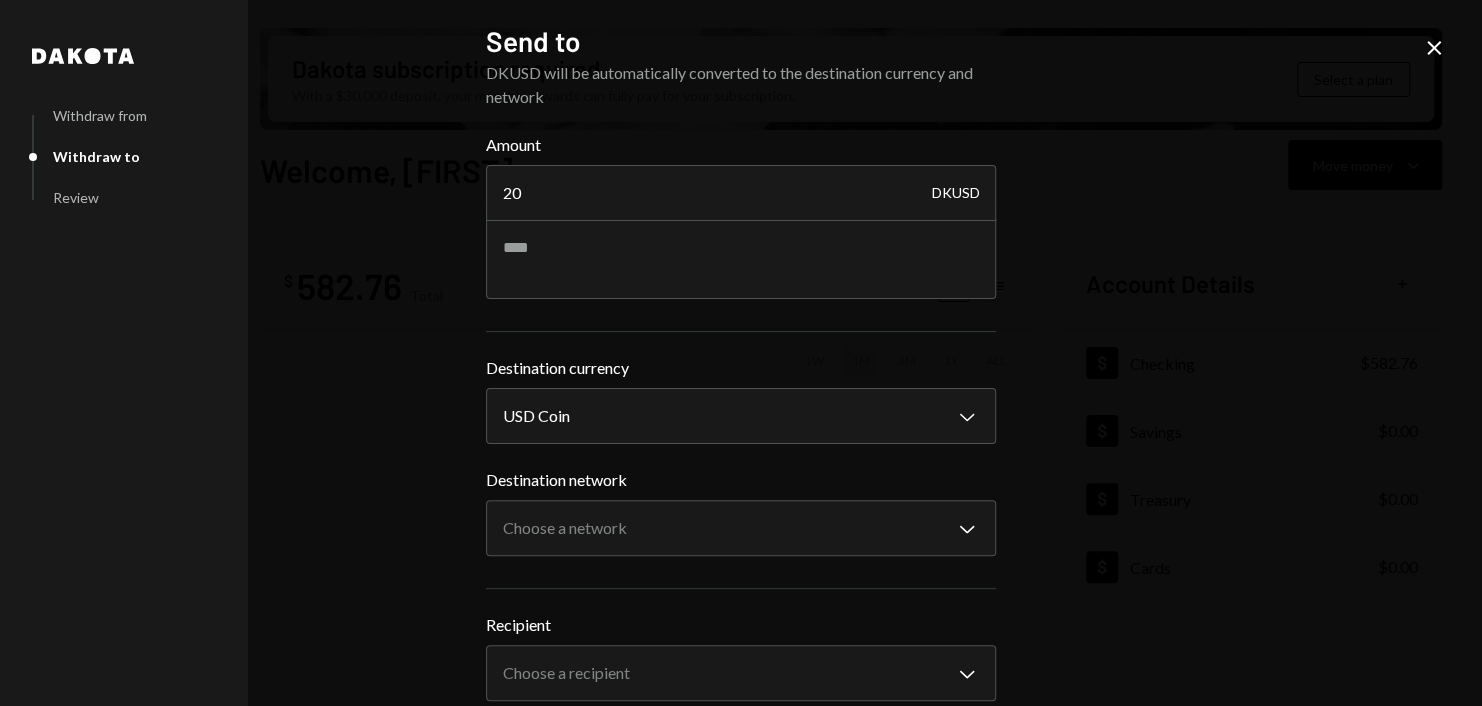 type on "20" 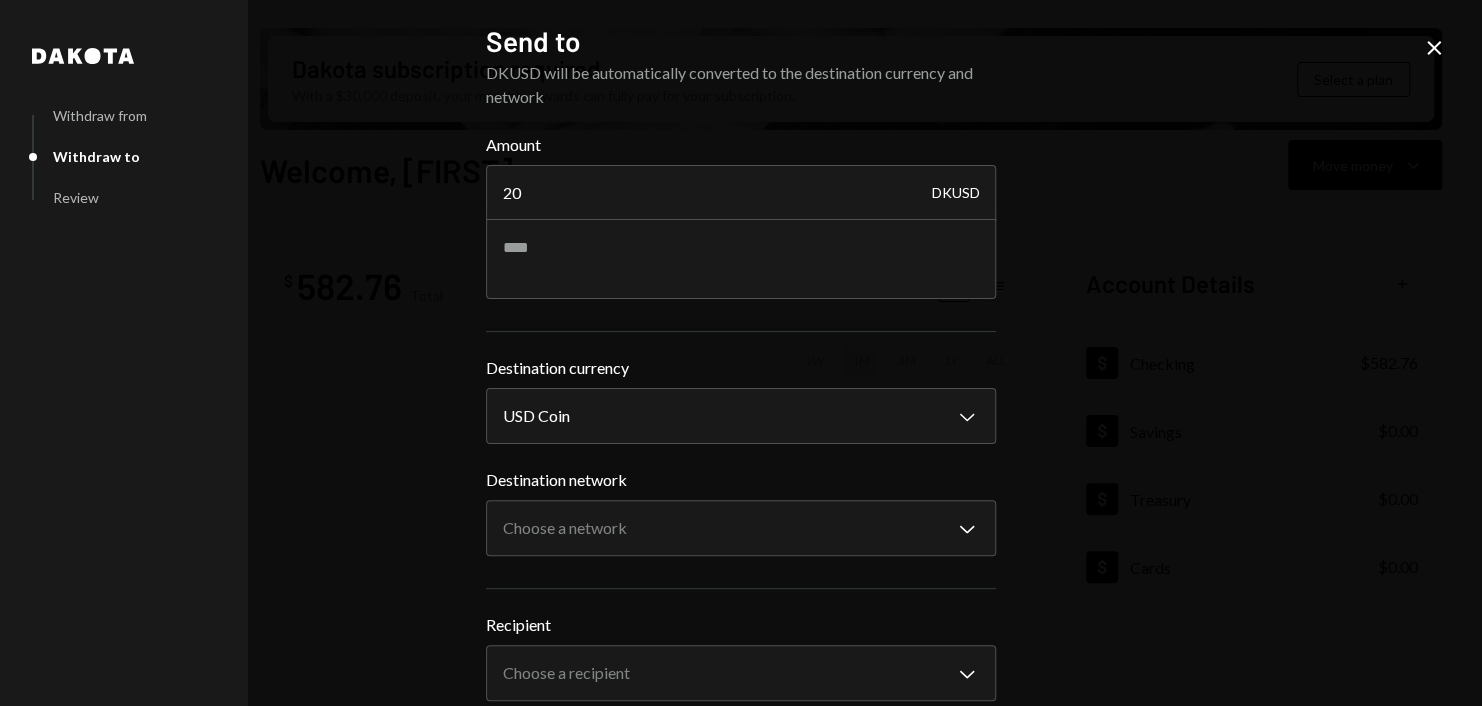 click on "**********" at bounding box center (741, 353) 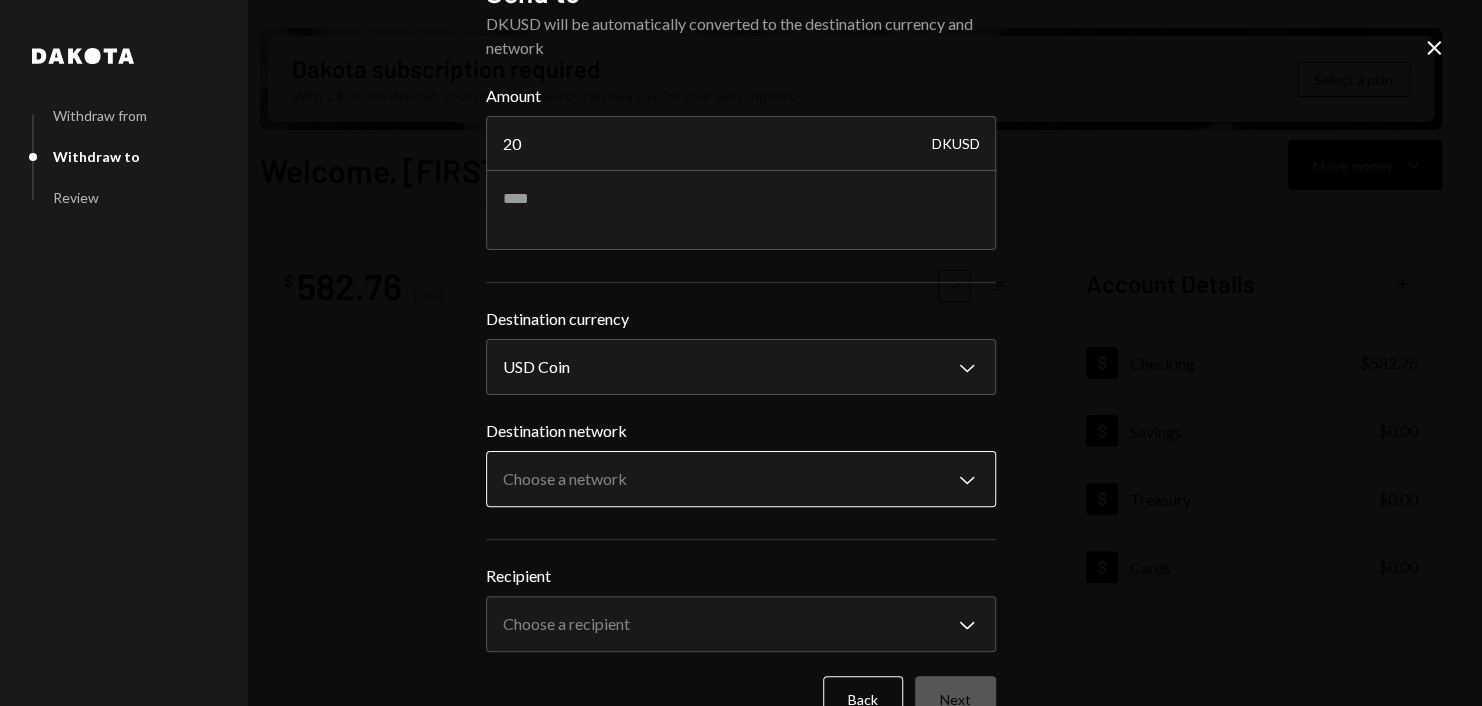 scroll, scrollTop: 96, scrollLeft: 0, axis: vertical 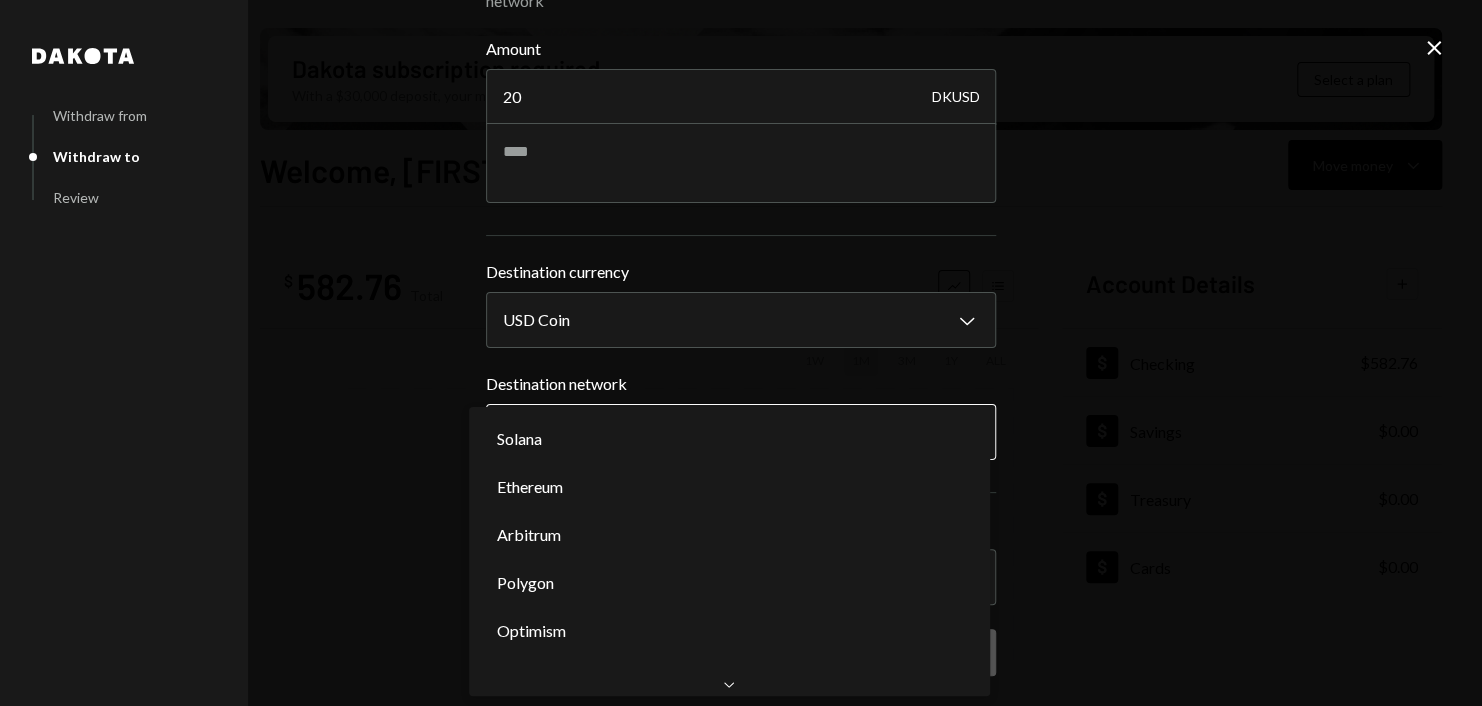click on "**********" at bounding box center [741, 353] 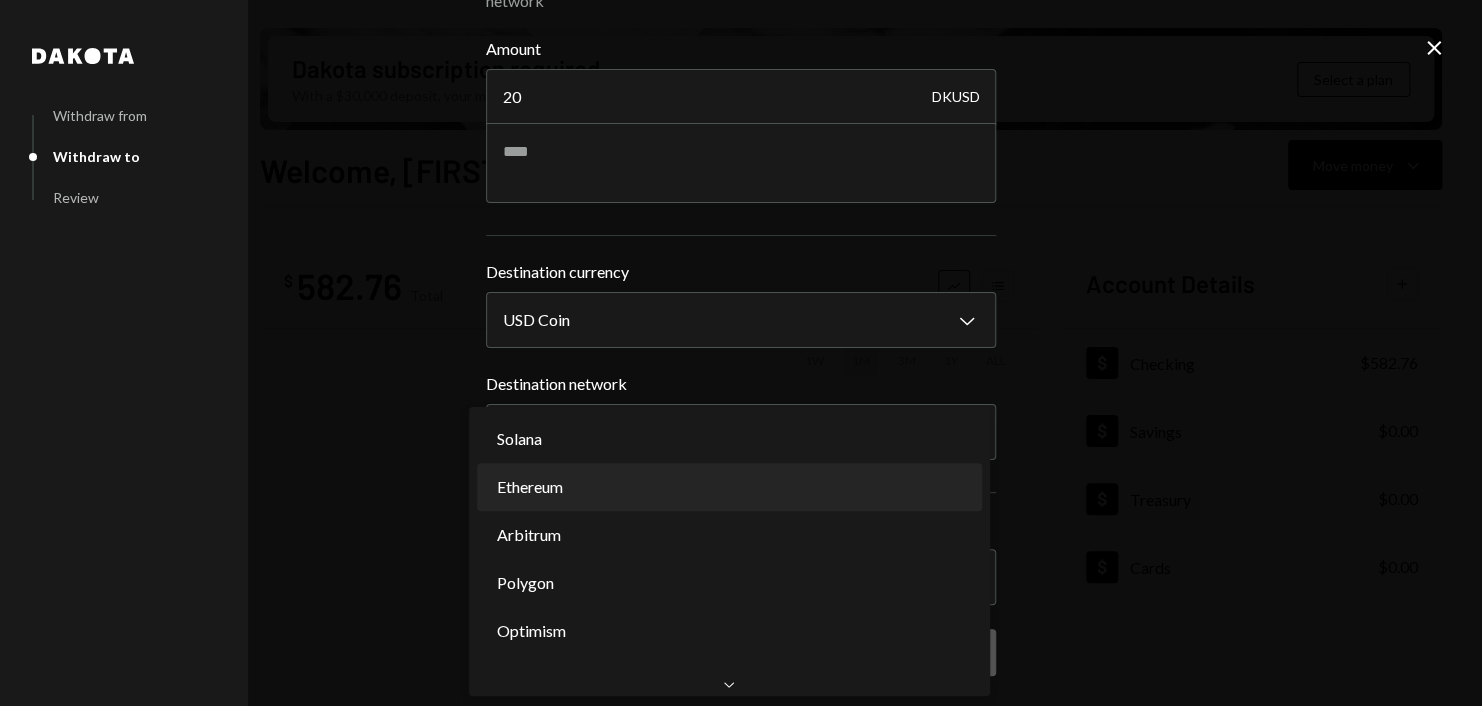 select on "**********" 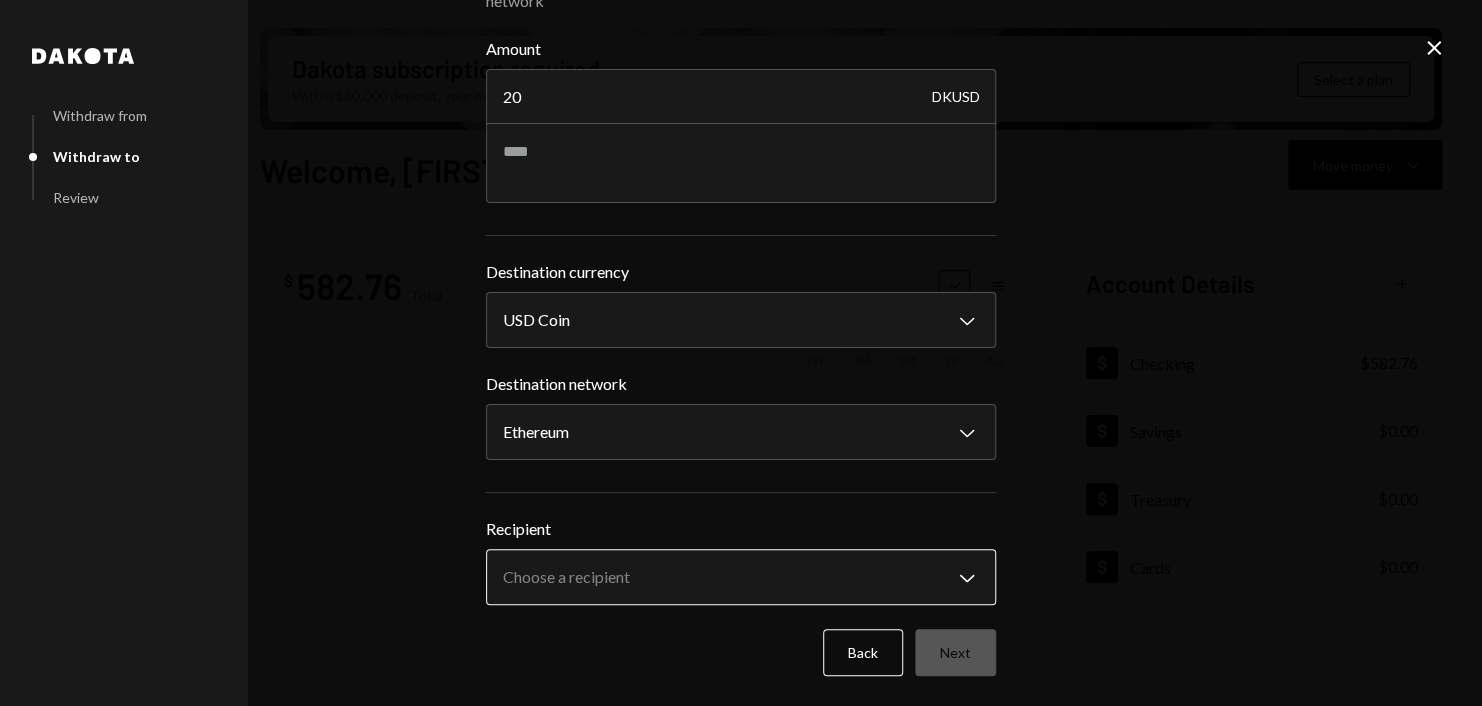 click on "**********" at bounding box center (741, 353) 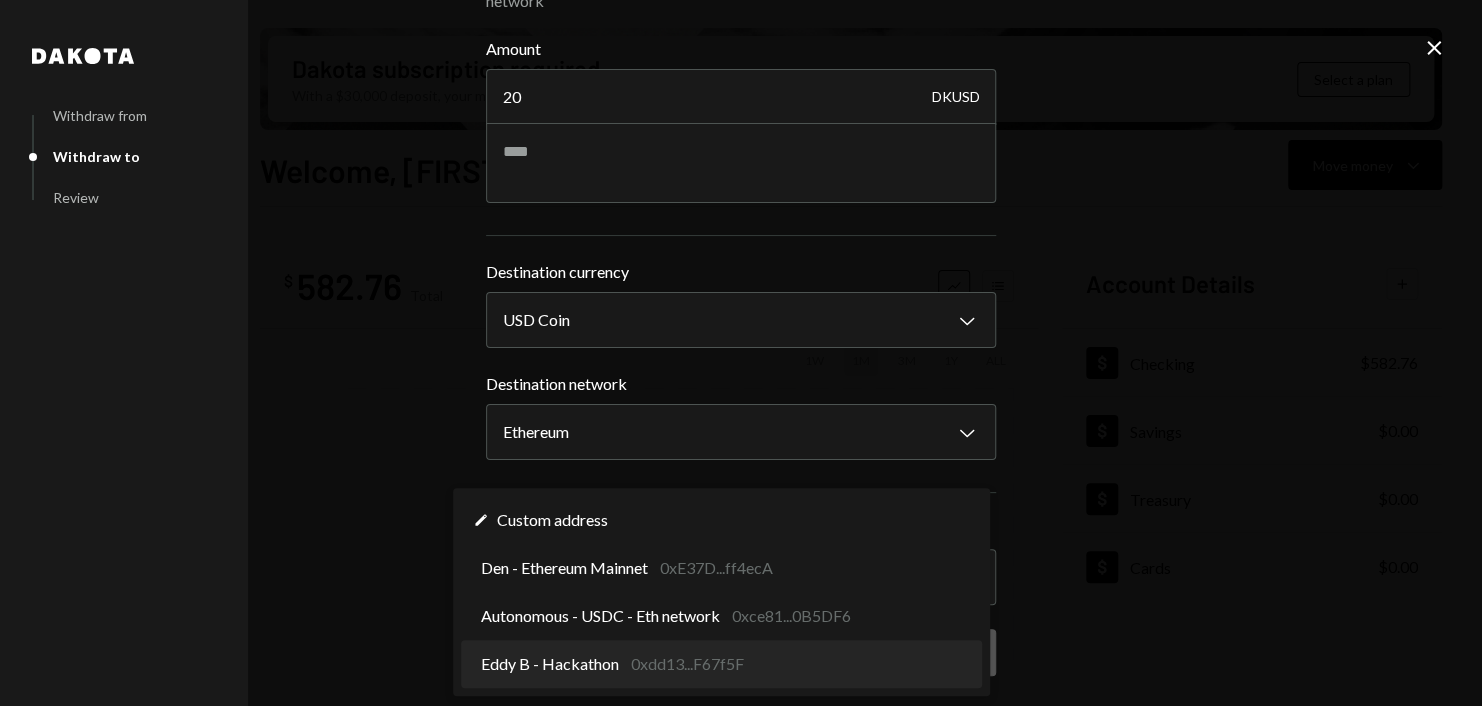 select on "**********" 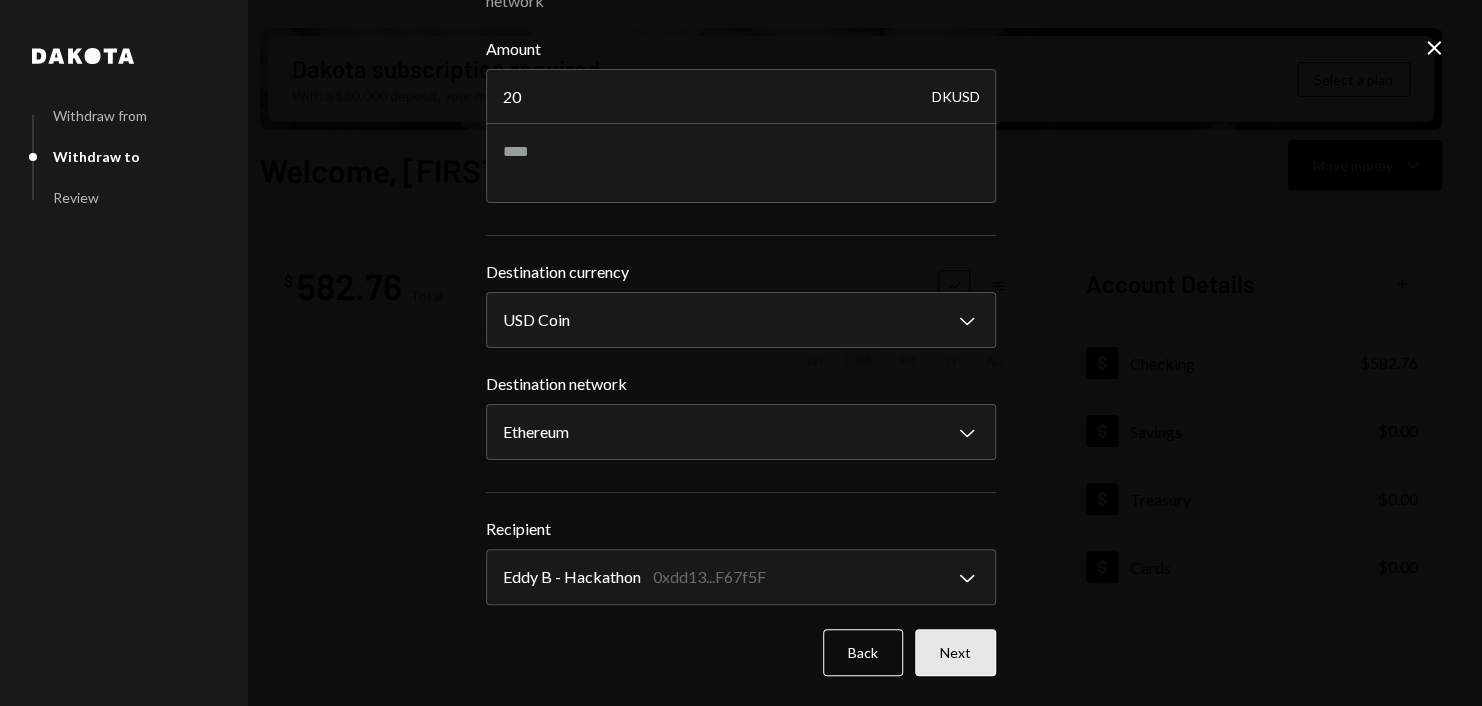 click on "Next" at bounding box center [955, 652] 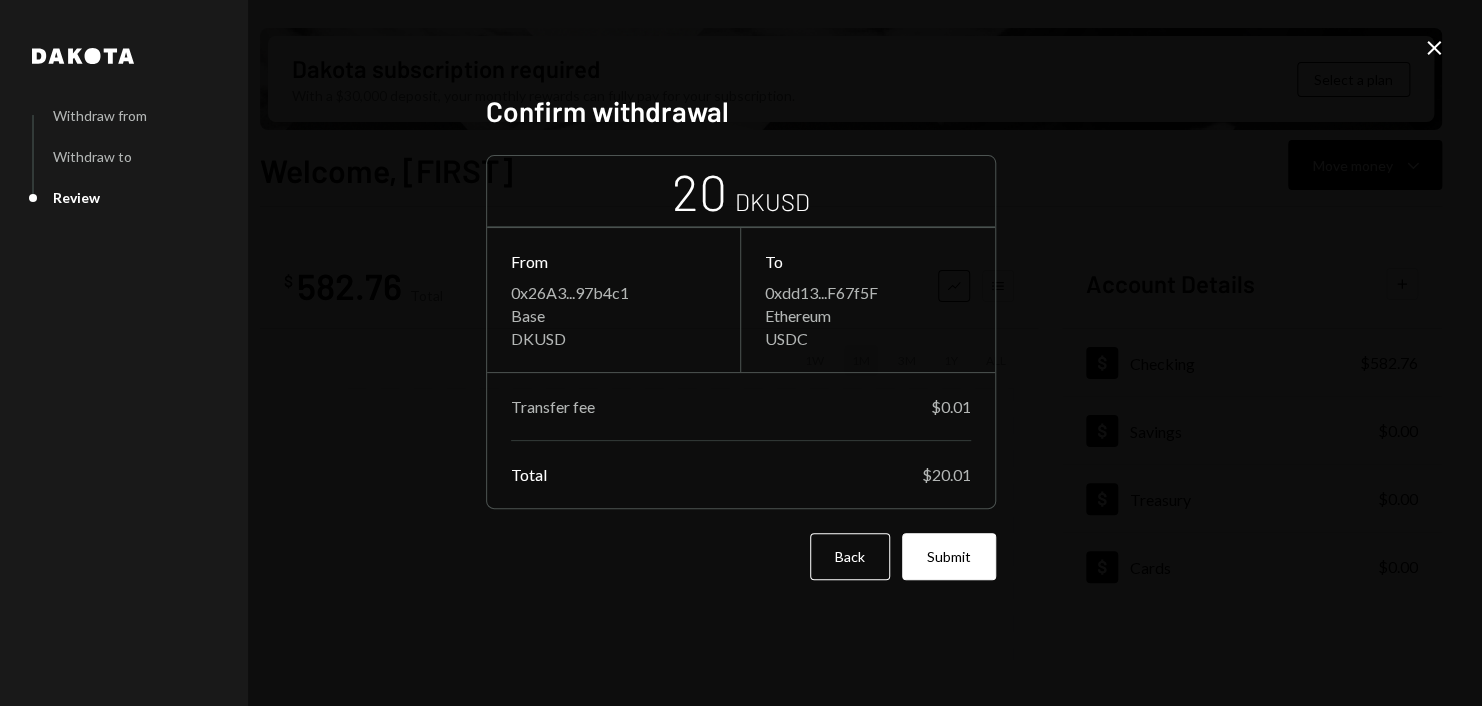 scroll, scrollTop: 0, scrollLeft: 0, axis: both 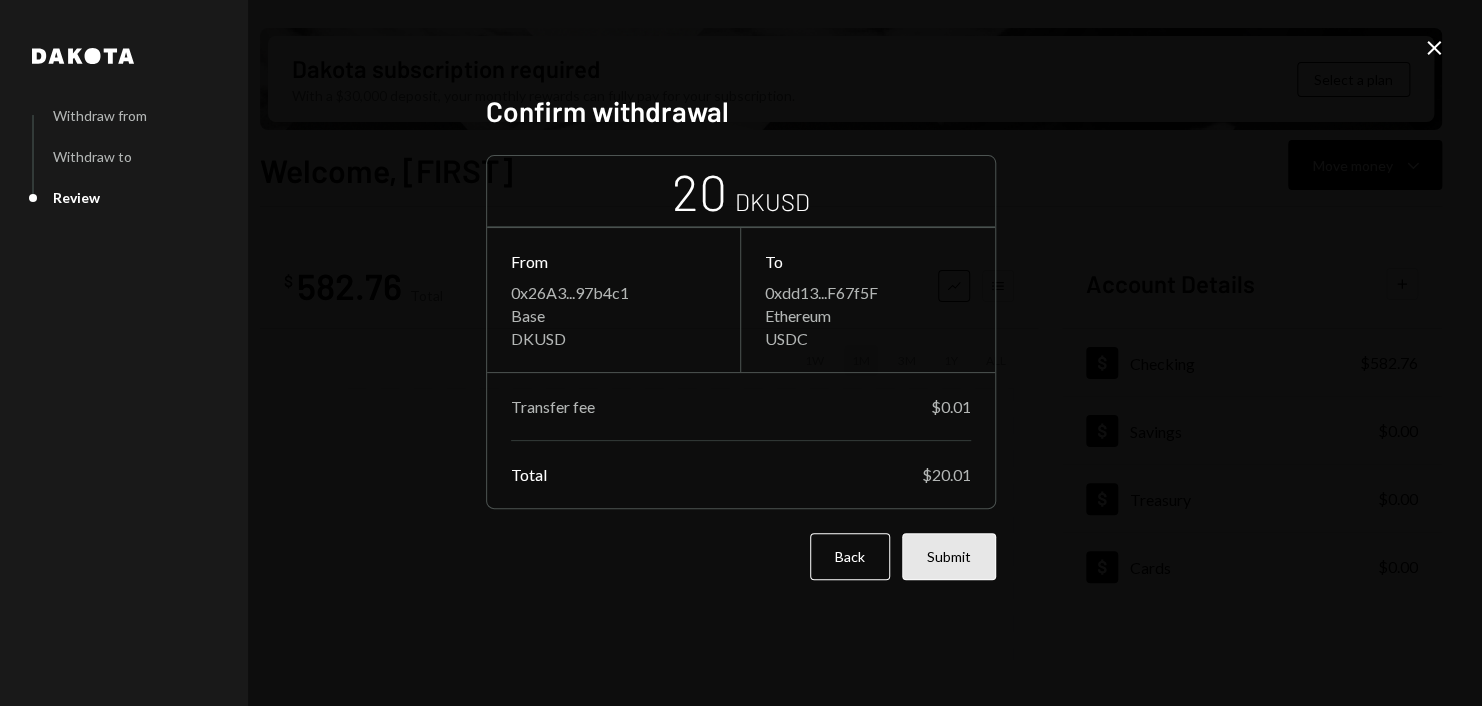 click on "Submit" at bounding box center (949, 556) 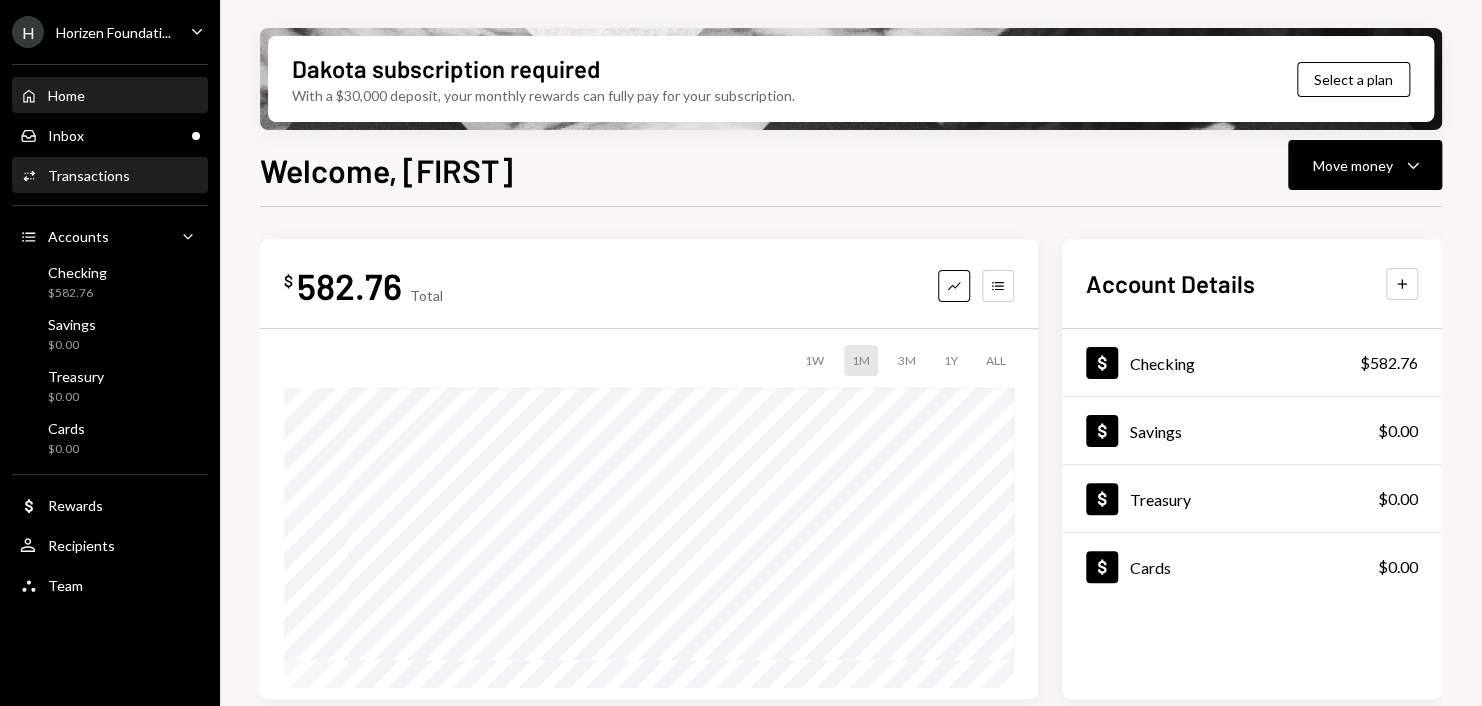 click on "Activities Transactions" at bounding box center (110, 175) 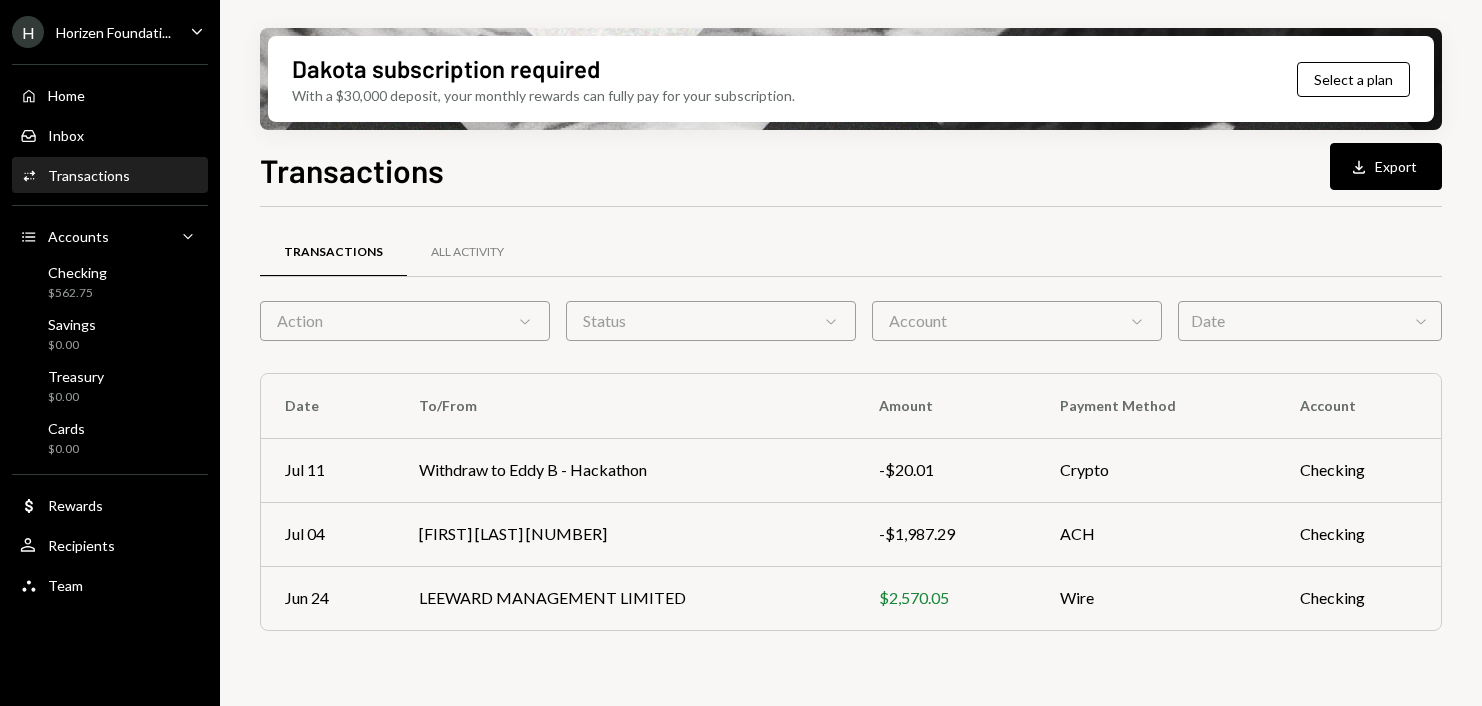 scroll, scrollTop: 0, scrollLeft: 0, axis: both 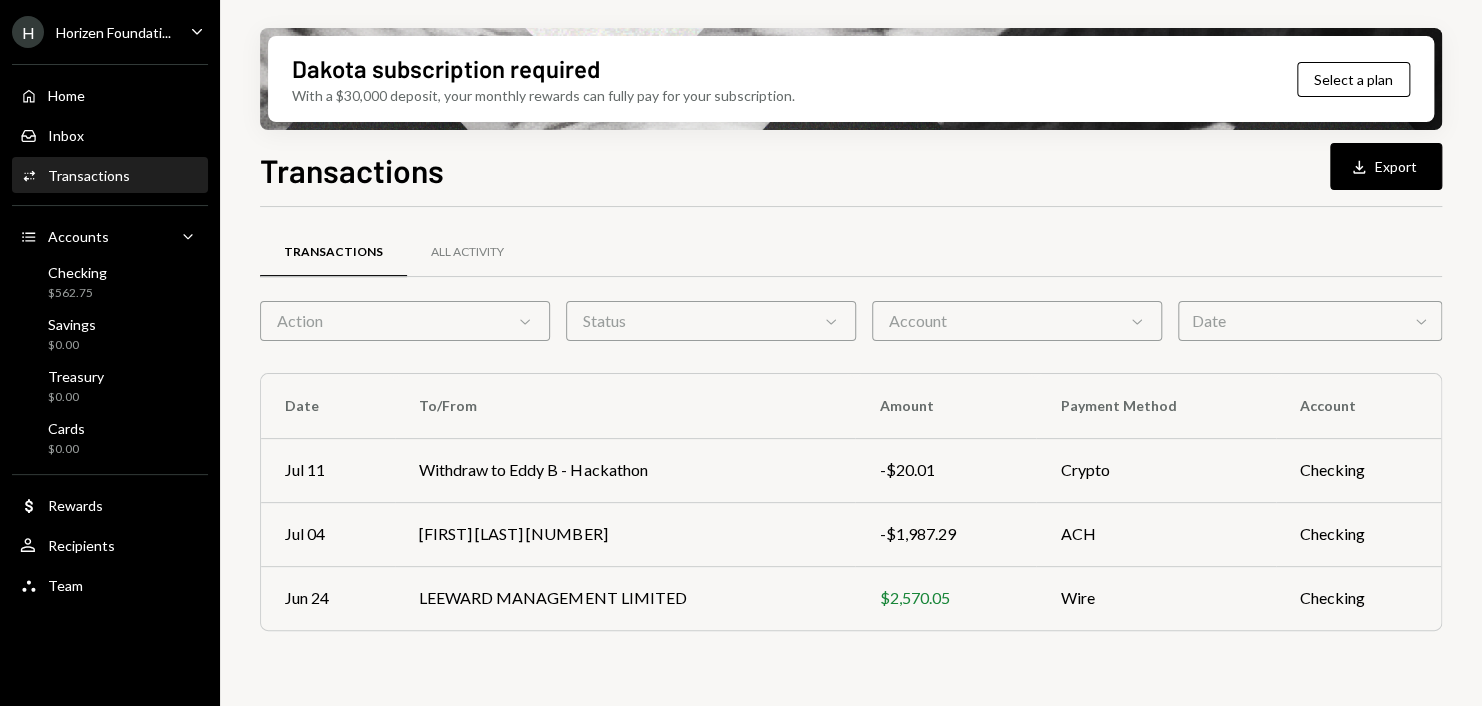 click on "H Horizen Foundati... Caret Down Home Home Inbox Inbox Activities Transactions Accounts Accounts Caret Down Checking $[AMOUNT] Savings $[AMOUNT] Treasury $[AMOUNT] Cards $[AMOUNT] Dollar Rewards User Recipients Team Team" at bounding box center [110, 303] 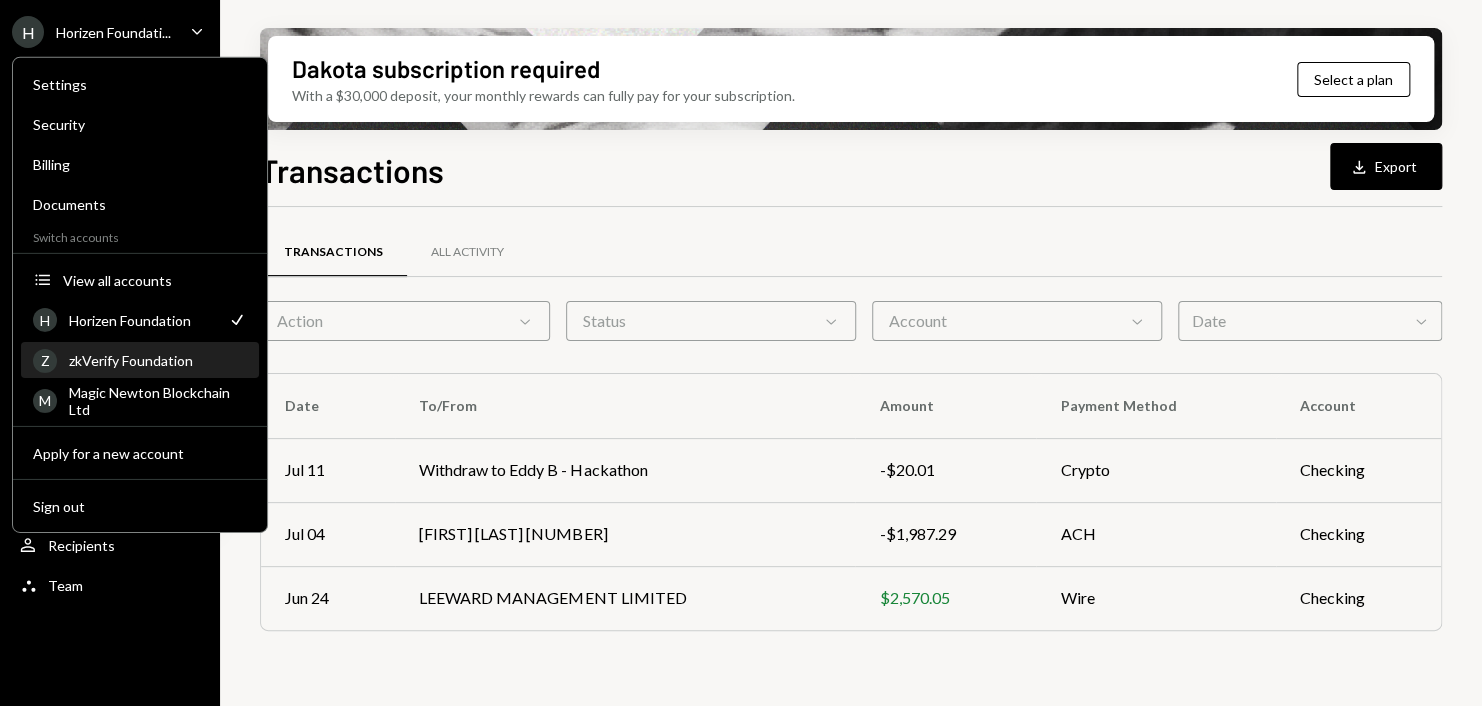 click on "zkVerify Foundation" at bounding box center [158, 360] 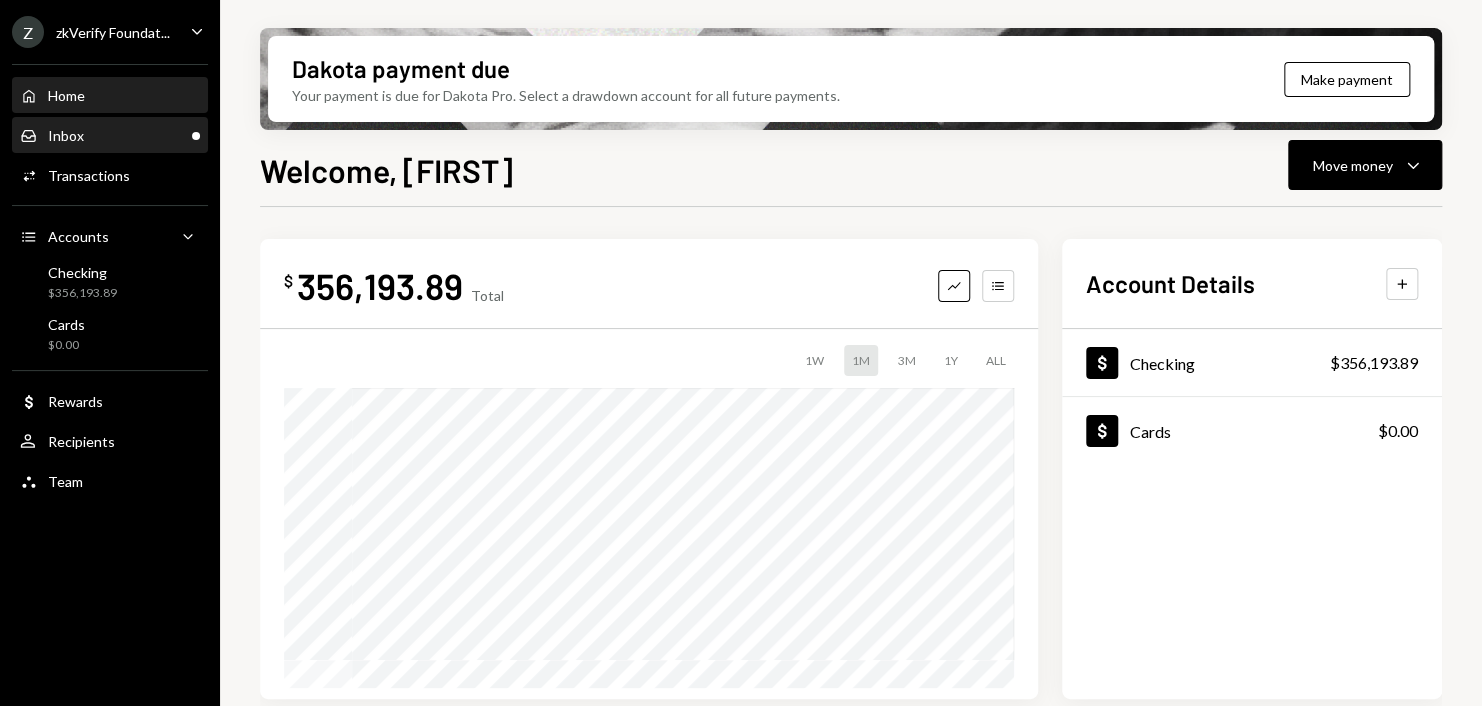 click on "Inbox Inbox" at bounding box center [110, 136] 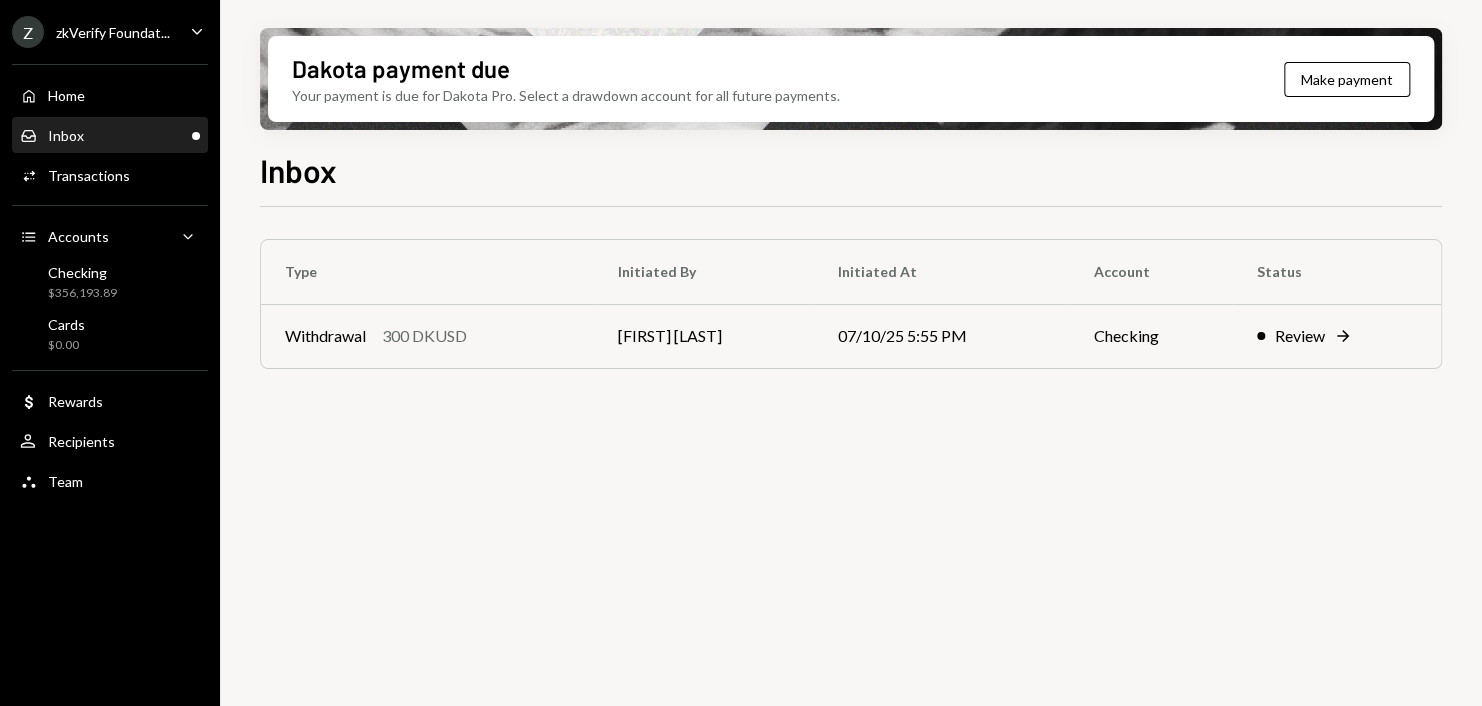 click on "Z zkVerify Foundat... Caret Down Home Home Inbox Inbox Activities Transactions Accounts Accounts Caret Down Checking $356,193.89 Cards $0.00 Dollar Rewards User Recipients Team Team" at bounding box center [110, 251] 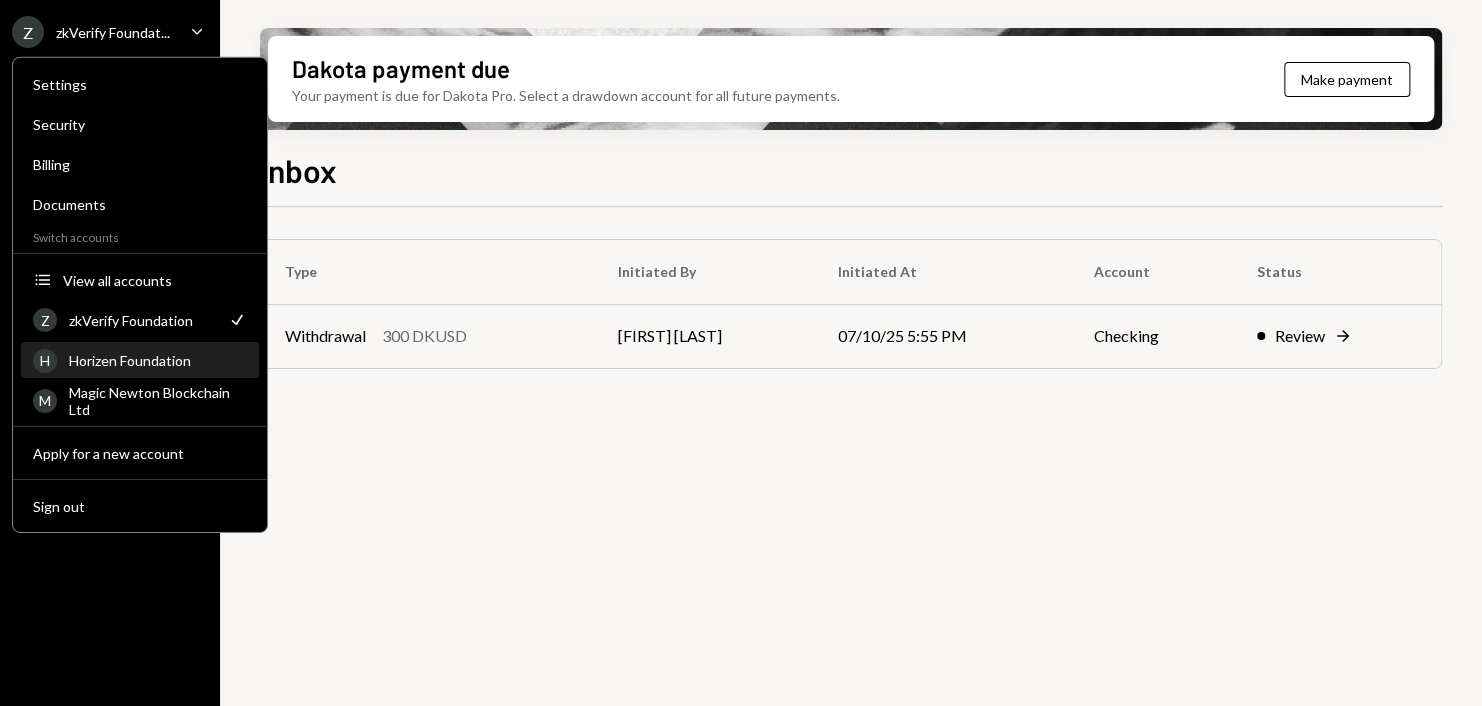 click on "Horizen Foundation" at bounding box center (158, 360) 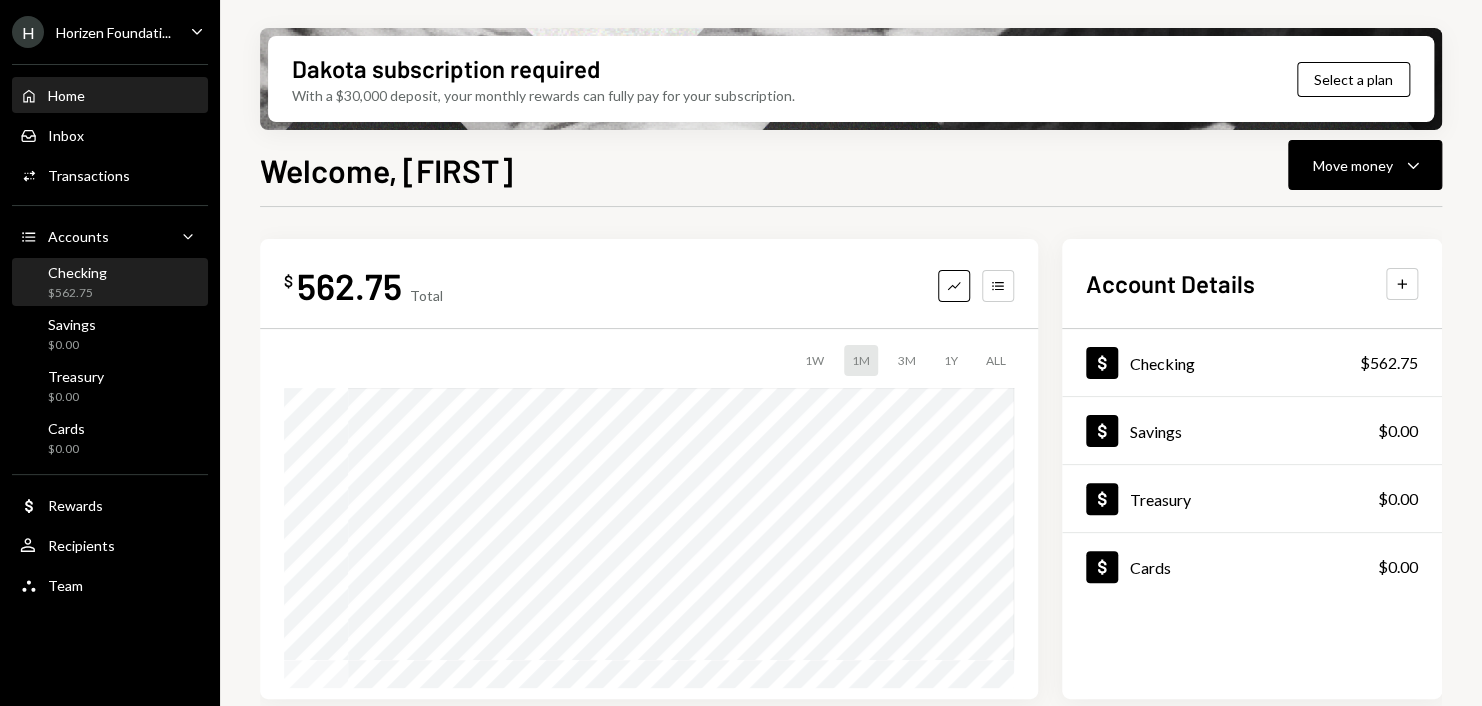 click on "Checking $562.75" at bounding box center (110, 283) 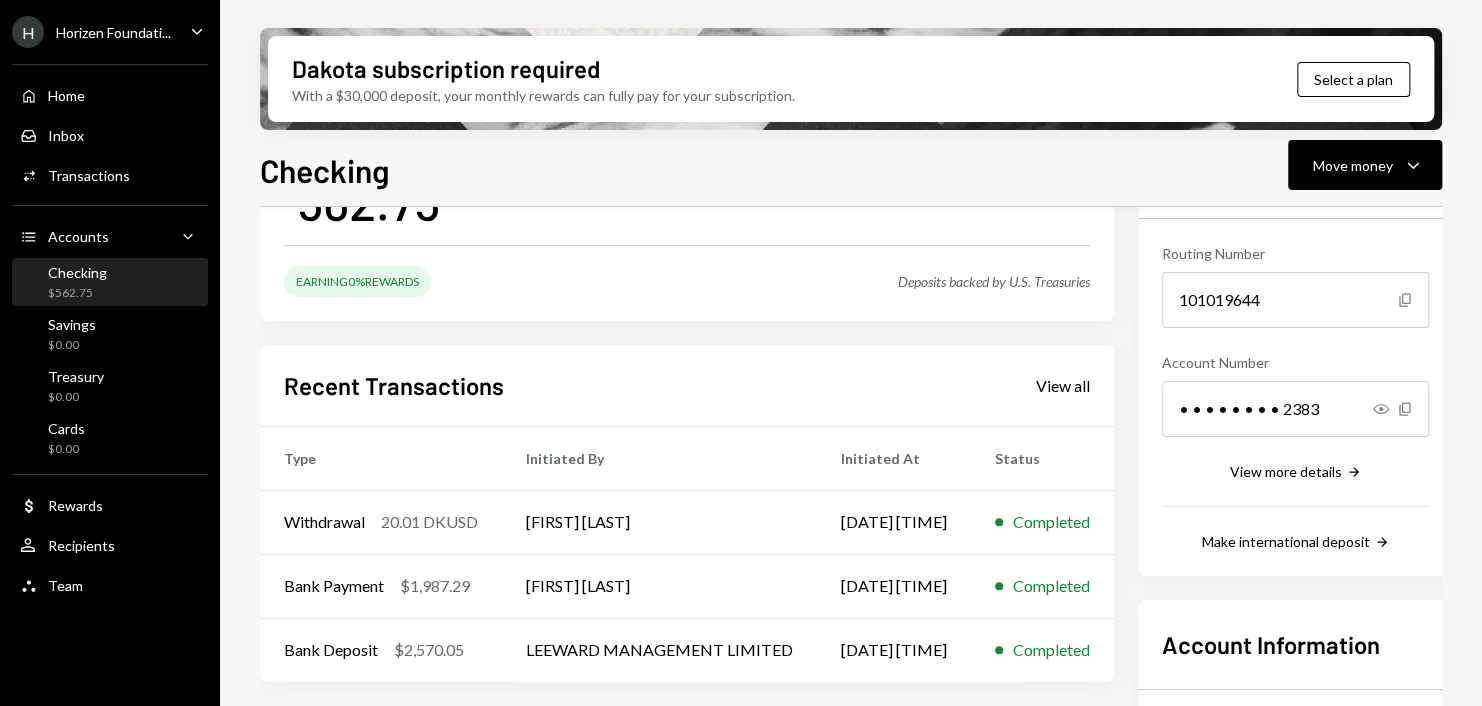 scroll, scrollTop: 200, scrollLeft: 0, axis: vertical 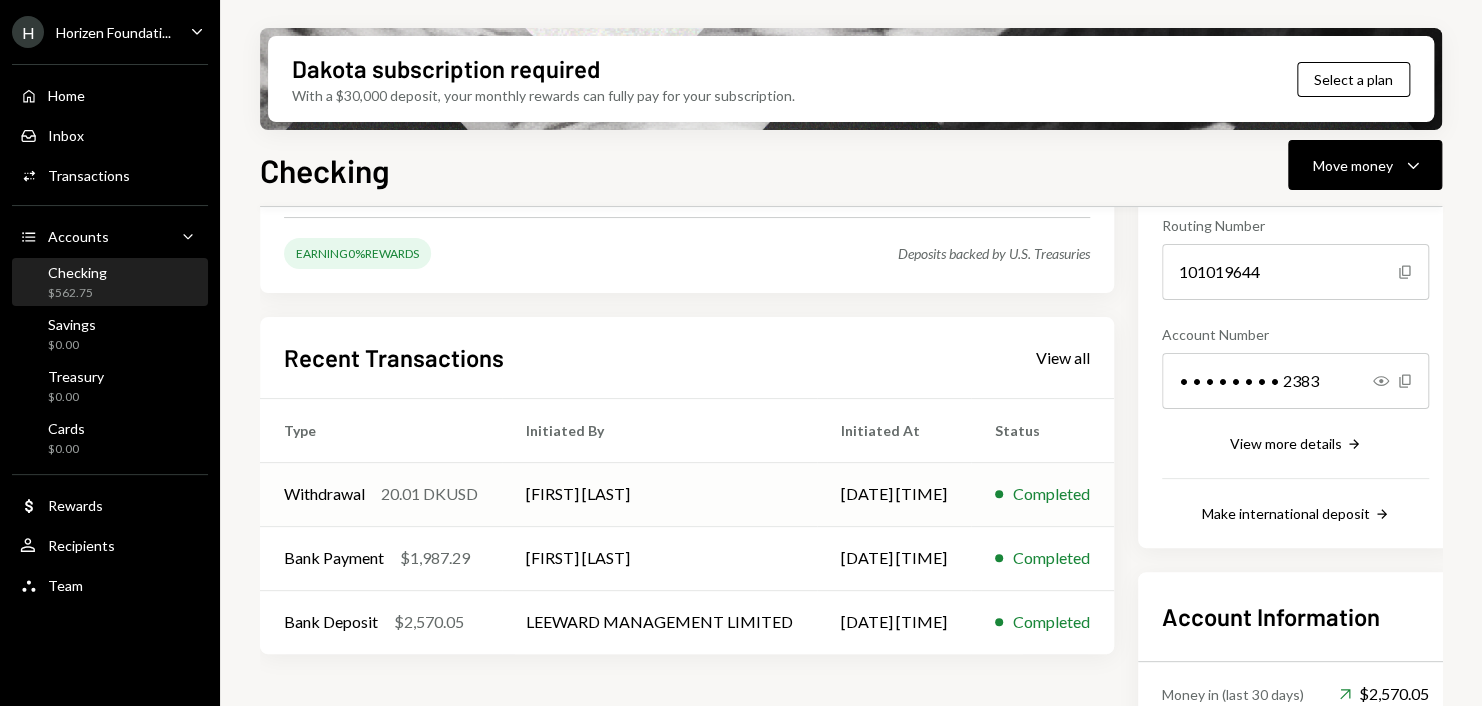 click on "07/11/25 10:09 AM" at bounding box center (894, 494) 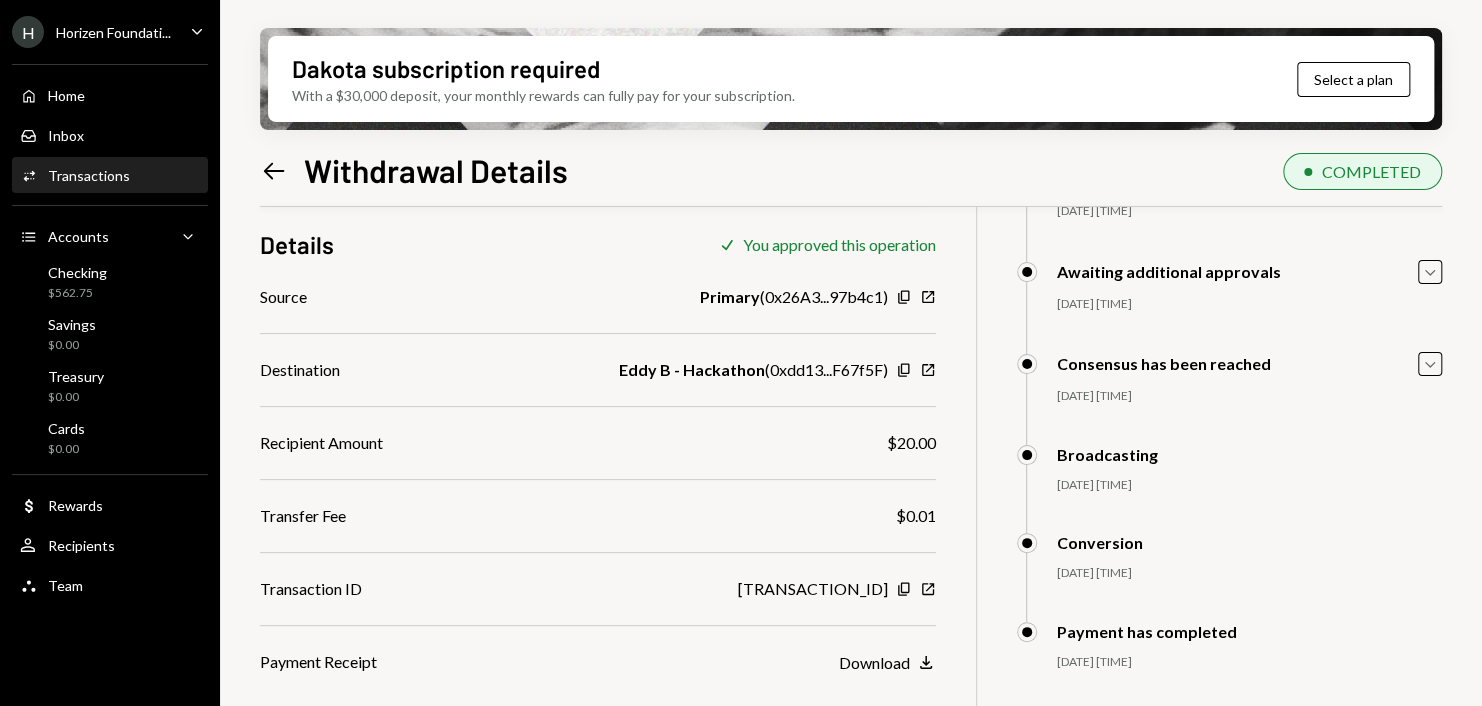 scroll, scrollTop: 160, scrollLeft: 0, axis: vertical 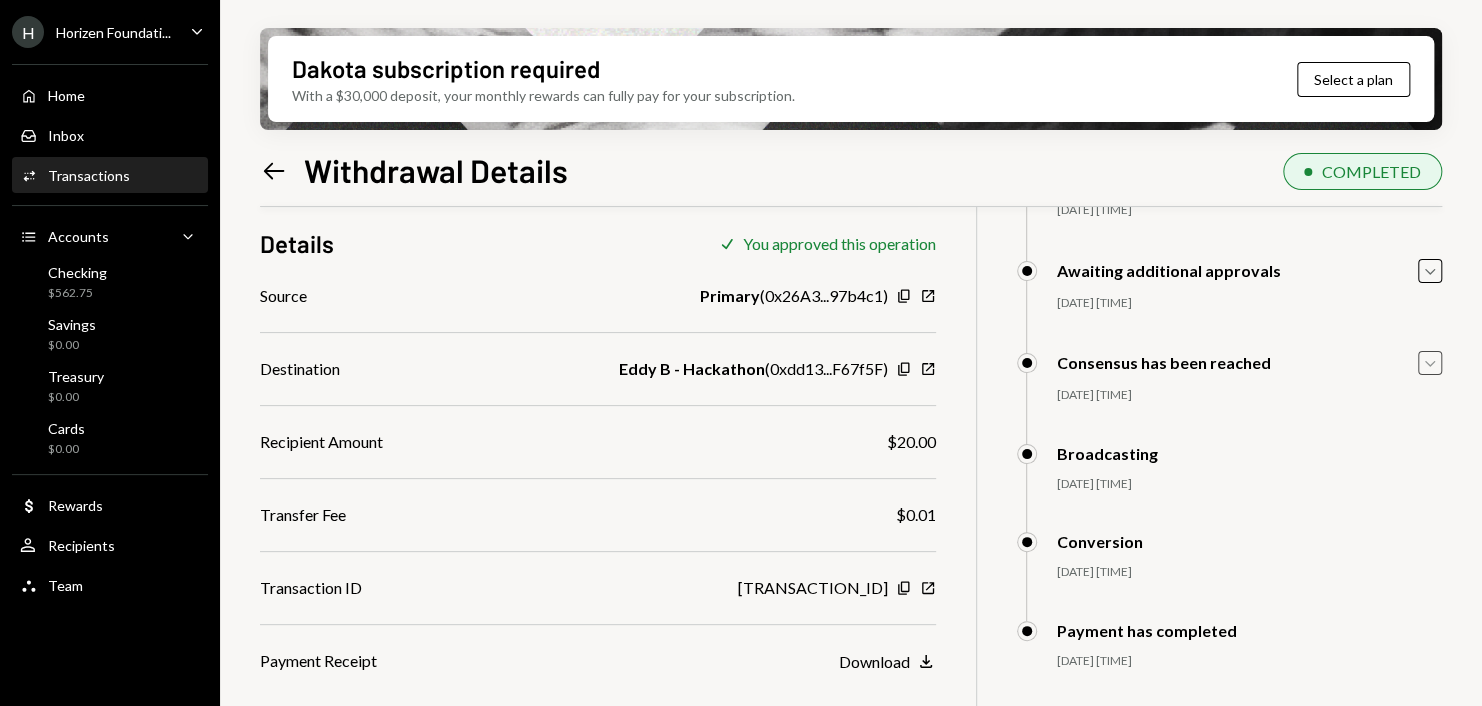 click on "Caret Down" 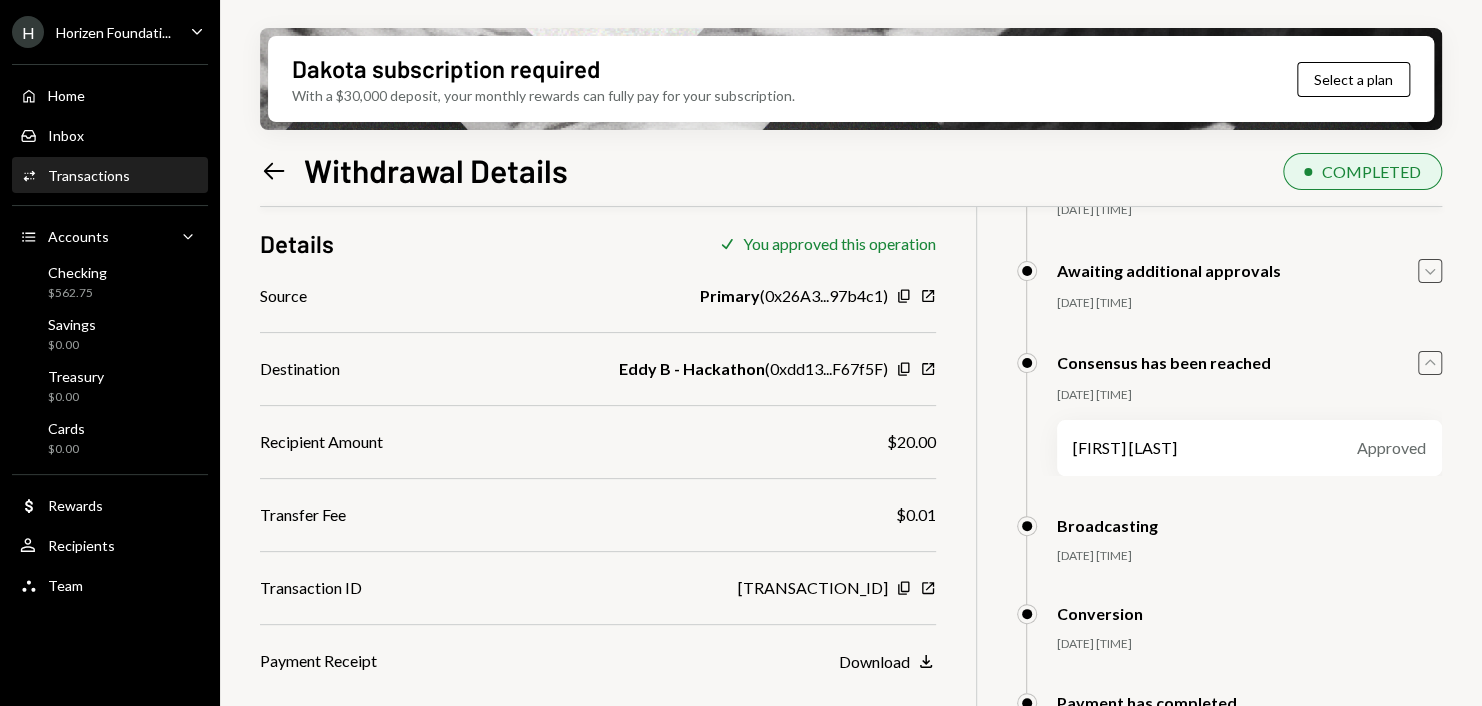 click on "Caret Down" 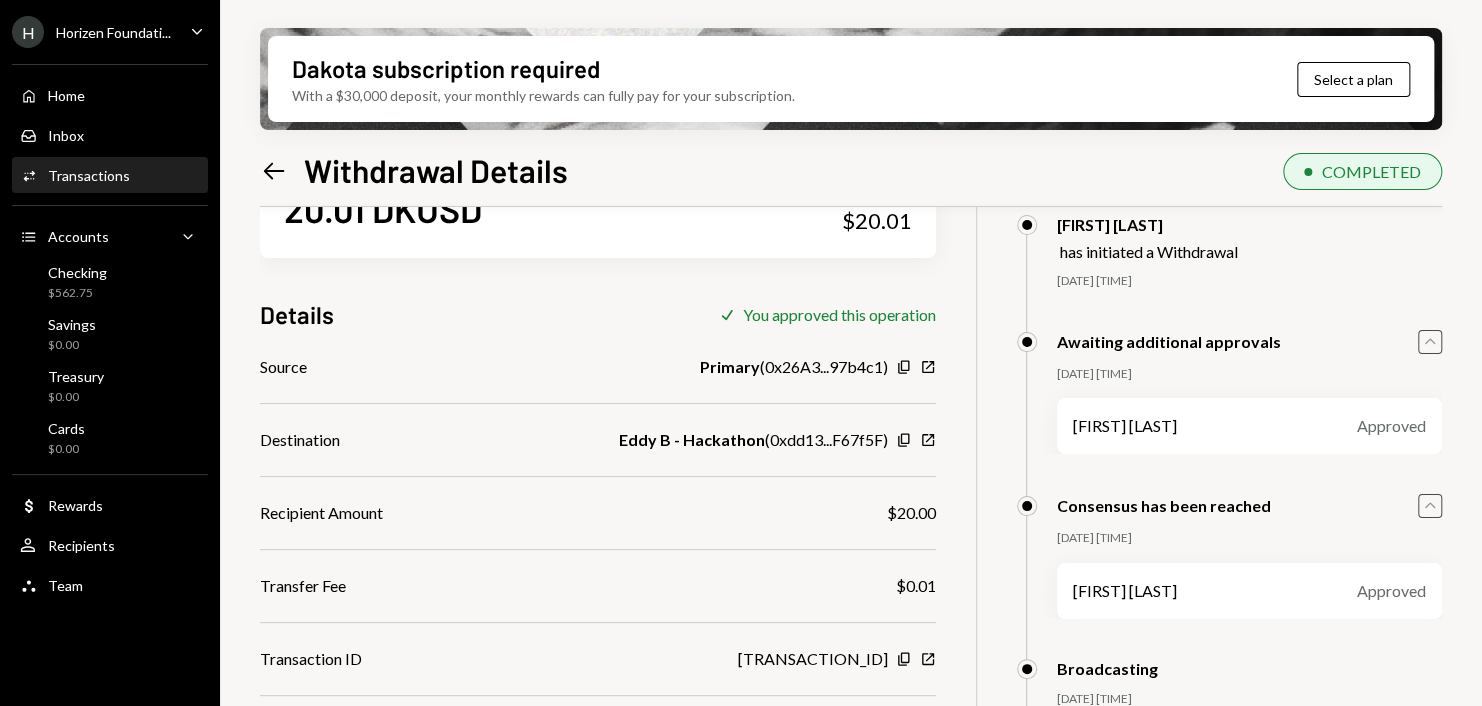 scroll, scrollTop: 0, scrollLeft: 0, axis: both 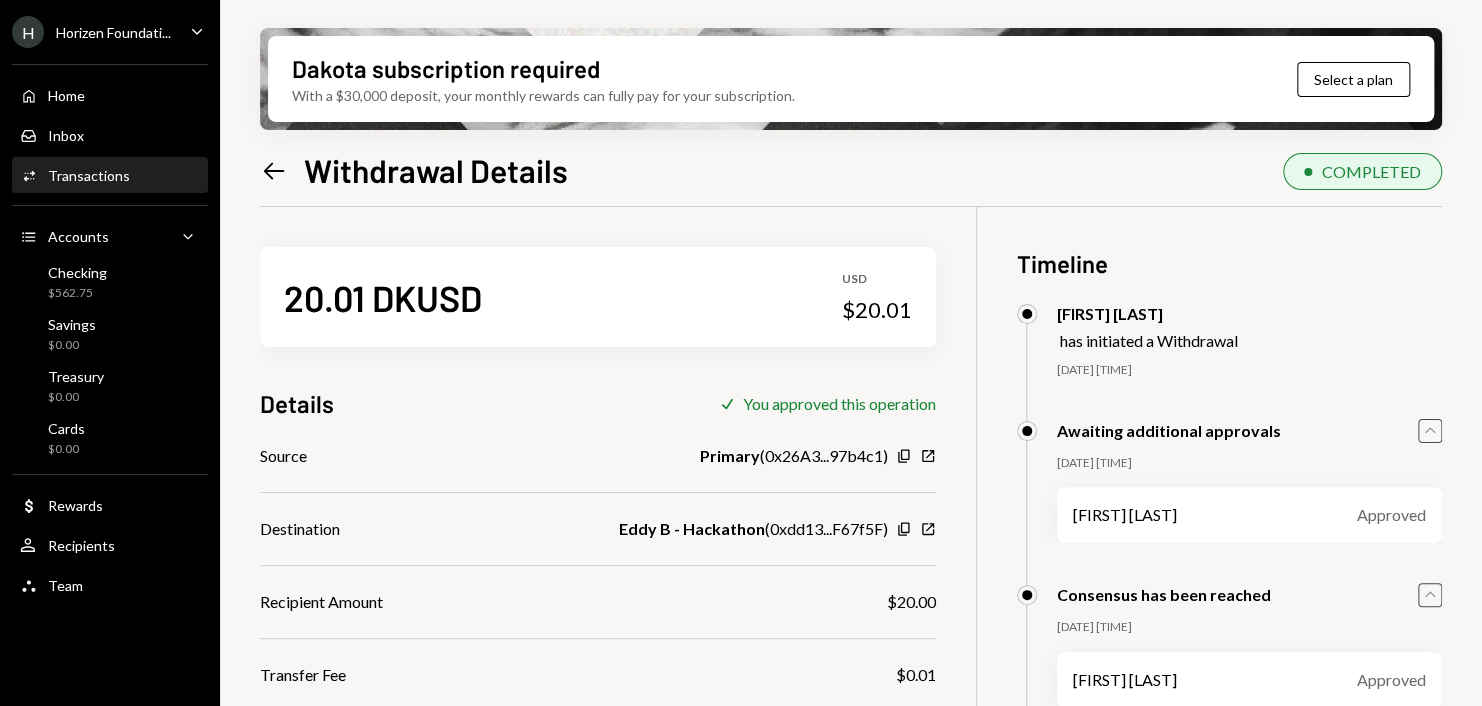 click on "H Horizen Foundati... Caret Down" at bounding box center (110, 32) 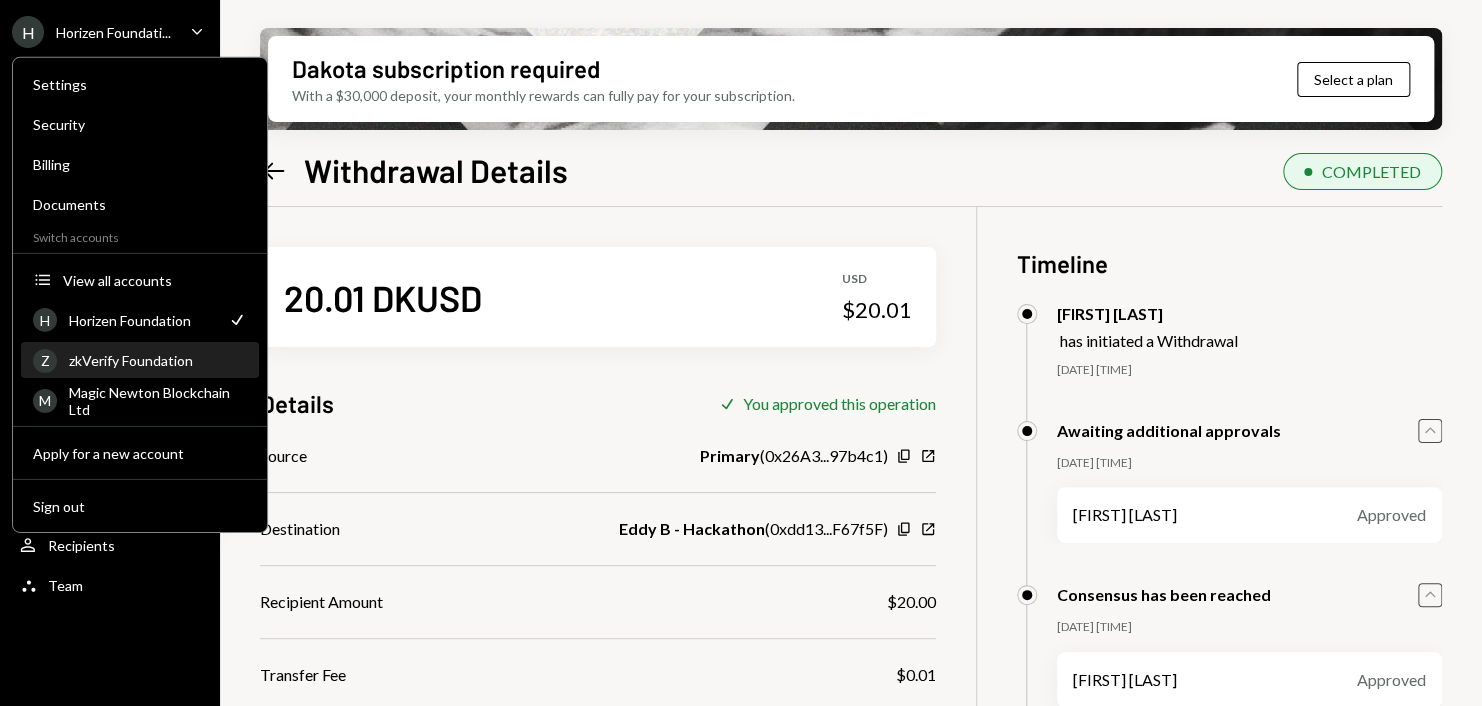 click on "zkVerify Foundation" at bounding box center (158, 360) 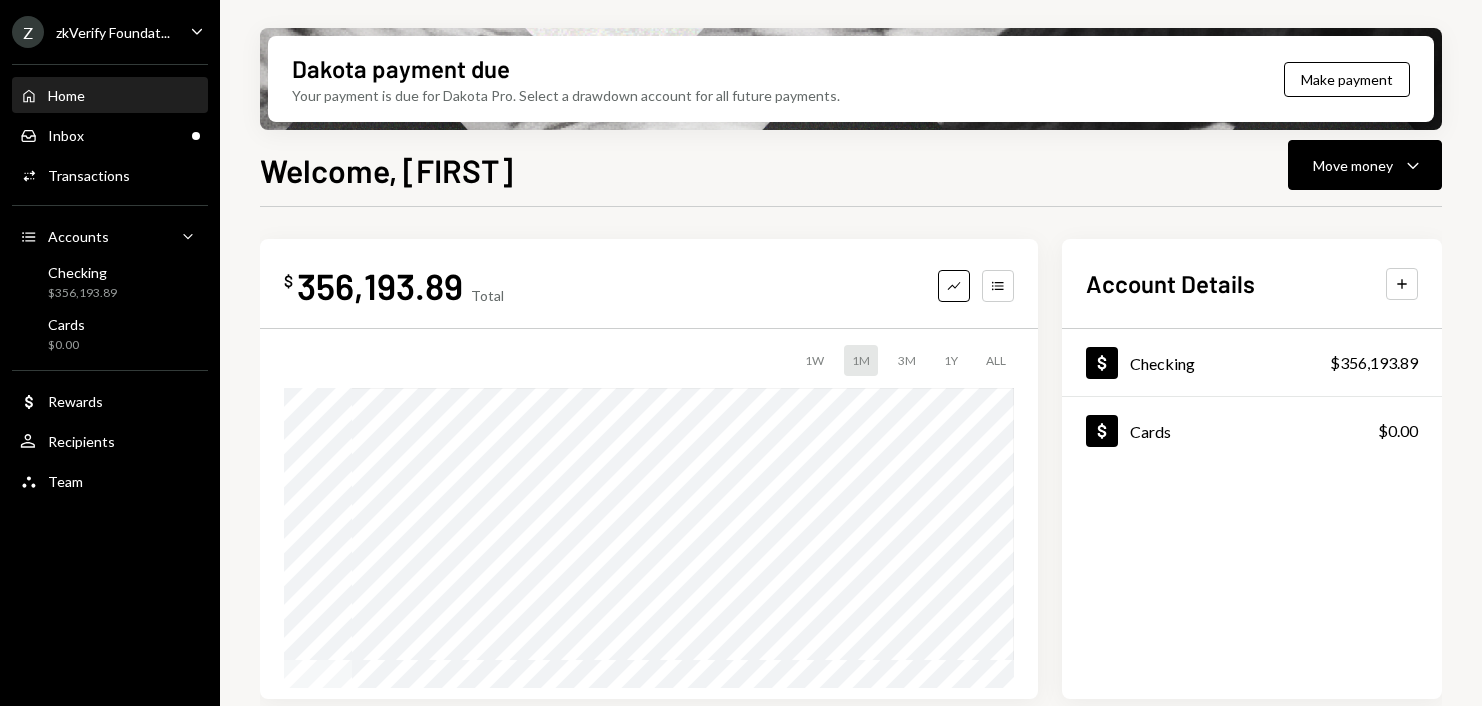 scroll, scrollTop: 0, scrollLeft: 0, axis: both 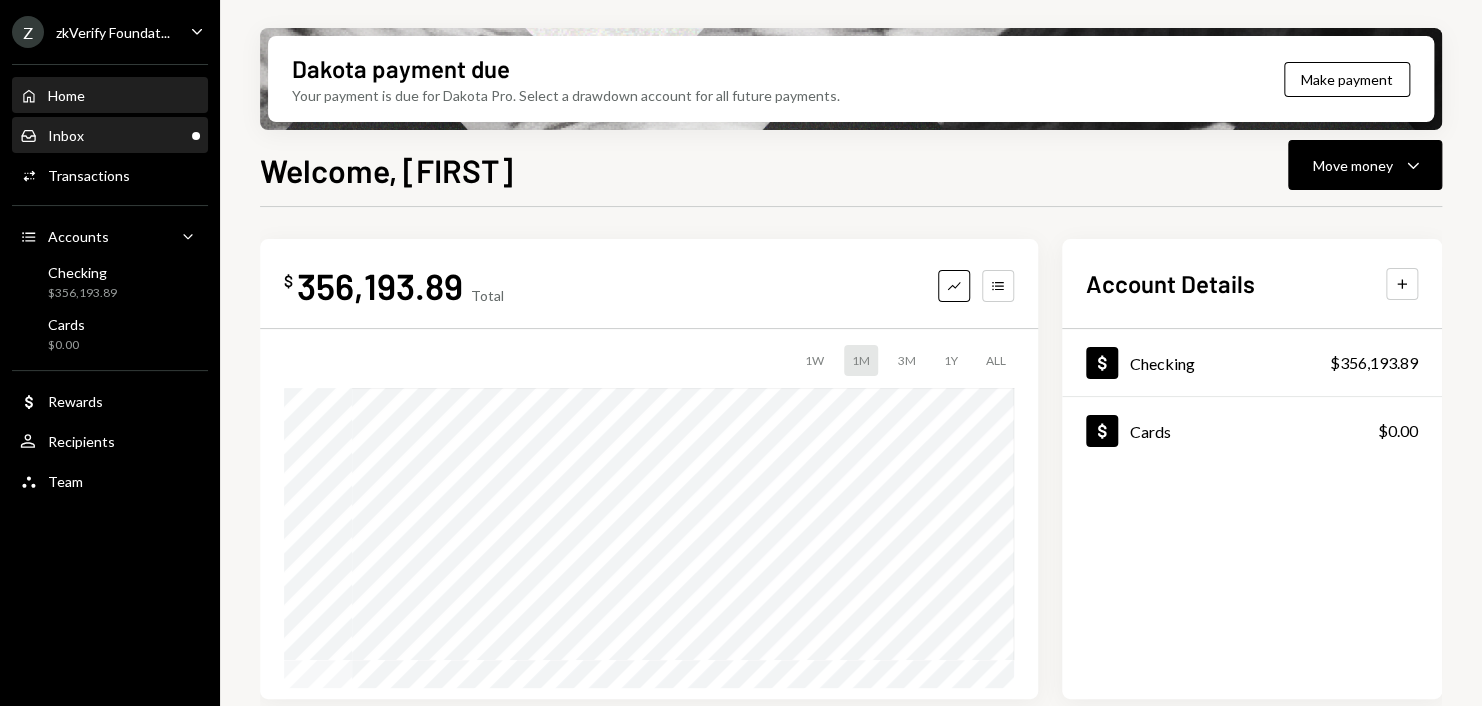 click on "Inbox Inbox" at bounding box center (110, 136) 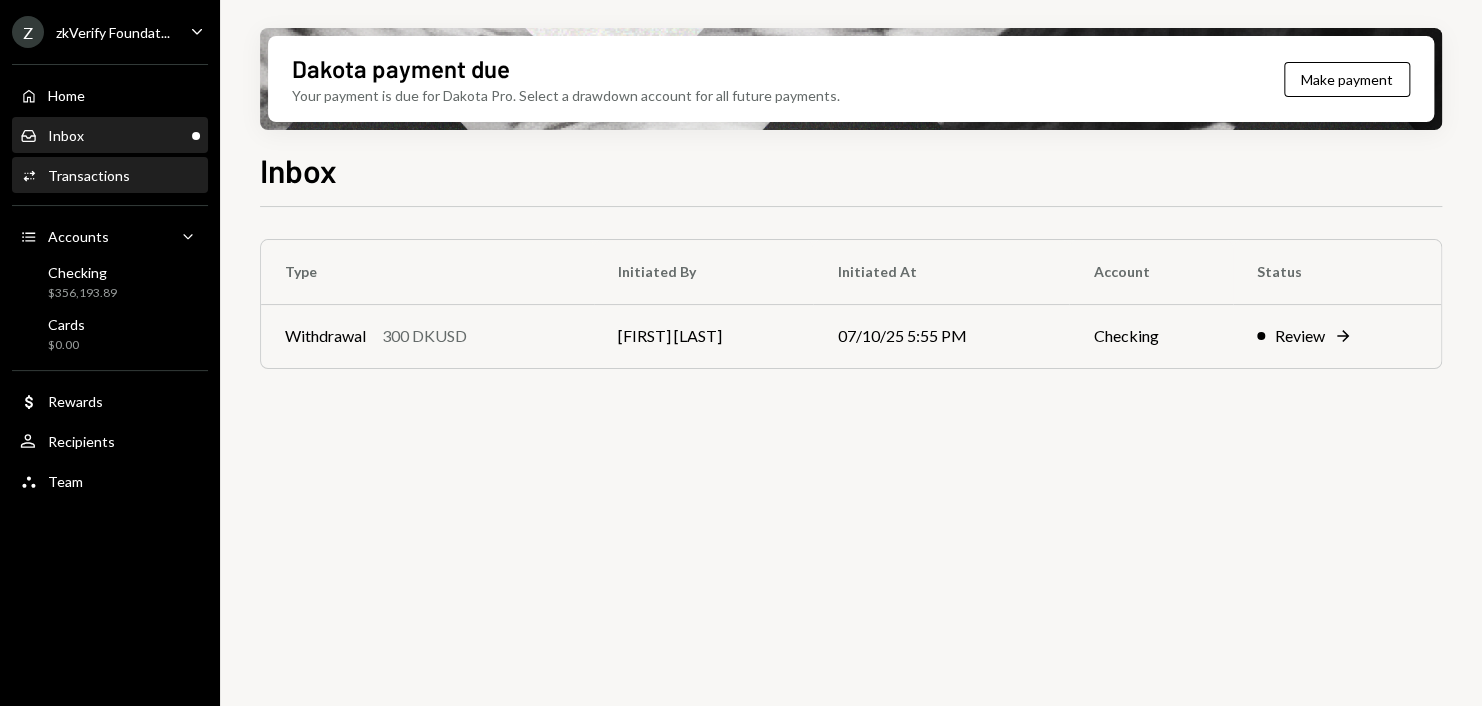 click on "Transactions" at bounding box center (89, 175) 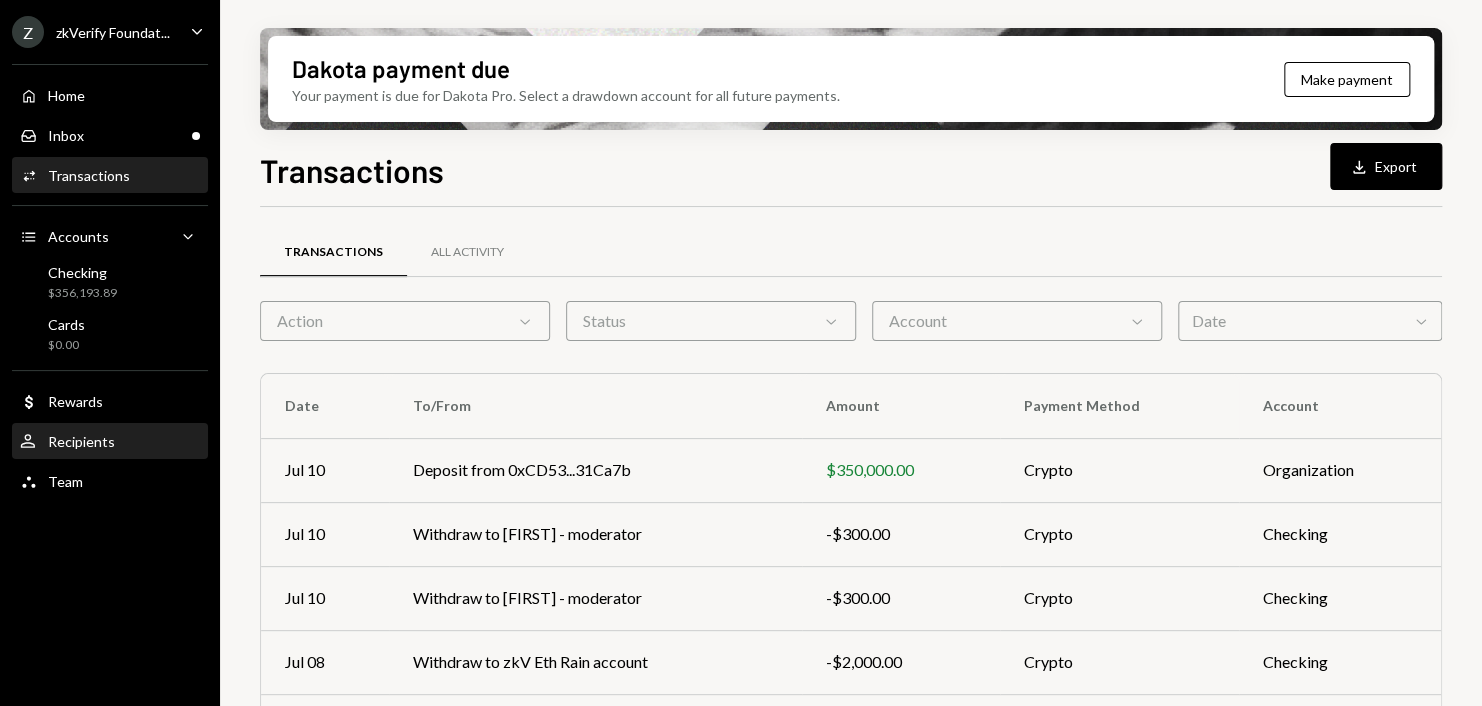 click on "Recipients" at bounding box center [81, 441] 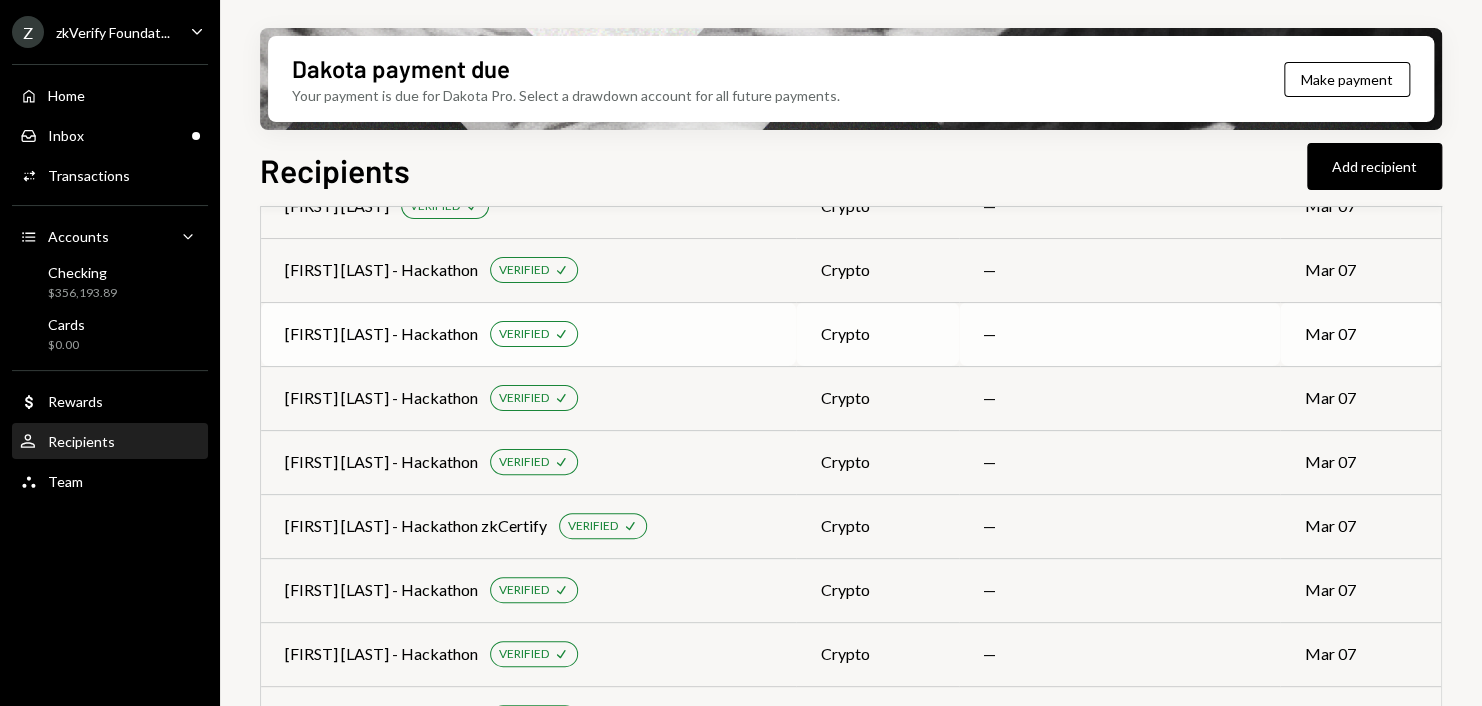 scroll, scrollTop: 1600, scrollLeft: 0, axis: vertical 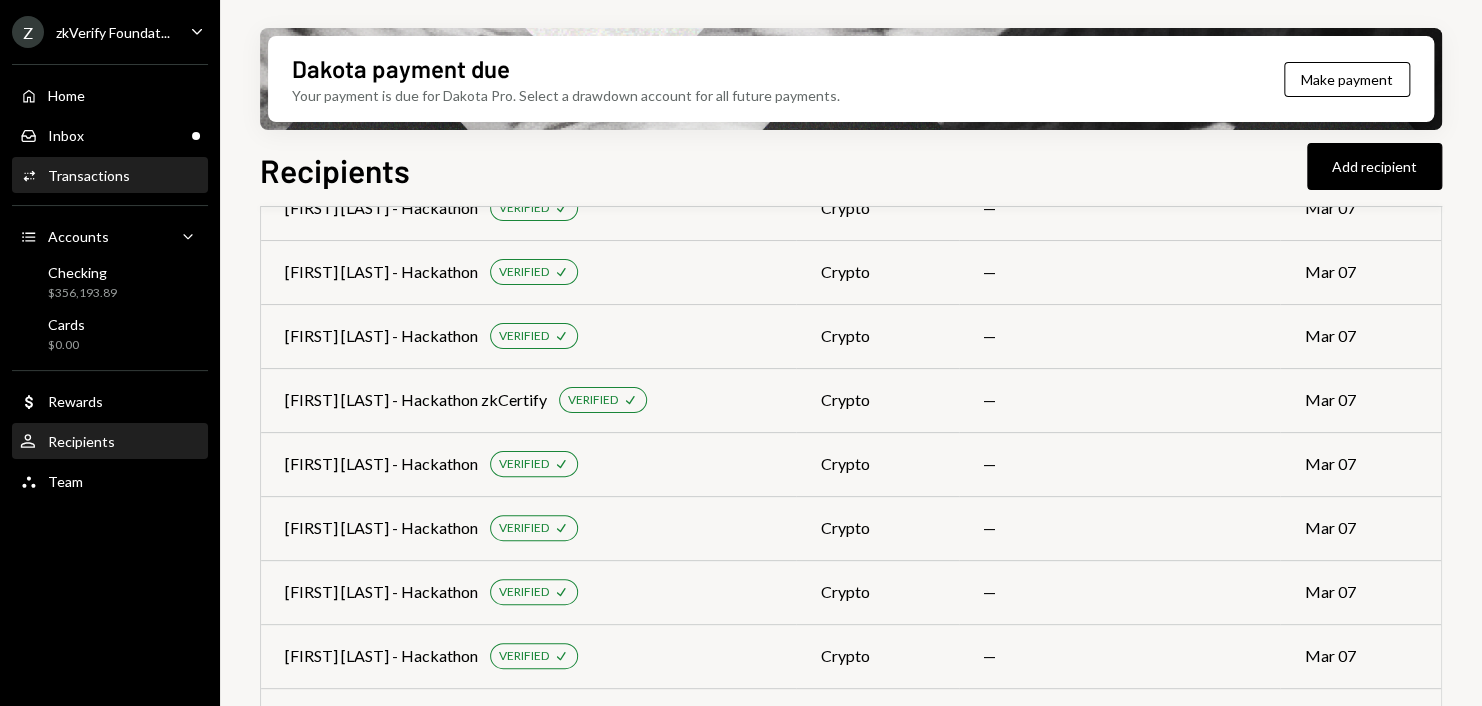 click on "Activities Transactions" at bounding box center [110, 176] 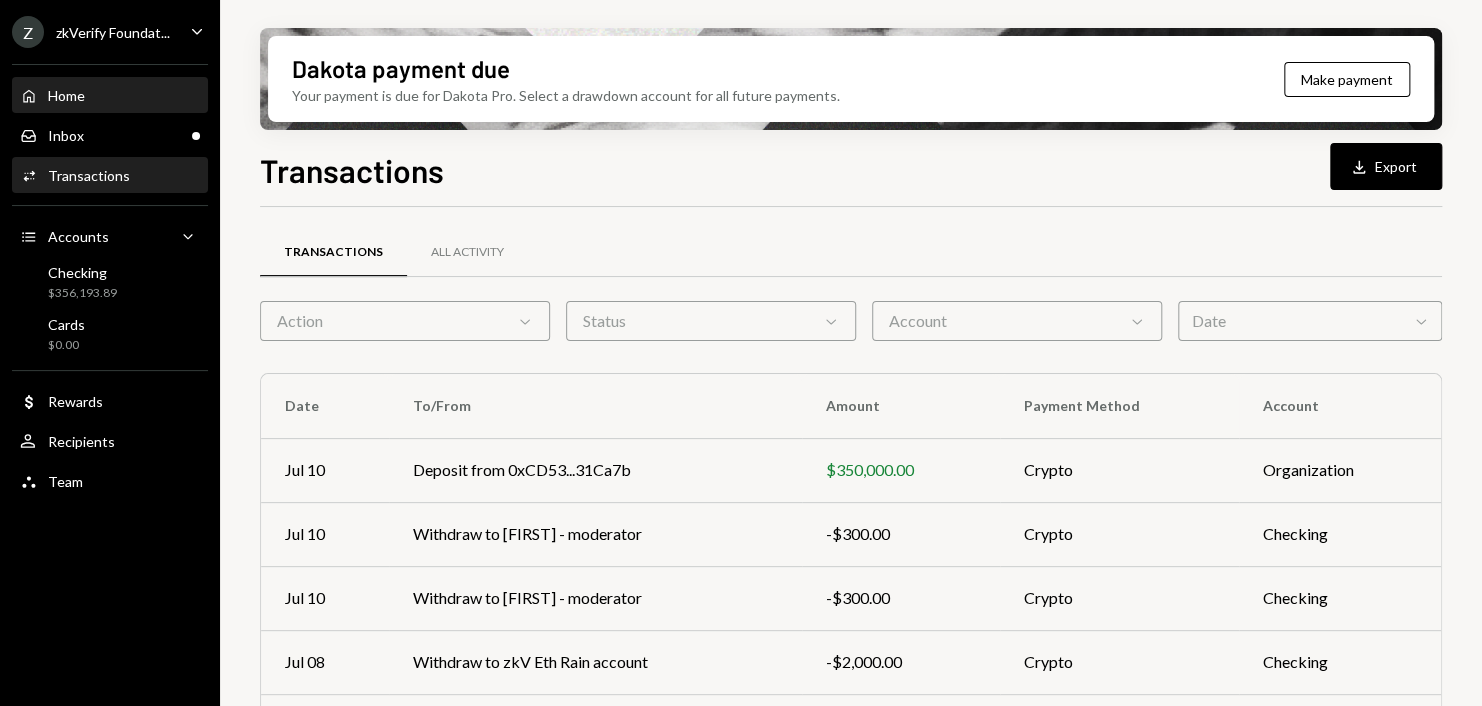 click on "Home Home" at bounding box center (110, 96) 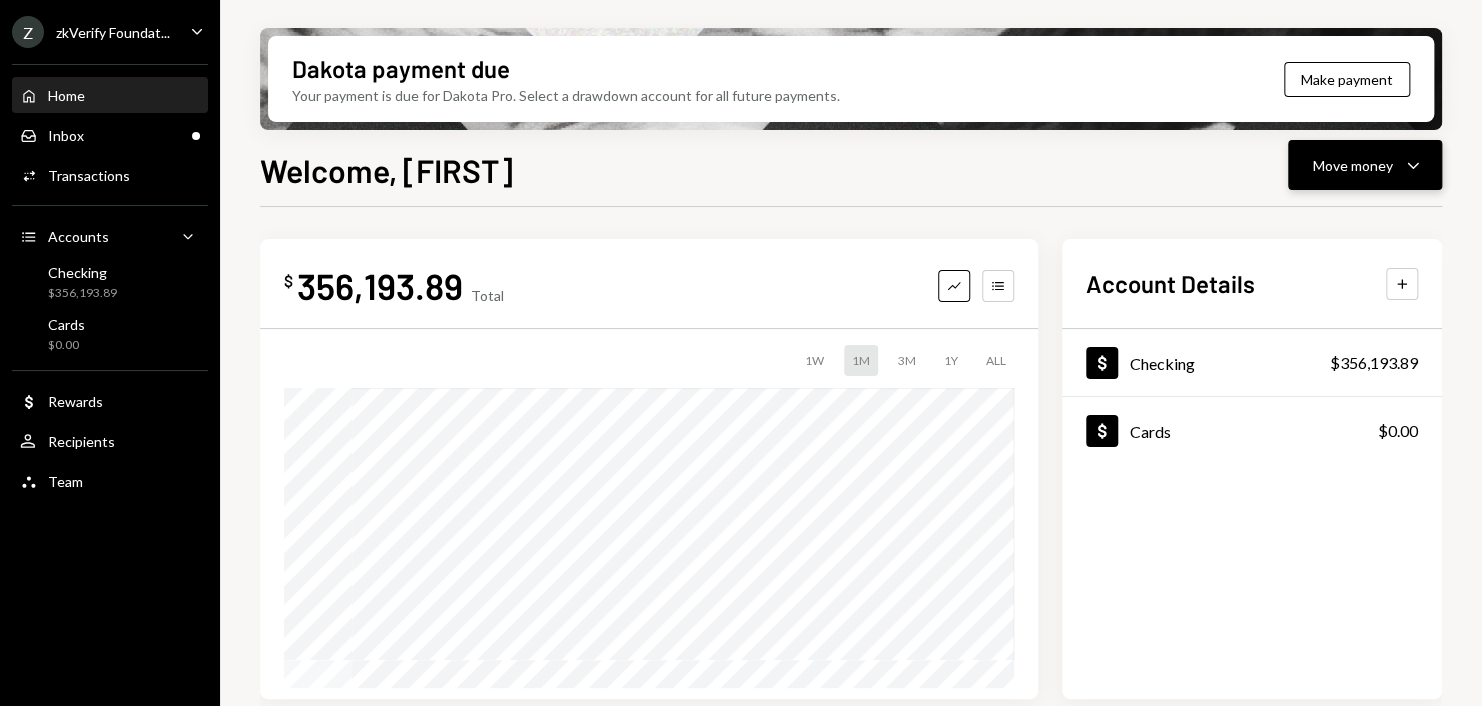 click on "Move money Caret Down" at bounding box center (1365, 165) 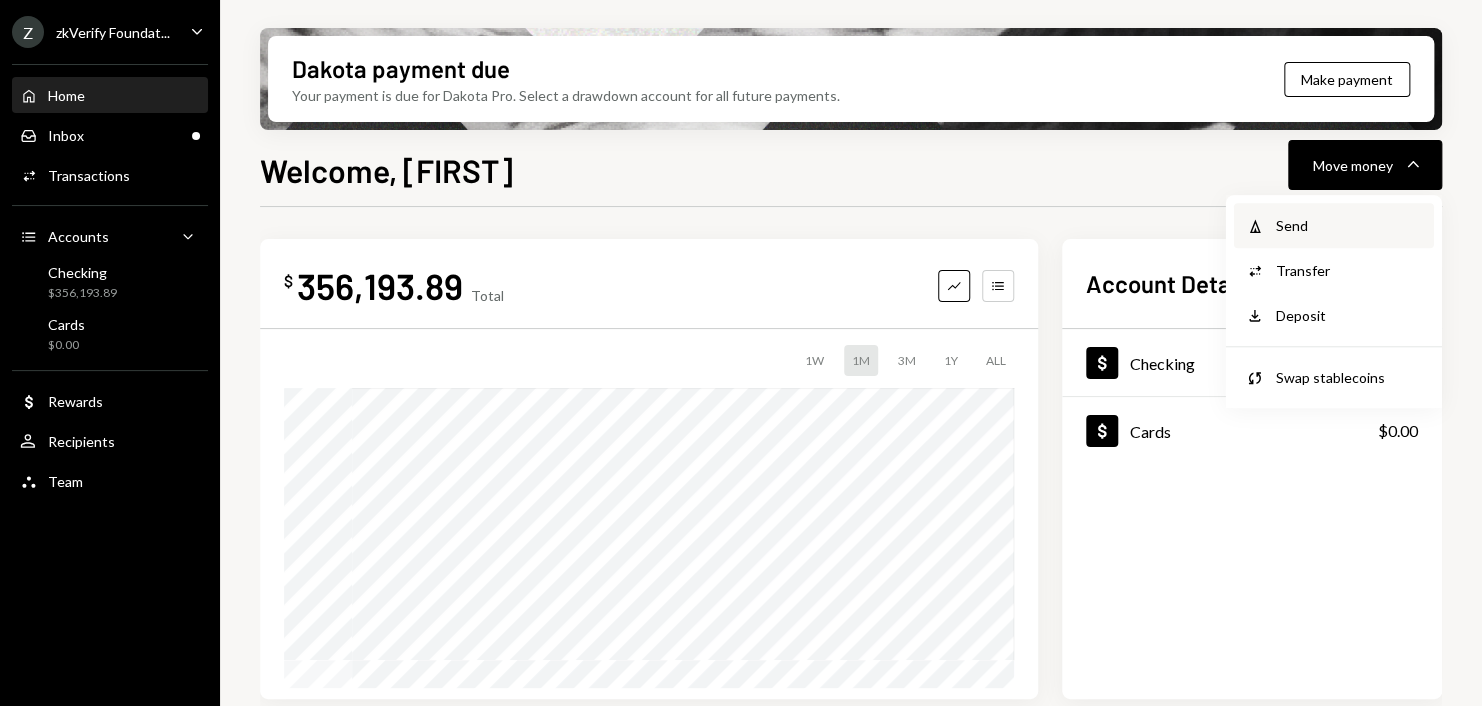 click on "Send" at bounding box center (1349, 225) 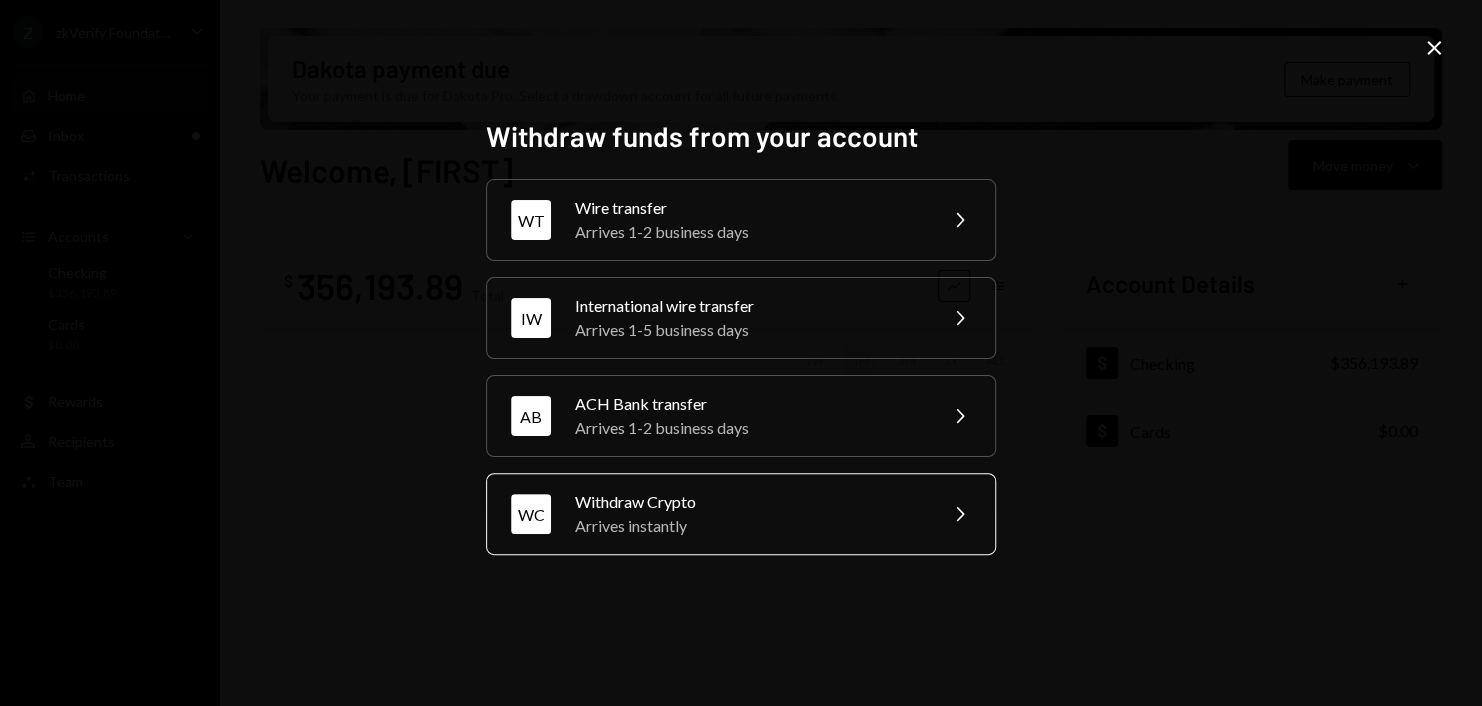 click on "Withdraw Crypto" at bounding box center (749, 502) 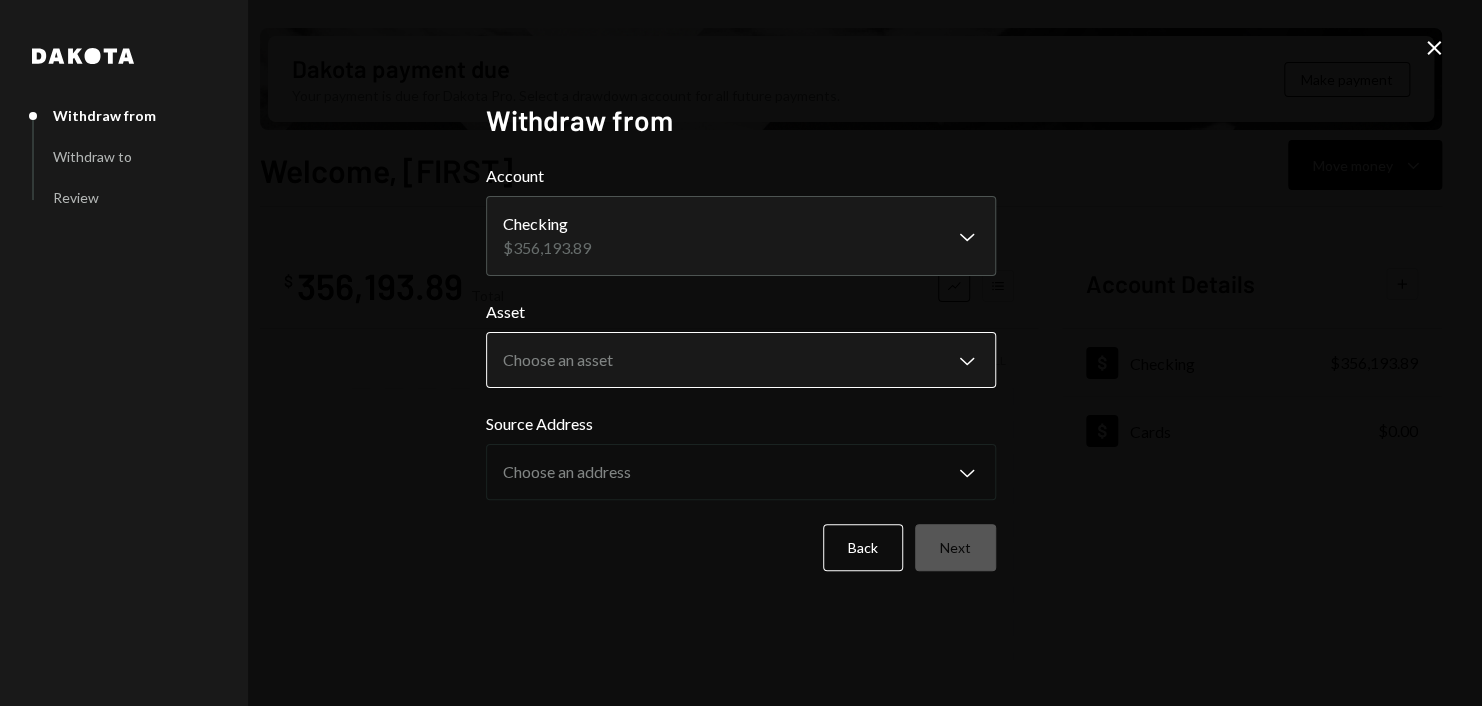 click on "Z zkVerify Foundat... Caret Down Home Home Inbox Inbox Activities Transactions Accounts Accounts Caret Down Checking $356,193.89 Cards $0.00 Dollar Rewards User Recipients Team Team Dakota payment due Your payment is due for Dakota Pro. Select a drawdown account for all future payments. Make payment Welcome, Harrison Move money Caret Down $ 356,193.89 Total Graph Accounts 1W 1M 3M 1Y ALL Account Details Plus Dollar Checking $356,193.89 Dollar Cards $0.00 Recent Transactions View all Type Initiated By Initiated At Account Status Deposit 350,000  USDC 0xCD53...31Ca7b Copy 07/10/25 10:25 PM Checking Completed Withdrawal 300  DKUSD Harrison Lac 07/10/25 5:55 PM Checking Review Right Arrow Withdrawal 300  DKUSD Harrison Lac 07/10/25 1:02 PM Checking Canceled Withdrawal 2,000  DKUSD Savannah Netherlands 07/08/25 7:40 PM Checking Completed Withdrawal 2,000  DKUSD Savannah Netherlands 07/08/25 3:15 PM Checking Canceled Welcome, Harrison - Dakota Dakota Withdraw from Withdraw to Review Withdraw from Account Checking" at bounding box center (741, 353) 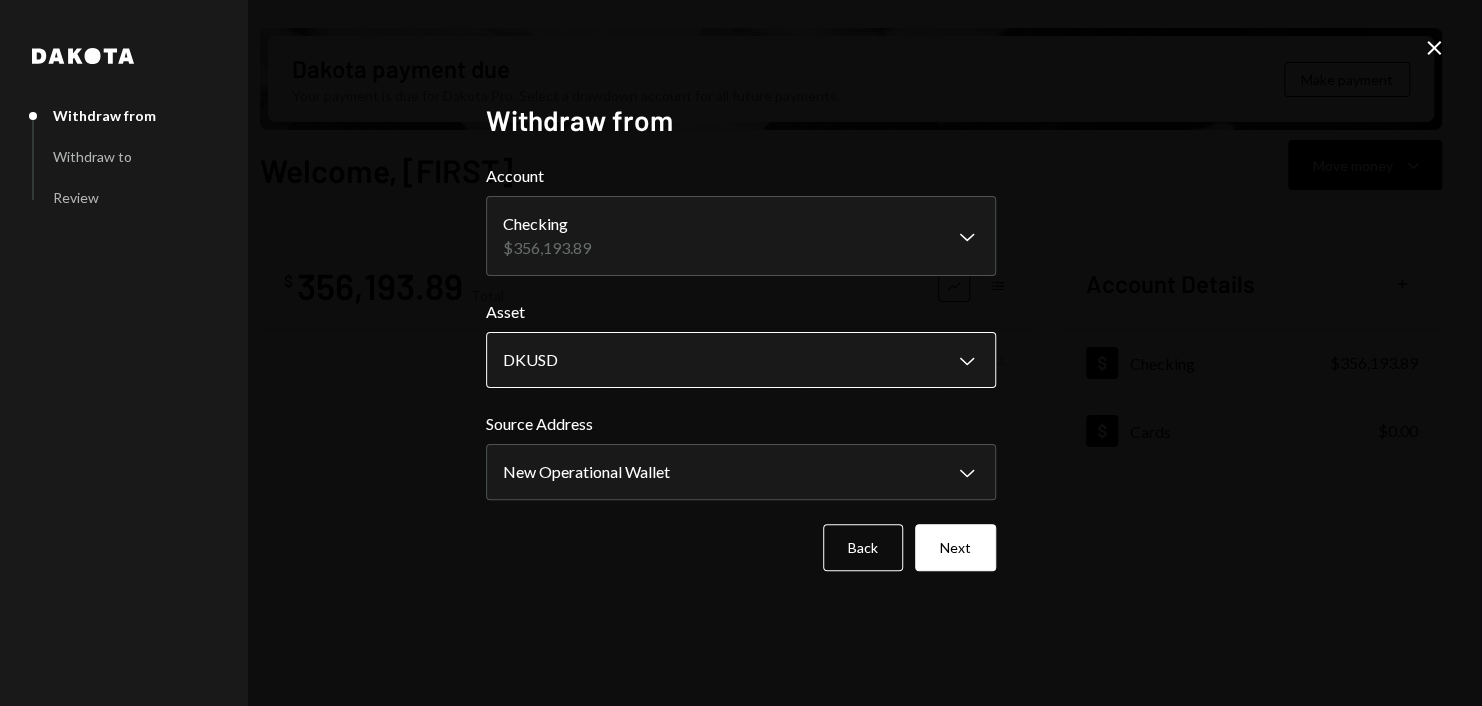 click on "Z zkVerify Foundat... Caret Down Home Home Inbox Inbox Activities Transactions Accounts Accounts Caret Down Checking $356,193.89 Cards $0.00 Dollar Rewards User Recipients Team Team Dakota payment due Your payment is due for Dakota Pro. Select a drawdown account for all future payments. Make payment Welcome, Harrison Move money Caret Down $ 356,193.89 Total Graph Accounts 1W 1M 3M 1Y ALL Account Details Plus Dollar Checking $356,193.89 Dollar Cards $0.00 Recent Transactions View all Type Initiated By Initiated At Account Status Deposit 350,000  USDC 0xCD53...31Ca7b Copy 07/10/25 10:25 PM Checking Completed Withdrawal 300  DKUSD Harrison Lac 07/10/25 5:55 PM Checking Review Right Arrow Withdrawal 300  DKUSD Harrison Lac 07/10/25 1:02 PM Checking Canceled Withdrawal 2,000  DKUSD Savannah Netherlands 07/08/25 7:40 PM Checking Completed Withdrawal 2,000  DKUSD Savannah Netherlands 07/08/25 3:15 PM Checking Canceled Welcome, Harrison - Dakota Dakota Withdraw from Withdraw to Review Withdraw from Account Checking" at bounding box center (741, 353) 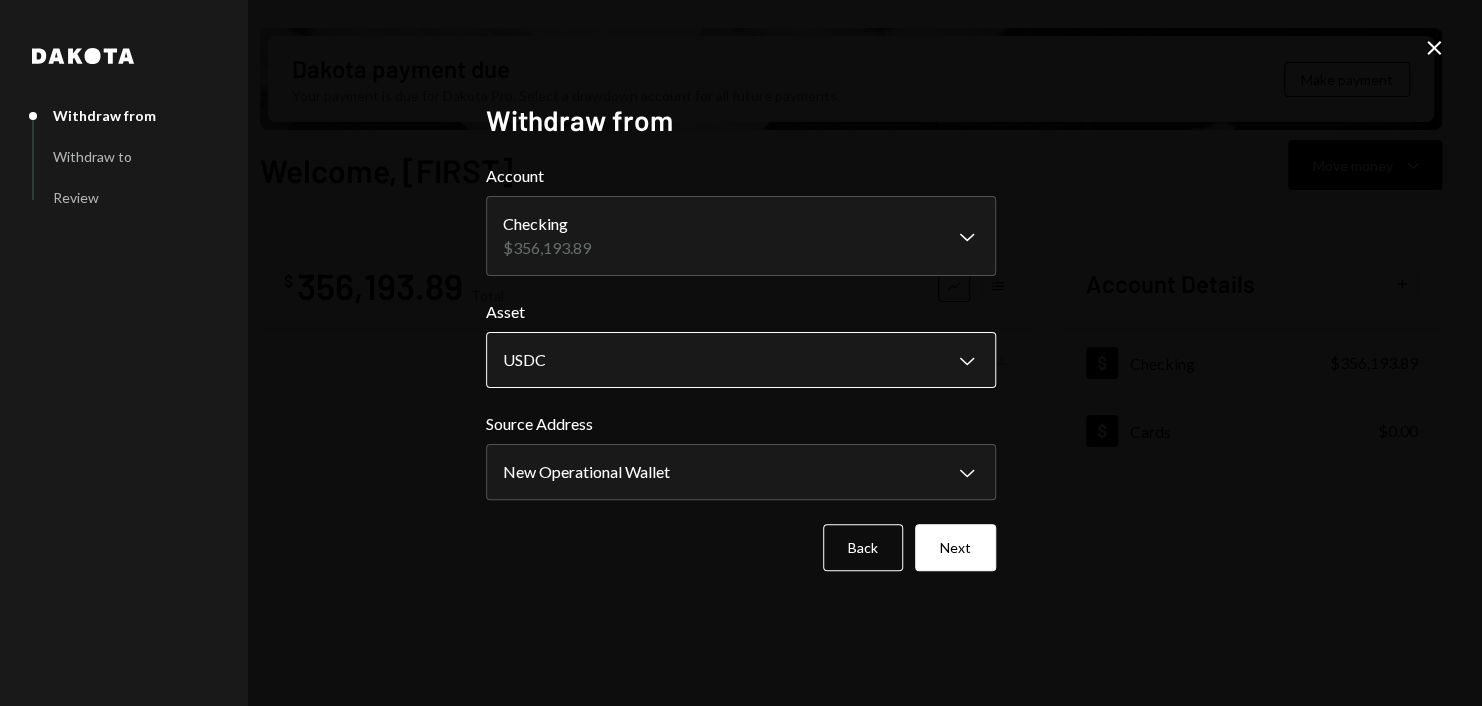 click on "Z zkVerify Foundat... Caret Down Home Home Inbox Inbox Activities Transactions Accounts Accounts Caret Down Checking $356,193.89 Cards $0.00 Dollar Rewards User Recipients Team Team Dakota payment due Your payment is due for Dakota Pro. Select a drawdown account for all future payments. Make payment Welcome, Harrison Move money Caret Down $ 356,193.89 Total Graph Accounts 1W 1M 3M 1Y ALL Account Details Plus Dollar Checking $356,193.89 Dollar Cards $0.00 Recent Transactions View all Type Initiated By Initiated At Account Status Deposit 350,000  USDC 0xCD53...31Ca7b Copy 07/10/25 10:25 PM Checking Completed Withdrawal 300  DKUSD Harrison Lac 07/10/25 5:55 PM Checking Review Right Arrow Withdrawal 300  DKUSD Harrison Lac 07/10/25 1:02 PM Checking Canceled Withdrawal 2,000  DKUSD Savannah Netherlands 07/08/25 7:40 PM Checking Completed Withdrawal 2,000  DKUSD Savannah Netherlands 07/08/25 3:15 PM Checking Canceled Welcome, Harrison - Dakota Dakota Withdraw from Withdraw to Review Withdraw from Account Checking" at bounding box center (741, 353) 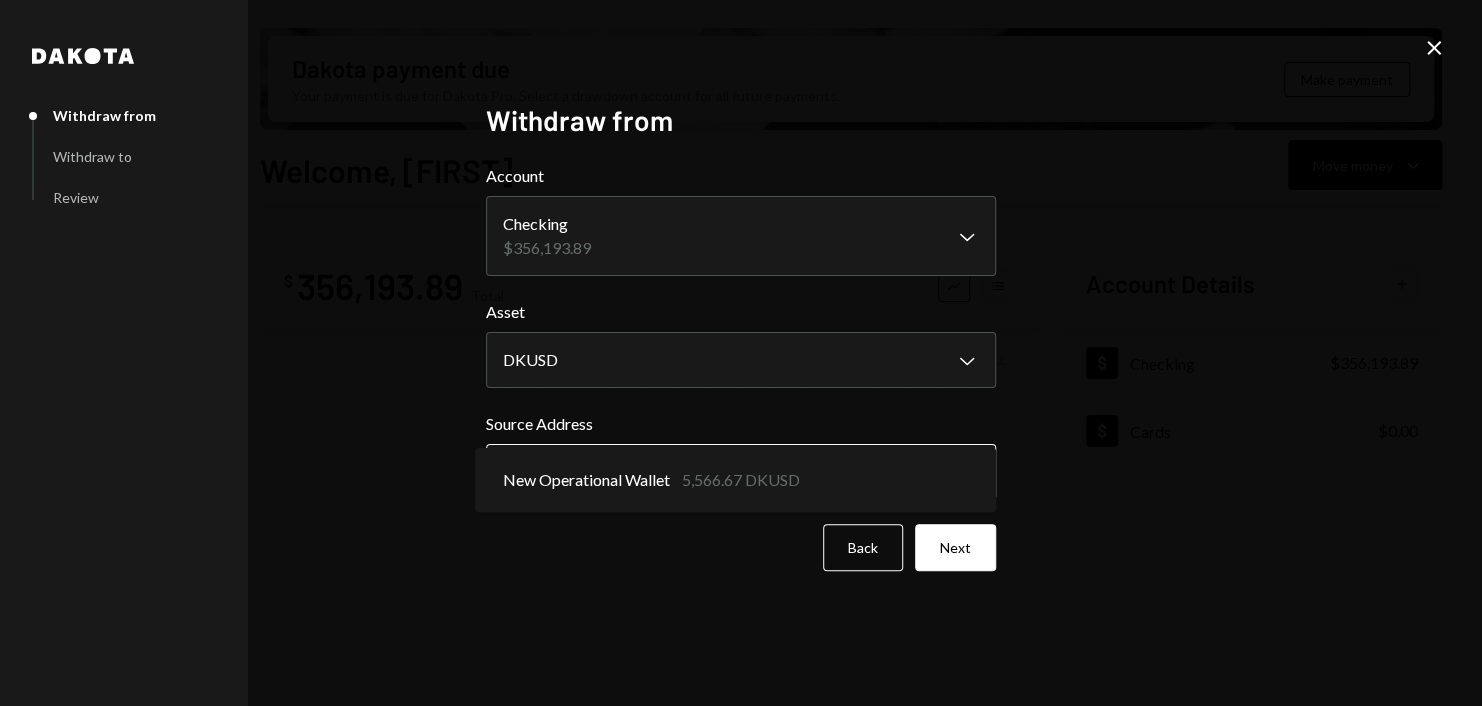 click on "Z zkVerify Foundat... Caret Down Home Home Inbox Inbox Activities Transactions Accounts Accounts Caret Down Checking $356,193.89 Cards $0.00 Dollar Rewards User Recipients Team Team Dakota payment due Your payment is due for Dakota Pro. Select a drawdown account for all future payments. Make payment Welcome, Harrison Move money Caret Down $ 356,193.89 Total Graph Accounts 1W 1M 3M 1Y ALL Account Details Plus Dollar Checking $356,193.89 Dollar Cards $0.00 Recent Transactions View all Type Initiated By Initiated At Account Status Deposit 350,000  USDC 0xCD53...31Ca7b Copy 07/10/25 10:25 PM Checking Completed Withdrawal 300  DKUSD Harrison Lac 07/10/25 5:55 PM Checking Review Right Arrow Withdrawal 300  DKUSD Harrison Lac 07/10/25 1:02 PM Checking Canceled Withdrawal 2,000  DKUSD Savannah Netherlands 07/08/25 7:40 PM Checking Completed Withdrawal 2,000  DKUSD Savannah Netherlands 07/08/25 3:15 PM Checking Canceled Welcome, Harrison - Dakota Dakota Withdraw from Withdraw to Review Withdraw from Account Checking" at bounding box center (741, 353) 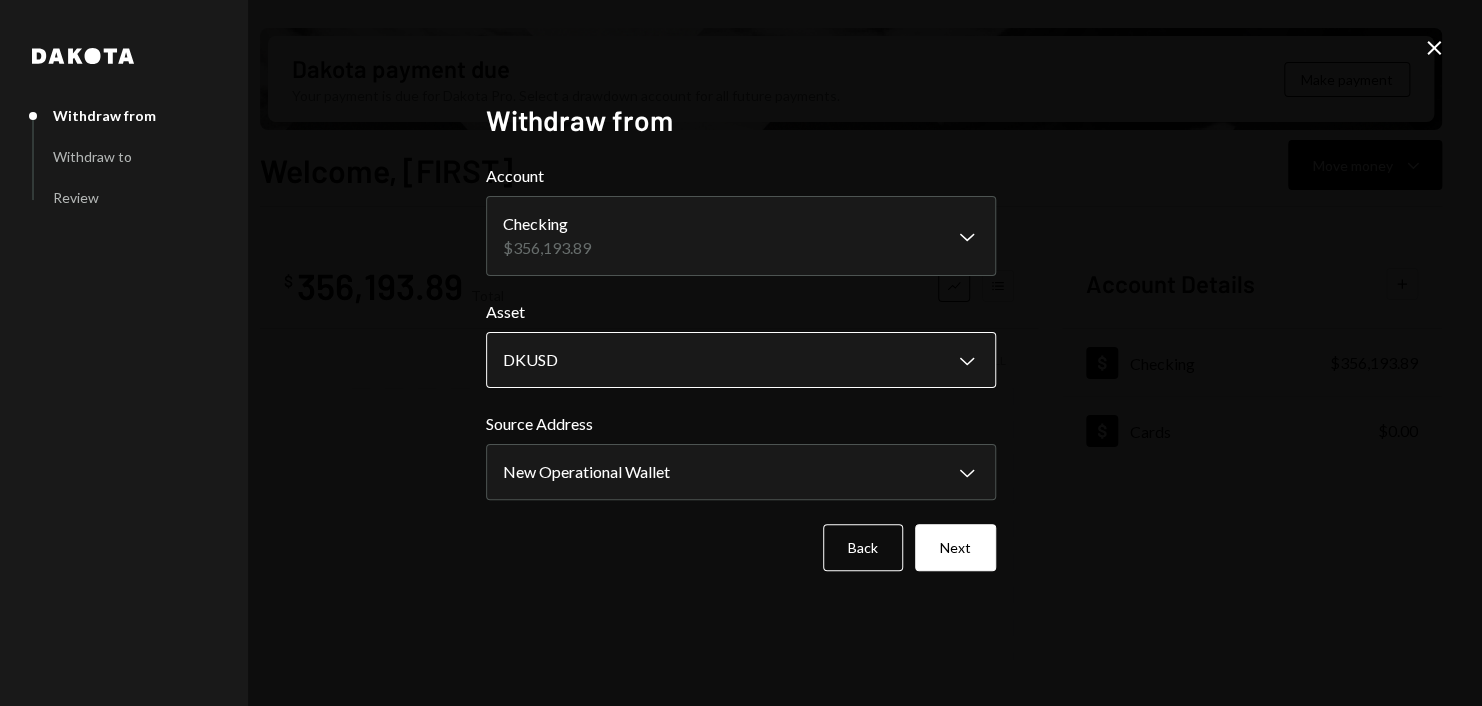 click on "Z zkVerify Foundat... Caret Down Home Home Inbox Inbox Activities Transactions Accounts Accounts Caret Down Checking $356,193.89 Cards $0.00 Dollar Rewards User Recipients Team Team Dakota payment due Your payment is due for Dakota Pro. Select a drawdown account for all future payments. Make payment Welcome, Harrison Move money Caret Down $ 356,193.89 Total Graph Accounts 1W 1M 3M 1Y ALL Account Details Plus Dollar Checking $356,193.89 Dollar Cards $0.00 Recent Transactions View all Type Initiated By Initiated At Account Status Deposit 350,000  USDC 0xCD53...31Ca7b Copy 07/10/25 10:25 PM Checking Completed Withdrawal 300  DKUSD Harrison Lac 07/10/25 5:55 PM Checking Review Right Arrow Withdrawal 300  DKUSD Harrison Lac 07/10/25 1:02 PM Checking Canceled Withdrawal 2,000  DKUSD Savannah Netherlands 07/08/25 7:40 PM Checking Completed Withdrawal 2,000  DKUSD Savannah Netherlands 07/08/25 3:15 PM Checking Canceled Welcome, Harrison - Dakota Dakota Withdraw from Withdraw to Review Withdraw from Account Checking" at bounding box center [741, 353] 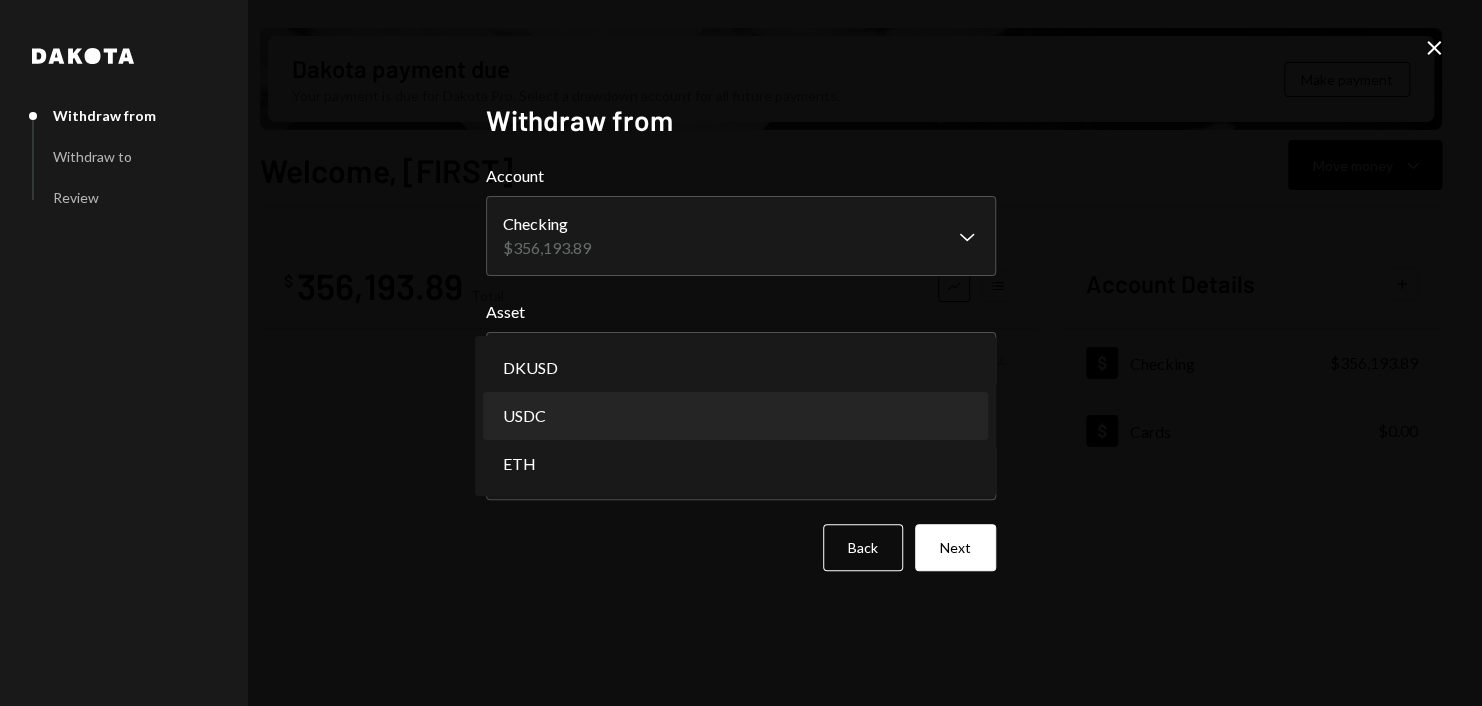 select on "****" 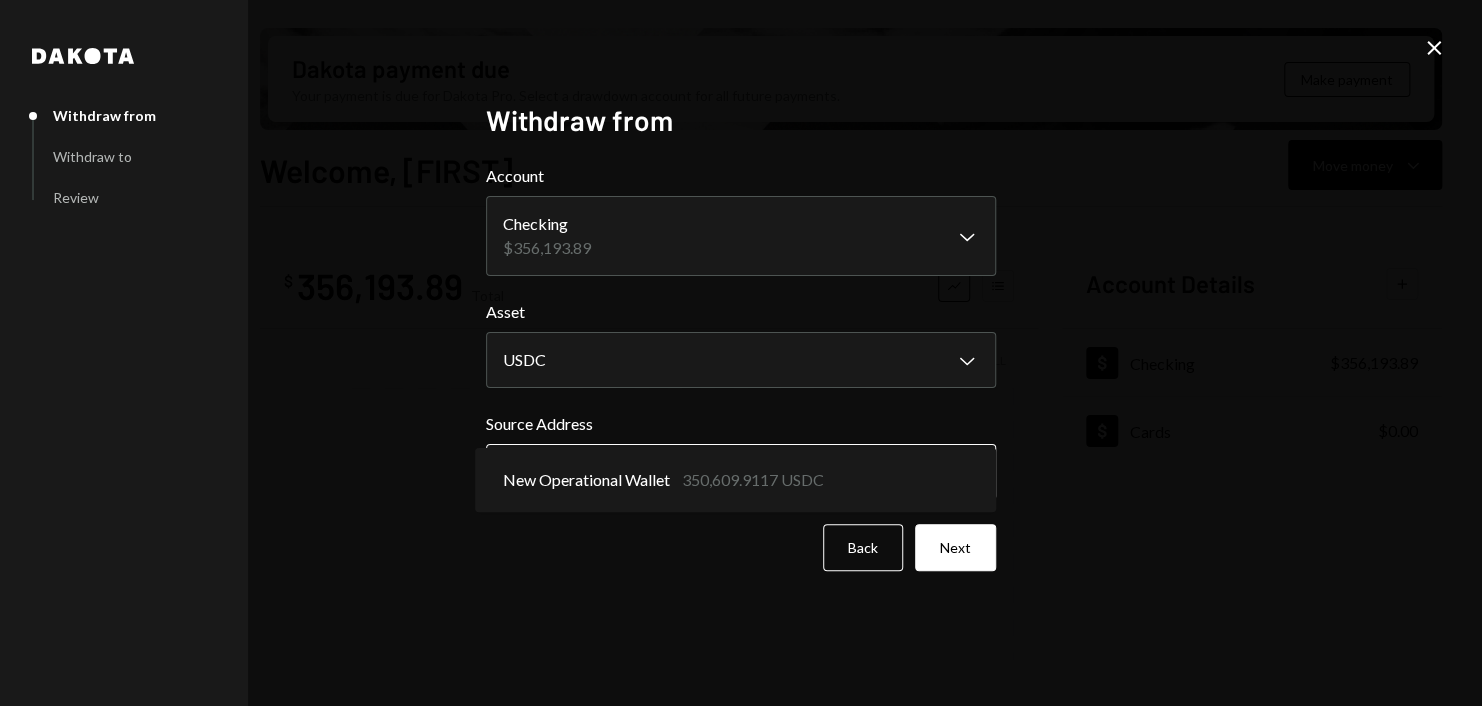 click on "Z zkVerify Foundat... Caret Down Home Home Inbox Inbox Activities Transactions Accounts Accounts Caret Down Checking $356,193.89 Cards $0.00 Dollar Rewards User Recipients Team Team Dakota payment due Your payment is due for Dakota Pro. Select a drawdown account for all future payments. Make payment Welcome, Harrison Move money Caret Down $ 356,193.89 Total Graph Accounts 1W 1M 3M 1Y ALL Account Details Plus Dollar Checking $356,193.89 Dollar Cards $0.00 Recent Transactions View all Type Initiated By Initiated At Account Status Deposit 350,000  USDC 0xCD53...31Ca7b Copy 07/10/25 10:25 PM Checking Completed Withdrawal 300  DKUSD Harrison Lac 07/10/25 5:55 PM Checking Review Right Arrow Withdrawal 300  DKUSD Harrison Lac 07/10/25 1:02 PM Checking Canceled Withdrawal 2,000  DKUSD Savannah Netherlands 07/08/25 7:40 PM Checking Completed Withdrawal 2,000  DKUSD Savannah Netherlands 07/08/25 3:15 PM Checking Canceled Welcome, Harrison - Dakota Dakota Withdraw from Withdraw to Review Withdraw from Account Checking" at bounding box center [741, 353] 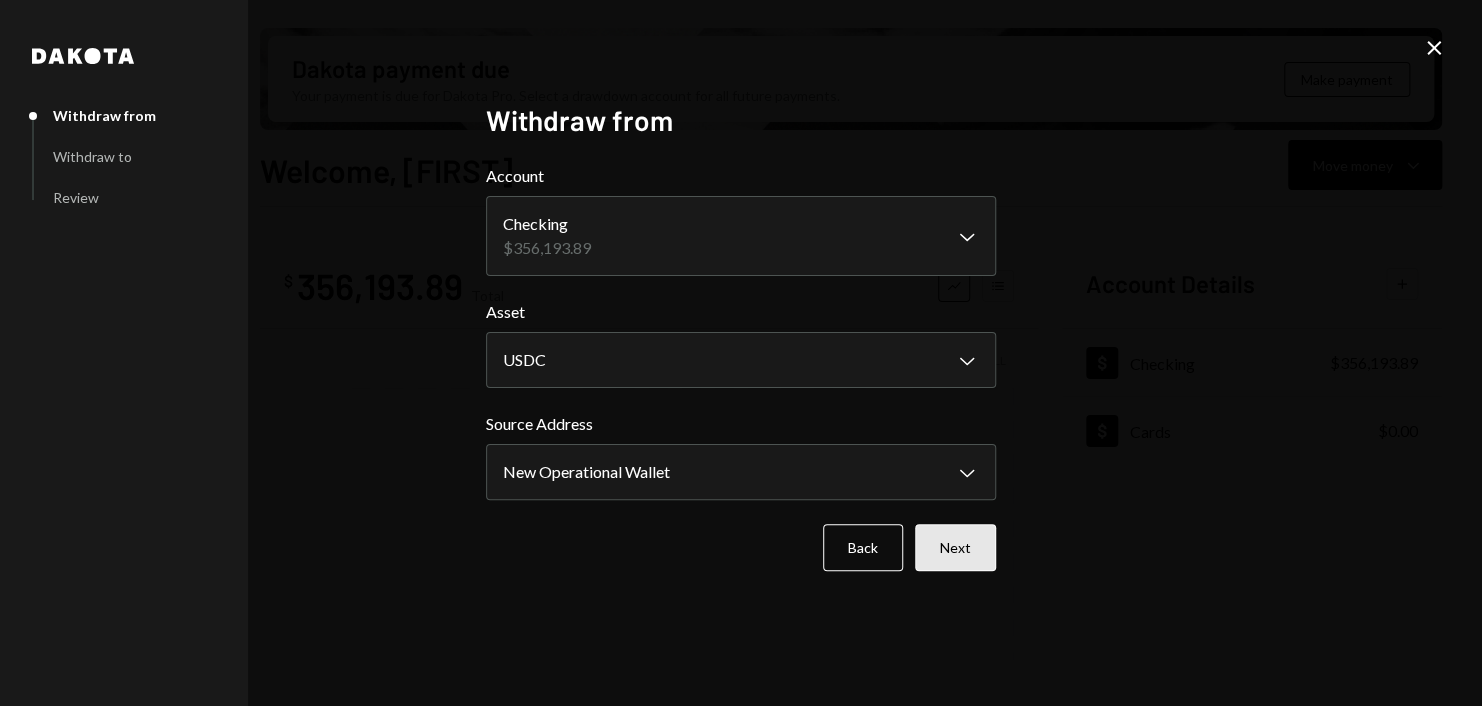 click on "Next" at bounding box center (955, 547) 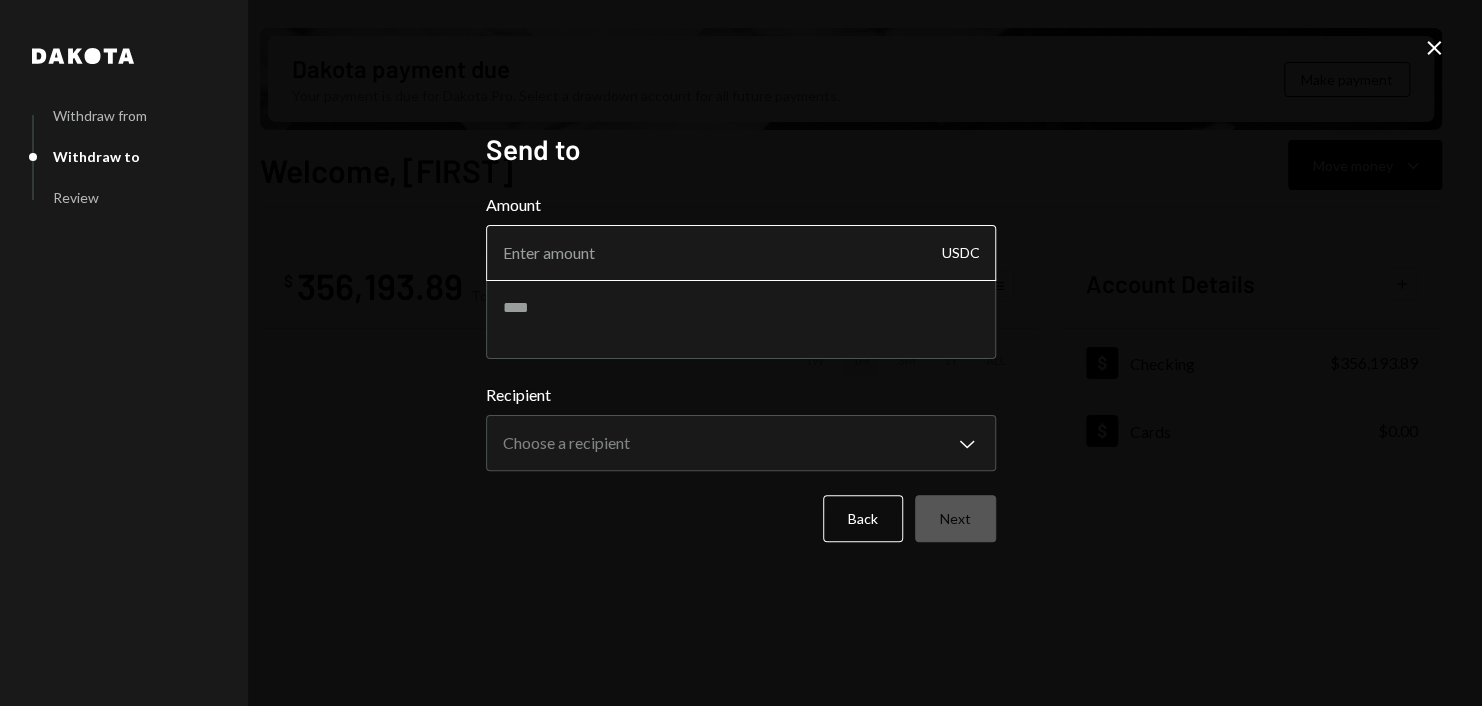 click on "Amount" at bounding box center (741, 253) 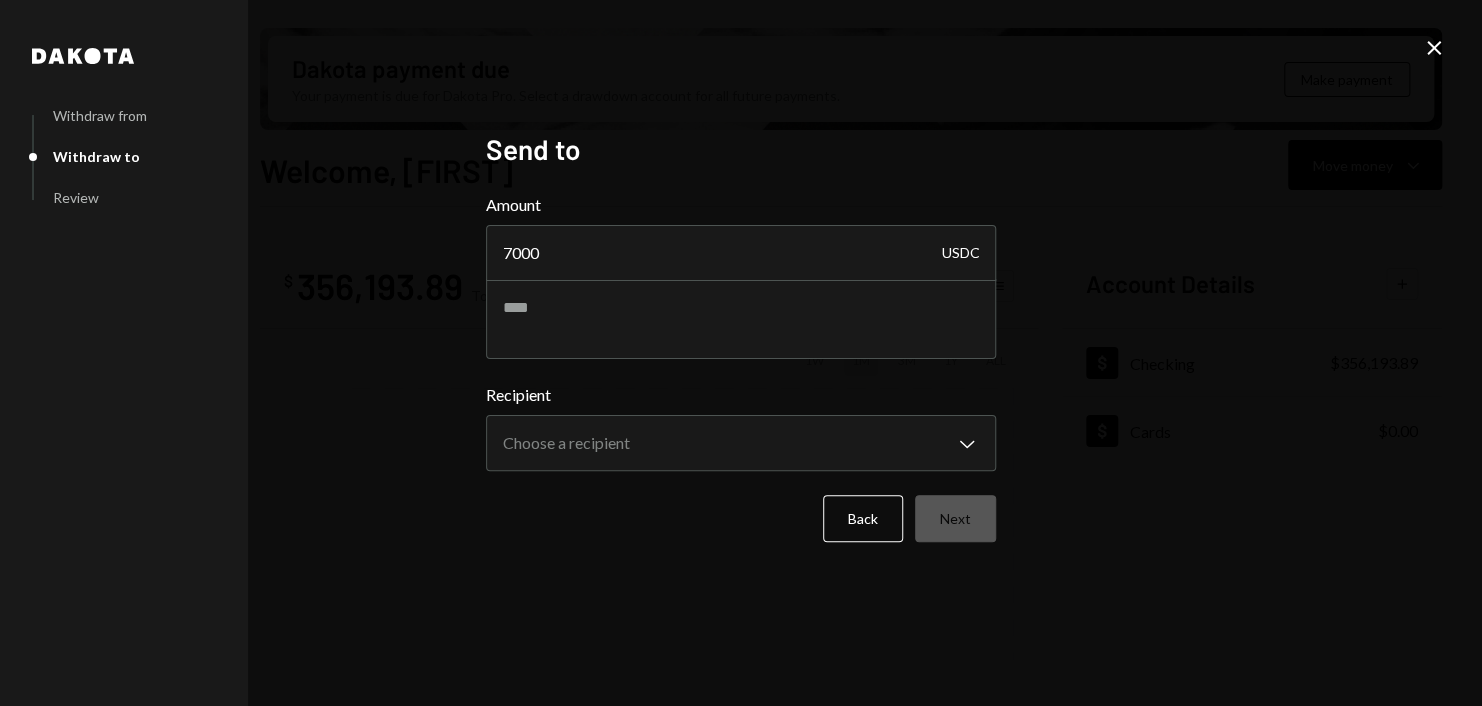 type on "7000" 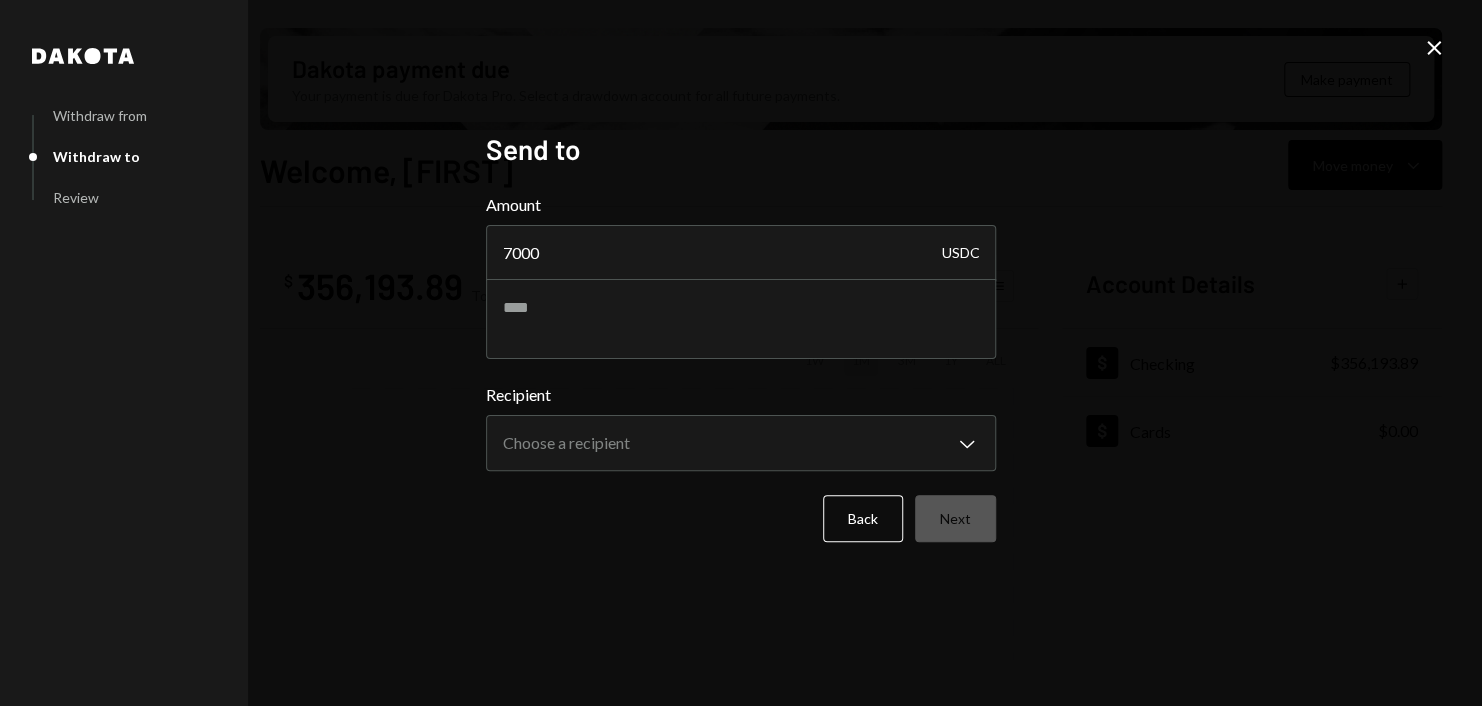 click on "**********" at bounding box center (741, 353) 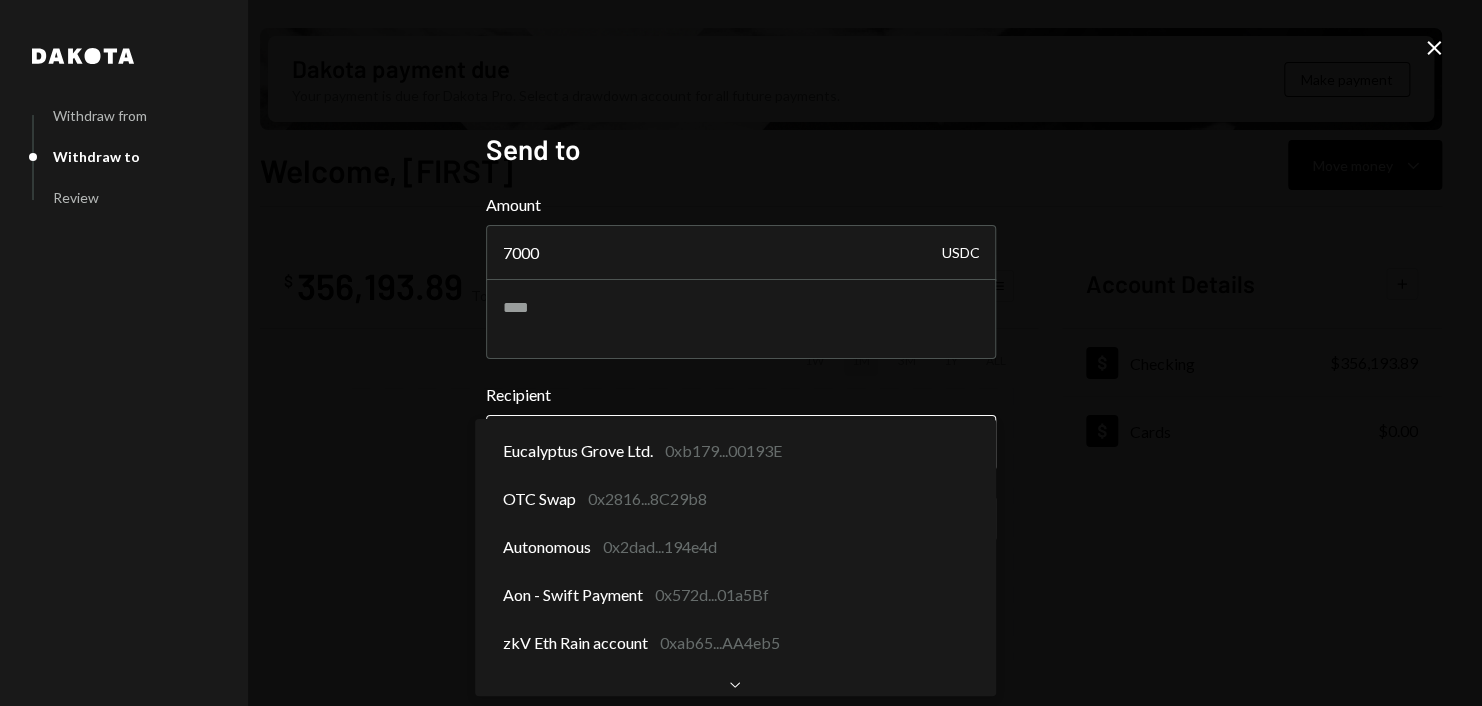click on "Z zkVerify Foundat... Caret Down Home Home Inbox Inbox Activities Transactions Accounts Accounts Caret Down Checking $356,193.89 Cards $0.00 Dollar Rewards User Recipients Team Team Dakota payment due Your payment is due for Dakota Pro. Select a drawdown account for all future payments. Make payment Welcome, Harrison Move money Caret Down $ 356,193.89 Total Graph Accounts 1W 1M 3M 1Y ALL Account Details Plus Dollar Checking $356,193.89 Dollar Cards $0.00 Recent Transactions View all Type Initiated By Initiated At Account Status Deposit 350,000  USDC 0xCD53...31Ca7b Copy 07/10/25 10:25 PM Checking Completed Withdrawal 300  DKUSD Harrison Lac 07/10/25 5:55 PM Checking Review Right Arrow Withdrawal 300  DKUSD Harrison Lac 07/10/25 1:02 PM Checking Canceled Withdrawal 2,000  DKUSD Savannah Netherlands 07/08/25 7:40 PM Checking Completed Withdrawal 2,000  DKUSD Savannah Netherlands 07/08/25 3:15 PM Checking Canceled Welcome, Harrison - Dakota Dakota Withdraw from Withdraw to Review Send to Amount 7000 USDC *****" at bounding box center [741, 353] 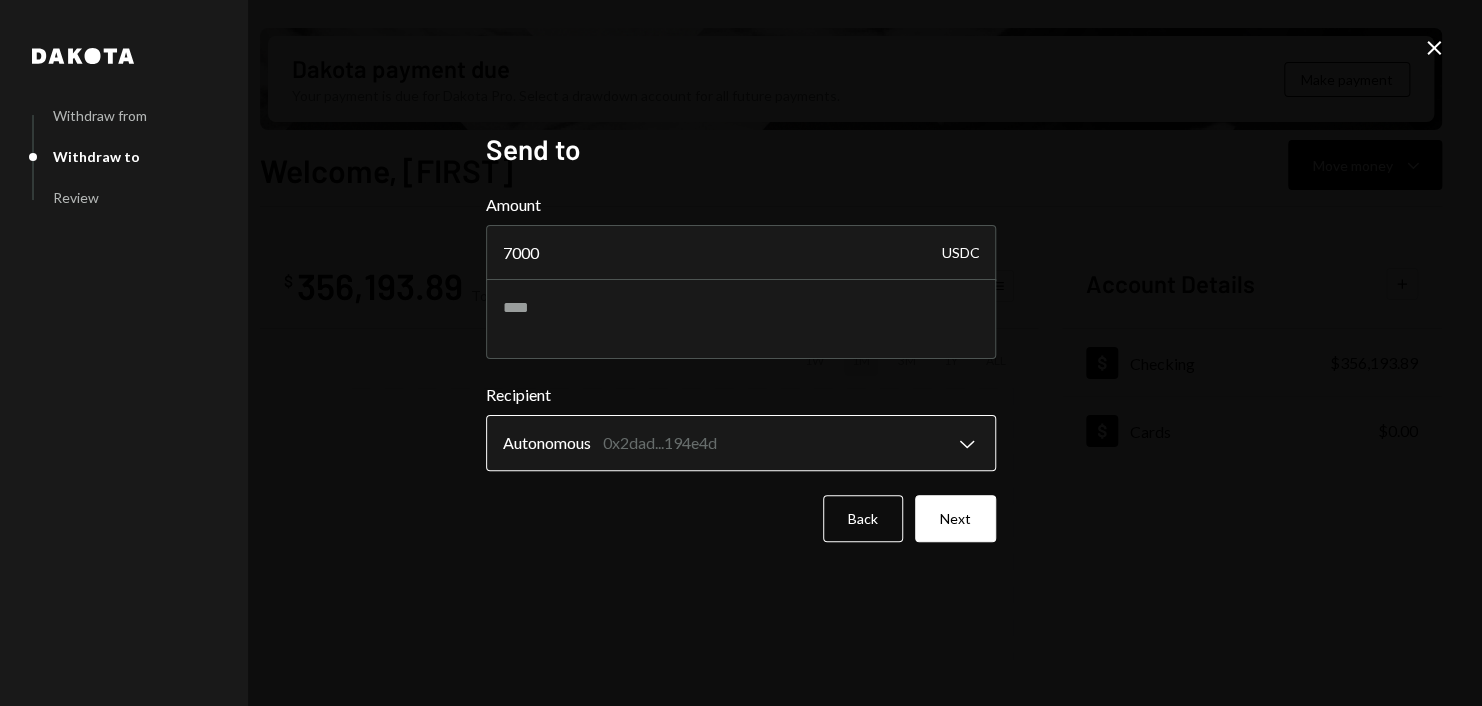 click on "Z zkVerify Foundat... Caret Down Home Home Inbox Inbox Activities Transactions Accounts Accounts Caret Down Checking $356,193.89 Cards $0.00 Dollar Rewards User Recipients Team Team Dakota payment due Your payment is due for Dakota Pro. Select a drawdown account for all future payments. Make payment Welcome, Harrison Move money Caret Down $ 356,193.89 Total Graph Accounts 1W 1M 3M 1Y ALL Account Details Plus Dollar Checking $356,193.89 Dollar Cards $0.00 Recent Transactions View all Type Initiated By Initiated At Account Status Deposit 350,000  USDC 0xCD53...31Ca7b Copy 07/10/25 10:25 PM Checking Completed Withdrawal 300  DKUSD Harrison Lac 07/10/25 5:55 PM Checking Review Right Arrow Withdrawal 300  DKUSD Harrison Lac 07/10/25 1:02 PM Checking Canceled Withdrawal 2,000  DKUSD Savannah Netherlands 07/08/25 7:40 PM Checking Completed Withdrawal 2,000  DKUSD Savannah Netherlands 07/08/25 3:15 PM Checking Canceled Welcome, Harrison - Dakota Dakota Withdraw from Withdraw to Review Send to Amount 7000 USDC *****" at bounding box center [741, 353] 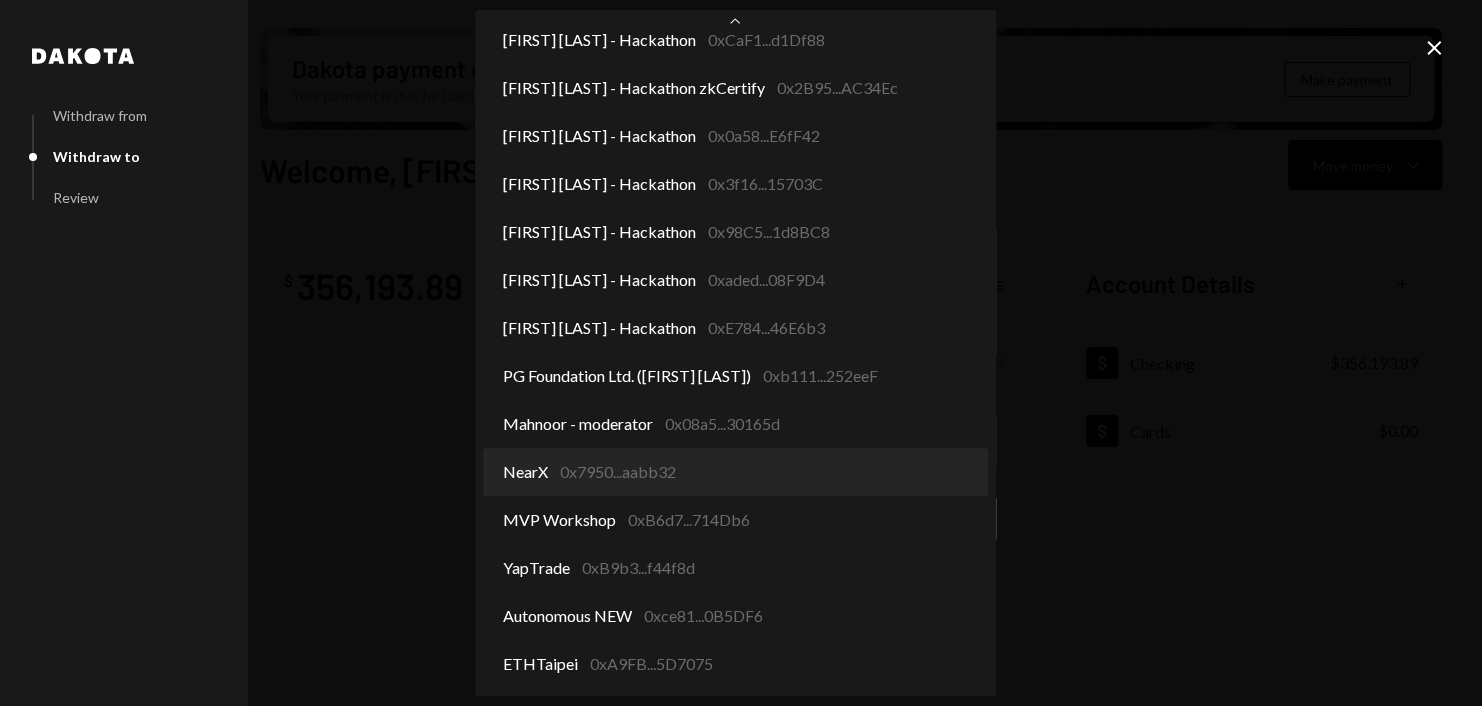 scroll, scrollTop: 1321, scrollLeft: 0, axis: vertical 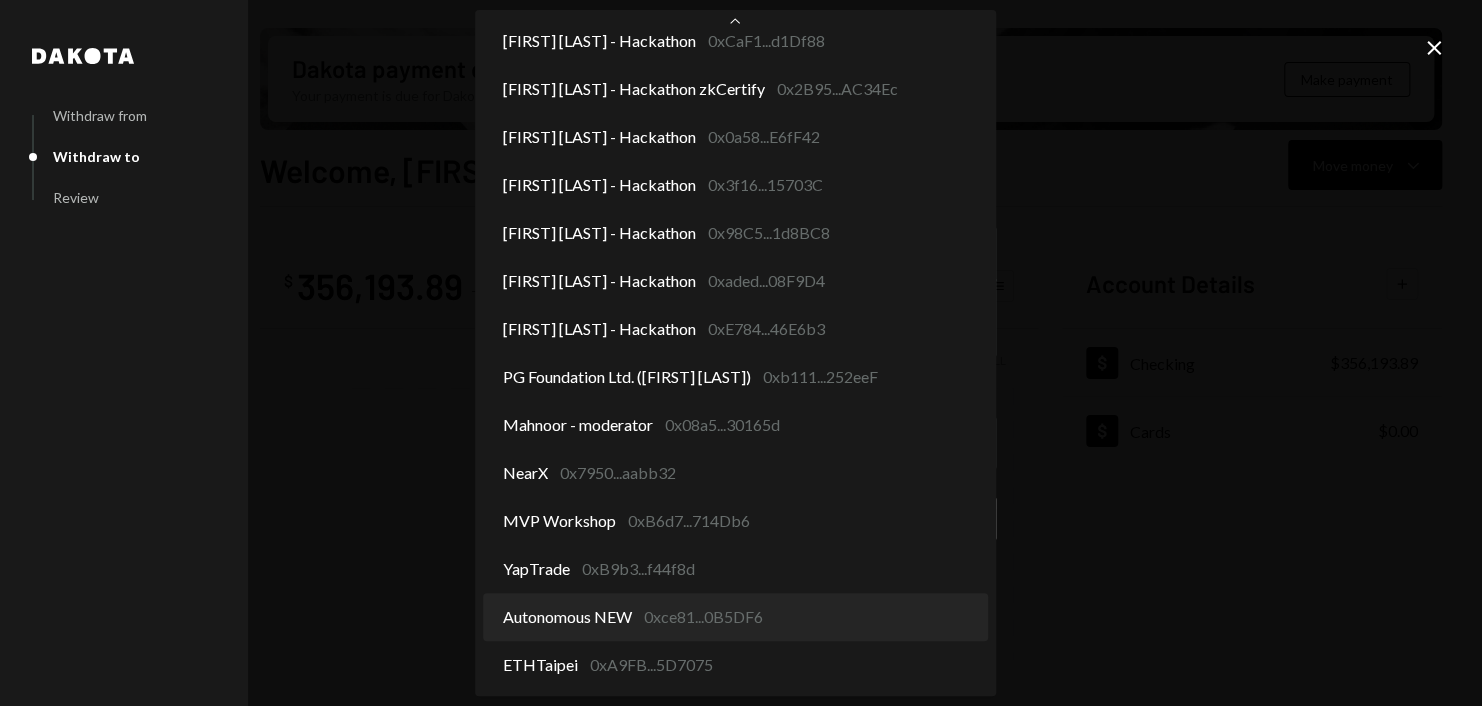 select on "**********" 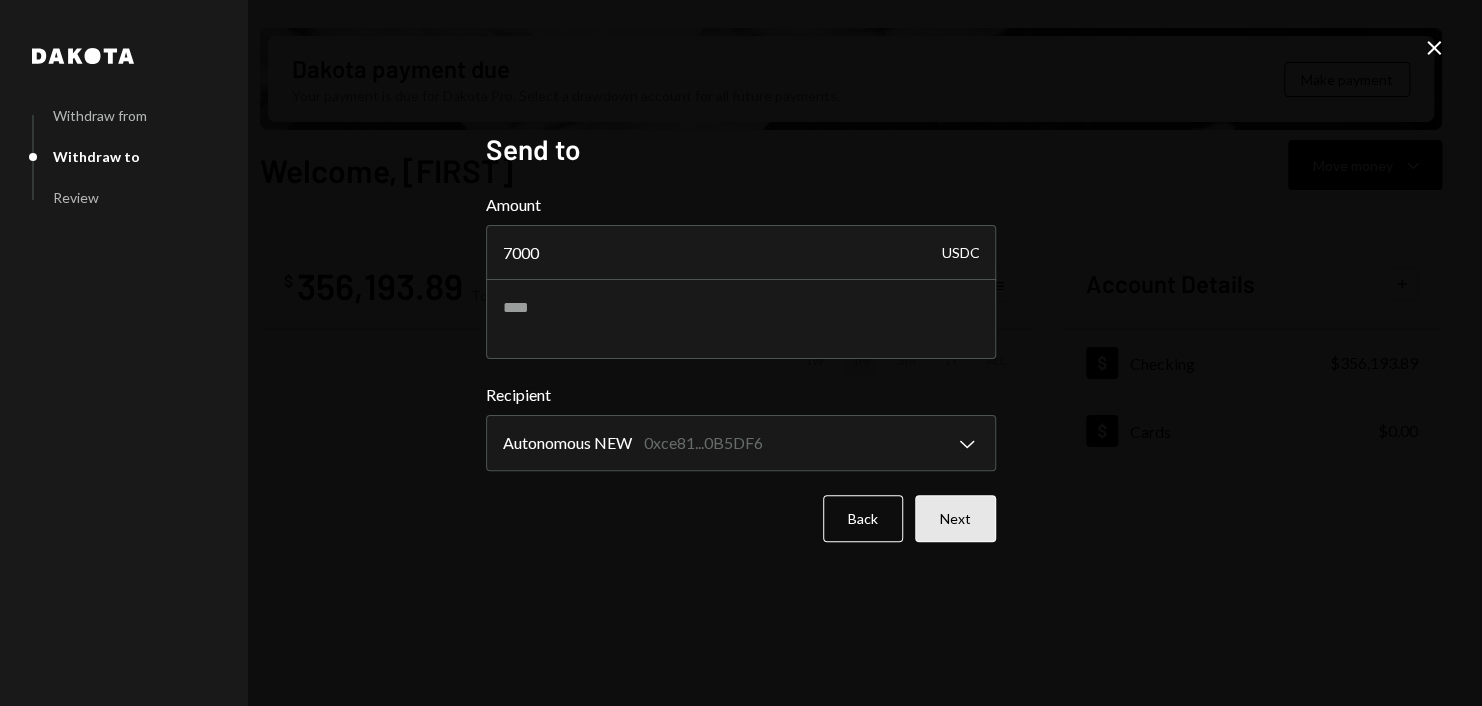 click on "Next" at bounding box center [955, 518] 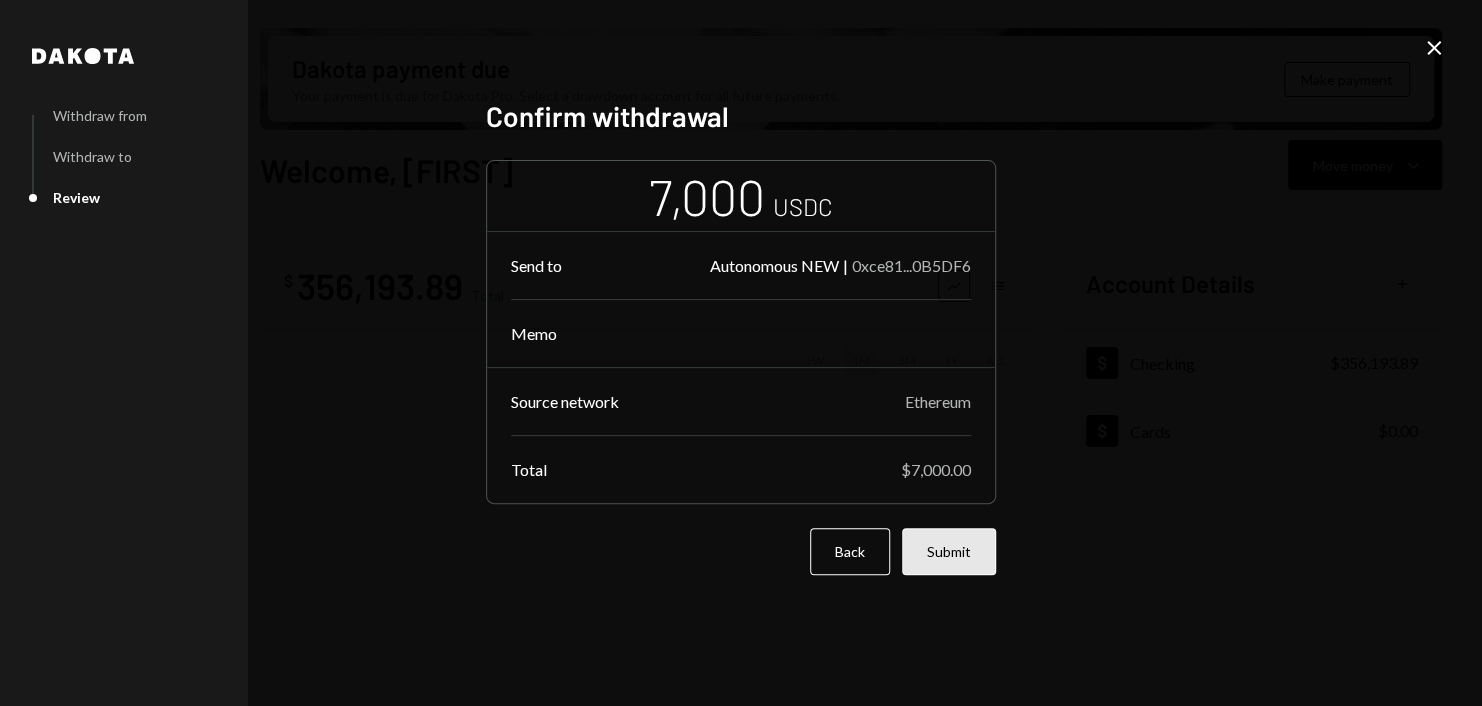 click on "Submit" at bounding box center (949, 551) 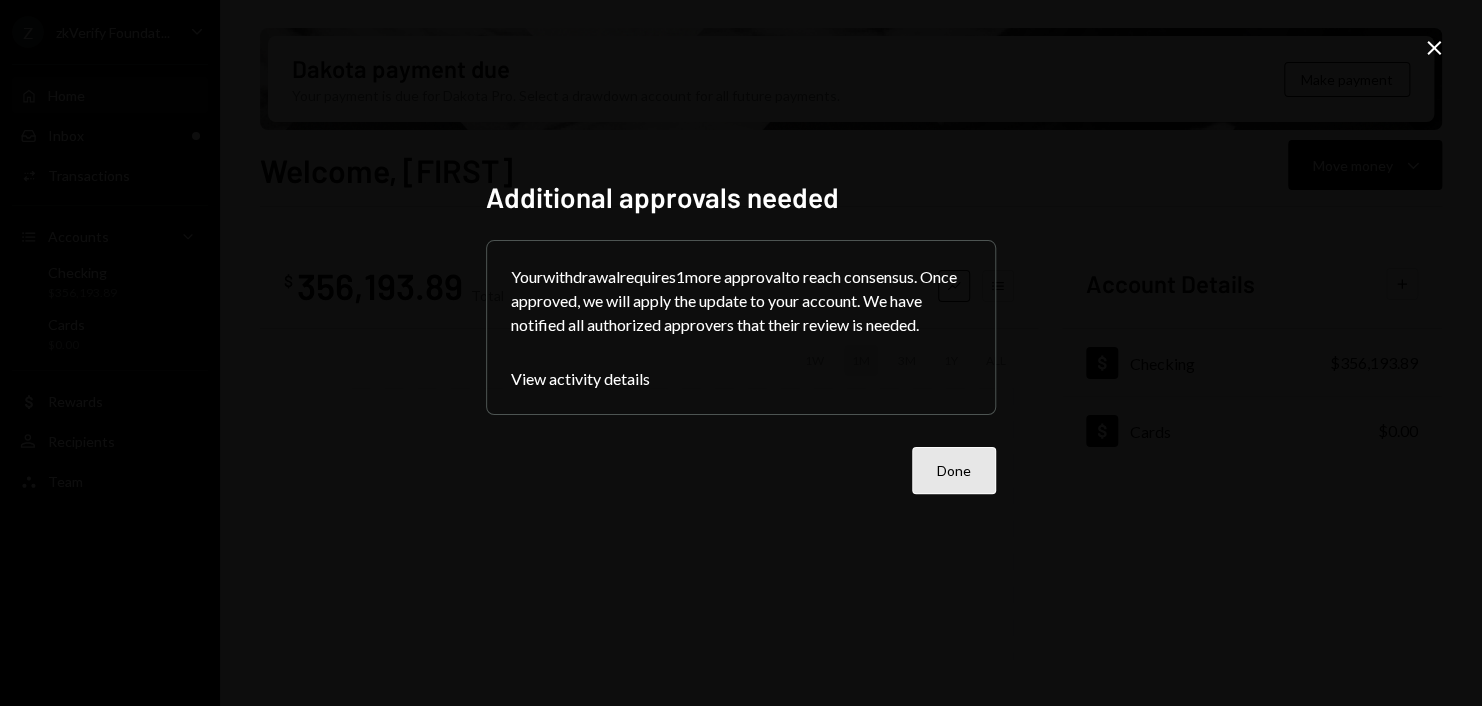 click on "Done" at bounding box center (954, 470) 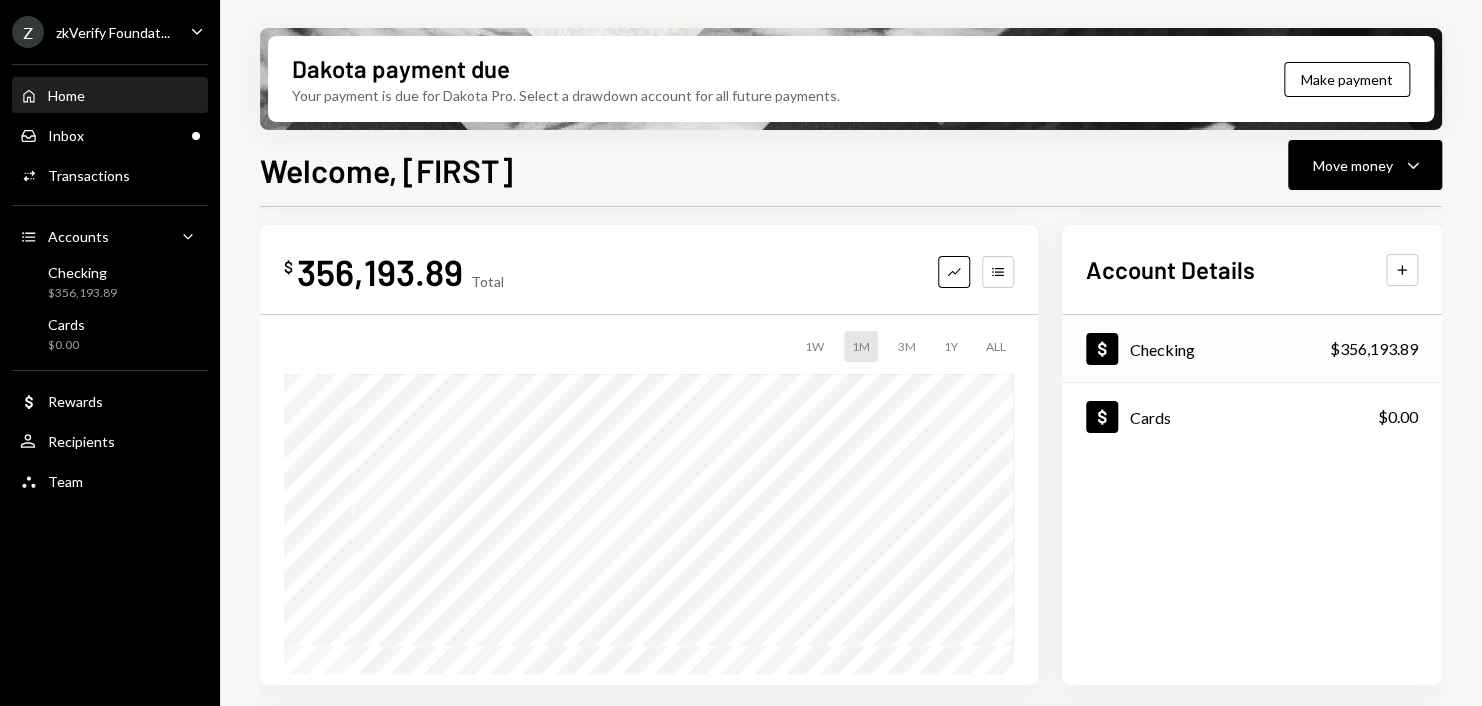 scroll, scrollTop: 0, scrollLeft: 0, axis: both 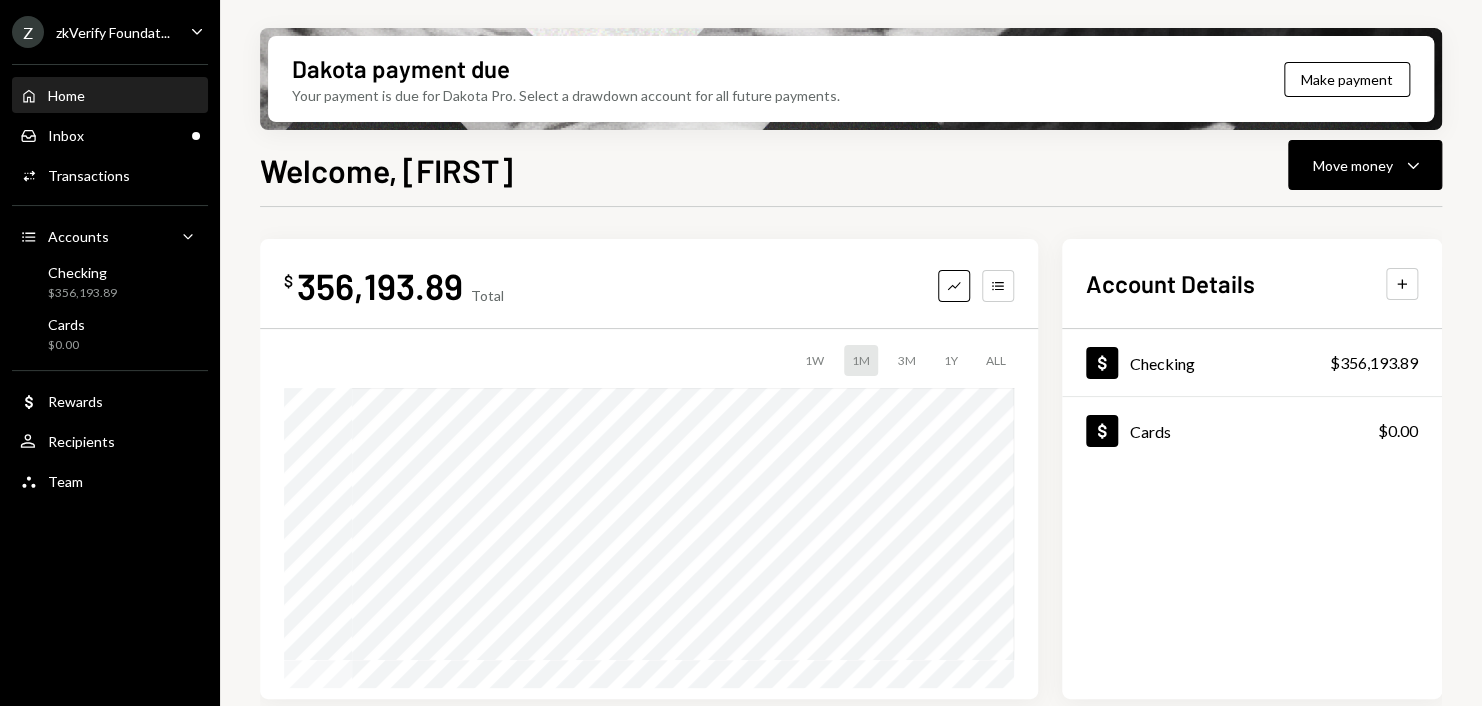 drag, startPoint x: 379, startPoint y: 170, endPoint x: 729, endPoint y: 192, distance: 350.69073 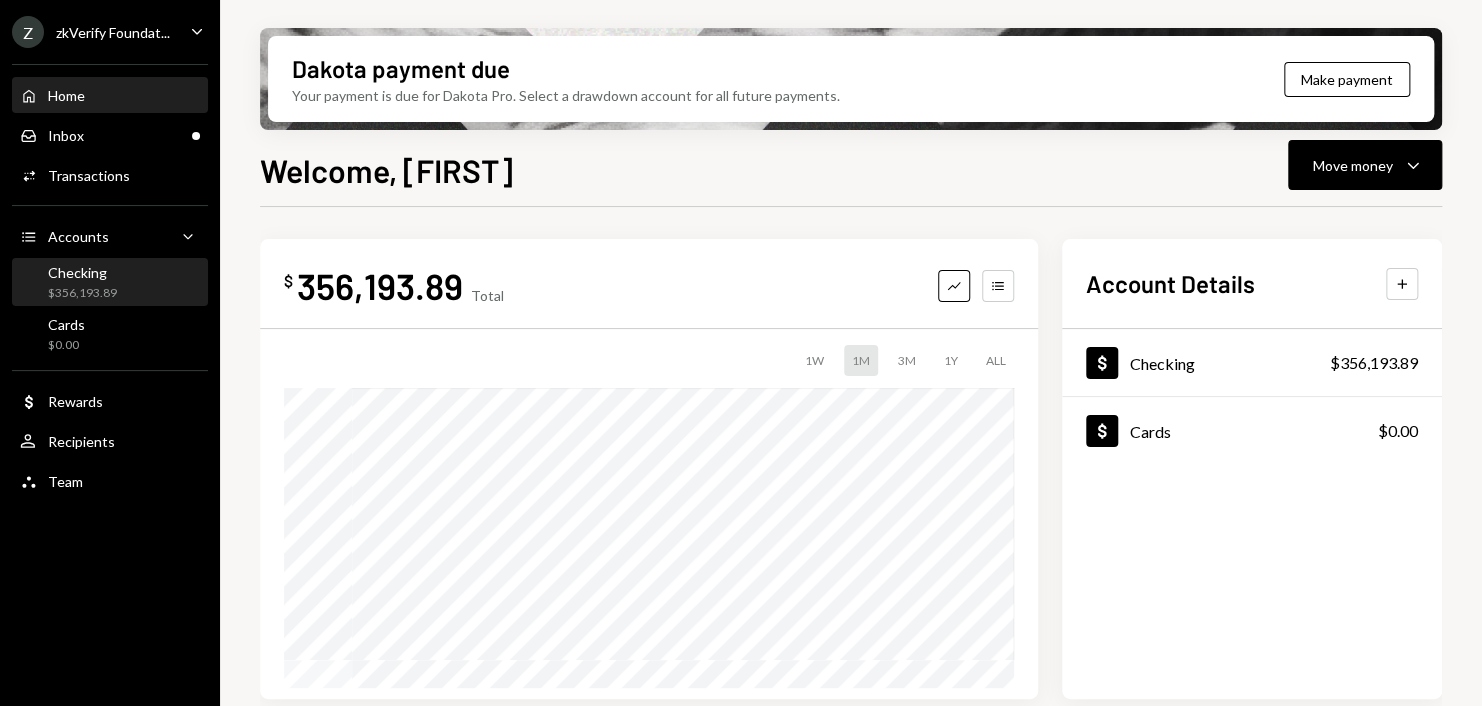 click on "Checking" at bounding box center [82, 272] 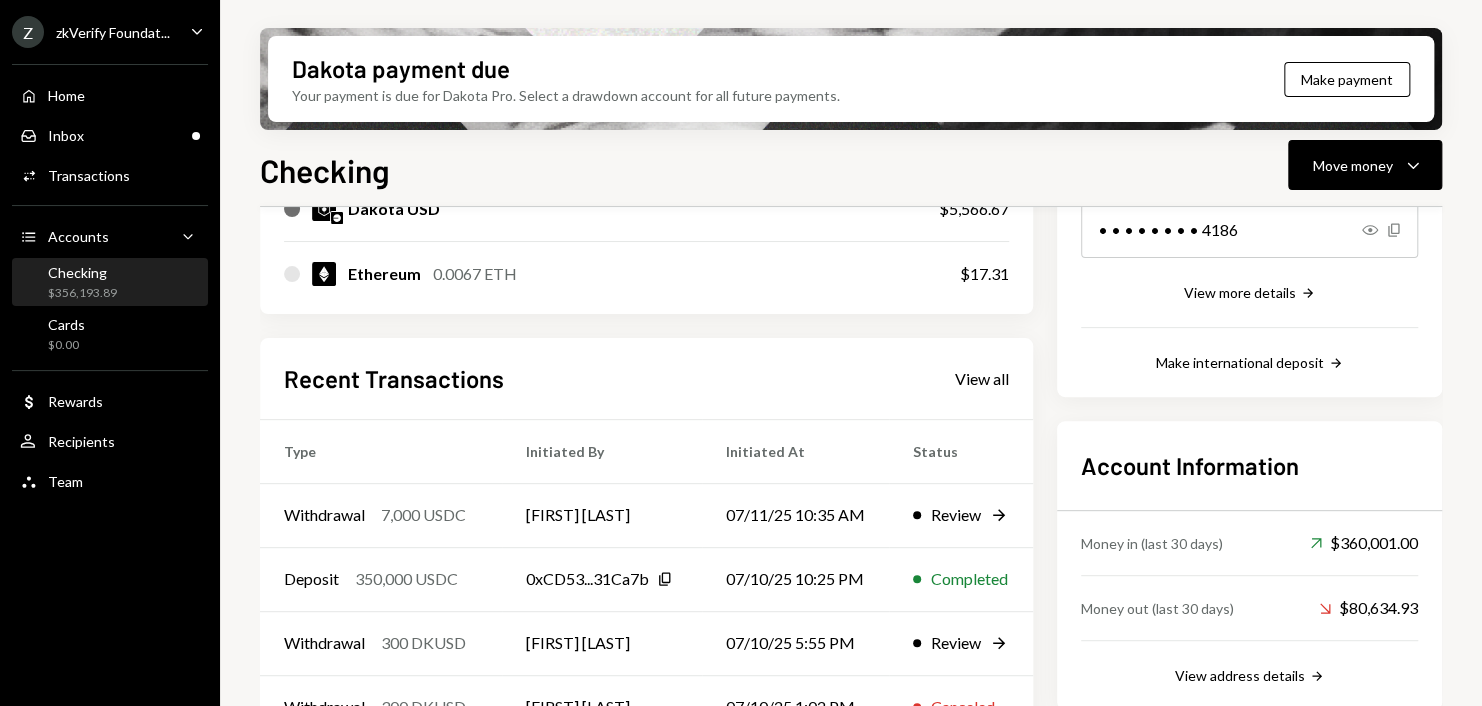 scroll, scrollTop: 340, scrollLeft: 0, axis: vertical 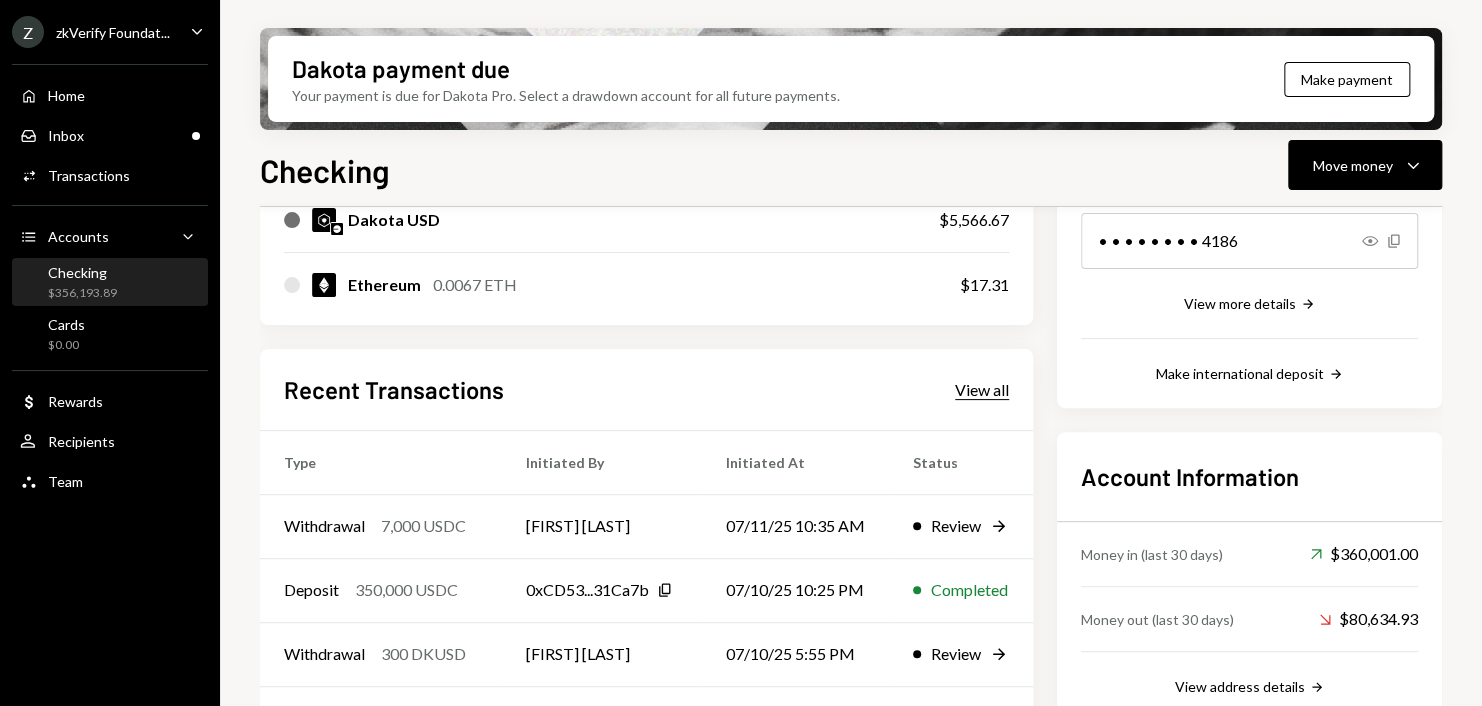 click on "View all" at bounding box center (982, 390) 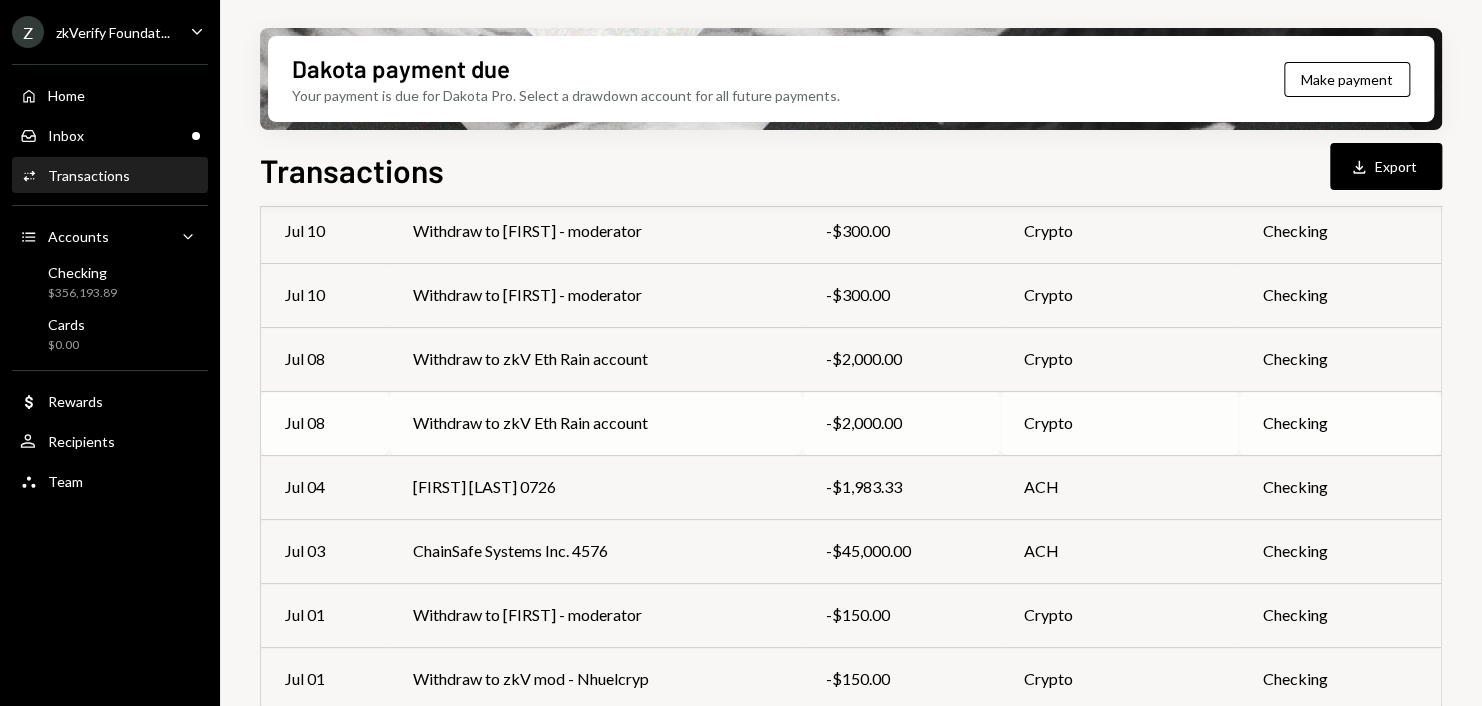 scroll, scrollTop: 400, scrollLeft: 0, axis: vertical 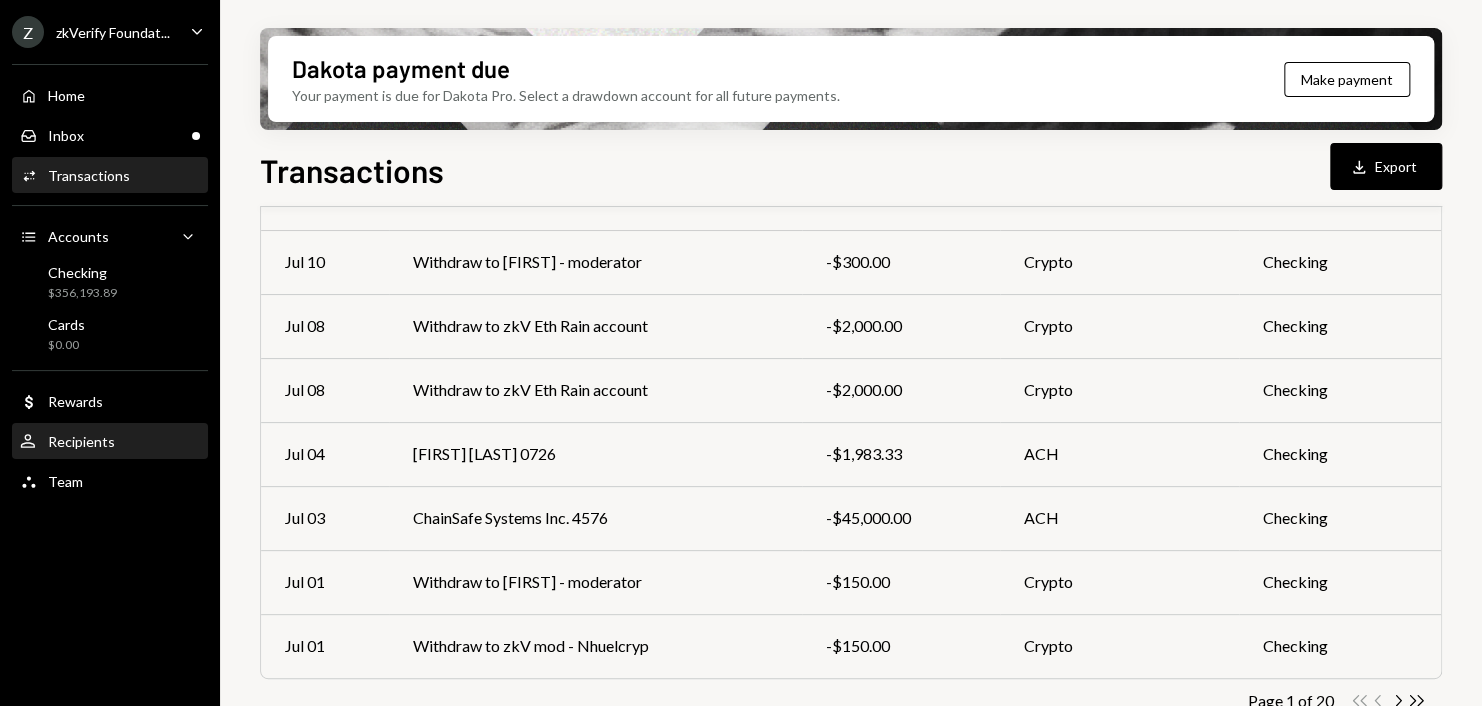 click on "Recipients" at bounding box center [81, 441] 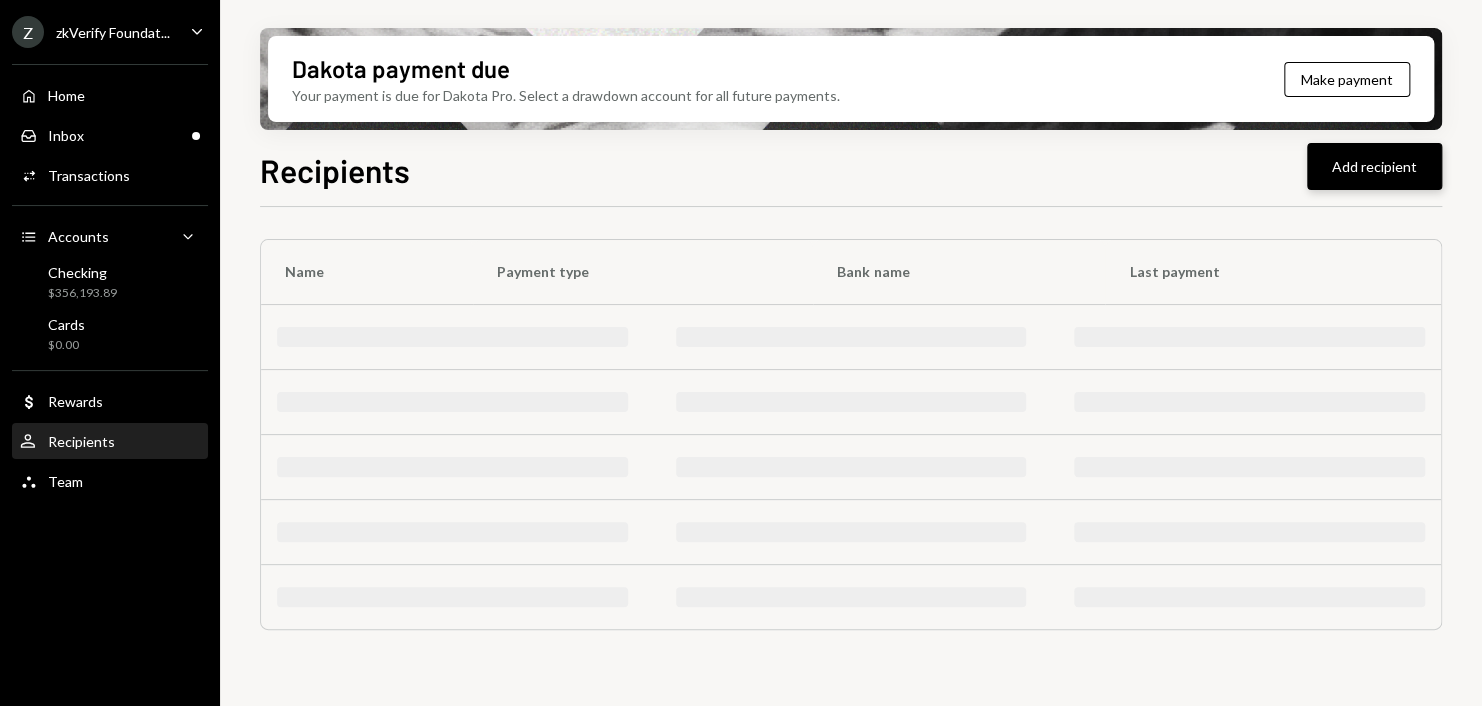click on "Add recipient" at bounding box center (1374, 166) 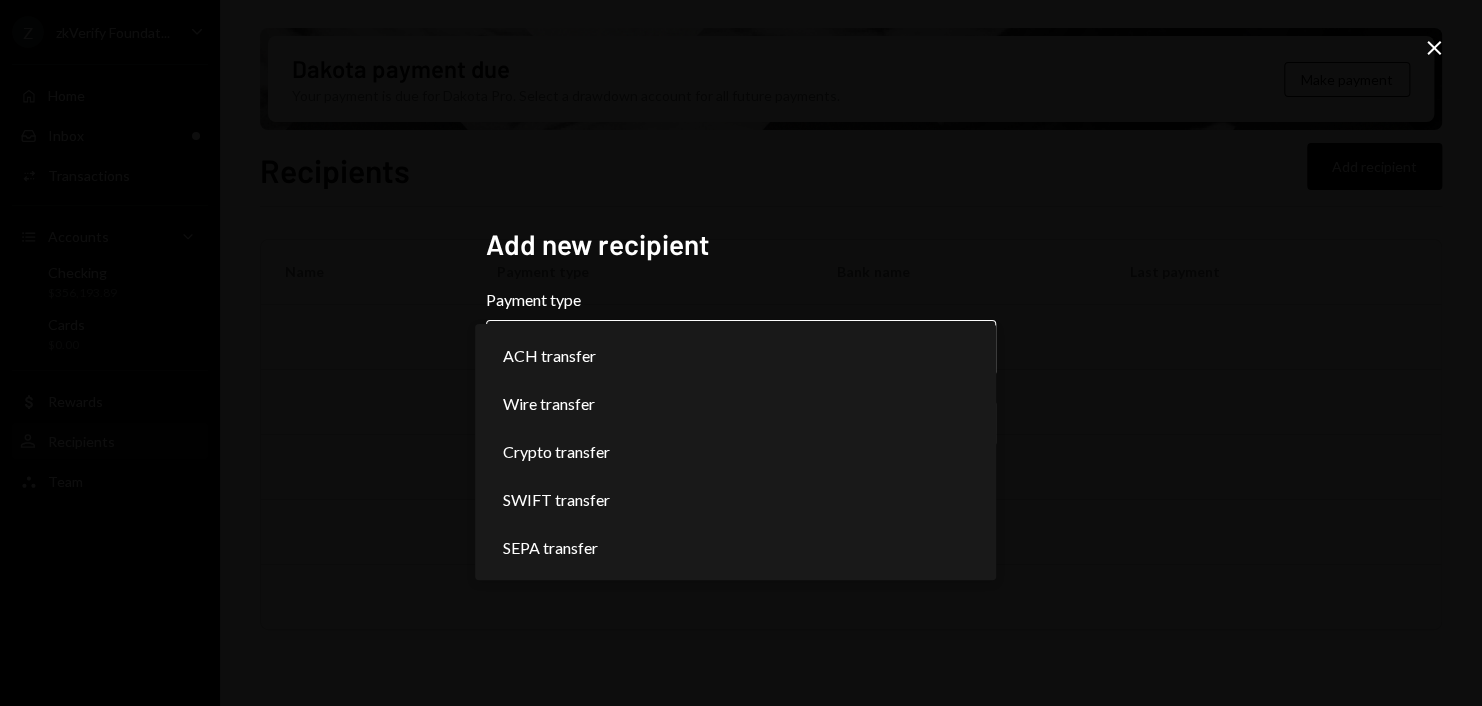 click on "**********" at bounding box center [741, 353] 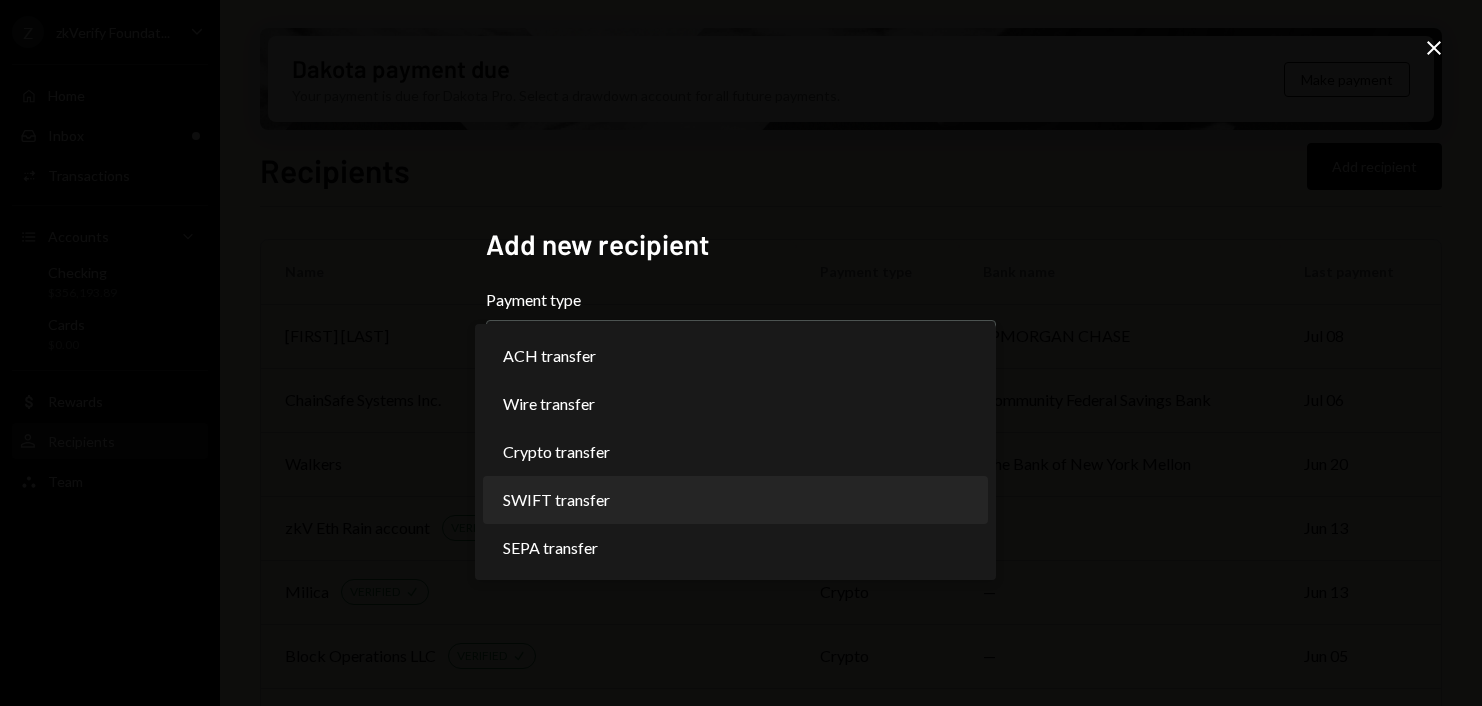 scroll, scrollTop: 0, scrollLeft: 0, axis: both 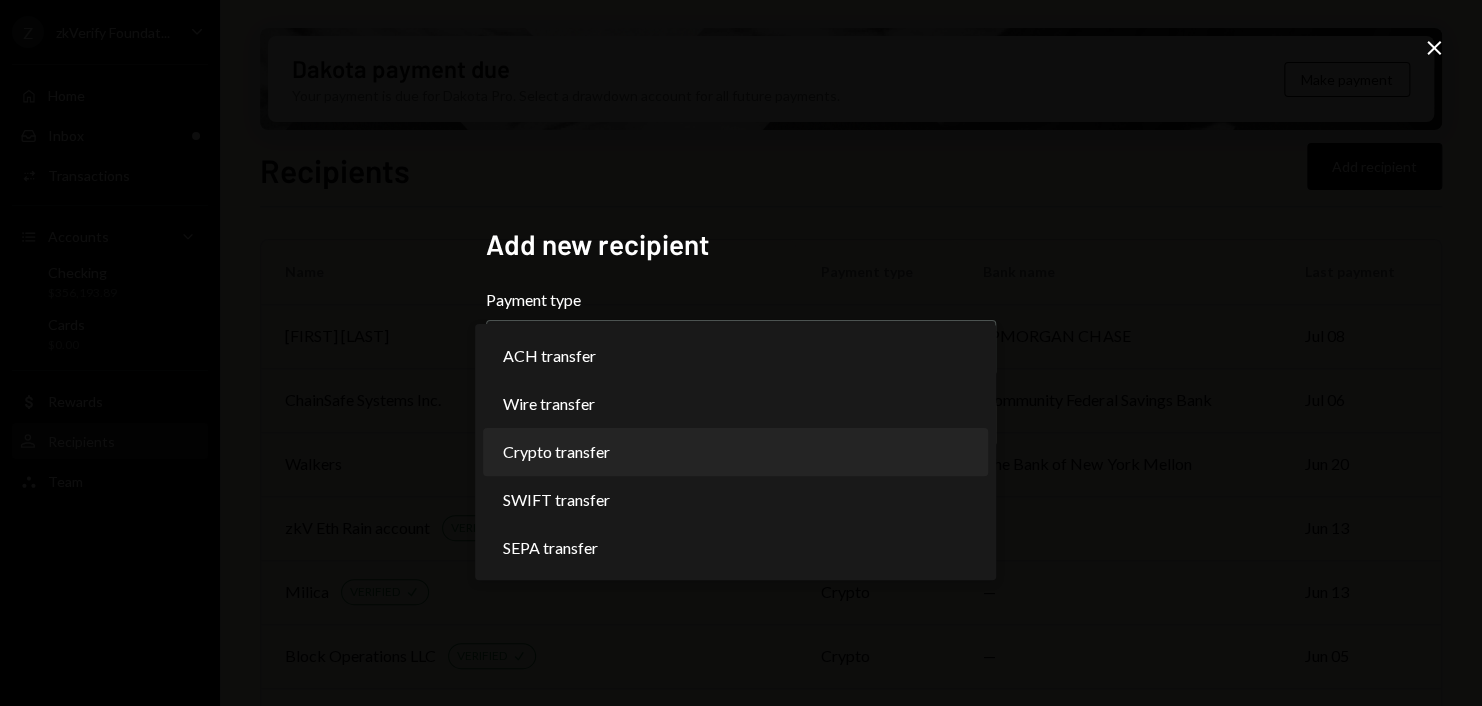 select on "******" 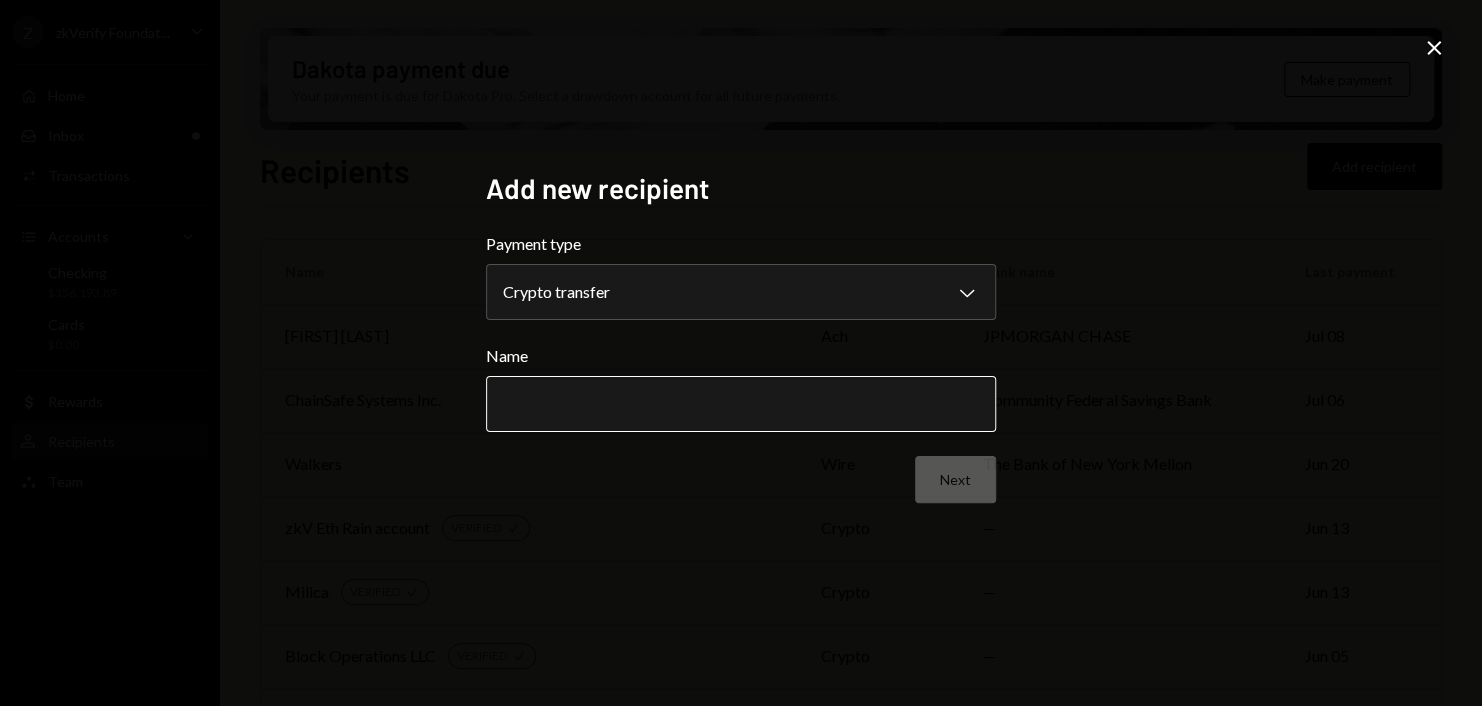 click on "Name" at bounding box center (741, 404) 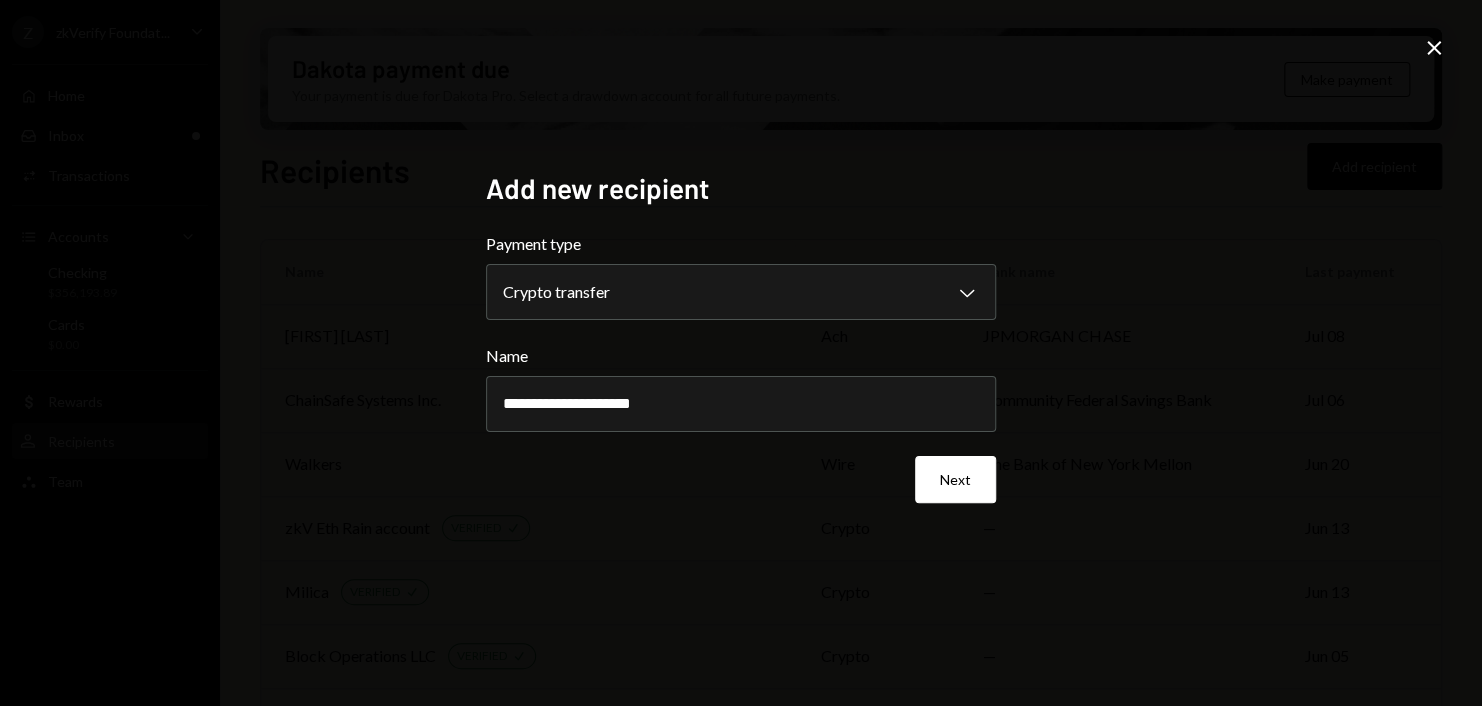 type on "**********" 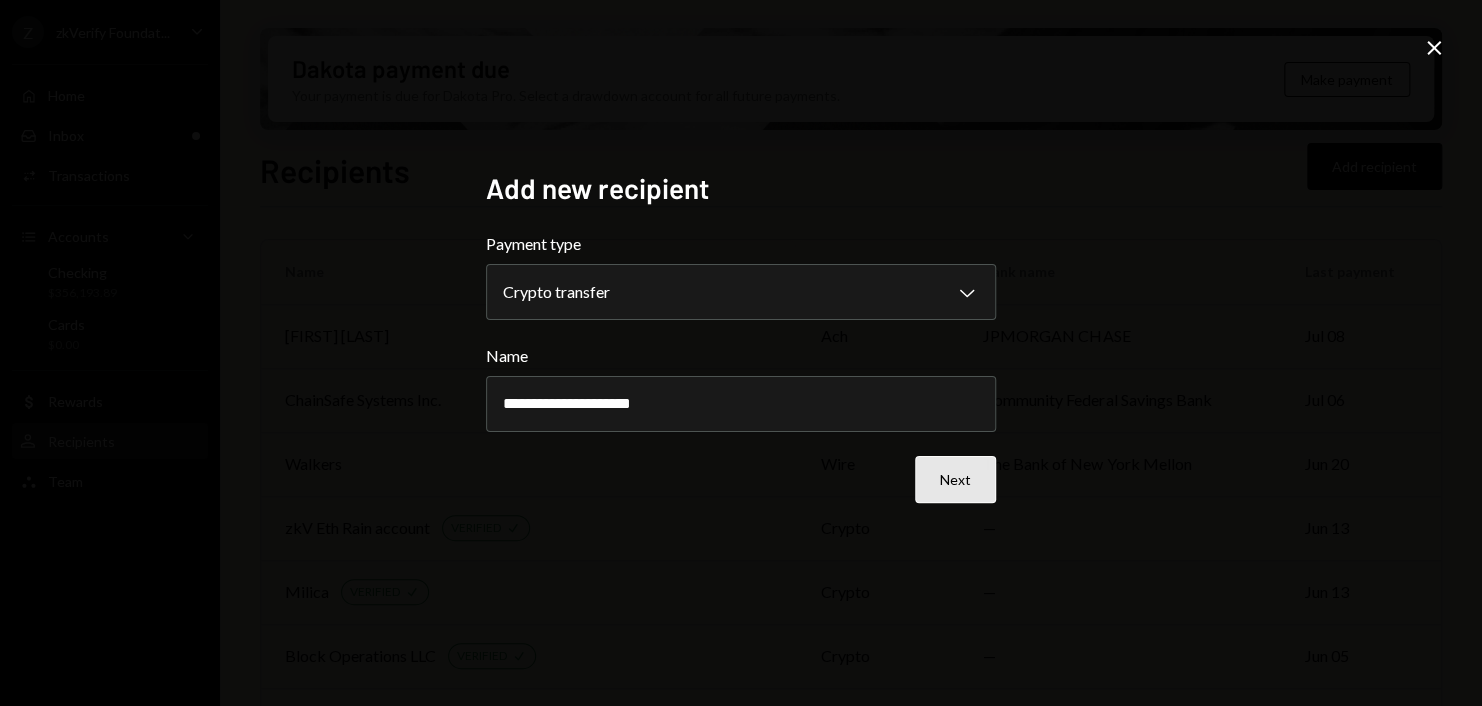 click on "Next" at bounding box center [955, 479] 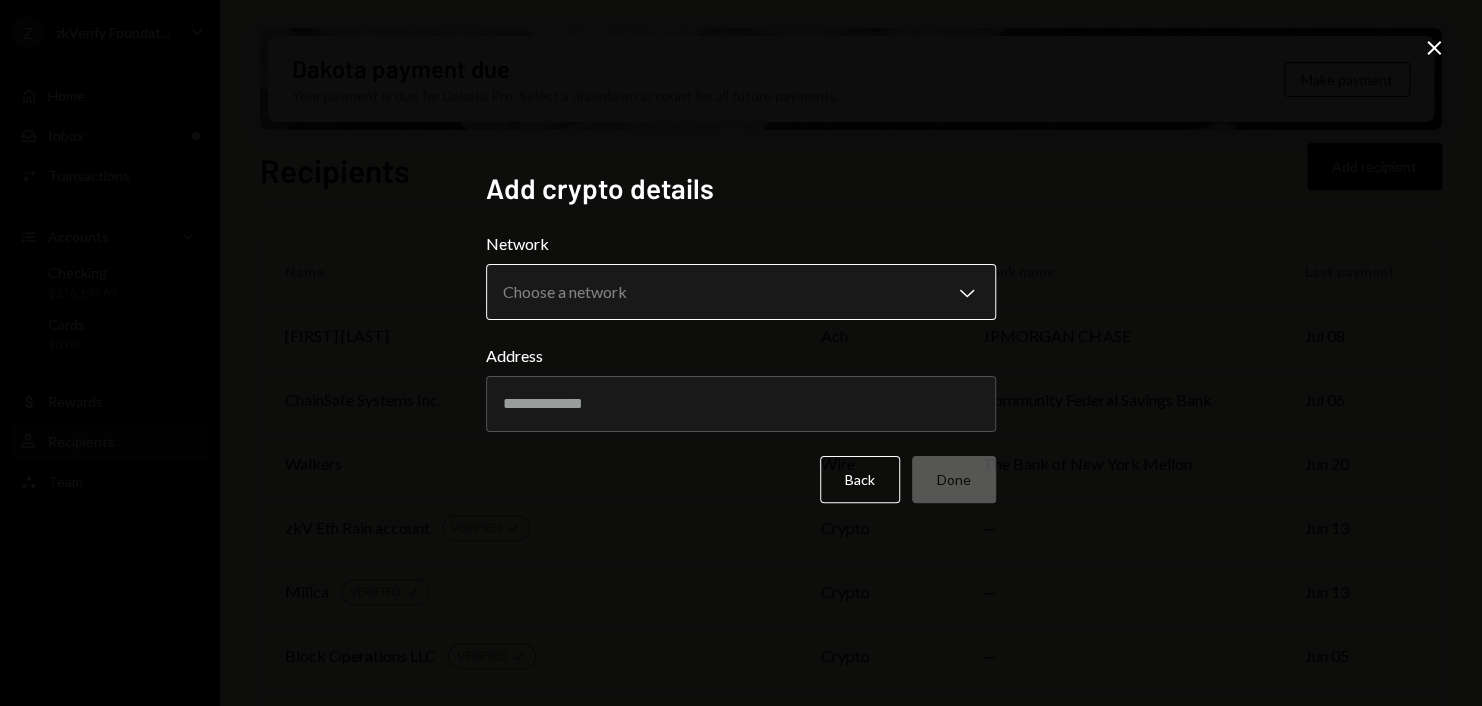 click on "Z zkVerify Foundat... Caret Down Home Home Inbox Inbox Activities Transactions Accounts Accounts Caret Down Checking $356,193.89 Cards $0.00 Dollar Rewards User Recipients Team Team Dakota payment due Your payment is due for Dakota Pro. Select a drawdown account for all future payments. Make payment Recipients Add recipient Name Payment type Bank name Last payment [FIRST] [LAST] ach JPMORGAN CHASE Jul 08 ChainSafe Systems Inc. ach Community Federal Savings Bank Jul 06 Walkers wire The Bank of New York Mellon Jun 20 zkV Eth Rain account VERIFIED Check crypto — Jun 13 [LAST] VERIFIED Check crypto — Jun 13 Block Operations LLC VERIFIED Check crypto — Jun 05 zkV mod - .psyrax VERIFIED Check crypto — Jun 05 zkV mod - Nhuelcryp VERIFIED Check crypto — Jun 05 [LAST] - moderator VERIFIED Check crypto — Jun 05 Autonomous NEW VERIFIED Check crypto — Jun 03 NearX VERIFIED Check crypto — May 29 Porzio wire M&T Bank May 16 [LAST] VERIFIED Check crypto — May 07 MVP Workshop VERIFIED Check crypto — wire" at bounding box center (741, 353) 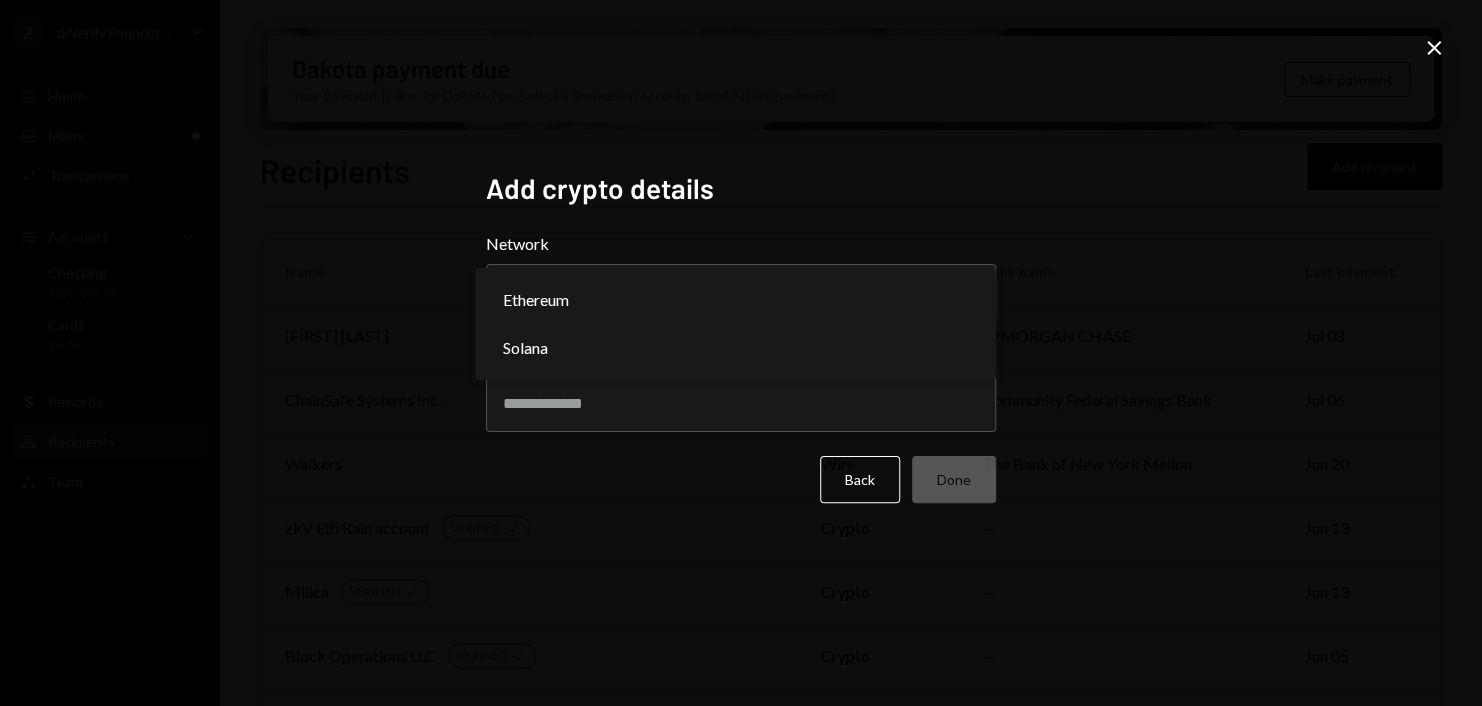 select on "**********" 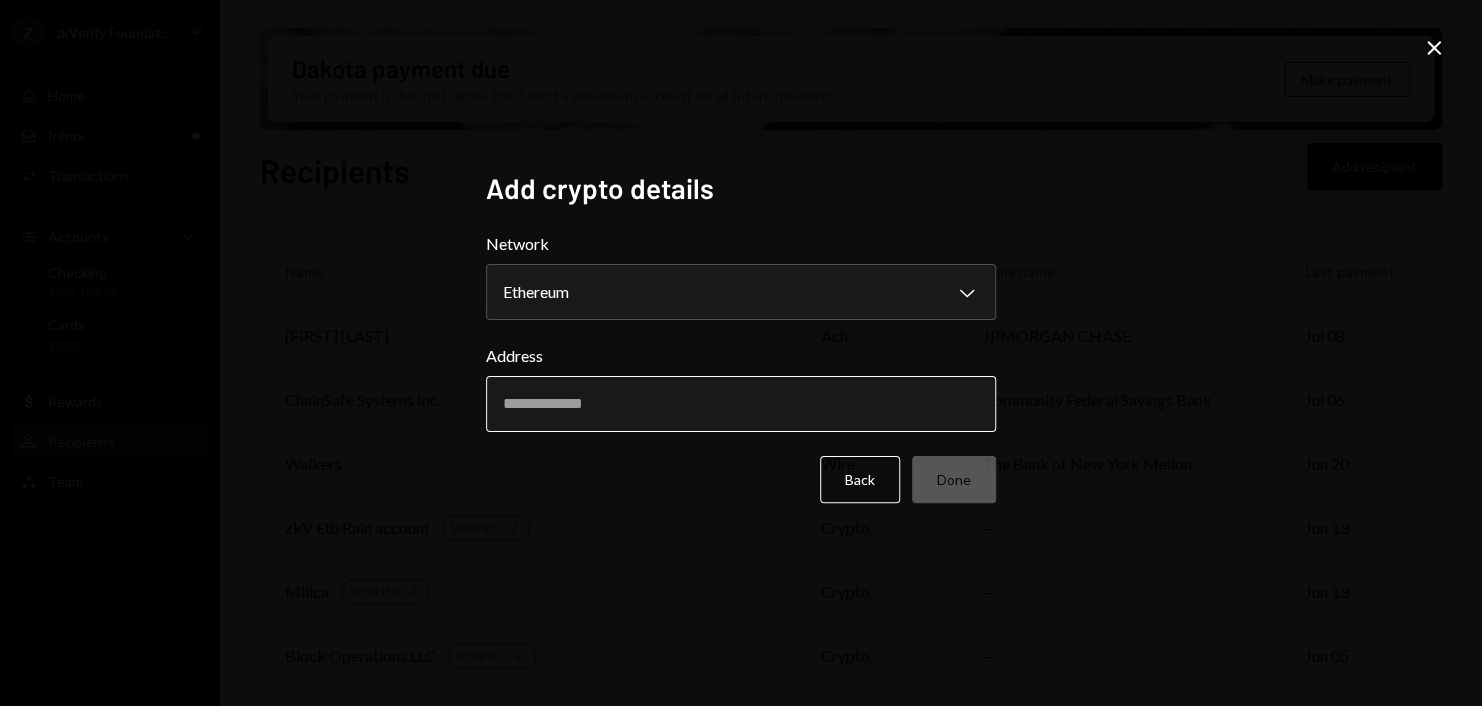 click on "Address" at bounding box center [741, 404] 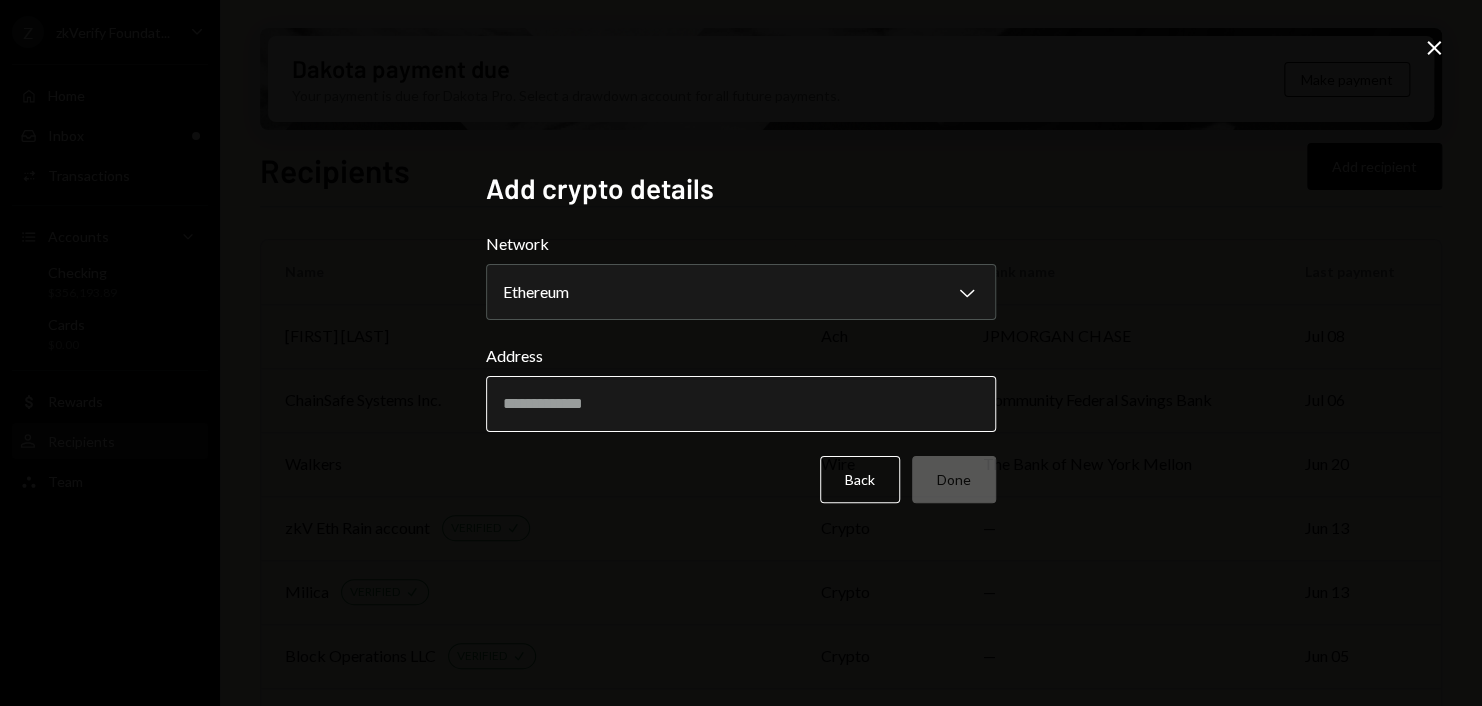 paste on "**********" 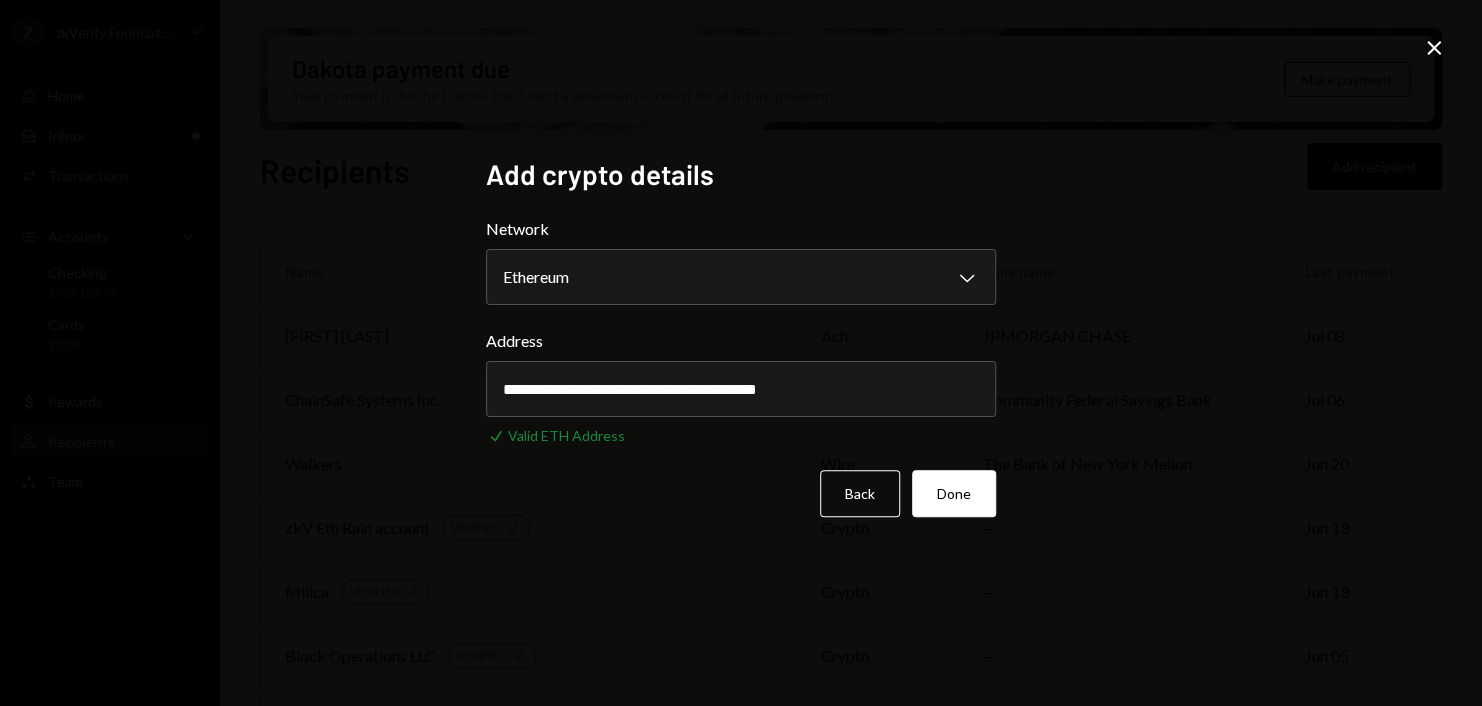 type on "**********" 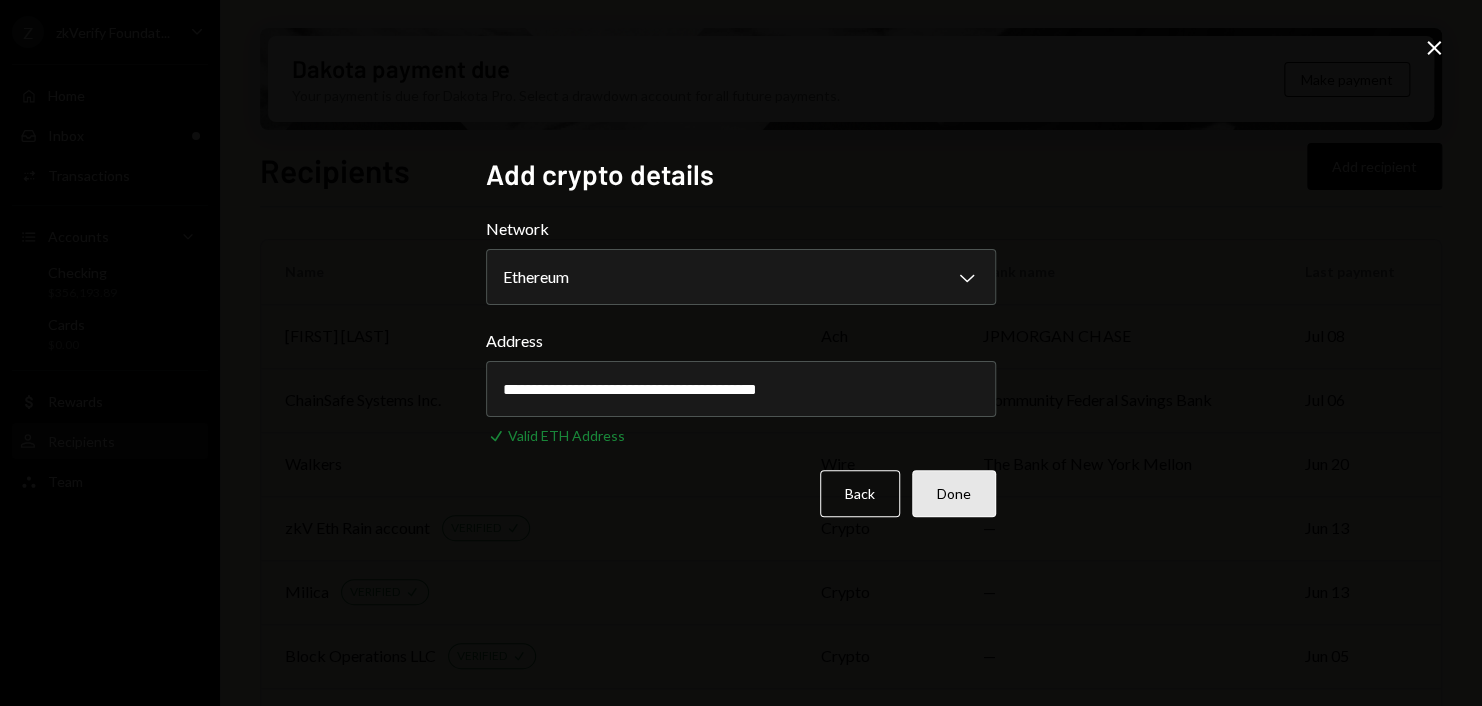 click on "Done" at bounding box center (954, 493) 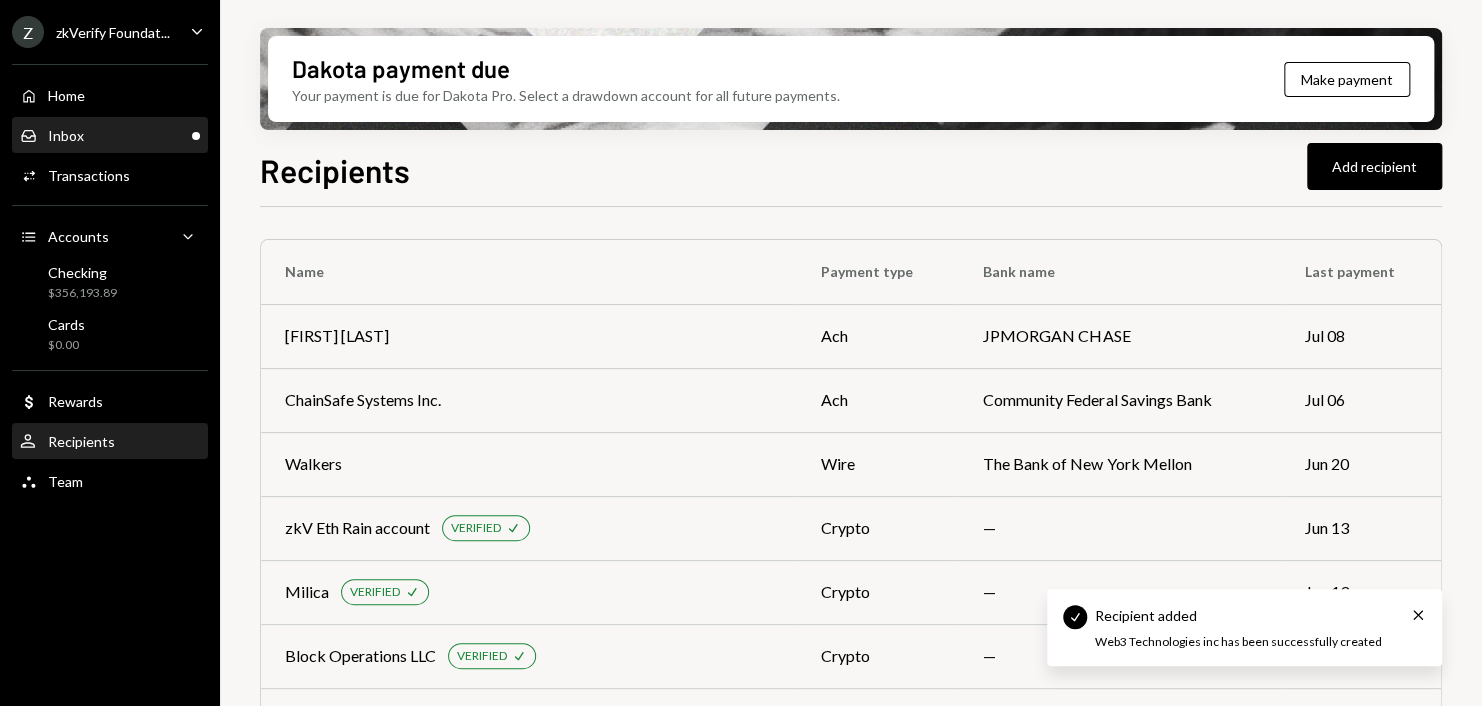 click on "Inbox Inbox" at bounding box center [110, 136] 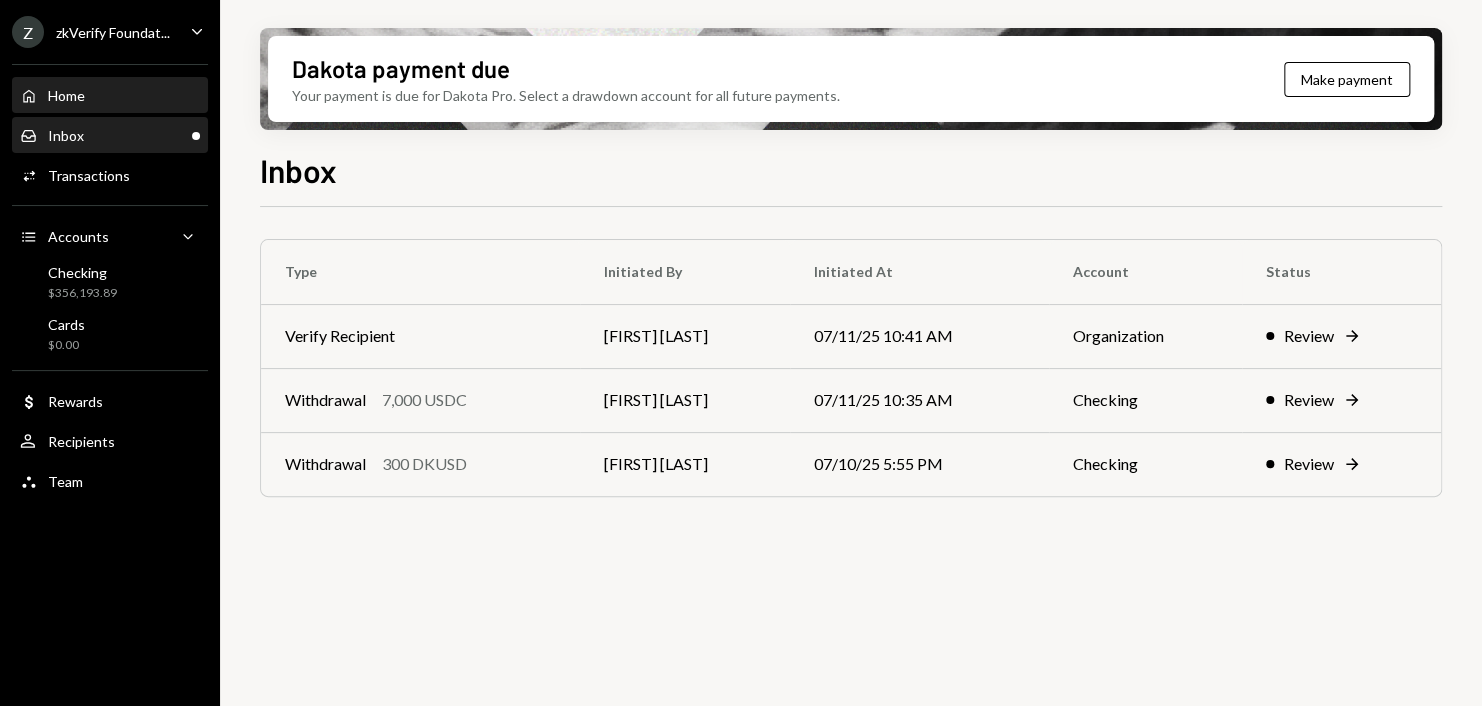 click on "Home" at bounding box center (66, 95) 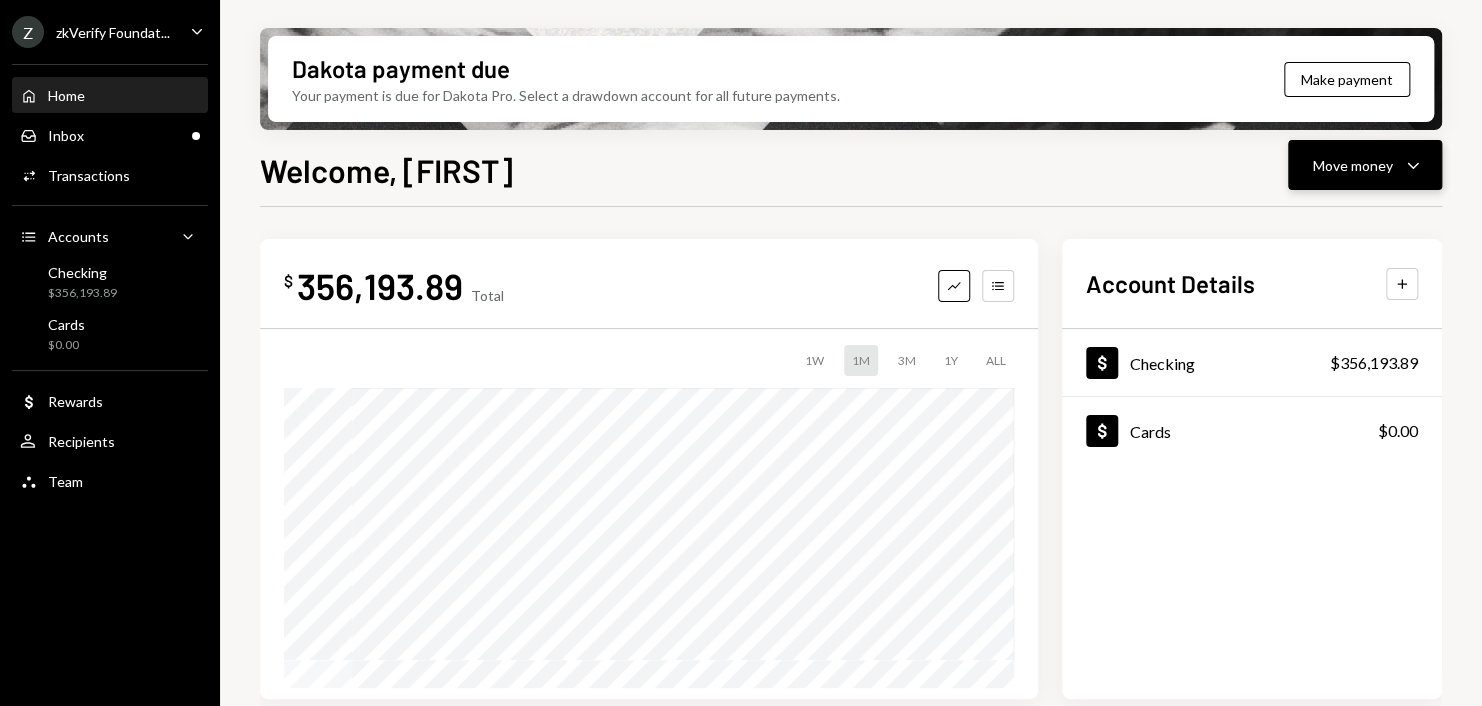 click on "Move money Caret Down" at bounding box center (1365, 165) 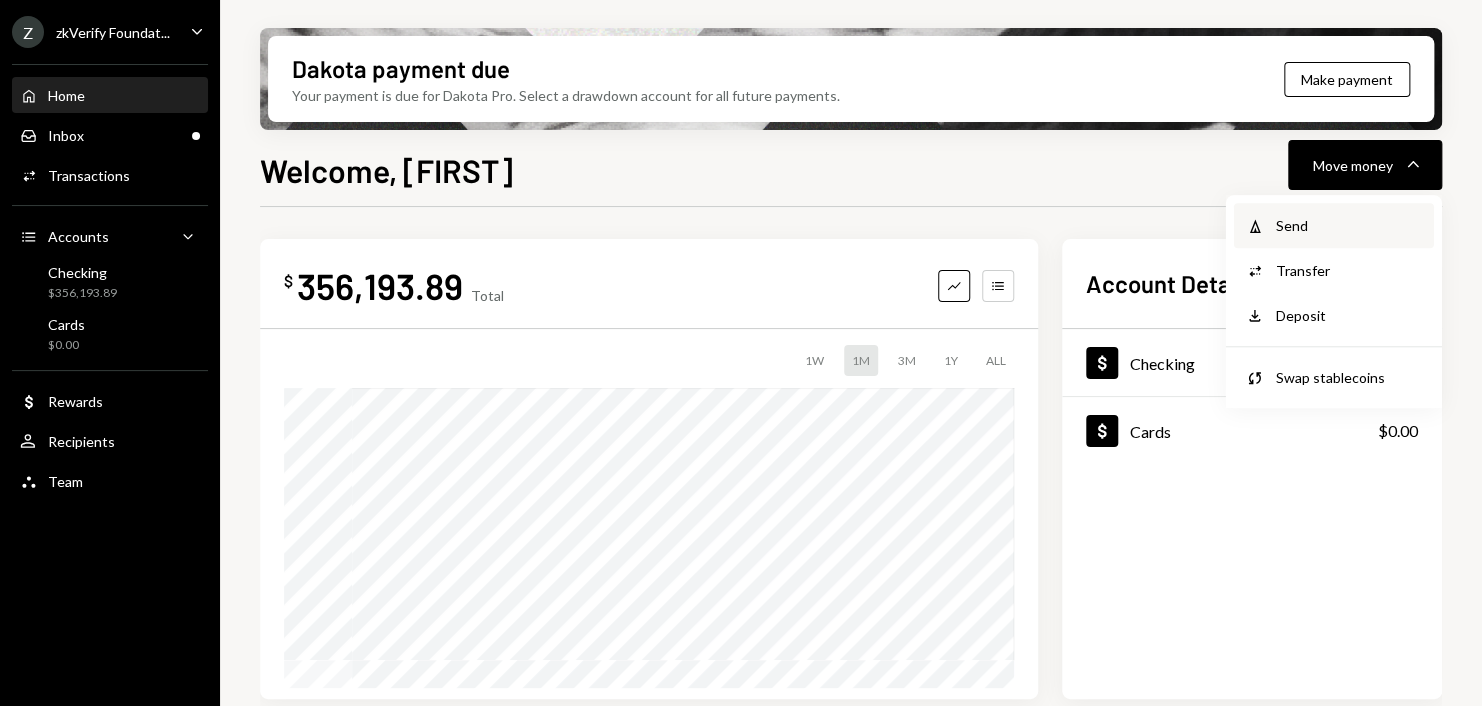 click on "Withdraw Send" at bounding box center [1334, 225] 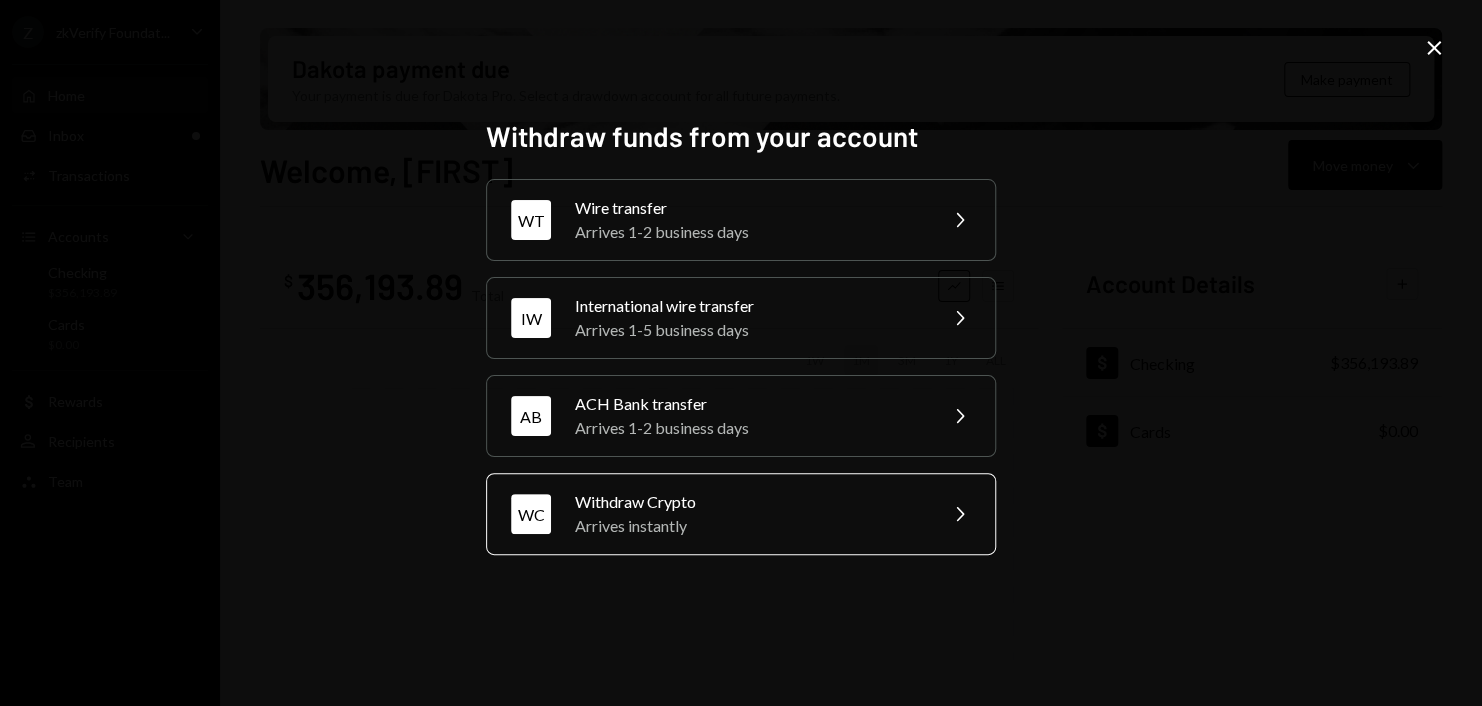 click on "WC Withdraw Crypto Arrives instantly Chevron Right" at bounding box center [741, 514] 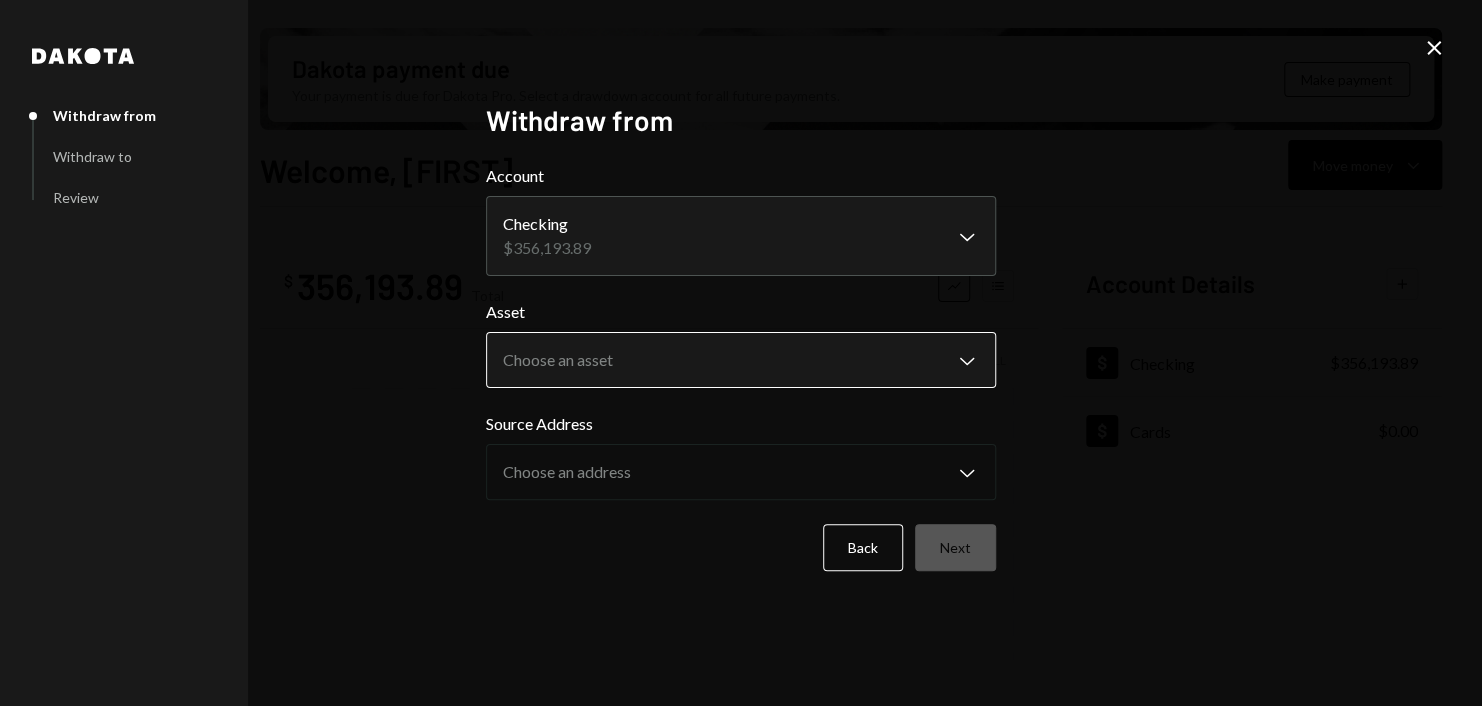 click on "Z zkVerify Foundat... Caret Down Home Home Inbox Inbox Activities Transactions Accounts Accounts Caret Down Checking $356,193.89 Cards $0.00 Dollar Rewards User Recipients Team Team Dakota payment due Your payment is due for Dakota Pro. Select a drawdown account for all future payments. Make payment Welcome, [FIRST] Move money Caret Down $ 356,193.89 Total Graph Accounts 1W 1M 3M 1Y ALL Account Details Plus Dollar Checking $356,193.89 Dollar Cards $0.00 Recent Transactions View all Type Initiated By Initiated At Account Status Withdrawal 7,000  USDC [FIRST] [LAST] 07/11/25 10:35 AM Checking Review Right Arrow Deposit 350,000  USDC 0xCD53...31Ca7b Copy 07/10/25 10:25 PM Checking Completed Withdrawal 300  DKUSD [FIRST] [LAST] 07/10/25 5:55 PM Checking Review Right Arrow Withdrawal 300  DKUSD [FIRST] [LAST] 07/10/25 1:02 PM Checking Canceled Withdrawal 2,000  DKUSD [LAST] [LAST] 07/08/25 7:40 PM Checking Completed Welcome, [FIRST] - Dakota Dakota Withdraw from Withdraw to Review Withdraw from Account Checking" at bounding box center (741, 353) 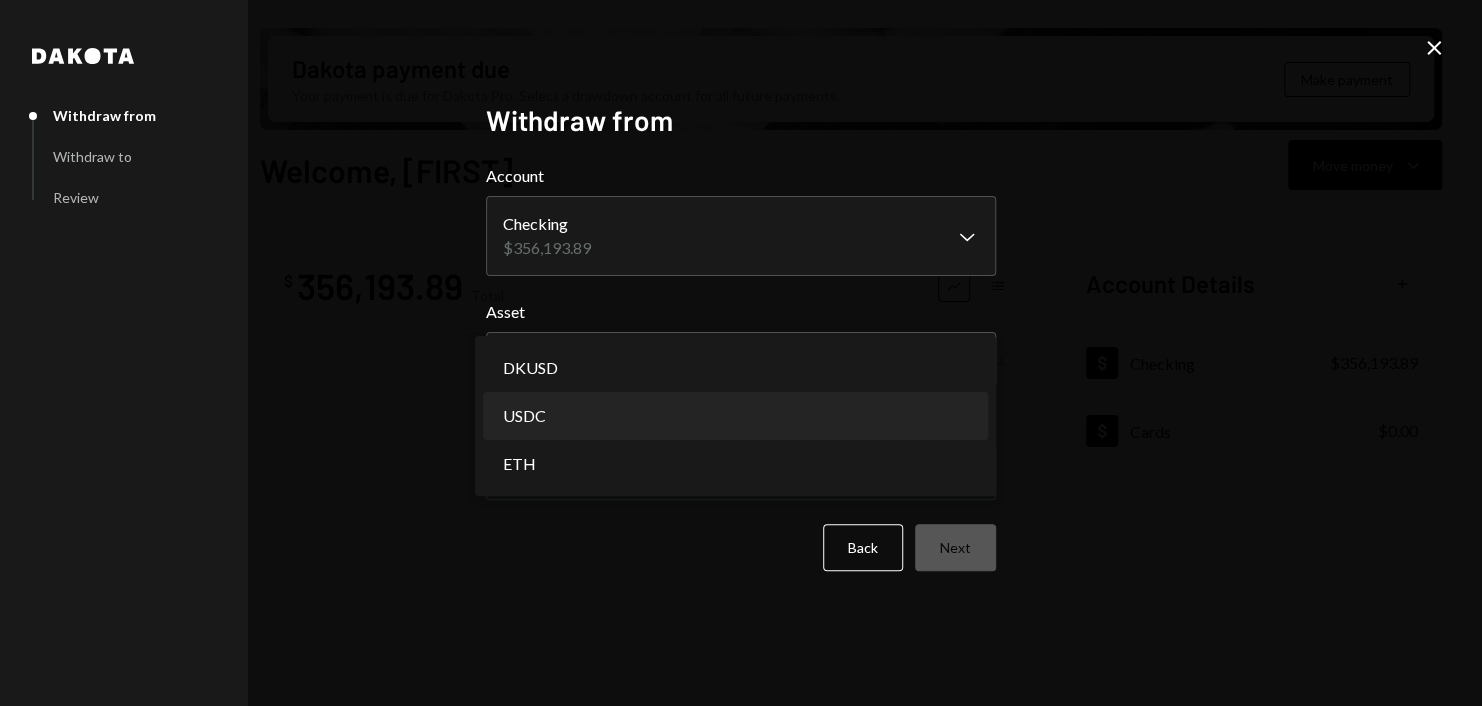 select on "****" 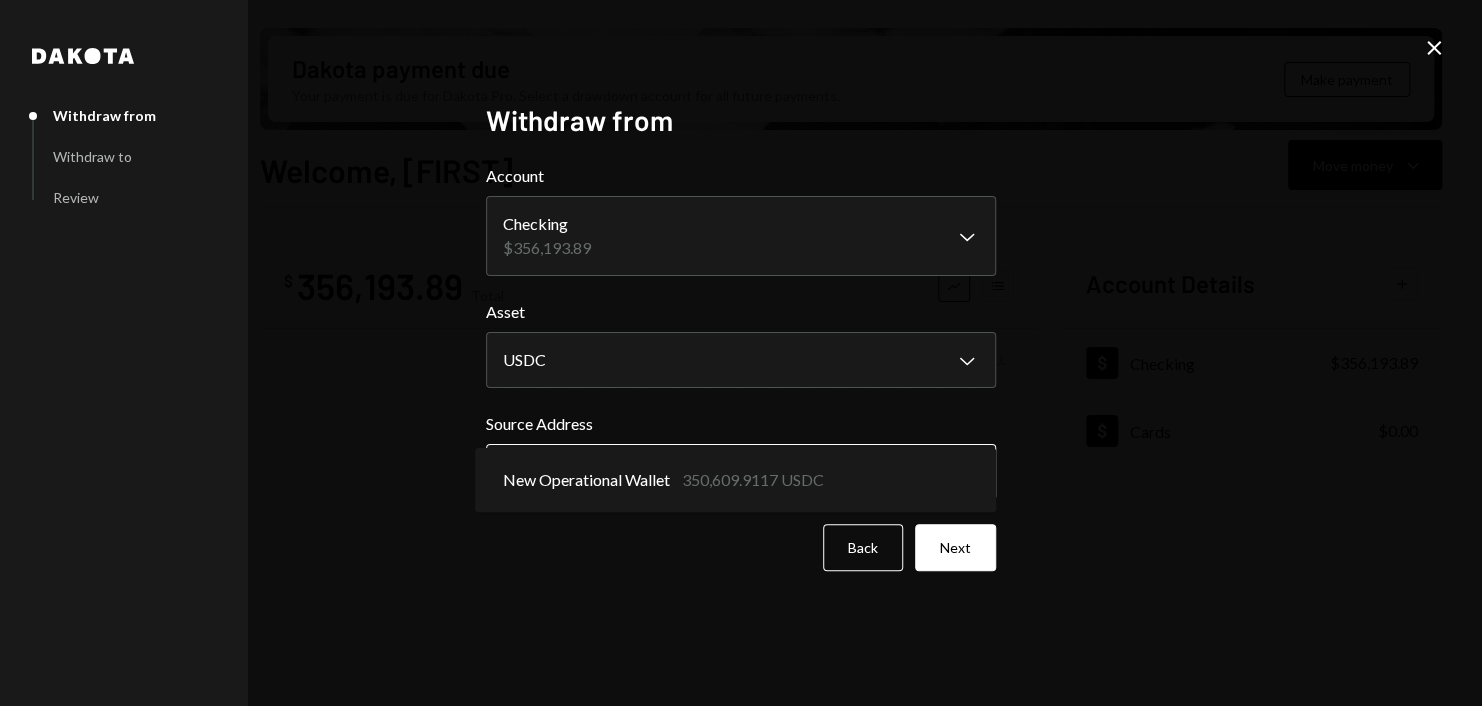 click on "Z zkVerify Foundat... Caret Down Home Home Inbox Inbox Activities Transactions Accounts Accounts Caret Down Checking $356,193.89 Cards $0.00 Dollar Rewards User Recipients Team Team Dakota payment due Your payment is due for Dakota Pro. Select a drawdown account for all future payments. Make payment Welcome, [FIRST] Move money Caret Down $ 356,193.89 Total Graph Accounts 1W 1M 3M 1Y ALL Account Details Plus Dollar Checking $356,193.89 Dollar Cards $0.00 Recent Transactions View all Type Initiated By Initiated At Account Status Withdrawal 7,000  USDC [FIRST] [LAST] 07/11/25 10:35 AM Checking Review Right Arrow Deposit 350,000  USDC 0xCD53...31Ca7b Copy 07/10/25 10:25 PM Checking Completed Withdrawal 300  DKUSD [FIRST] [LAST] 07/10/25 5:55 PM Checking Review Right Arrow Withdrawal 300  DKUSD [FIRST] [LAST] 07/10/25 1:02 PM Checking Canceled Withdrawal 2,000  DKUSD [LAST] [LAST] 07/08/25 7:40 PM Checking Completed Welcome, [FIRST] - Dakota Dakota Withdraw from Withdraw to Review Withdraw from Account Checking" at bounding box center (741, 353) 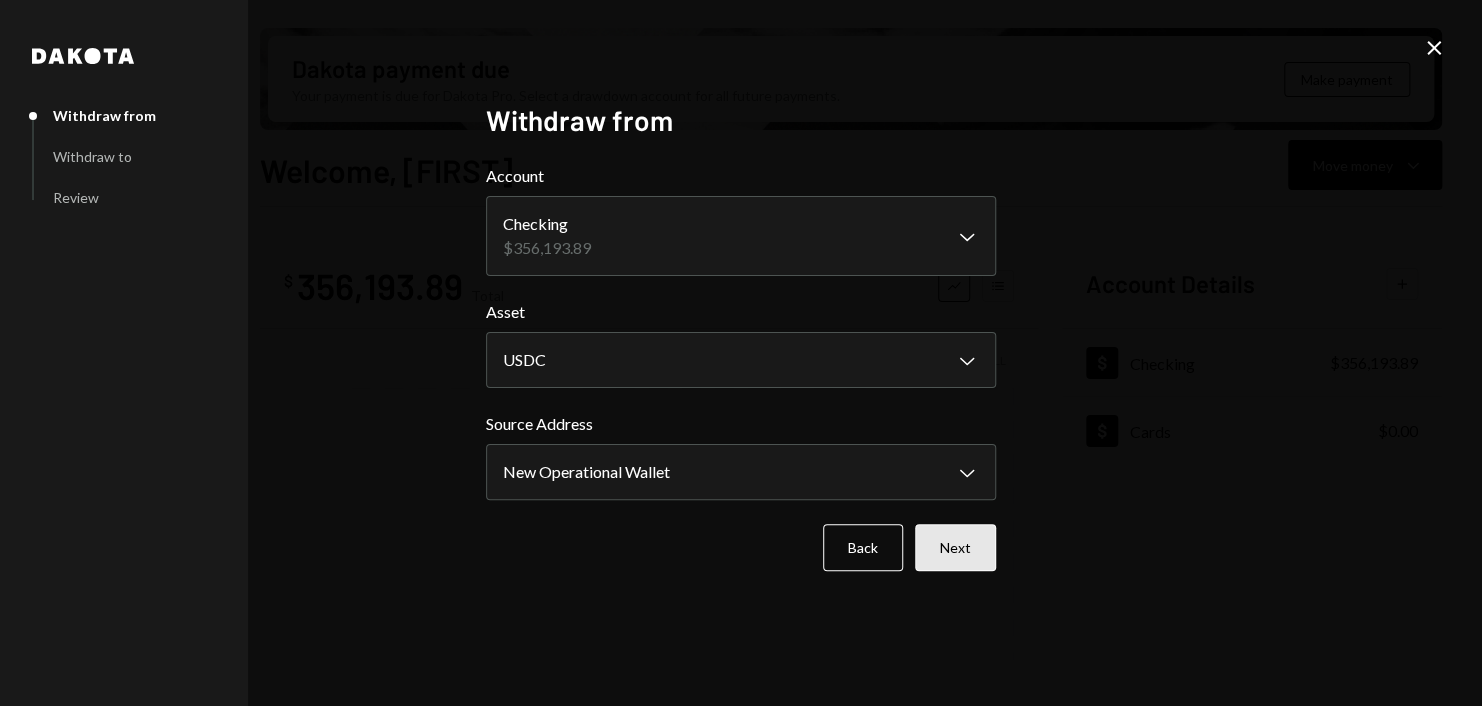 click on "Next" at bounding box center [955, 547] 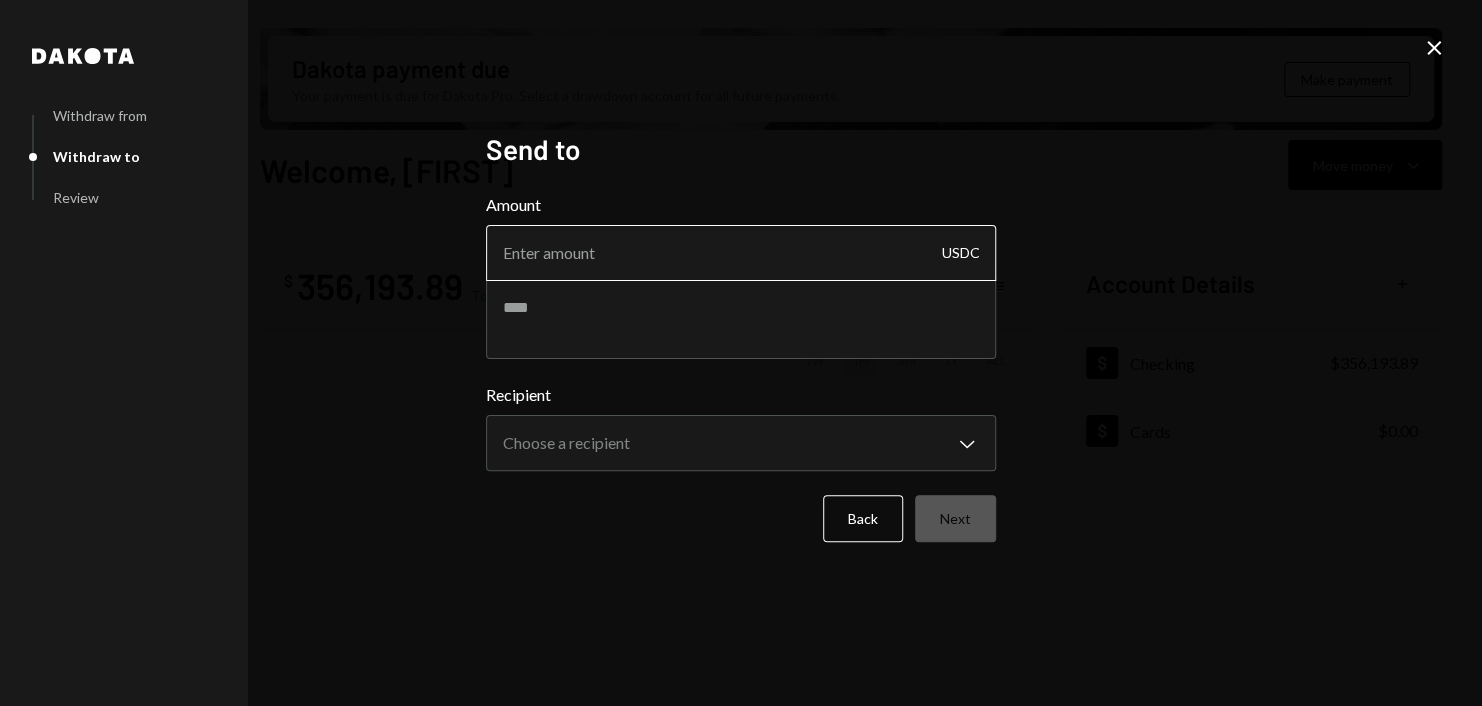 click on "Amount" at bounding box center (741, 253) 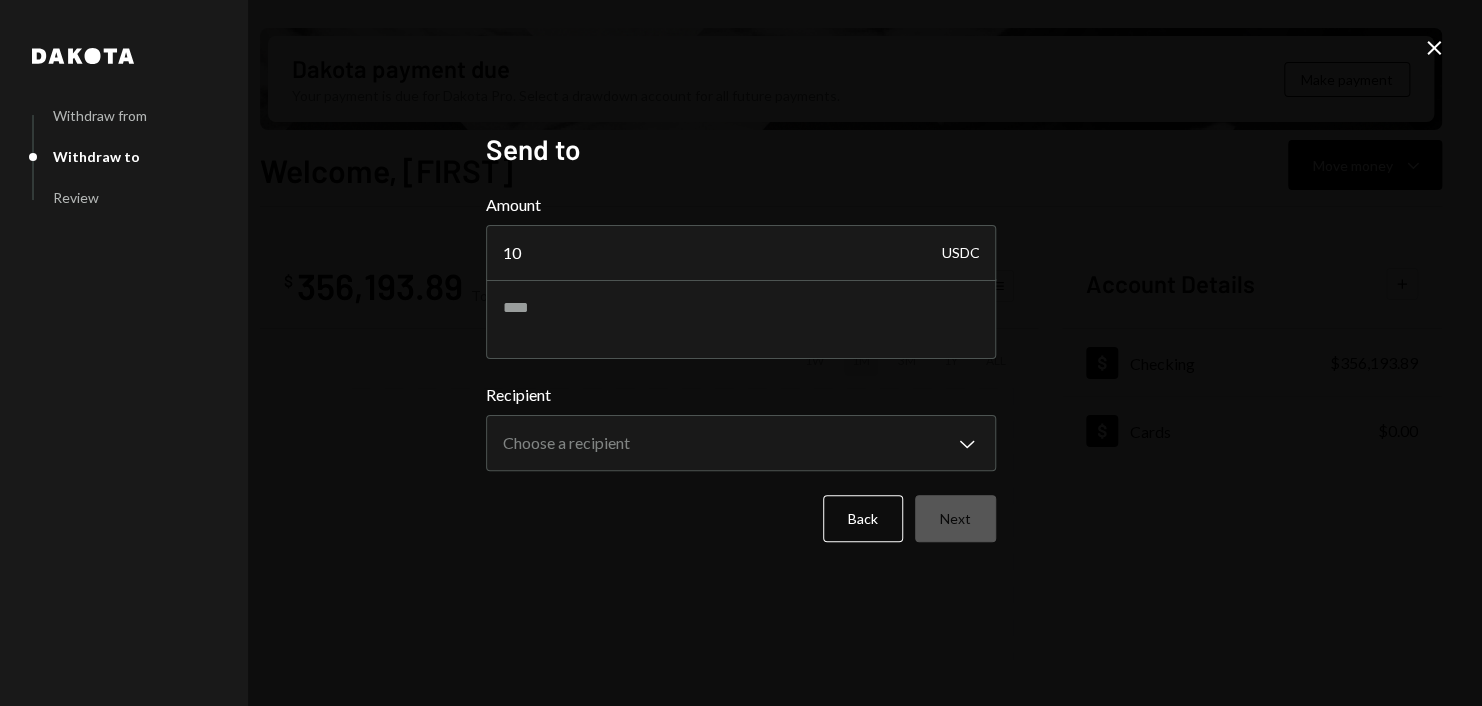 type on "10" 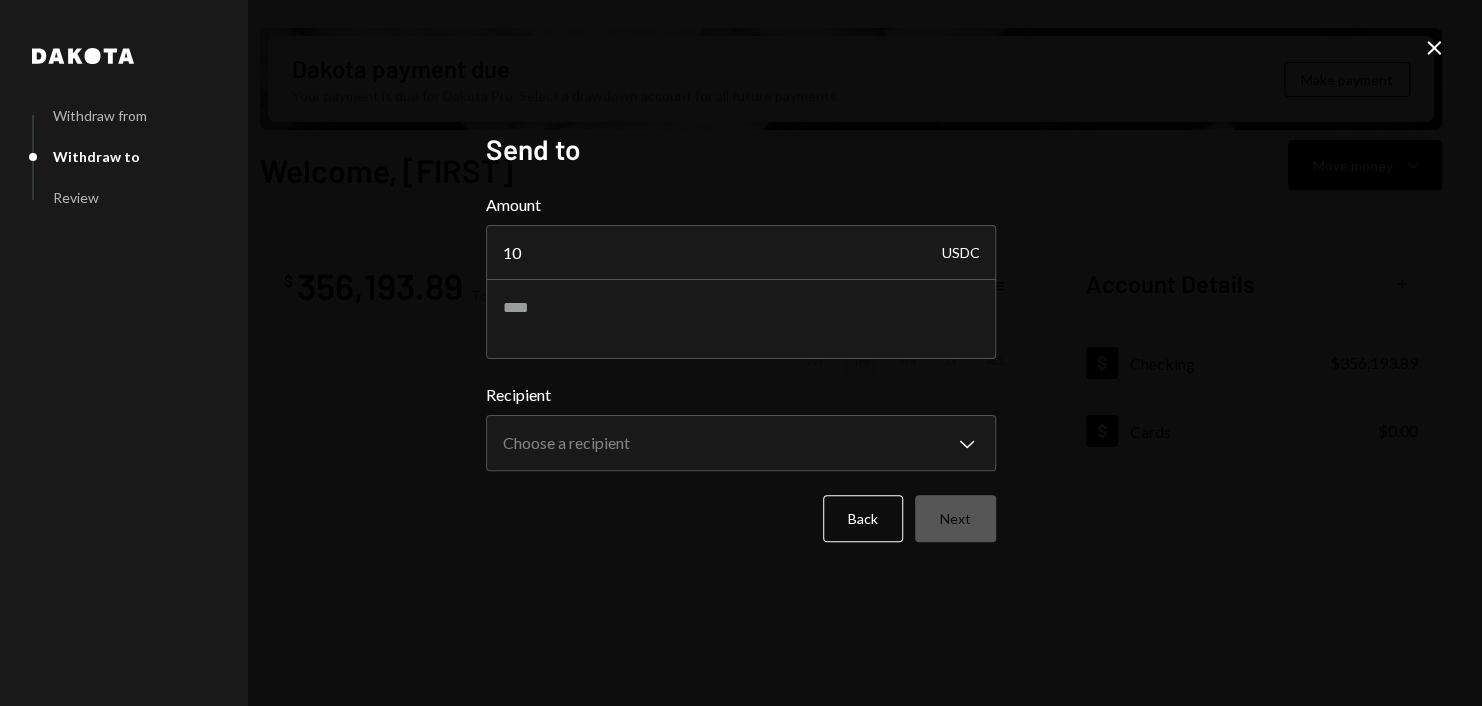 click on "**********" at bounding box center [741, 353] 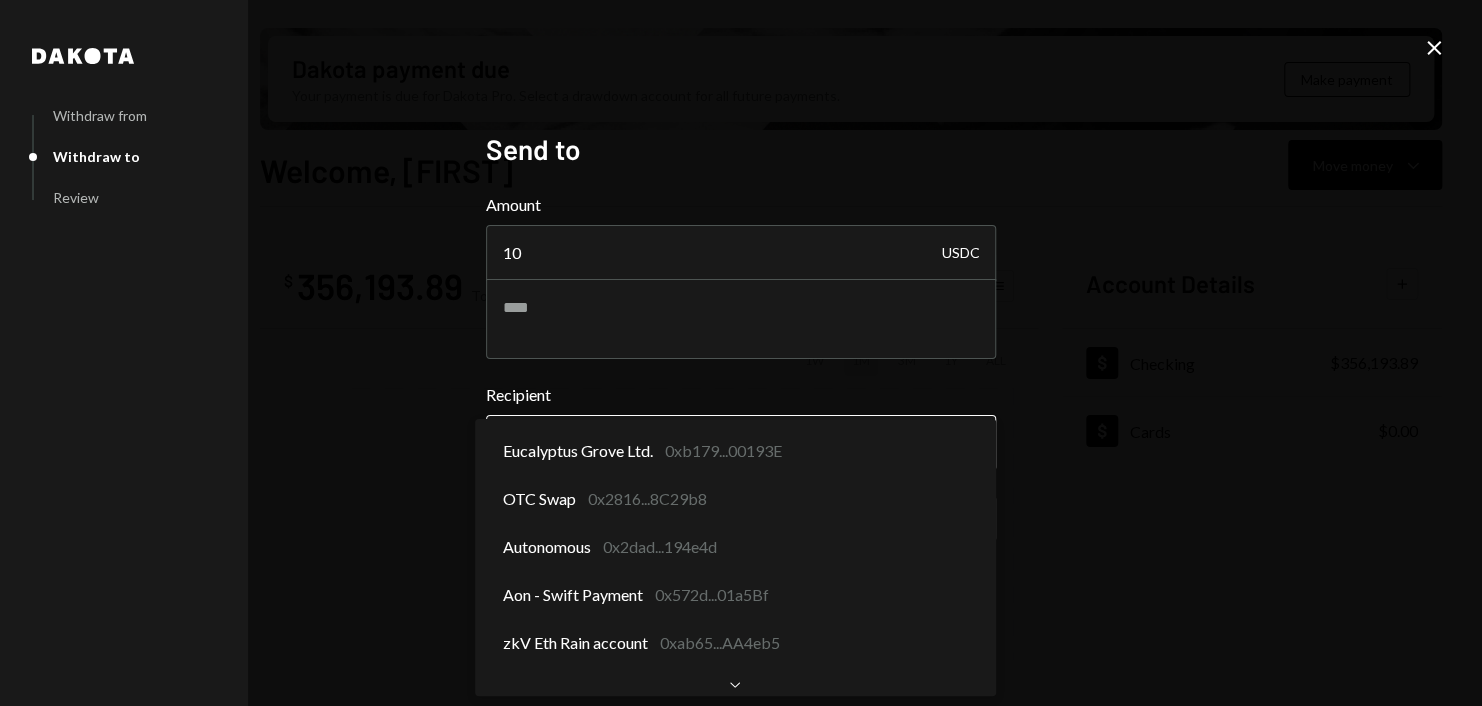 click on "Z zkVerify Foundat... Caret Down Home Home Inbox Inbox Activities Transactions Accounts Accounts Caret Down Checking $356,193.89 Cards $0.00 Dollar Rewards User Recipients Team Team Dakota payment due Your payment is due for Dakota Pro. Select a drawdown account for all future payments. Make payment Welcome, [FIRST] Move money Caret Down $ 356,193.89 Total Graph Accounts 1W 1M 3M 1Y ALL Account Details Plus Dollar Checking $356,193.89 Dollar Cards $0.00 Recent Transactions View all Type Initiated By Initiated At Account Status Withdrawal 7,000  USDC [FIRST] [LAST] 07/11/25 10:35 AM Checking Review Right Arrow Deposit 350,000  USDC 0xCD53...31Ca7b Copy 07/10/25 10:25 PM Checking Completed Withdrawal 300  DKUSD [FIRST] [LAST] 07/10/25 5:55 PM Checking Review Right Arrow Withdrawal 300  DKUSD [FIRST] [LAST] 07/10/25 1:02 PM Checking Canceled Withdrawal 2,000  DKUSD [LAST] [LAST] 07/08/25 7:40 PM Checking Completed Welcome, [FIRST] - Dakota Dakota Withdraw from Withdraw to Review Send to Amount 10 USDC *****" at bounding box center (741, 353) 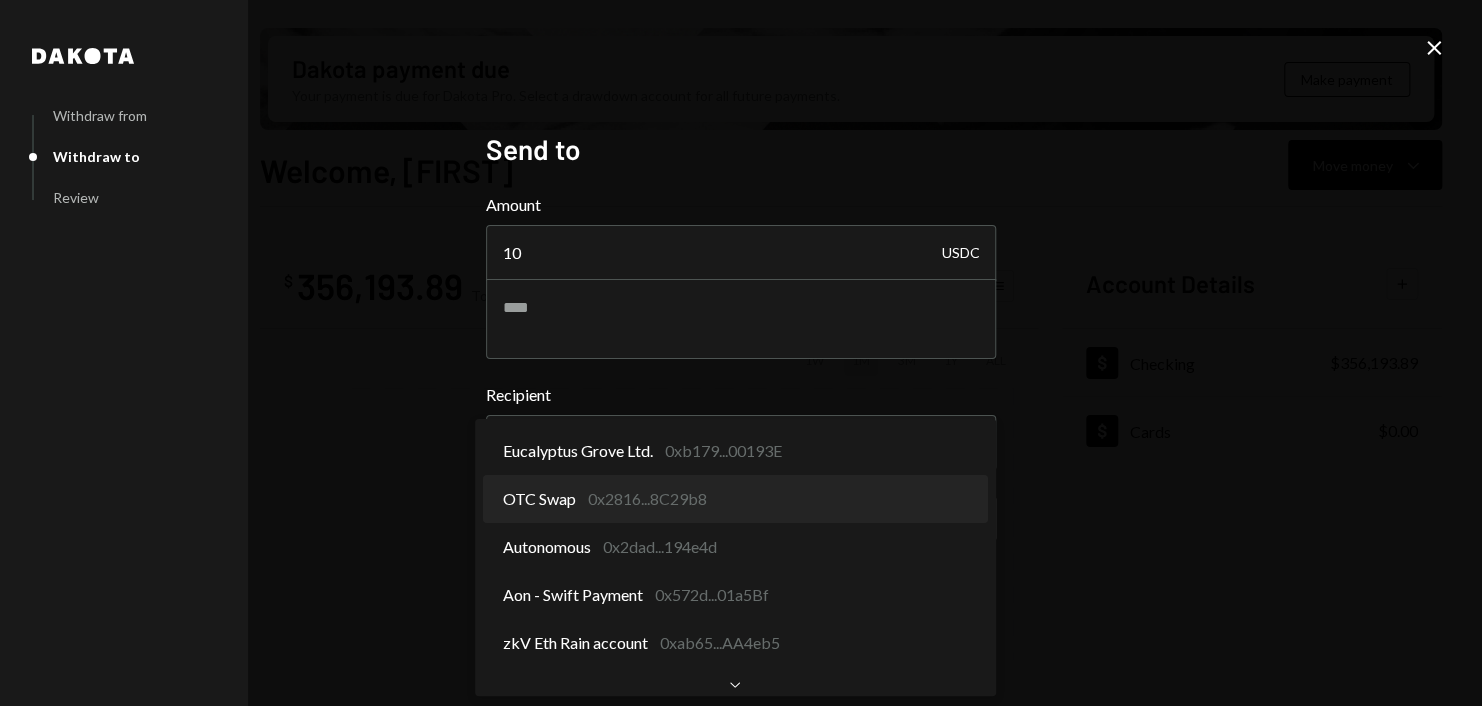 scroll, scrollTop: 1369, scrollLeft: 0, axis: vertical 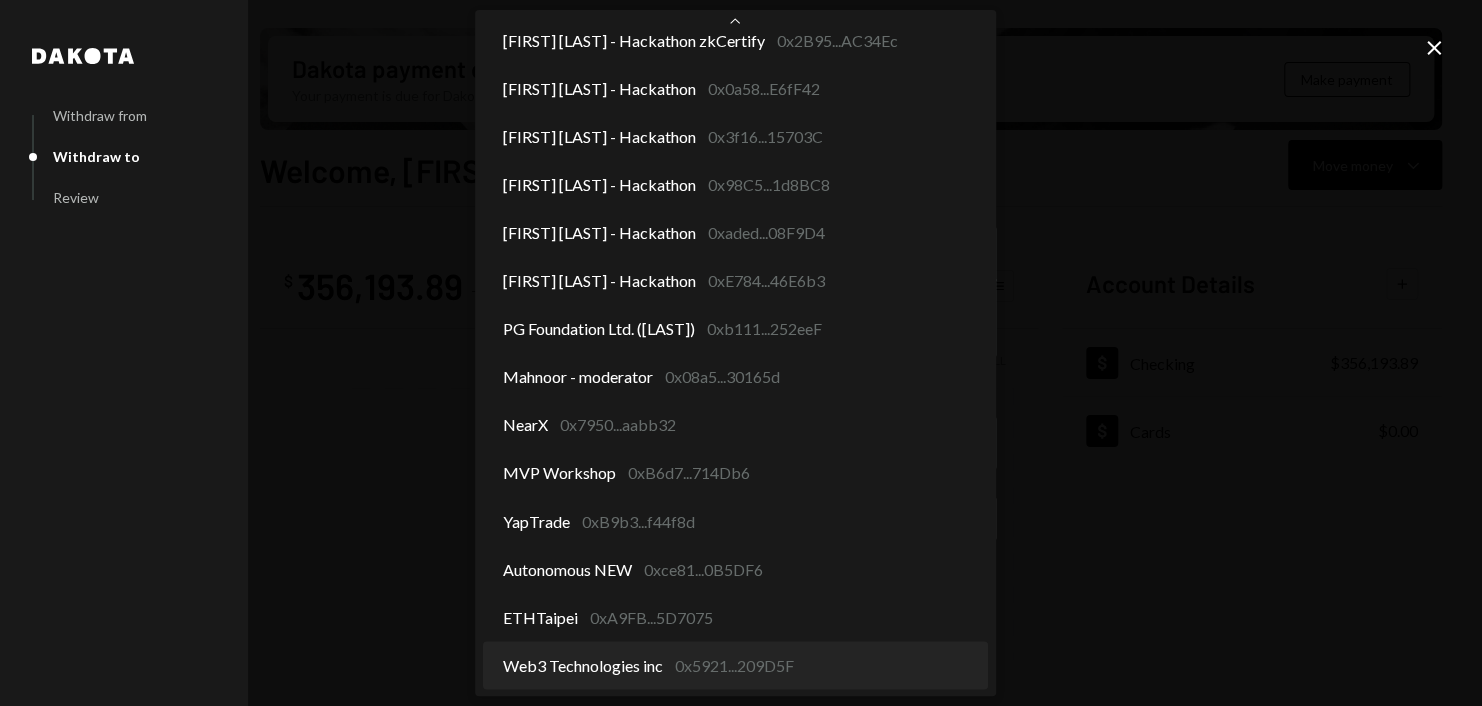 select on "**********" 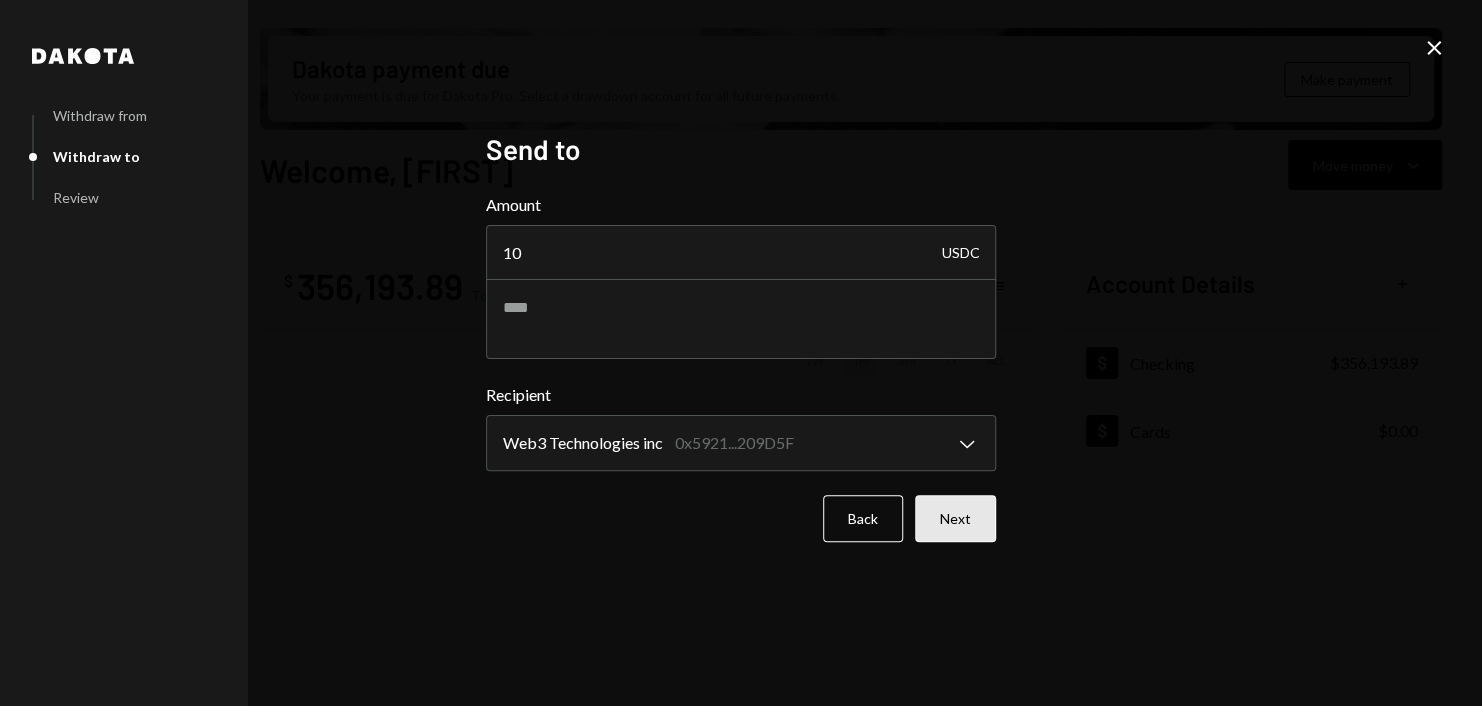 click on "Next" at bounding box center [955, 518] 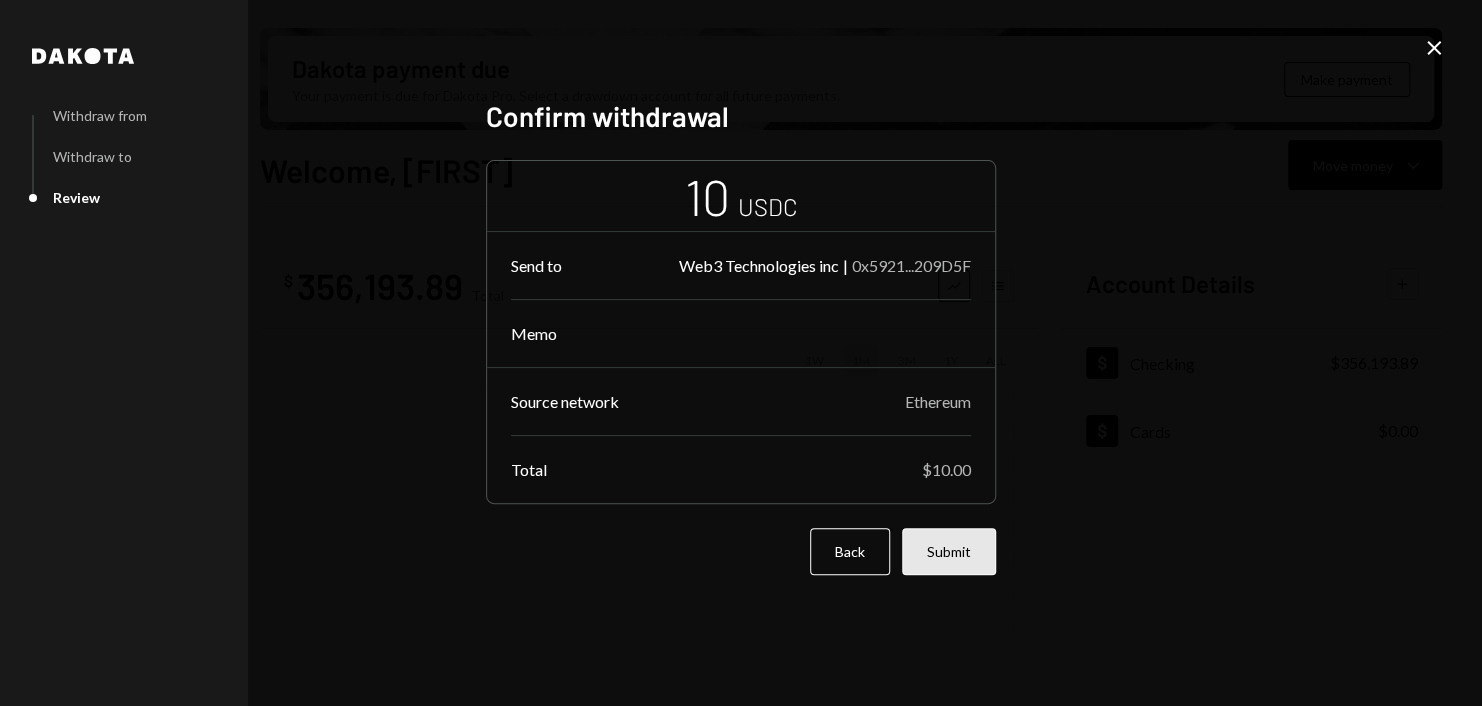 click on "Submit" at bounding box center (949, 551) 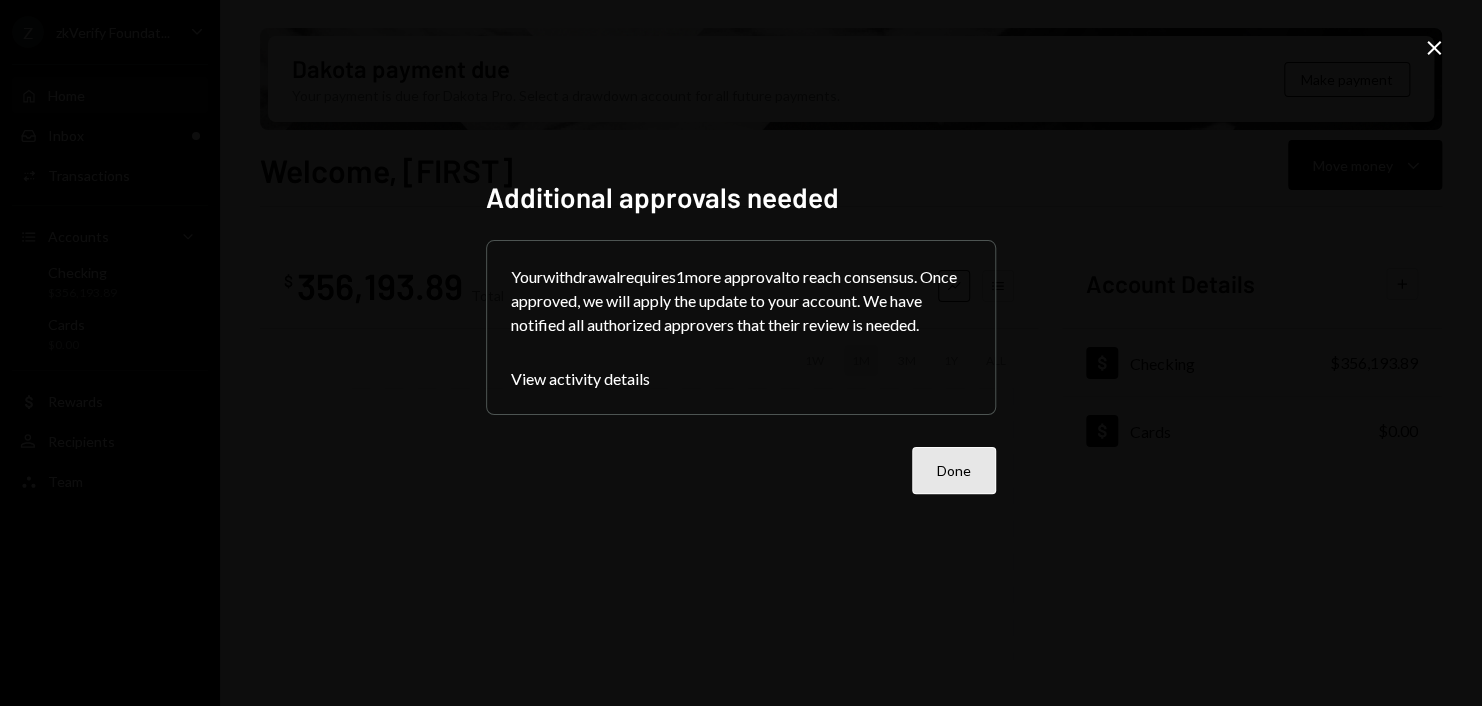 click on "Done" at bounding box center (954, 470) 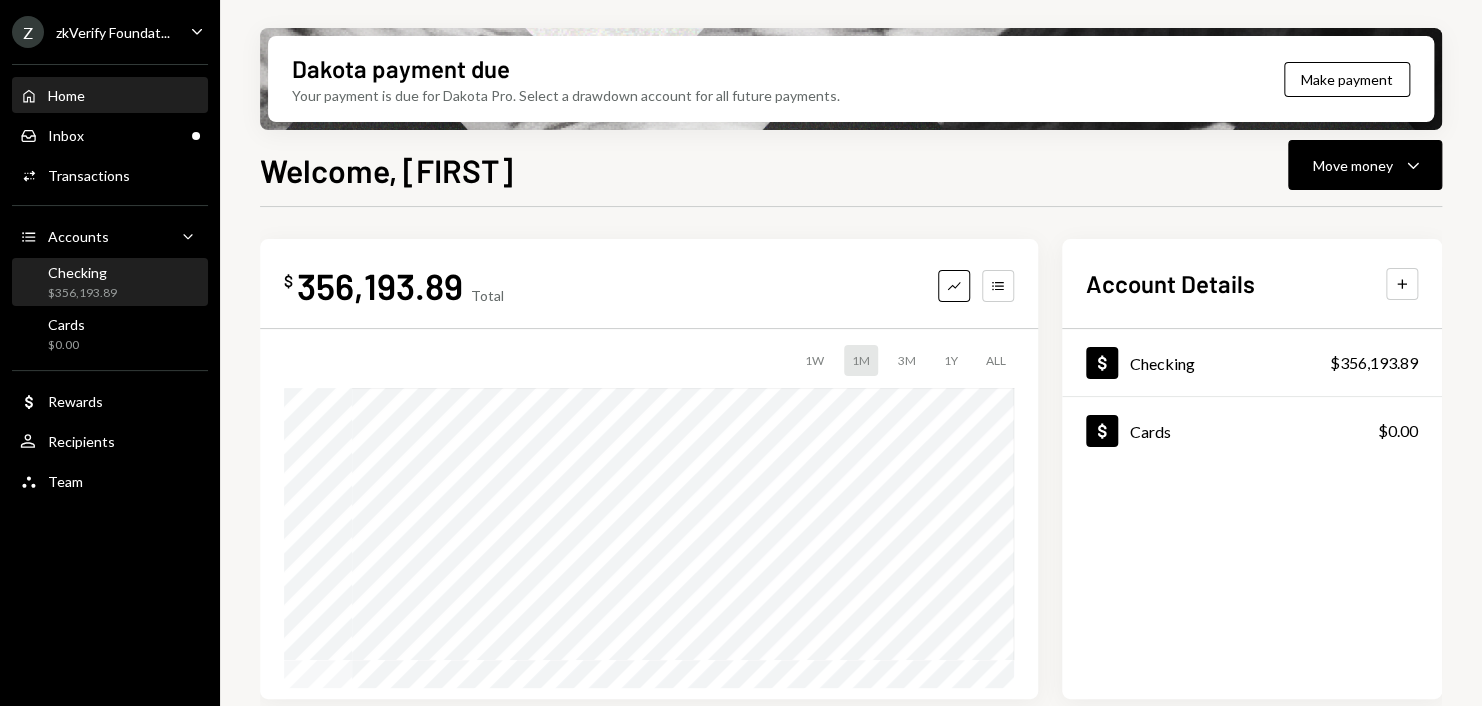 click on "Checking" at bounding box center [82, 272] 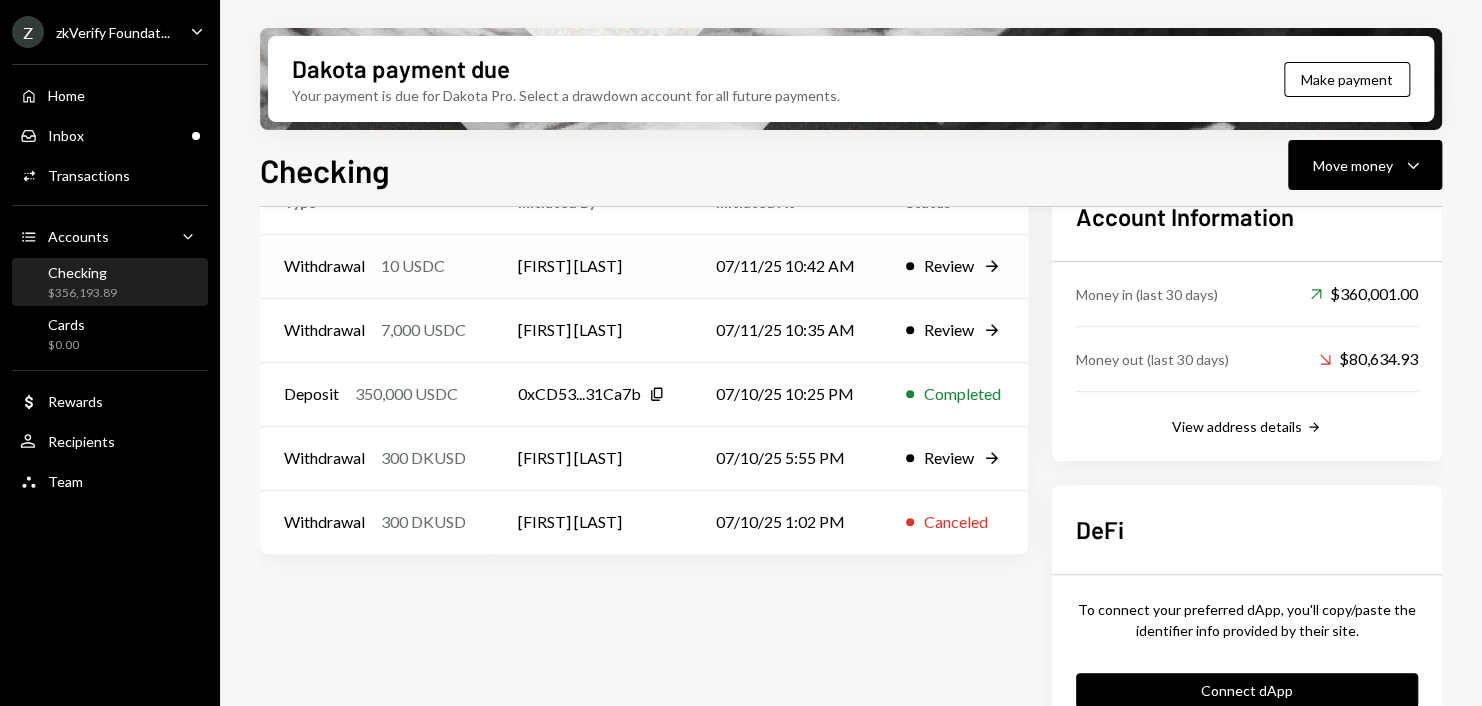 scroll, scrollTop: 500, scrollLeft: 0, axis: vertical 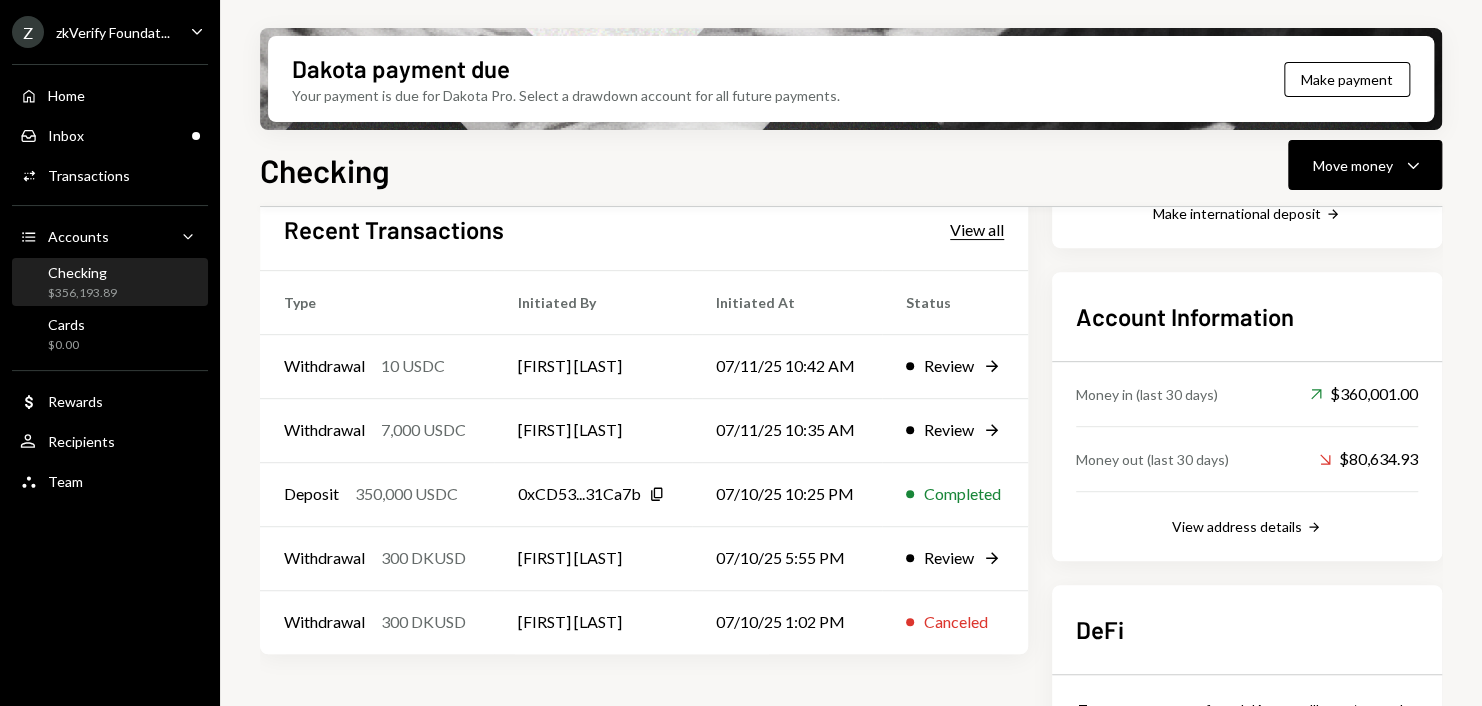 click on "View all" at bounding box center [977, 230] 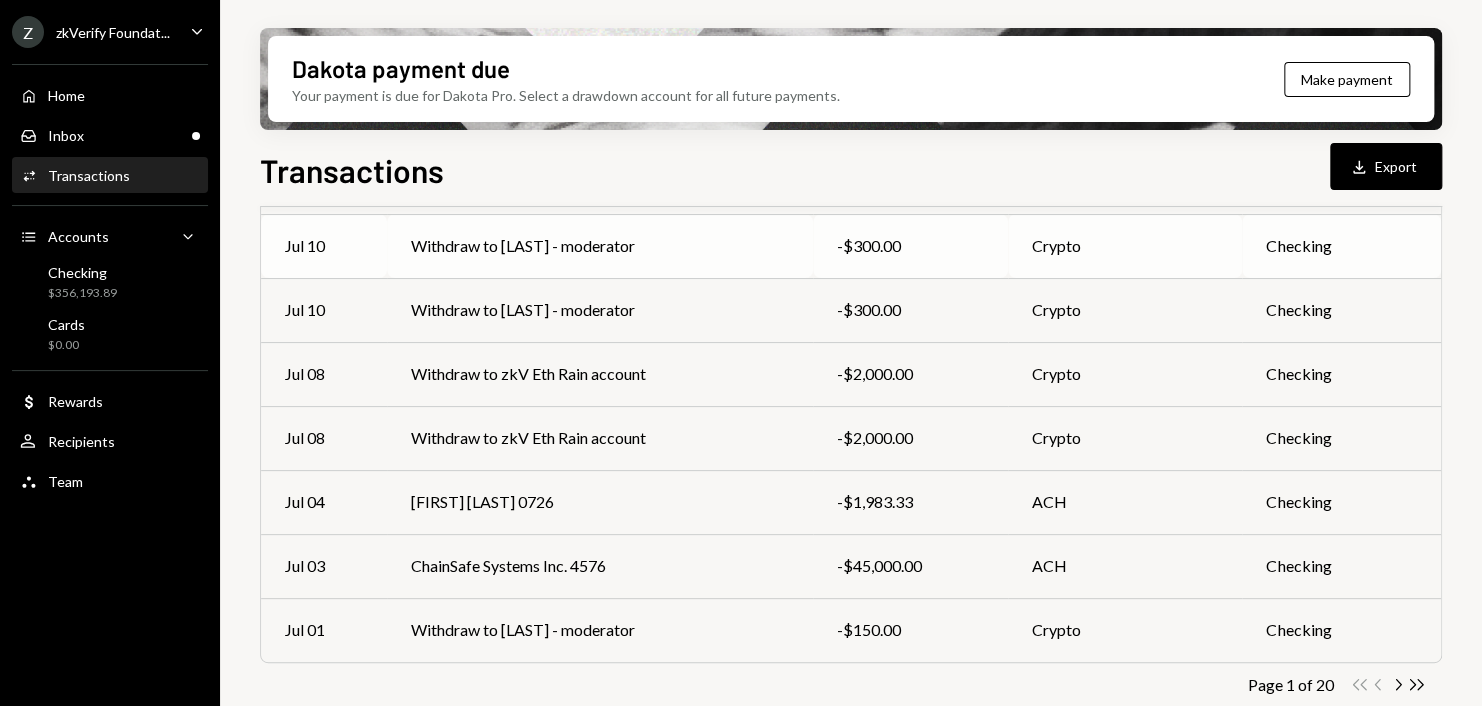 scroll, scrollTop: 432, scrollLeft: 0, axis: vertical 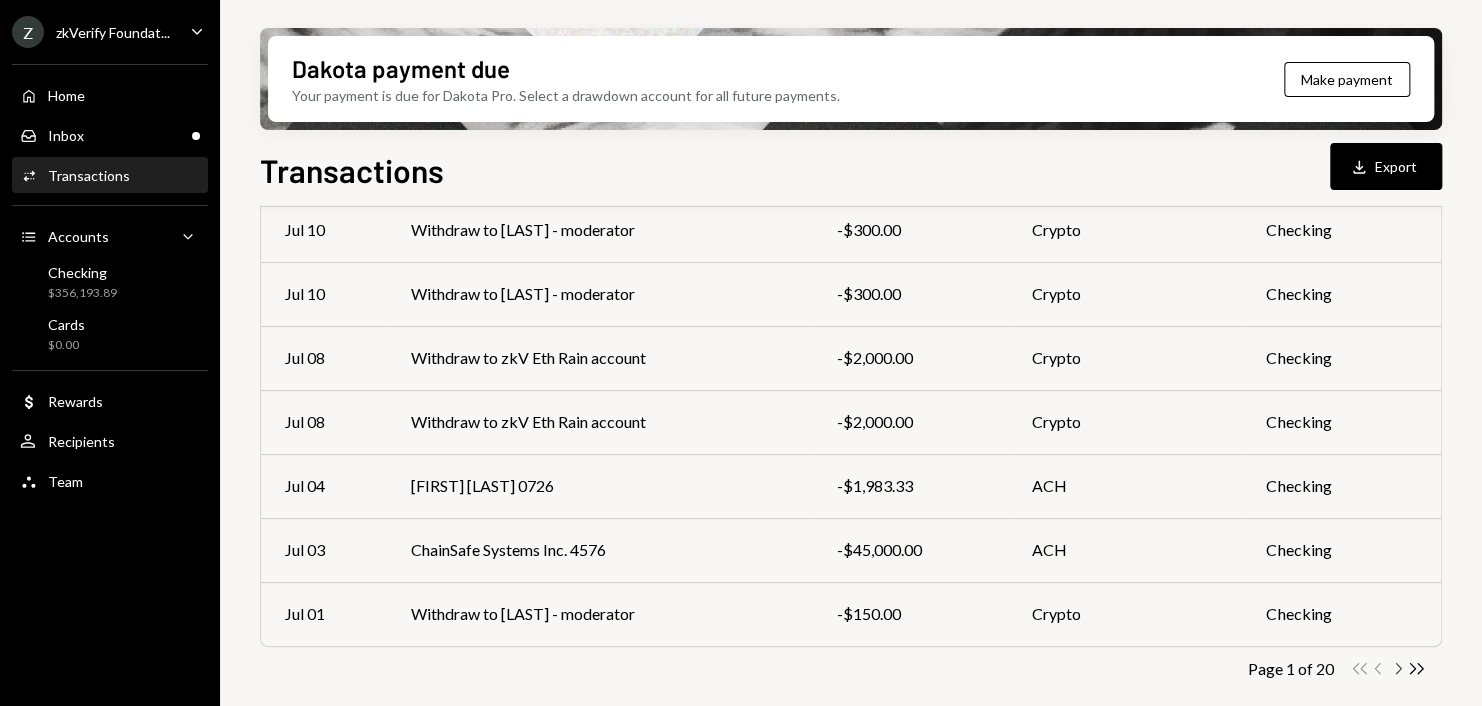 click on "Chevron Right" 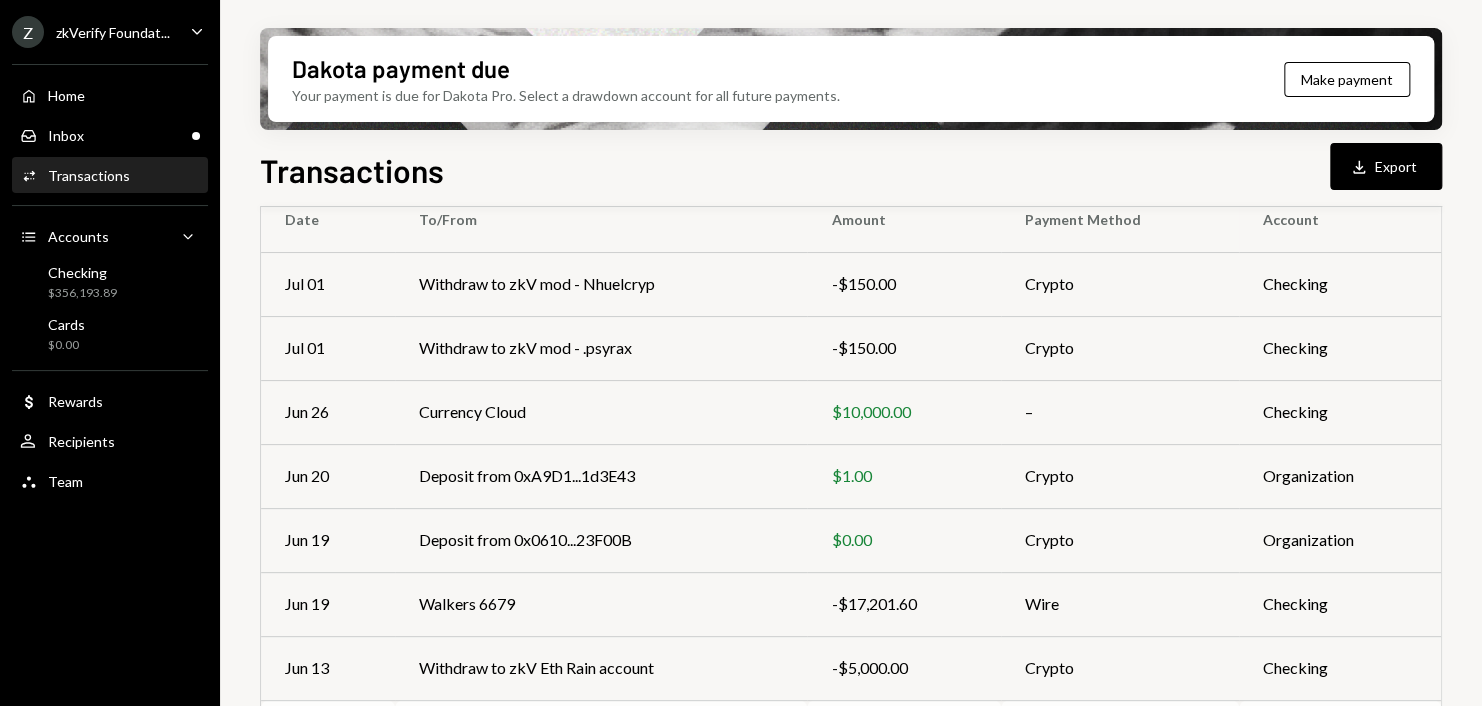 scroll, scrollTop: 132, scrollLeft: 0, axis: vertical 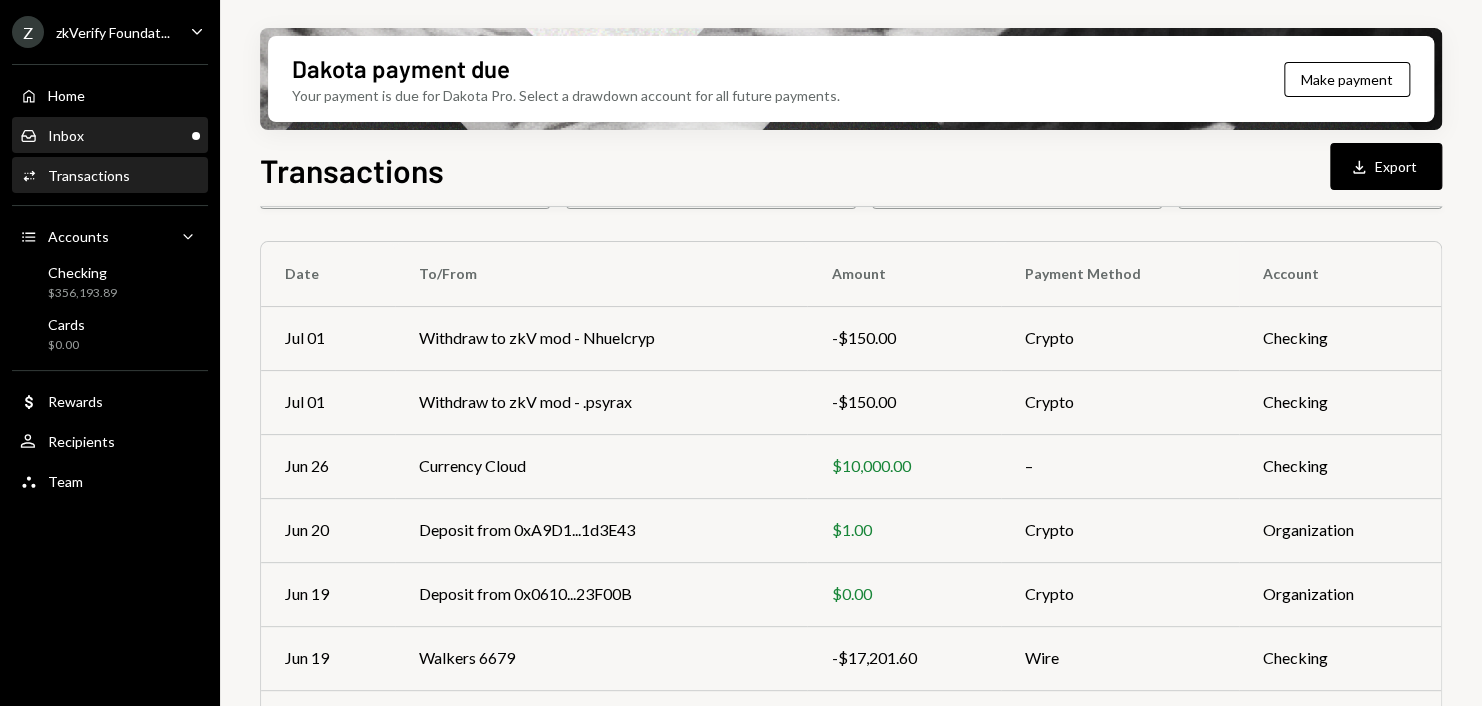 click on "Inbox Inbox" at bounding box center [110, 136] 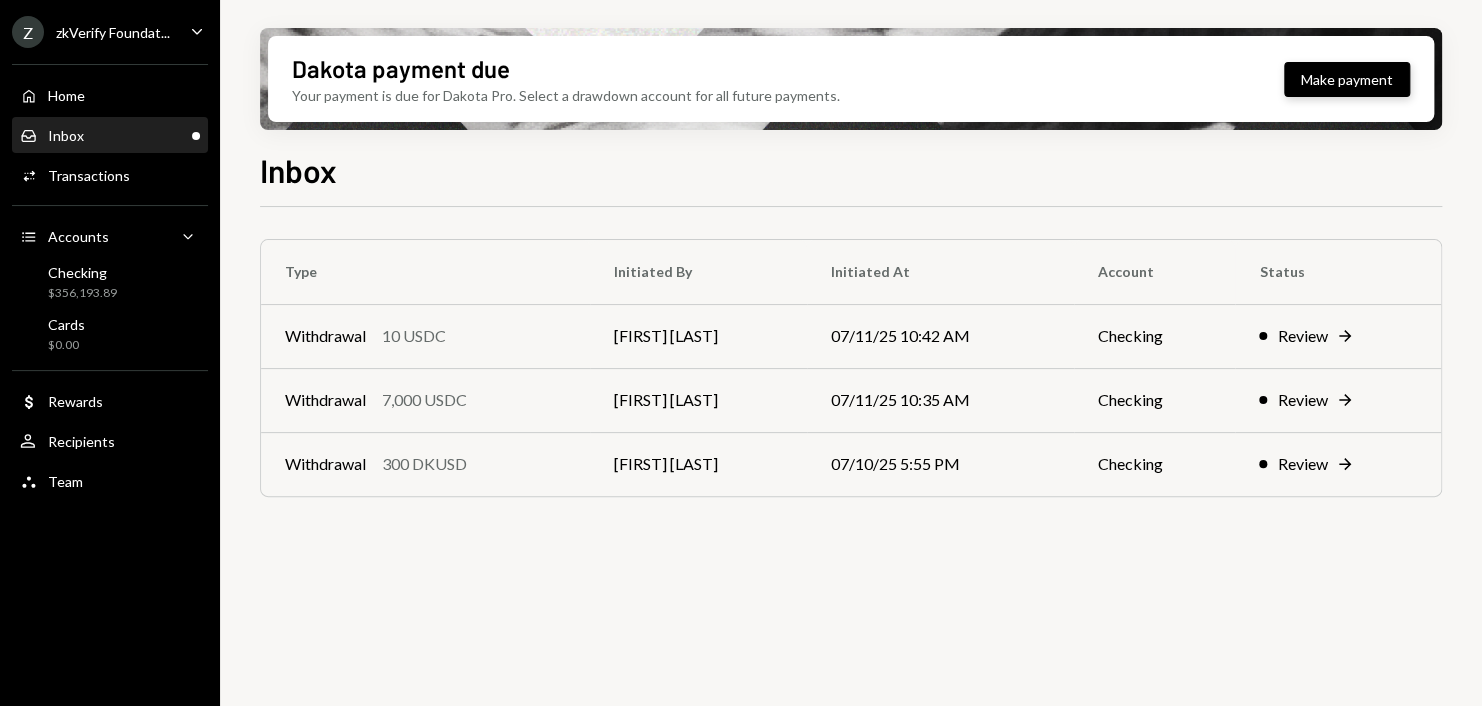 click on "Make payment" at bounding box center (1347, 79) 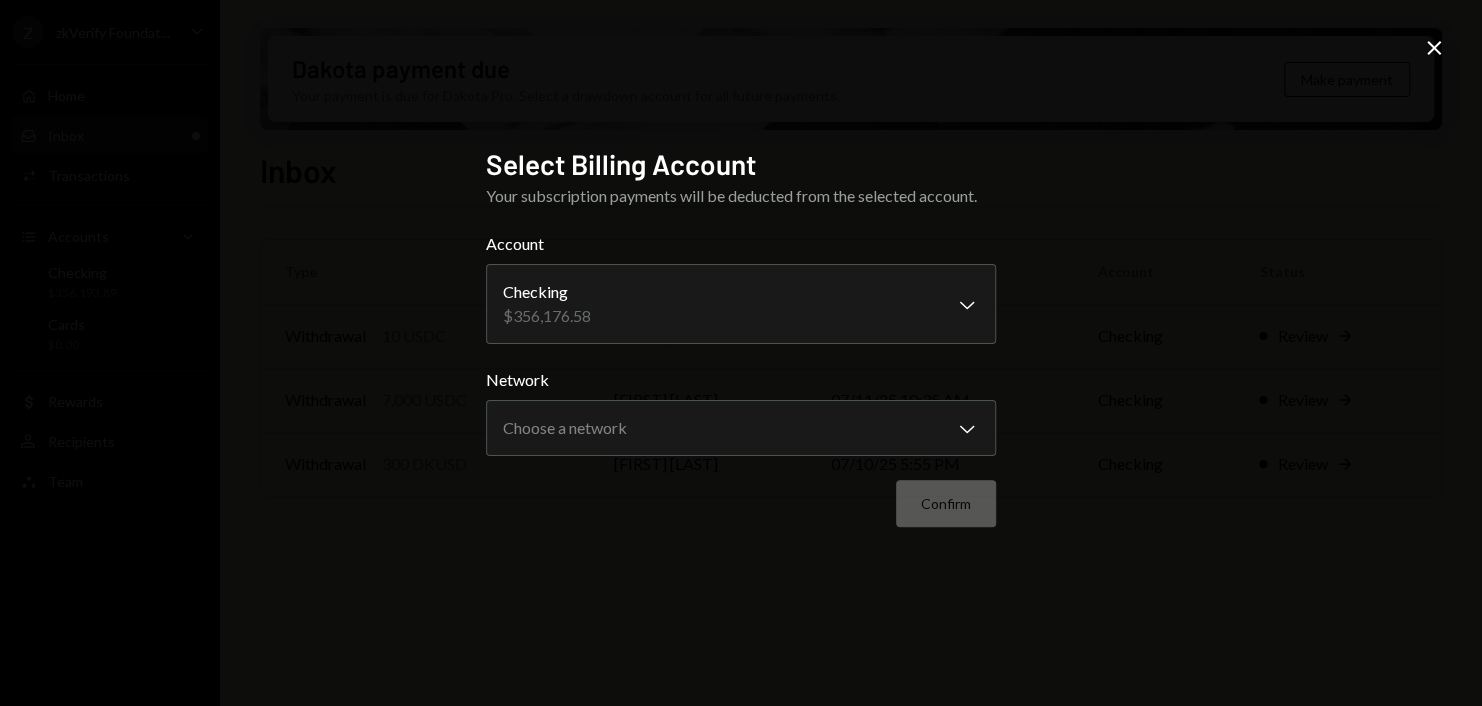 click on "Close" 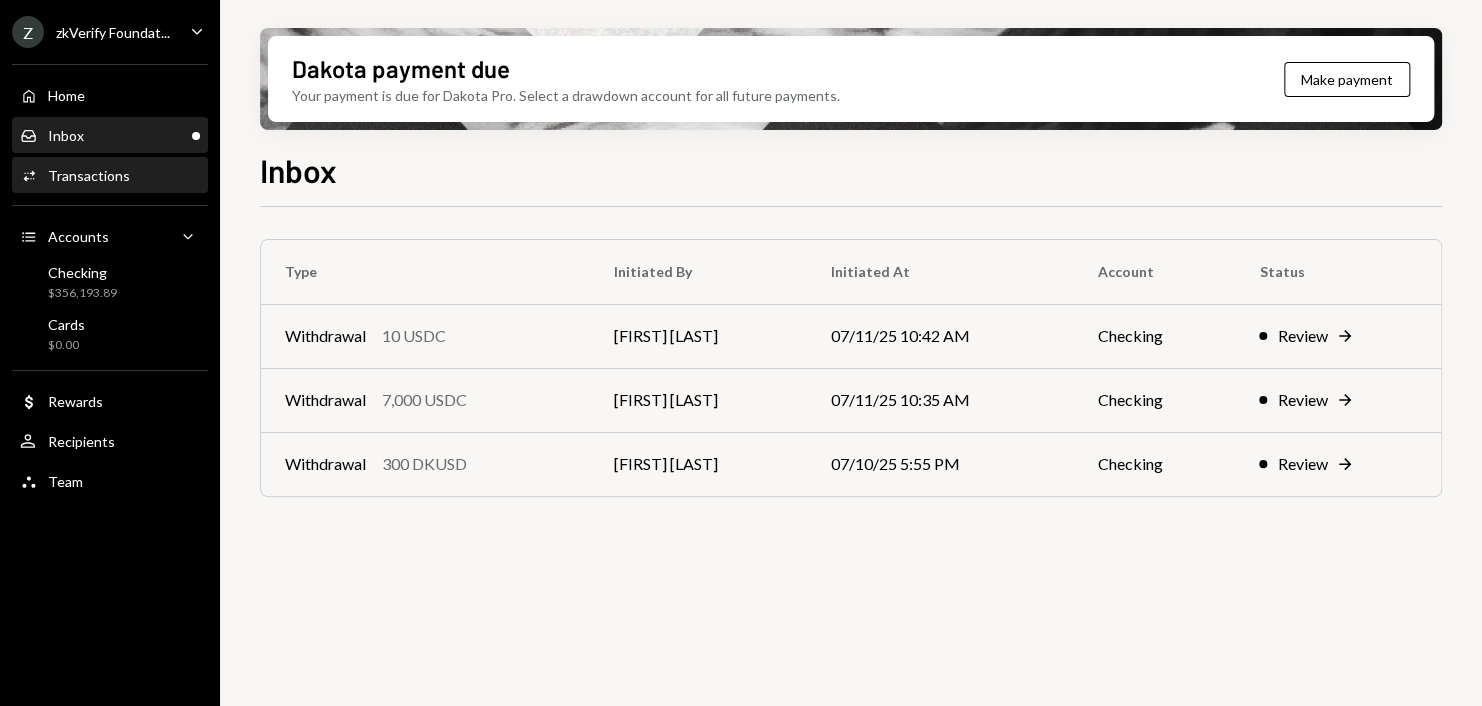 click on "Activities Transactions" at bounding box center [75, 176] 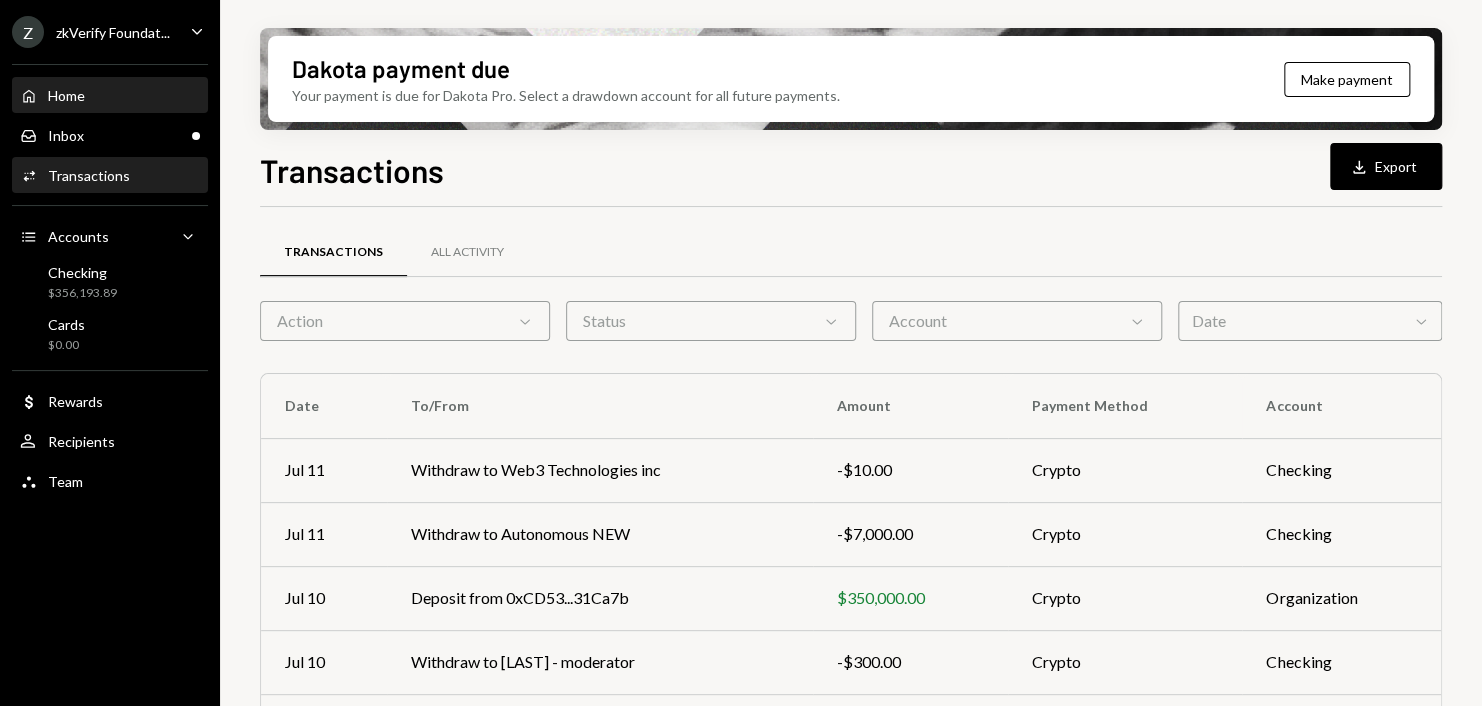 click on "Home" at bounding box center [66, 95] 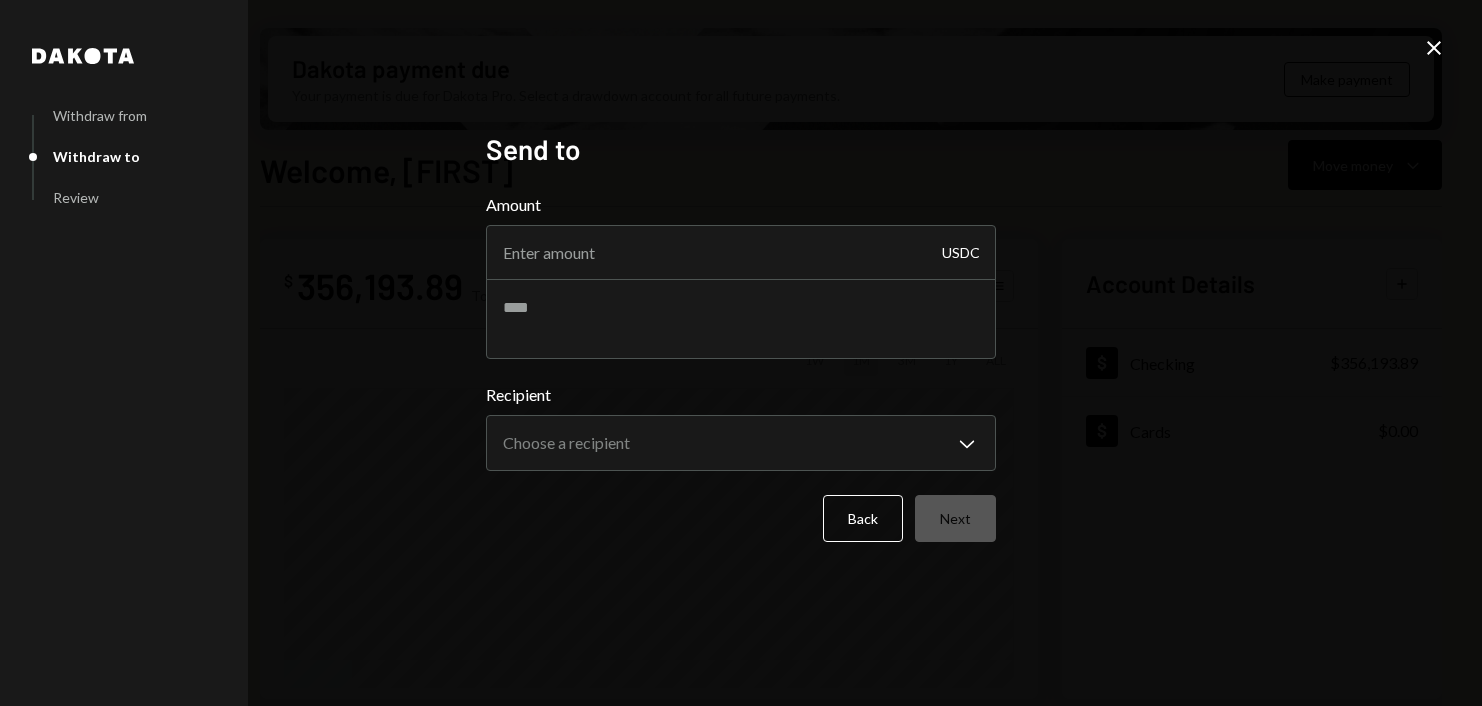 scroll, scrollTop: 0, scrollLeft: 0, axis: both 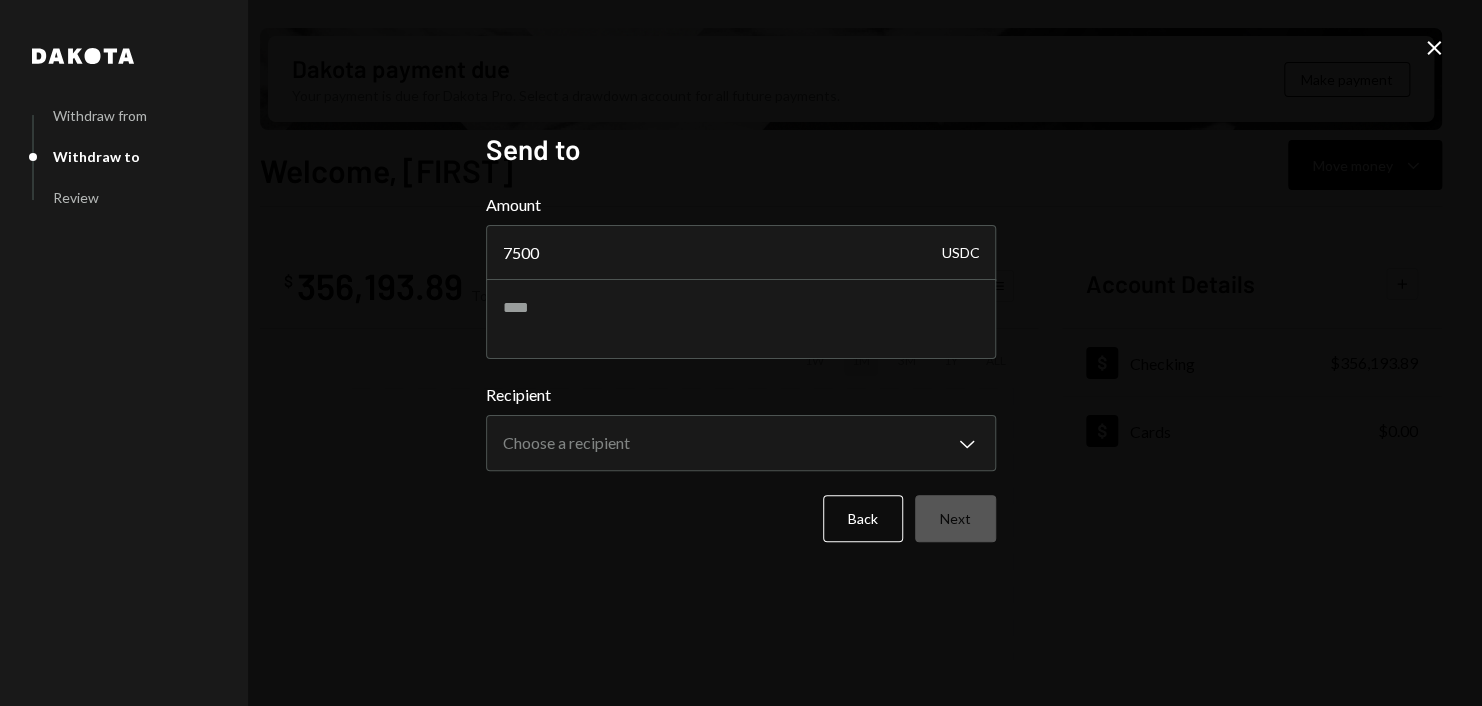 type on "7500" 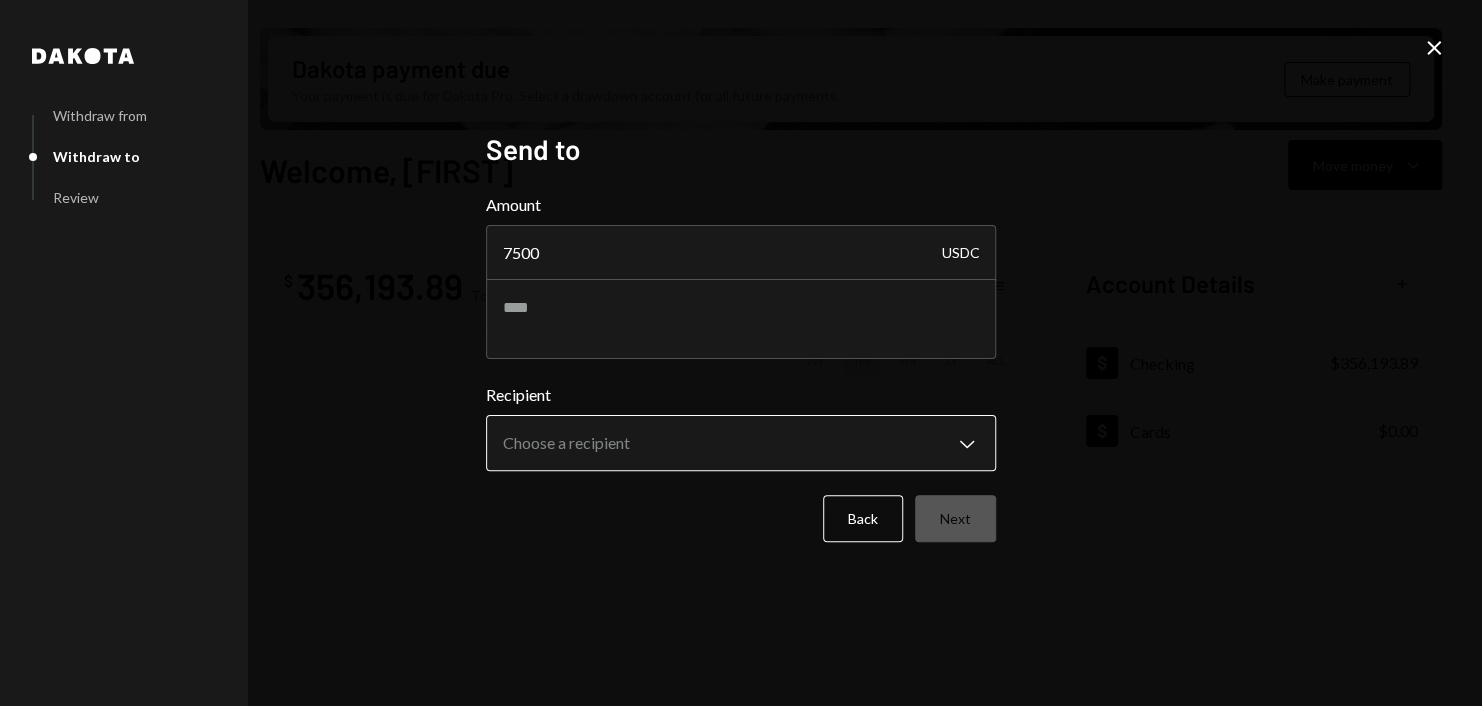 click on "Z zkVerify Foundat... Caret Down Home Home Inbox Inbox Activities Transactions Accounts Accounts Caret Down Checking $356,193.89 Cards $0.00 Dollar Rewards User Recipients Team Team Dakota payment due Your payment is due for Dakota Pro. Select a drawdown account for all future payments. Make payment Welcome, [FIRST] Move money Caret Down $ 356,193.89 Total Graph Accounts 1W 1M 3M 1Y ALL Account Details Plus Dollar Checking $356,193.89 Dollar Cards $0.00 Recent Transactions View all Type Initiated By Initiated At Account Status Withdrawal 10  USDC [FIRST] [LAST] 07/11/25 10:42 AM Checking Review Right Arrow Withdrawal 7,000  USDC [FIRST] [LAST] 07/11/25 10:35 AM Checking Review Right Arrow Deposit 350,000  USDC 0xCD53...31Ca7b Copy 07/10/25 10:25 PM Checking Completed Withdrawal 300  DKUSD [FIRST] [LAST] 07/10/25 5:55 PM Checking Review Right Arrow Withdrawal 300  DKUSD [FIRST] [LAST] 07/10/25 1:02 PM Checking Canceled Welcome, [FIRST] - Dakota Dakota Withdraw from Withdraw to Review Send to Amount 7500 USDC *****" at bounding box center [741, 353] 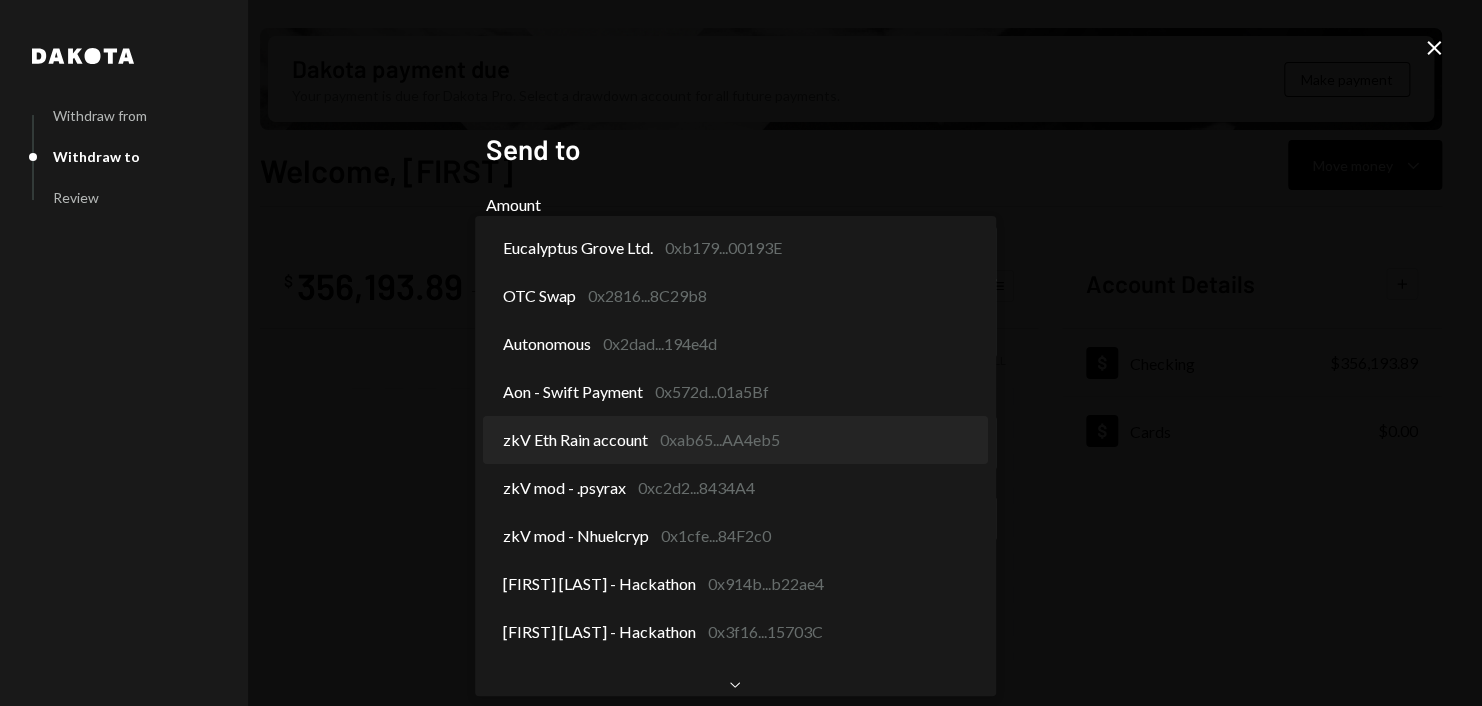 scroll, scrollTop: 0, scrollLeft: 0, axis: both 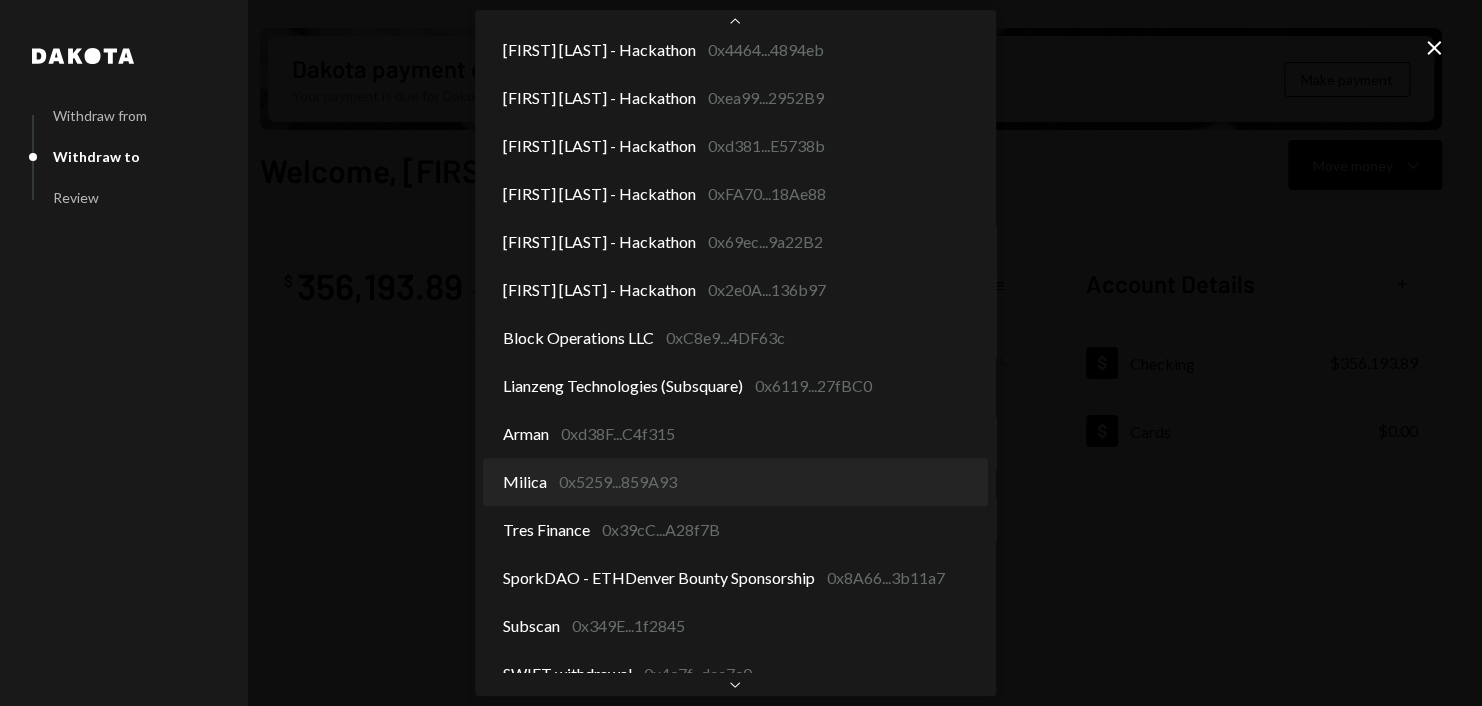 select on "**********" 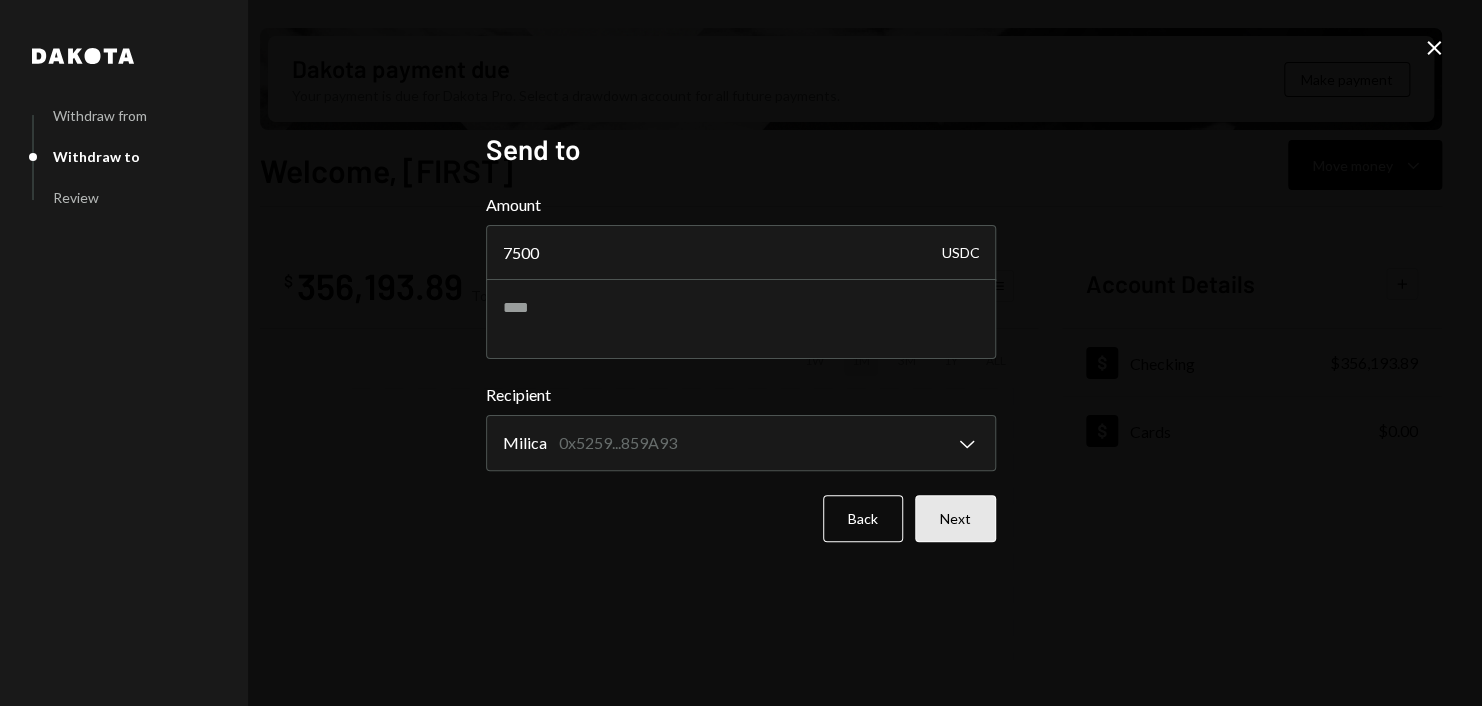 click on "Next" at bounding box center (955, 518) 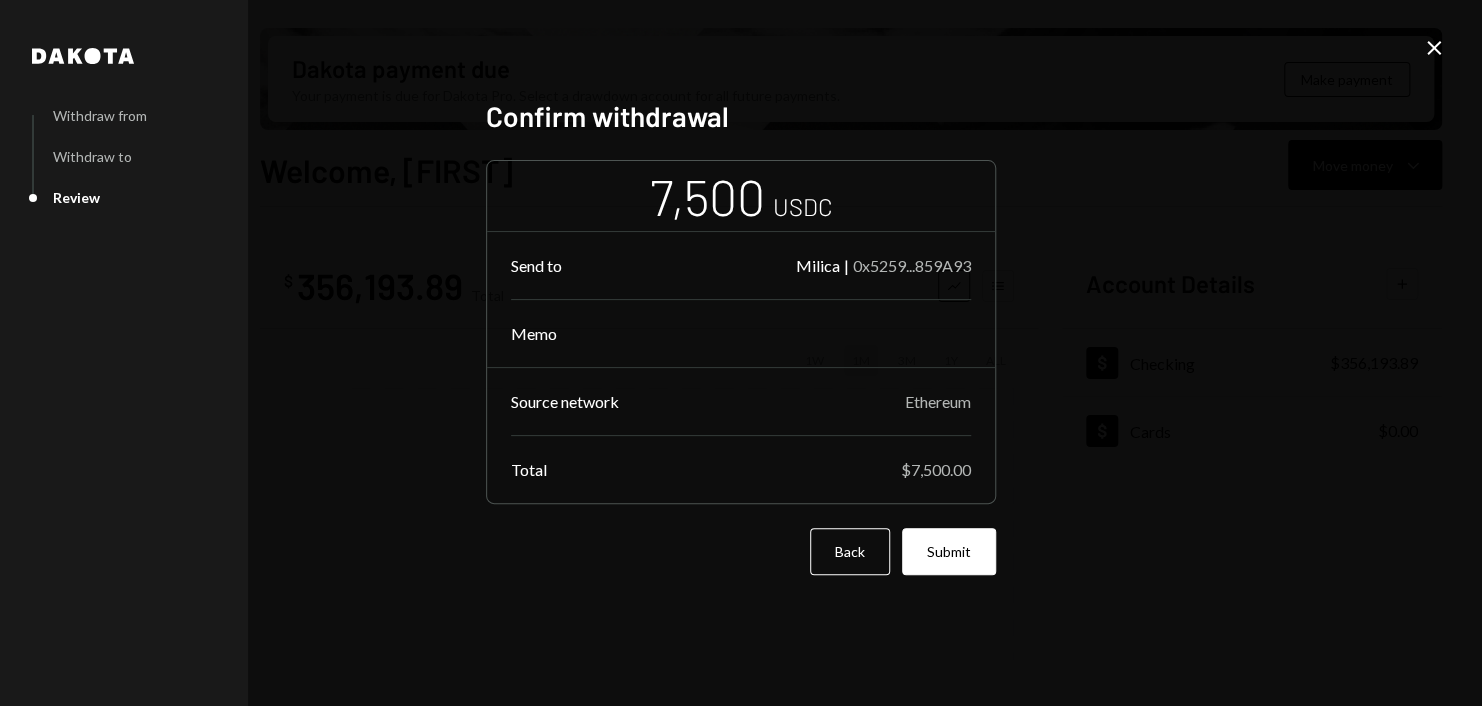 click on "7,500 USDC Send to [PERSON] | 0x5259...859A93 Memo Source network Ethereum Total $7,500.00 Back Submit" at bounding box center [741, 368] 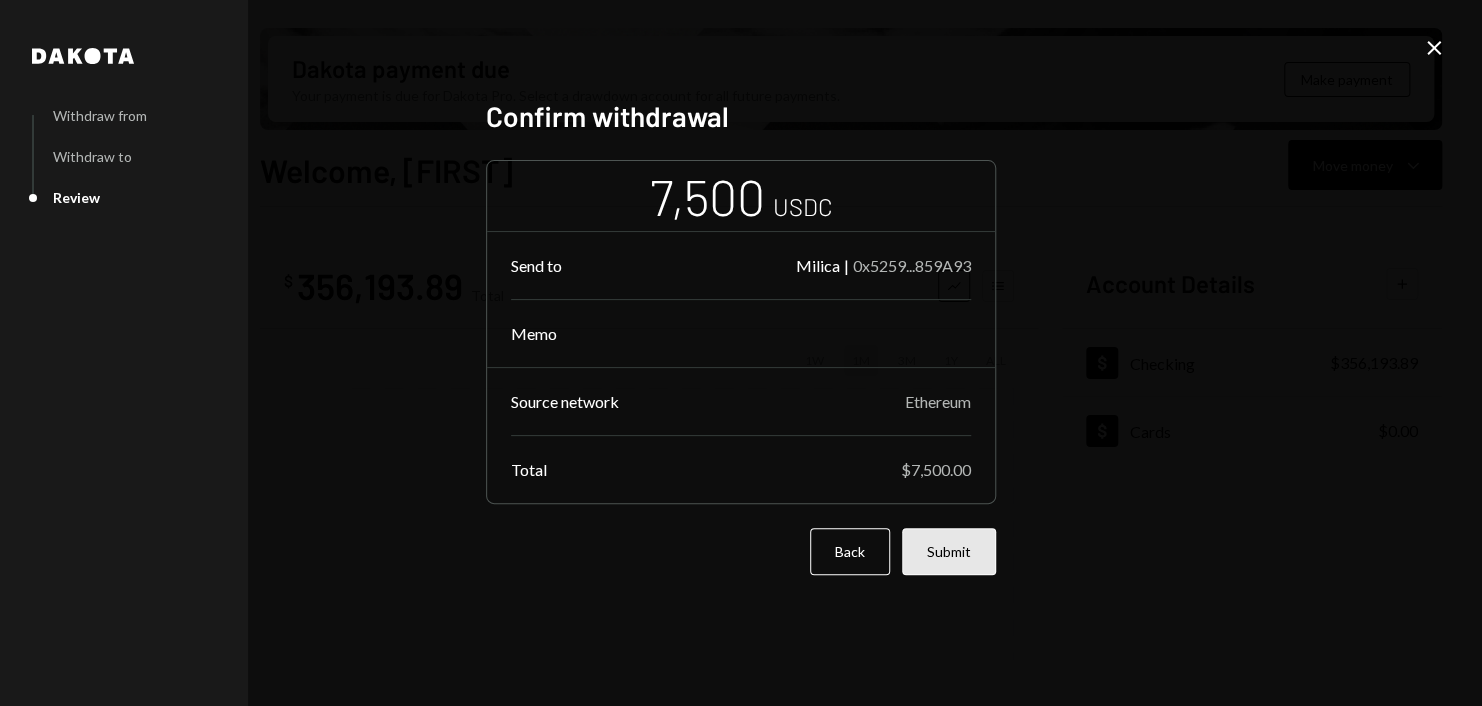click on "Submit" at bounding box center (949, 551) 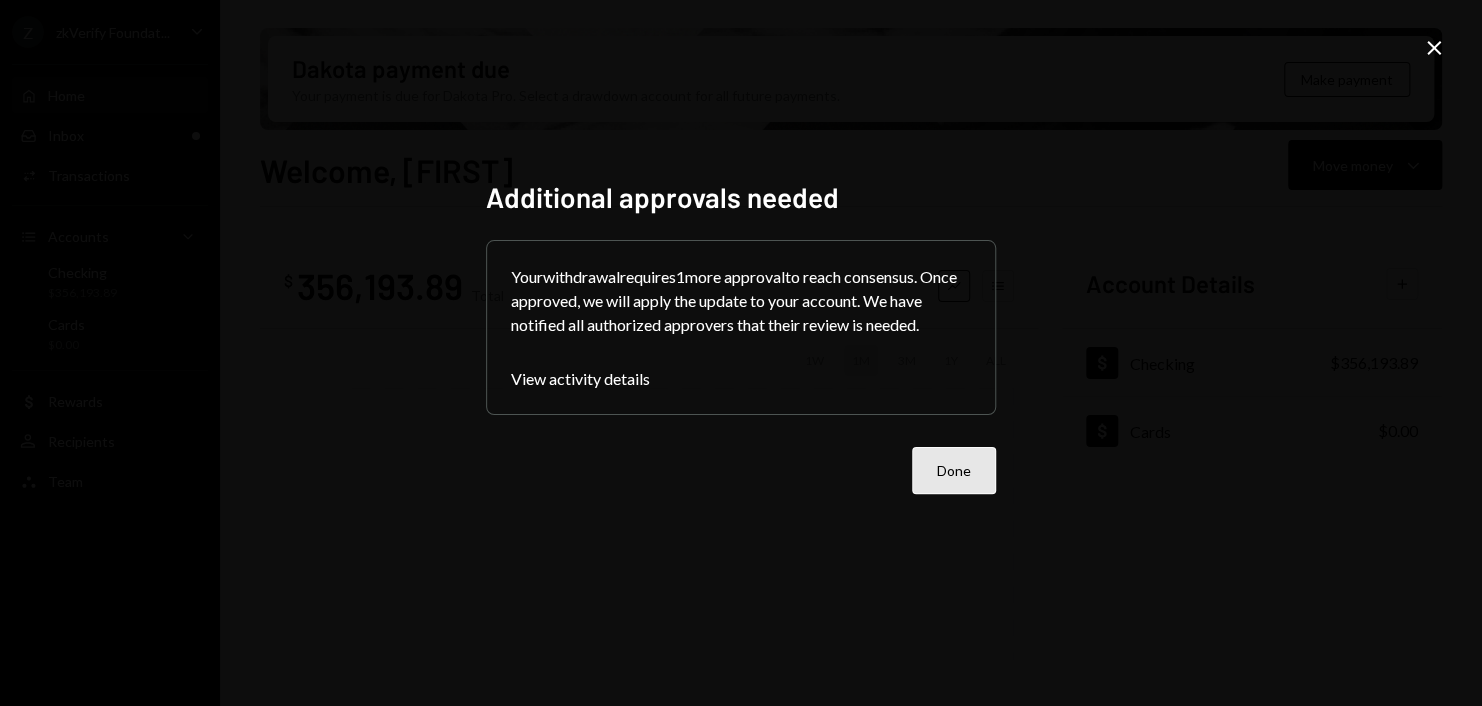 click on "Done" at bounding box center (954, 470) 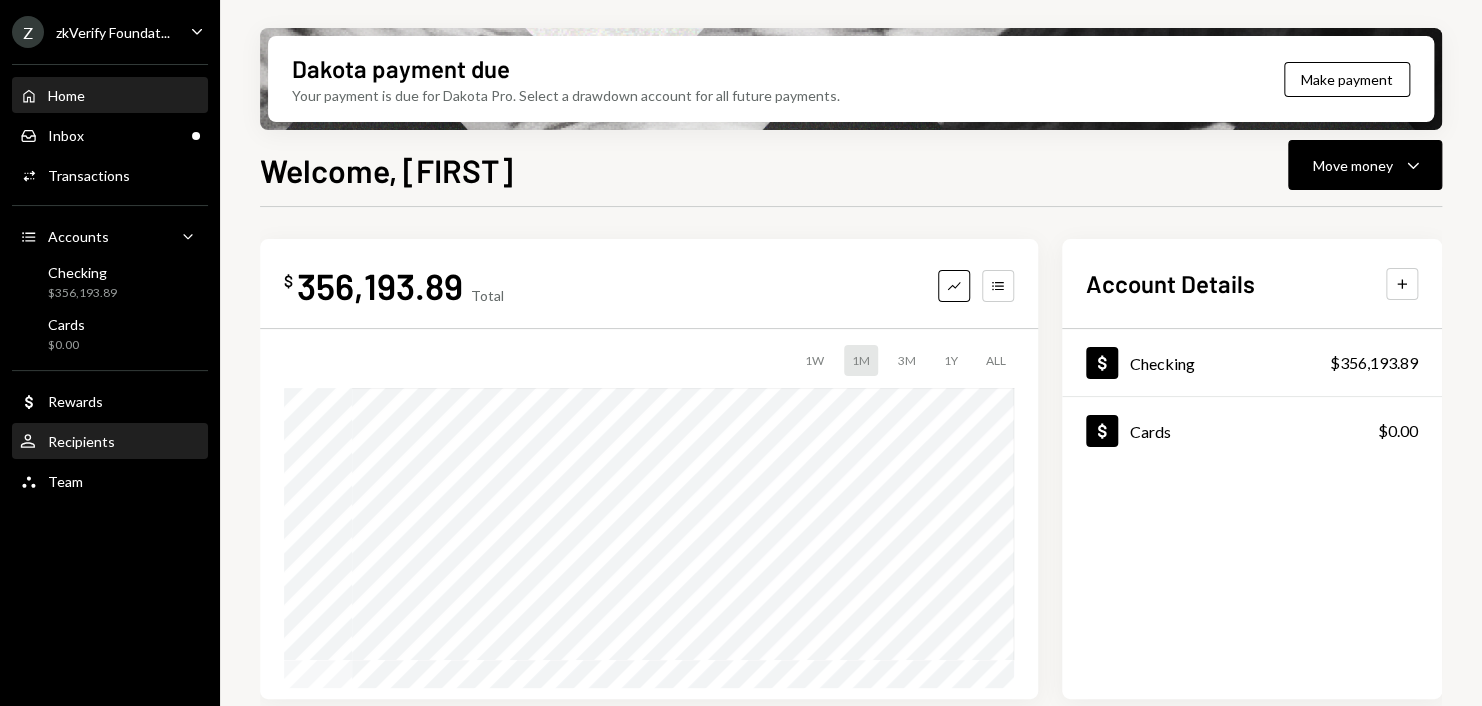 click on "Recipients" at bounding box center (81, 441) 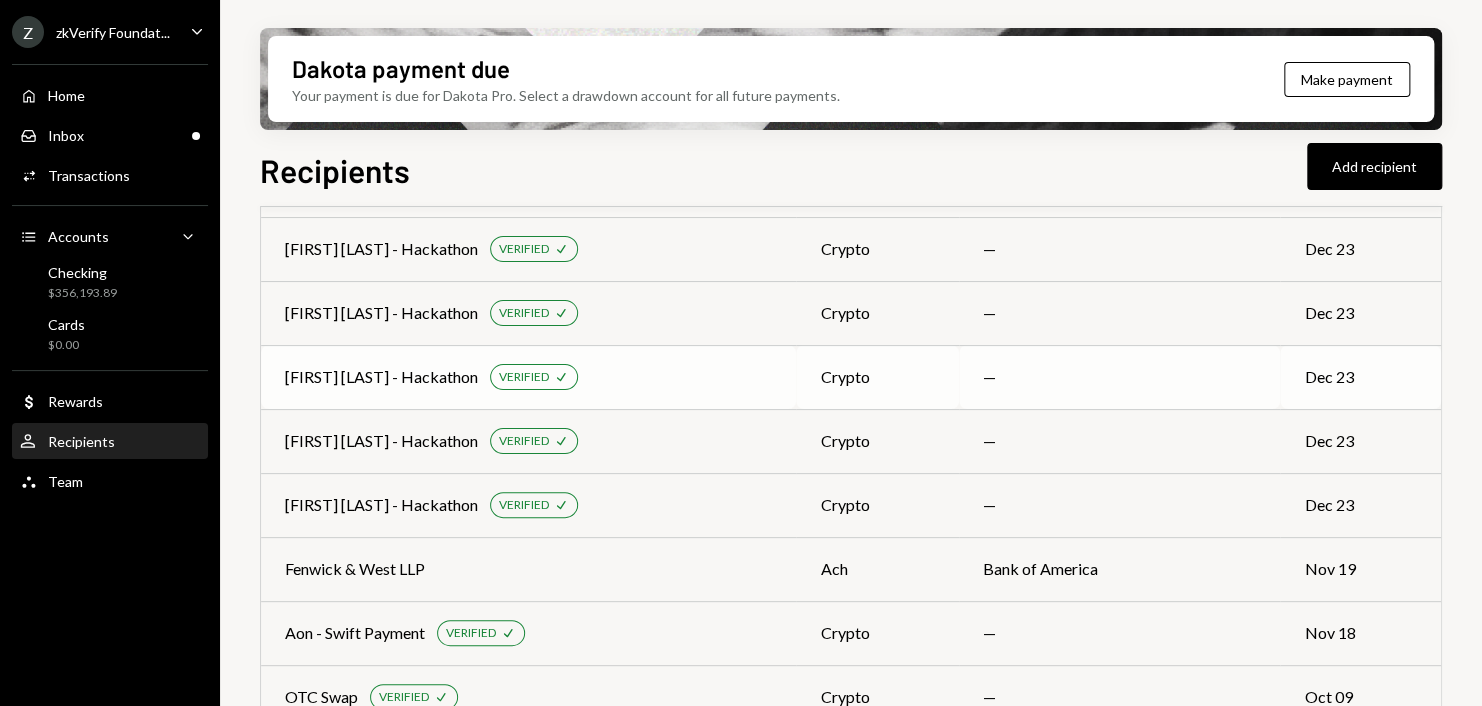 scroll, scrollTop: 2879, scrollLeft: 0, axis: vertical 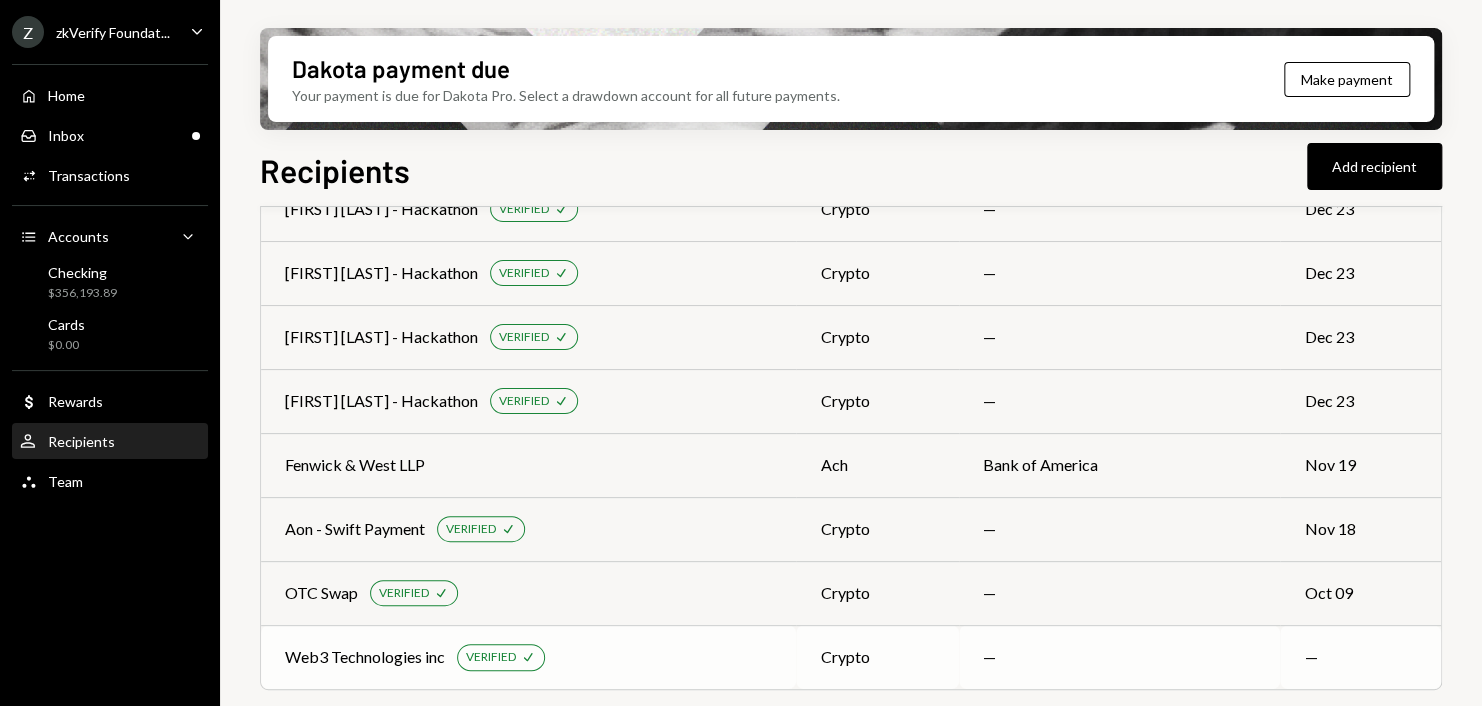 click on "Web3 Technologies inc" at bounding box center (365, 657) 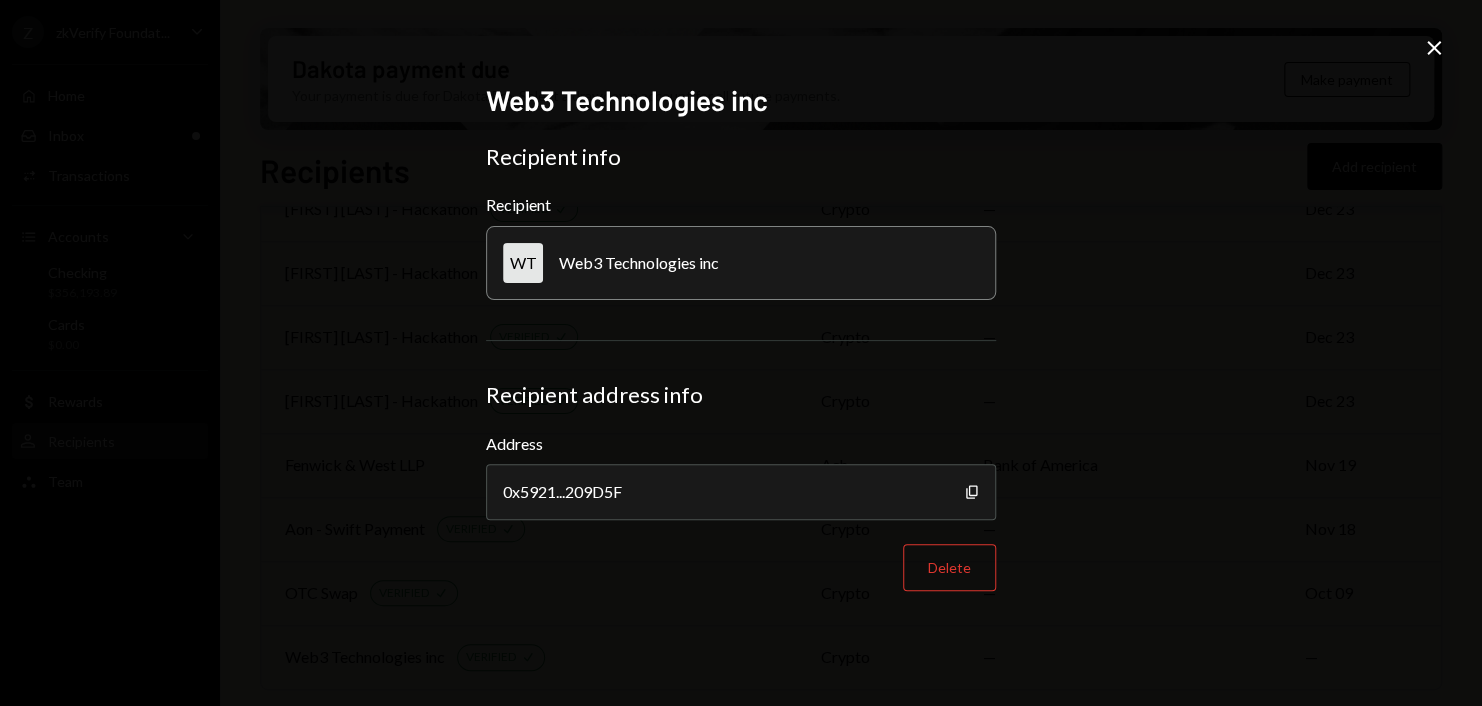 click 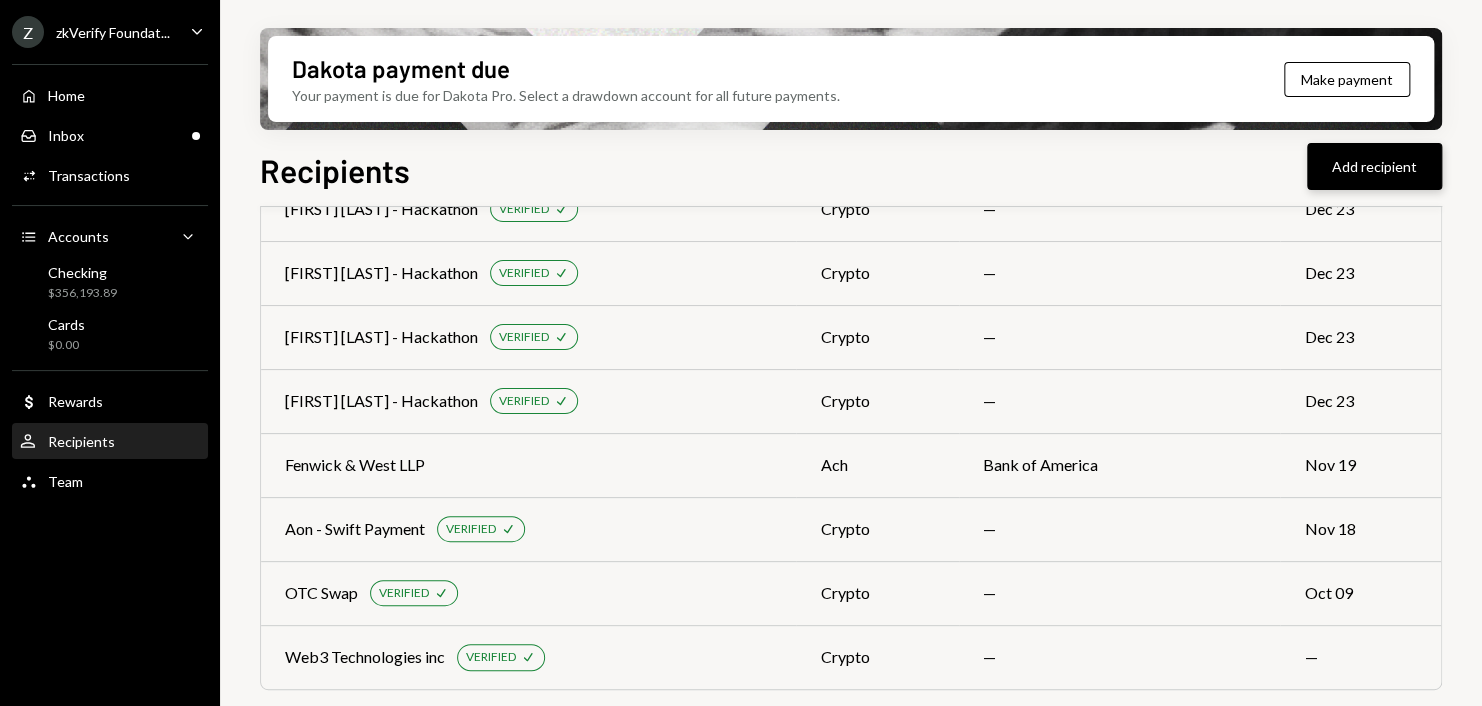 click on "Add recipient" at bounding box center (1374, 166) 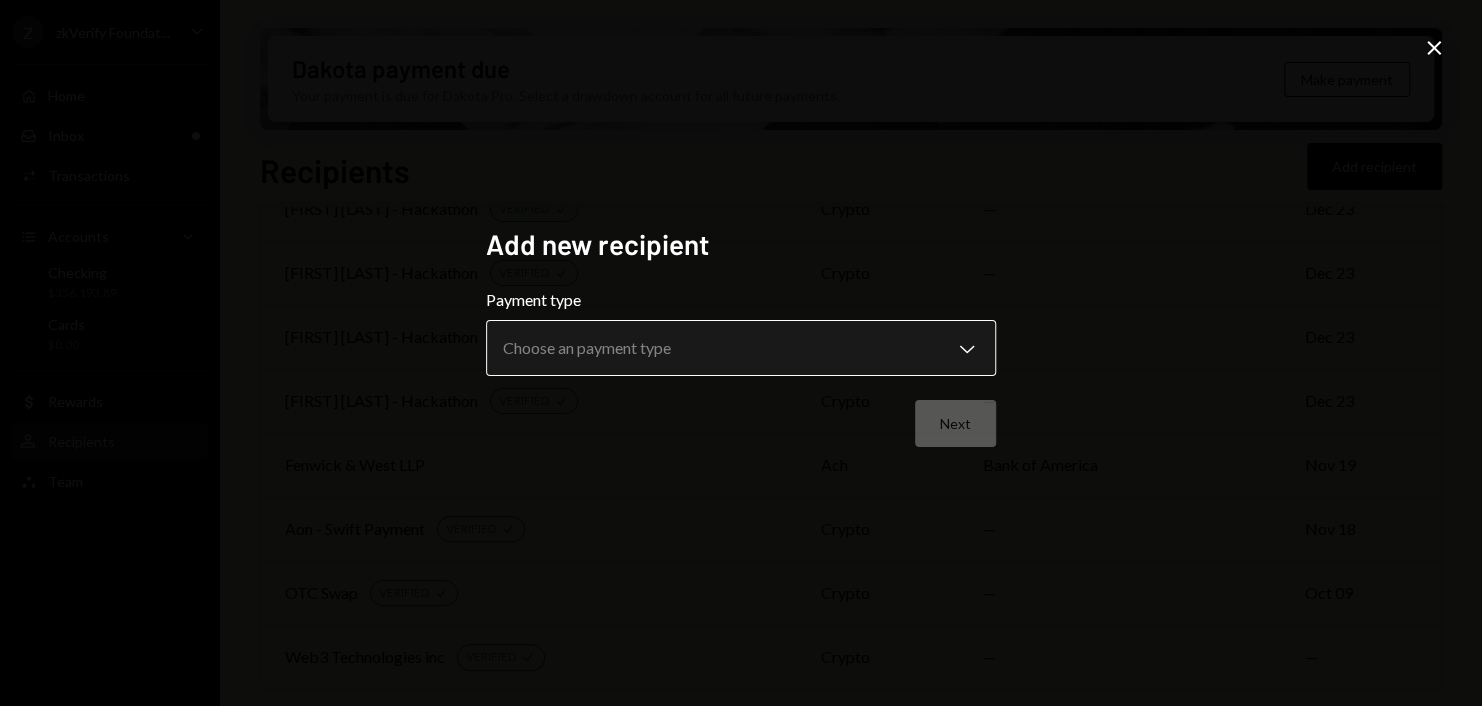 click on "Z zkVerify Foundat... Caret Down Home Home Inbox Inbox Activities Transactions Accounts Accounts Caret Down Checking $356,193.89 Cards $0.00 Dollar Rewards User Recipients Team Team Dakota payment due Your payment is due for Dakota Pro. Select a drawdown account for all future payments. Make payment Recipients Add recipient Name Payment type Bank name Last payment [FIRST] [LAST] ach JPMORGAN CHASE Jul 08 ChainSafe Systems Inc. ach Community Federal Savings Bank Jul 06 Walkers wire The Bank of New York Mellon Jun 20 zkV Eth Rain account VERIFIED Check crypto — Jun 13 [PERSON] VERIFIED Check crypto — Jun 13 Block Operations LLC VERIFIED Check crypto — Jun 05 zkV mod - .psyrax VERIFIED Check crypto — Jun 05 zkV mod - Nhuelcryp VERIFIED Check crypto — Jun 05 [PERSON] - moderator VERIFIED Check crypto — Jun 05 Autonomous NEW VERIFIED Check crypto — Jun 03 NearX VERIFIED Check crypto — May 29 Porzio wire M&T Bank May 16 [FIRST] VERIFIED Check crypto — May 07 MVP Workshop VERIFIED Check crypto — wire" at bounding box center [741, 353] 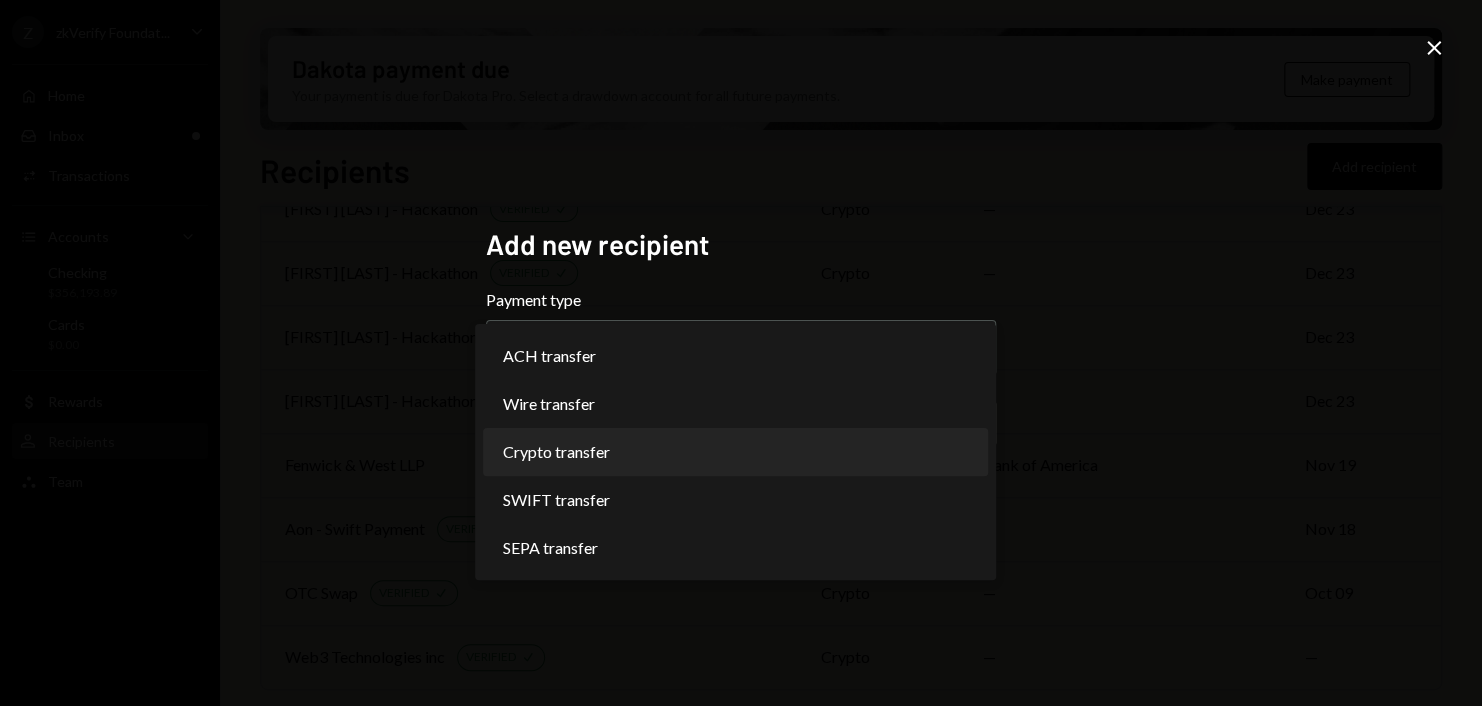 select on "******" 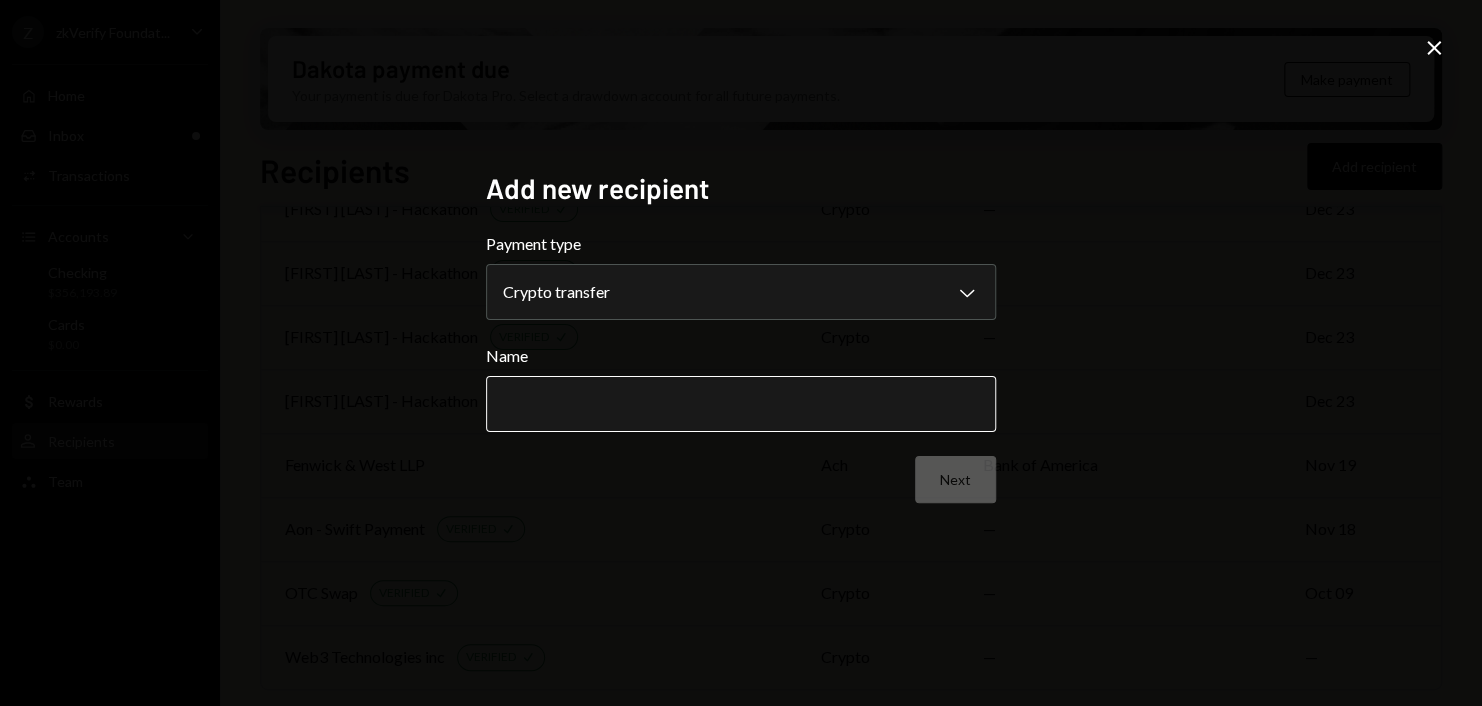 click on "Name" at bounding box center [741, 404] 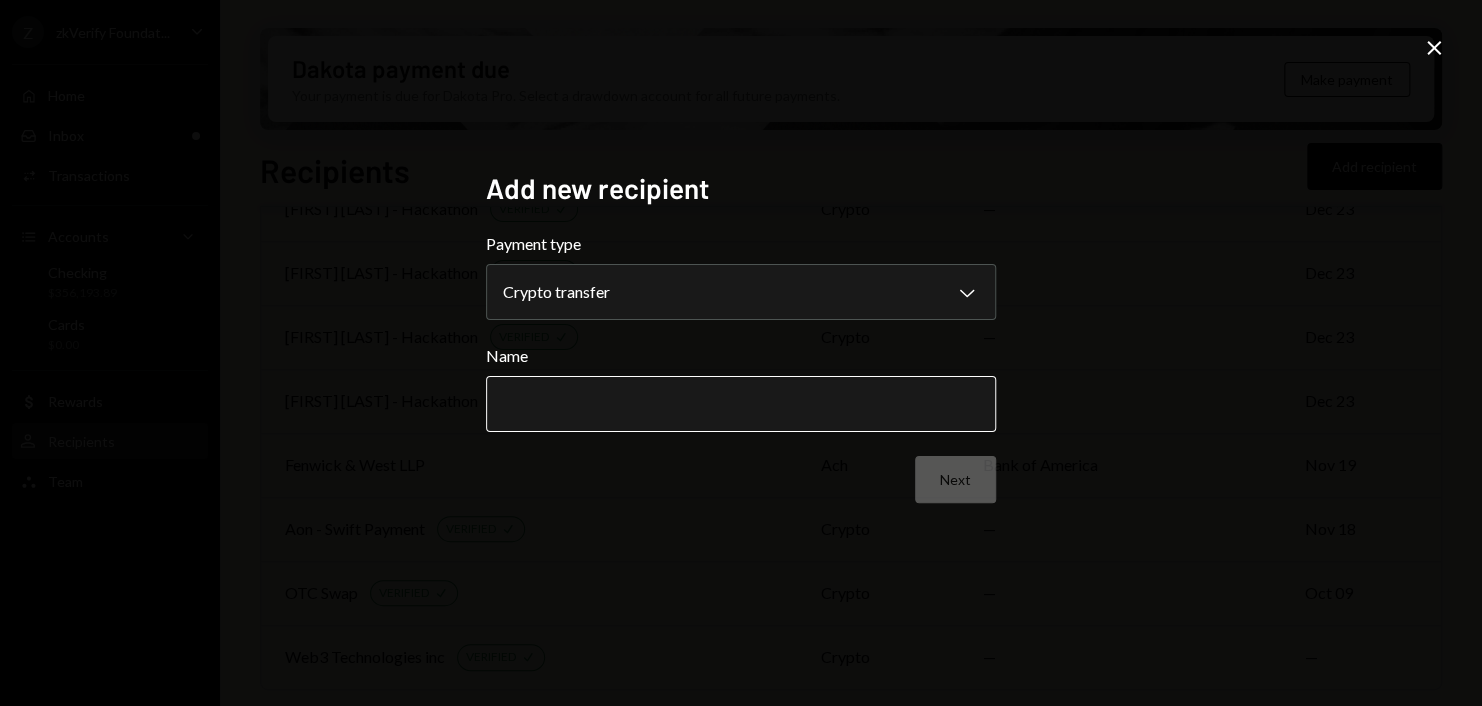 paste on "**********" 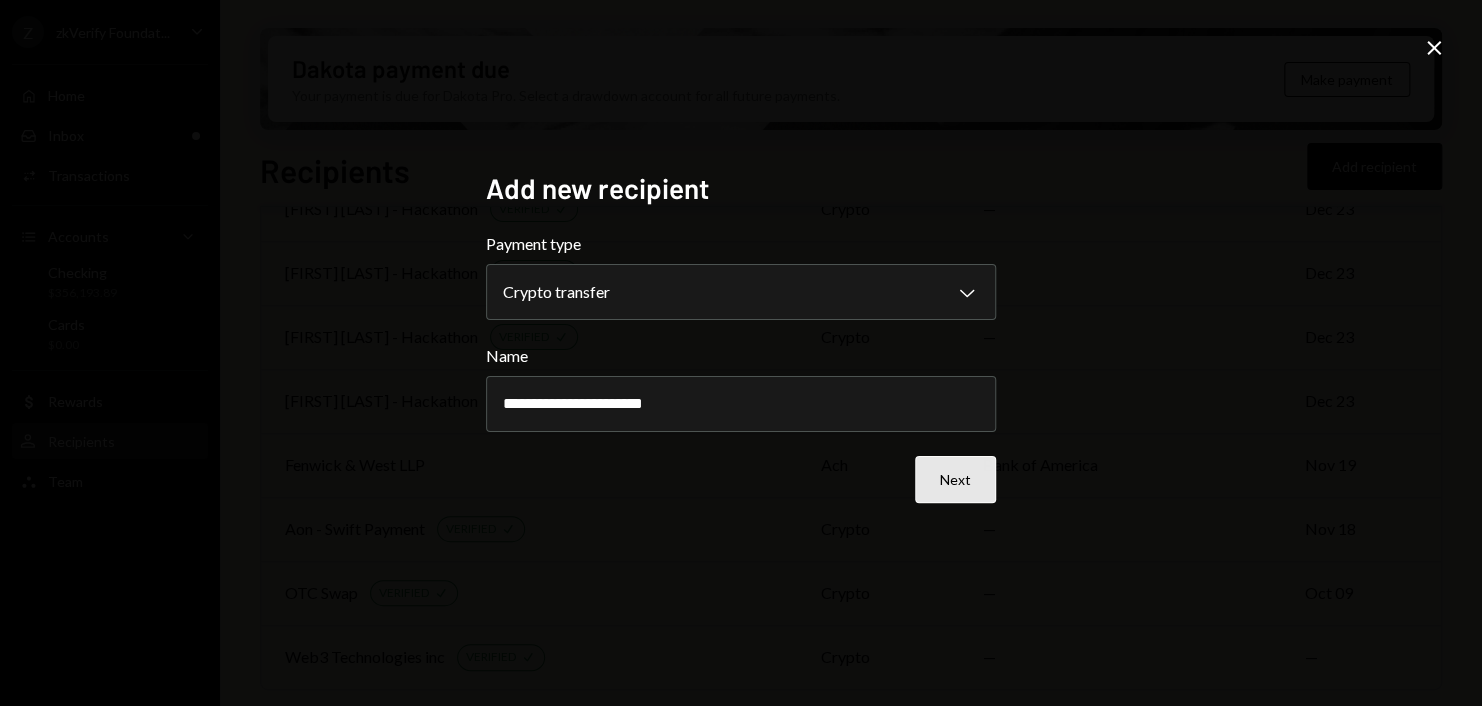 type on "**********" 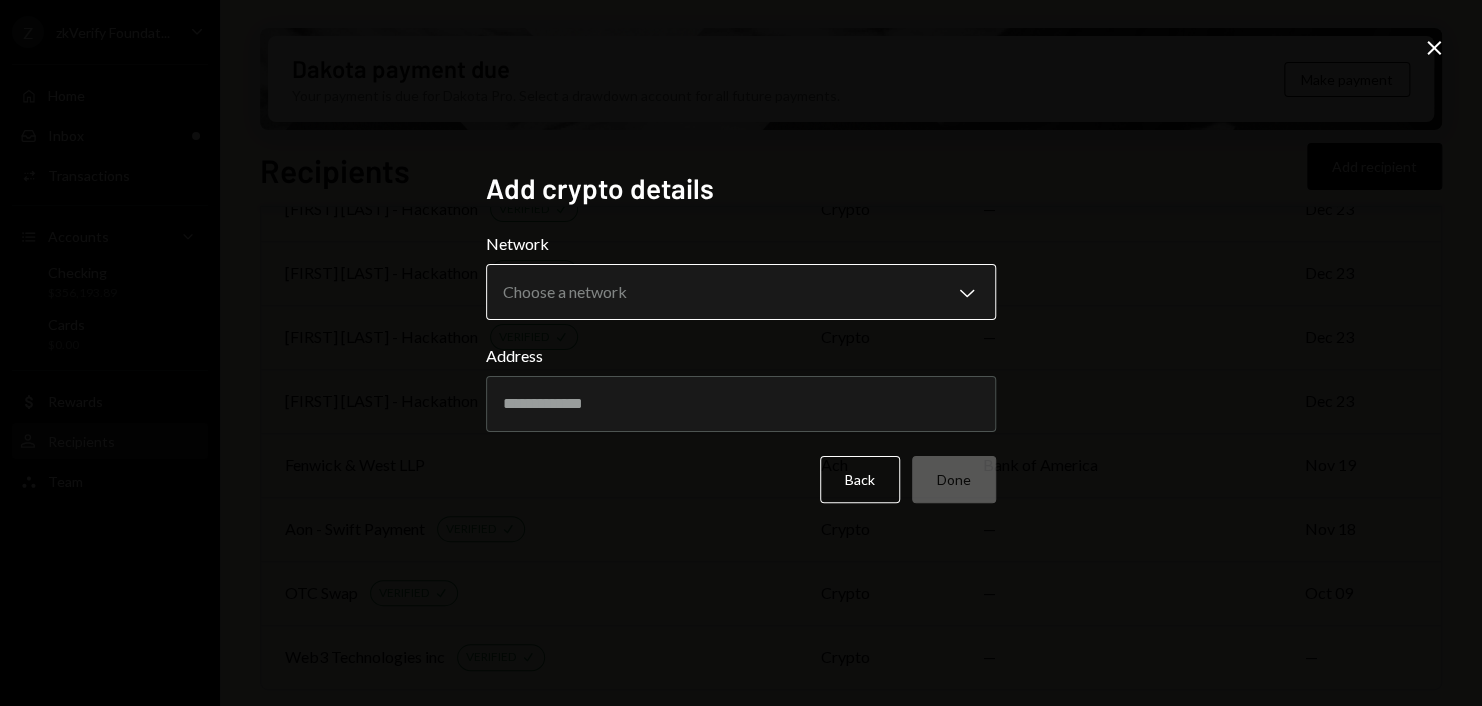 click on "Z zkVerify Foundat... Caret Down Home Home Inbox Inbox Activities Transactions Accounts Accounts Caret Down Checking $356,193.89 Cards $0.00 Dollar Rewards User Recipients Team Team Dakota payment due Your payment is due for Dakota Pro. Select a drawdown account for all future payments. Make payment Recipients Add recipient Name Payment type Bank name Last payment [FIRST] [LAST] ach JPMORGAN CHASE Jul 08 ChainSafe Systems Inc. ach Community Federal Savings Bank Jul 06 Walkers wire The Bank of New York Mellon Jun 20 zkV Eth Rain account VERIFIED Check crypto — Jun 13 [PERSON] VERIFIED Check crypto — Jun 13 Block Operations LLC VERIFIED Check crypto — Jun 05 zkV mod - .psyrax VERIFIED Check crypto — Jun 05 zkV mod - Nhuelcryp VERIFIED Check crypto — Jun 05 [PERSON] - moderator VERIFIED Check crypto — Jun 05 Autonomous NEW VERIFIED Check crypto — Jun 03 NearX VERIFIED Check crypto — May 29 Porzio wire M&T Bank May 16 [FIRST] VERIFIED Check crypto — May 07 MVP Workshop VERIFIED Check crypto — wire" at bounding box center (741, 353) 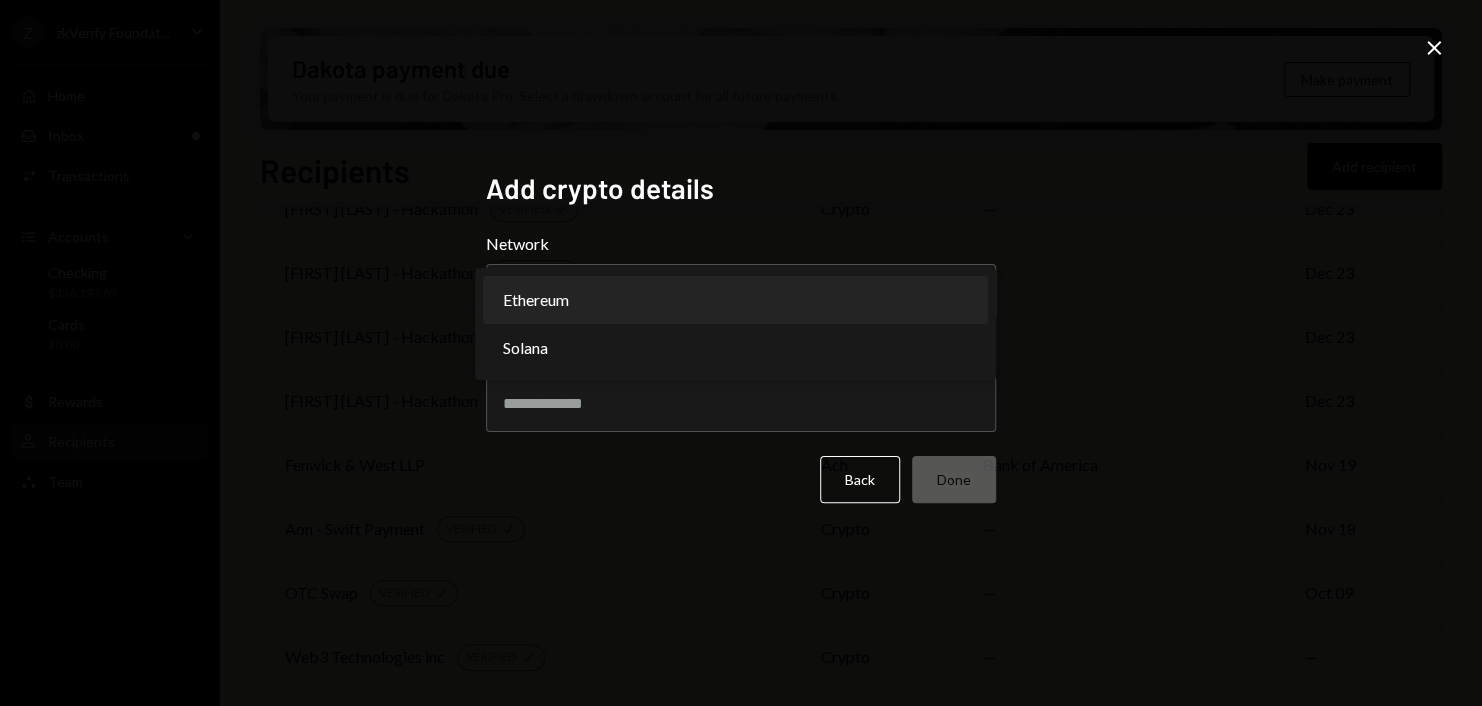 select on "**********" 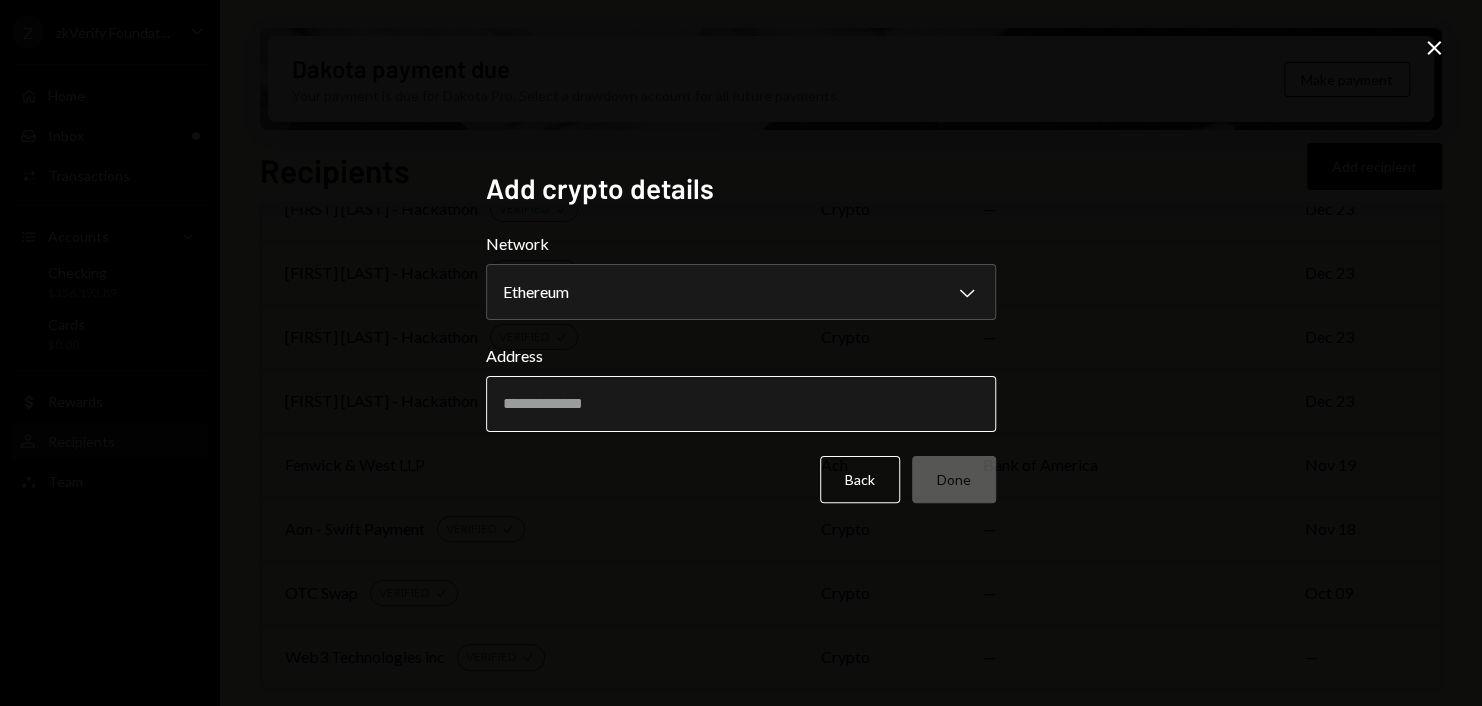 click on "Address" at bounding box center [741, 404] 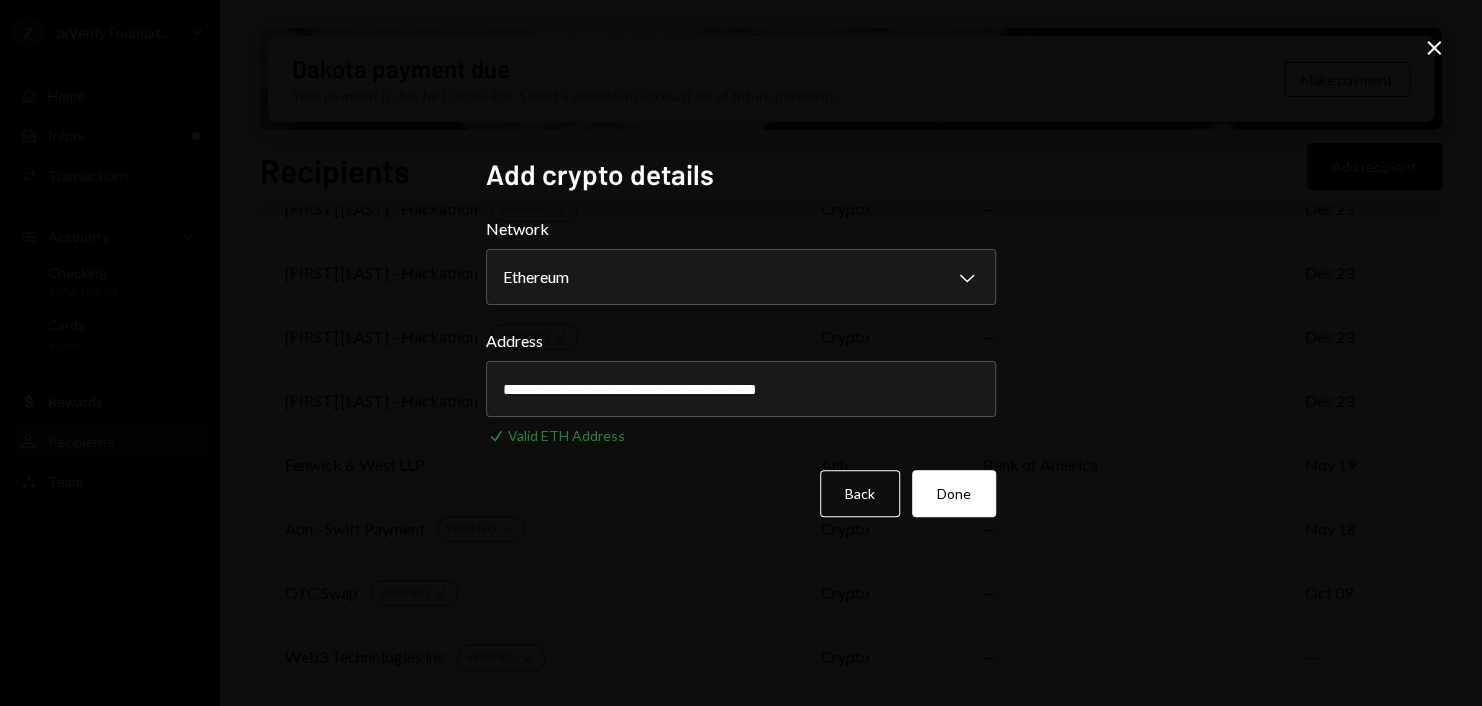 type on "**********" 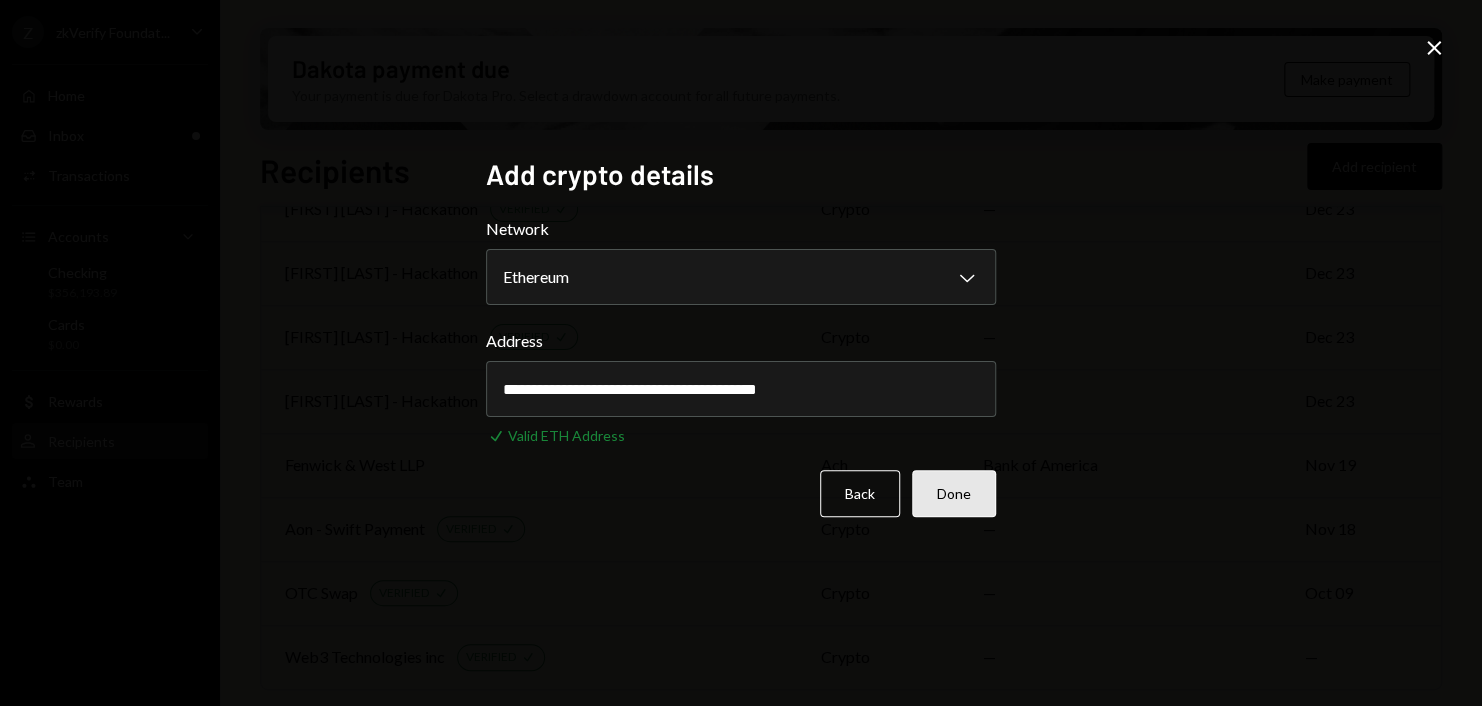 click on "Done" at bounding box center [954, 493] 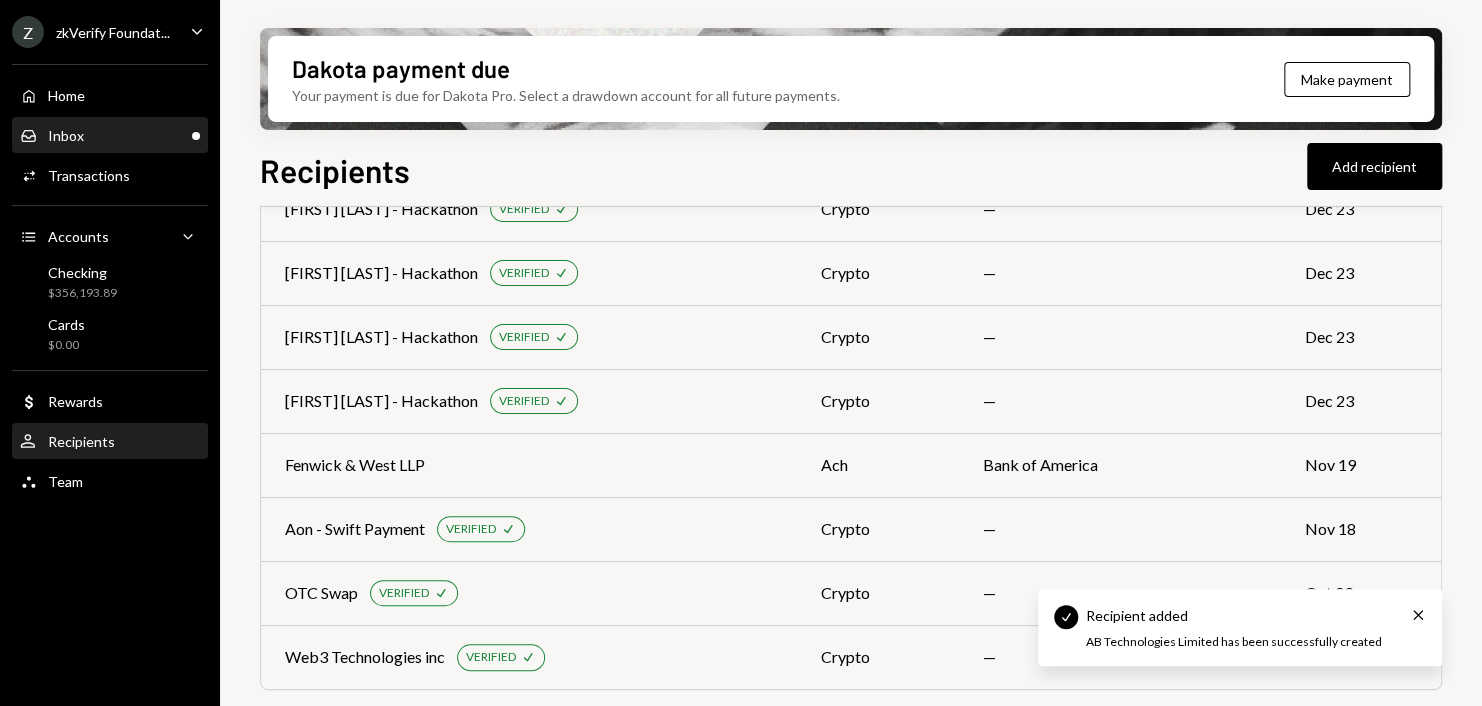 click on "Inbox Inbox" at bounding box center (110, 136) 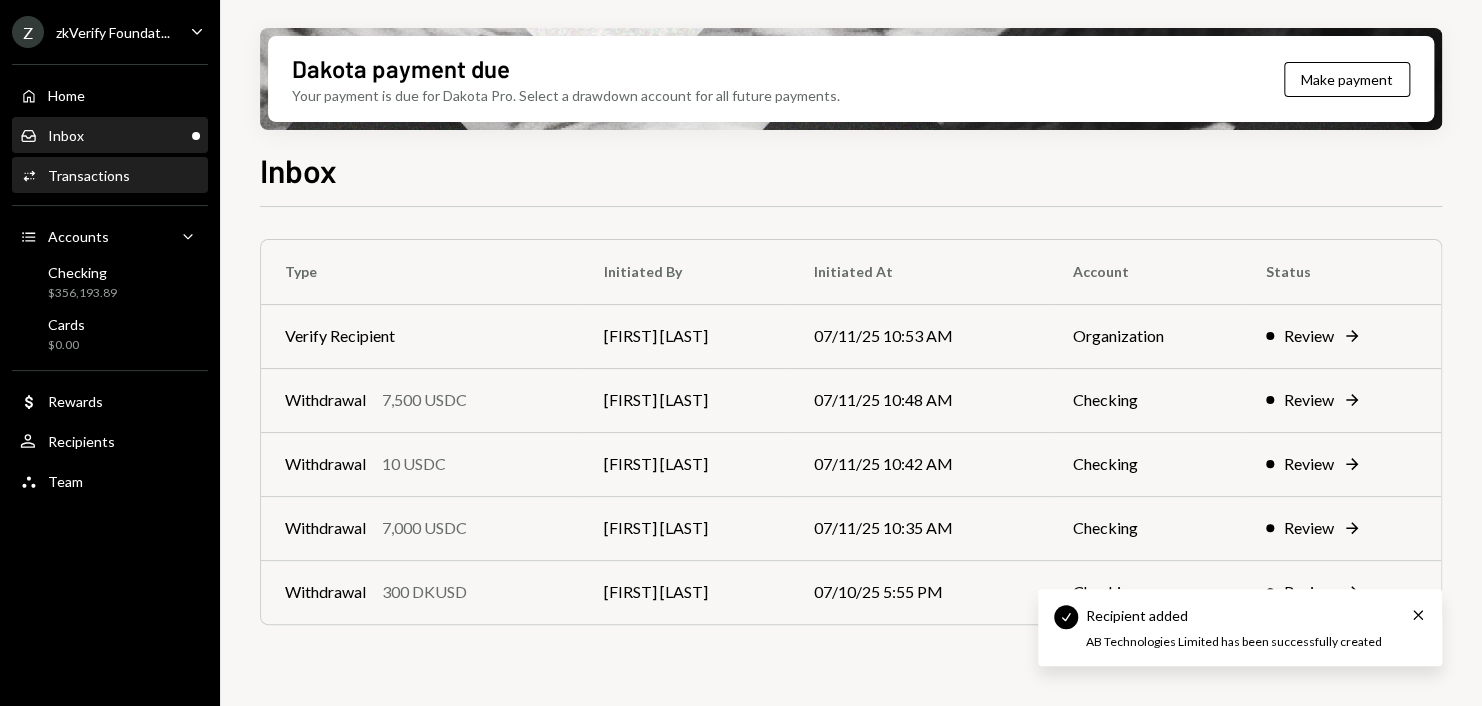 click on "Activities Transactions" at bounding box center (110, 176) 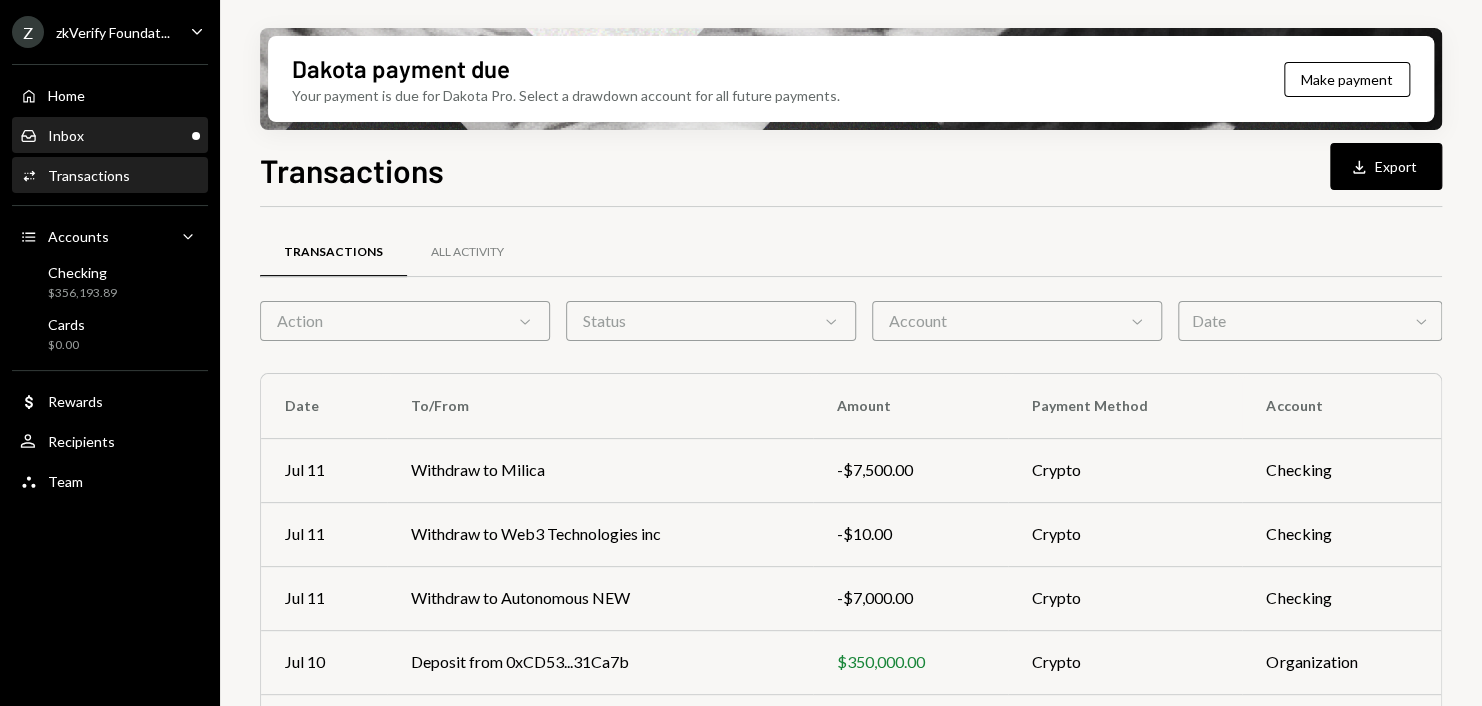 click on "Inbox Inbox" at bounding box center (110, 136) 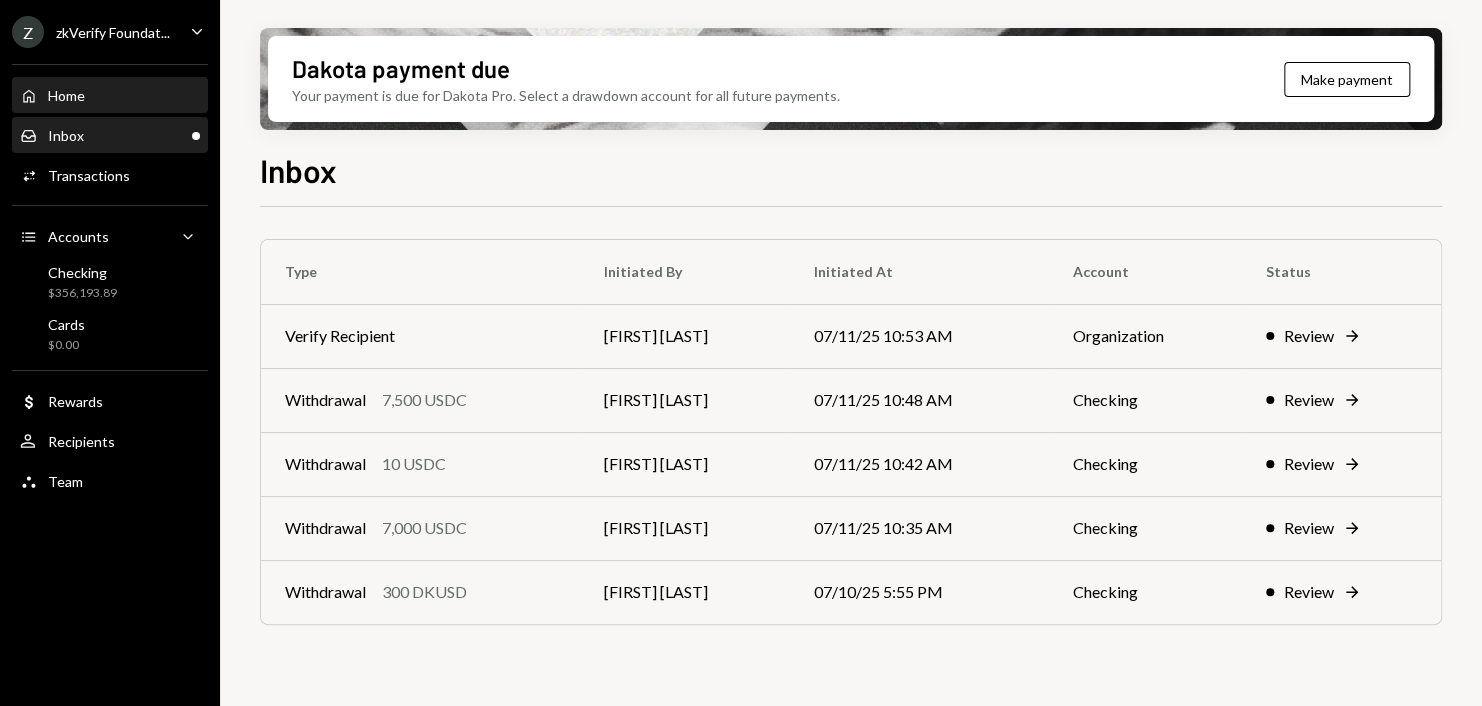 click on "Home Home" at bounding box center [110, 96] 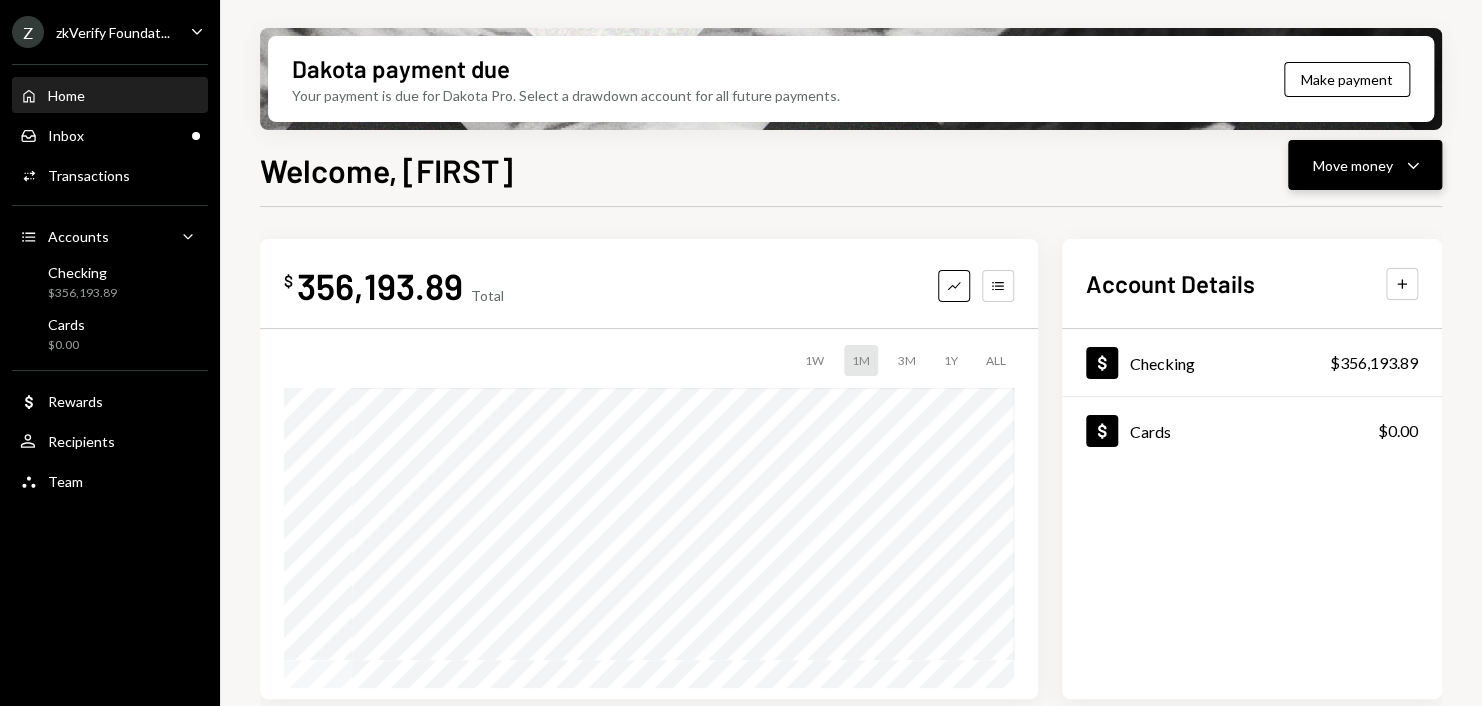 click on "Move money" at bounding box center [1353, 165] 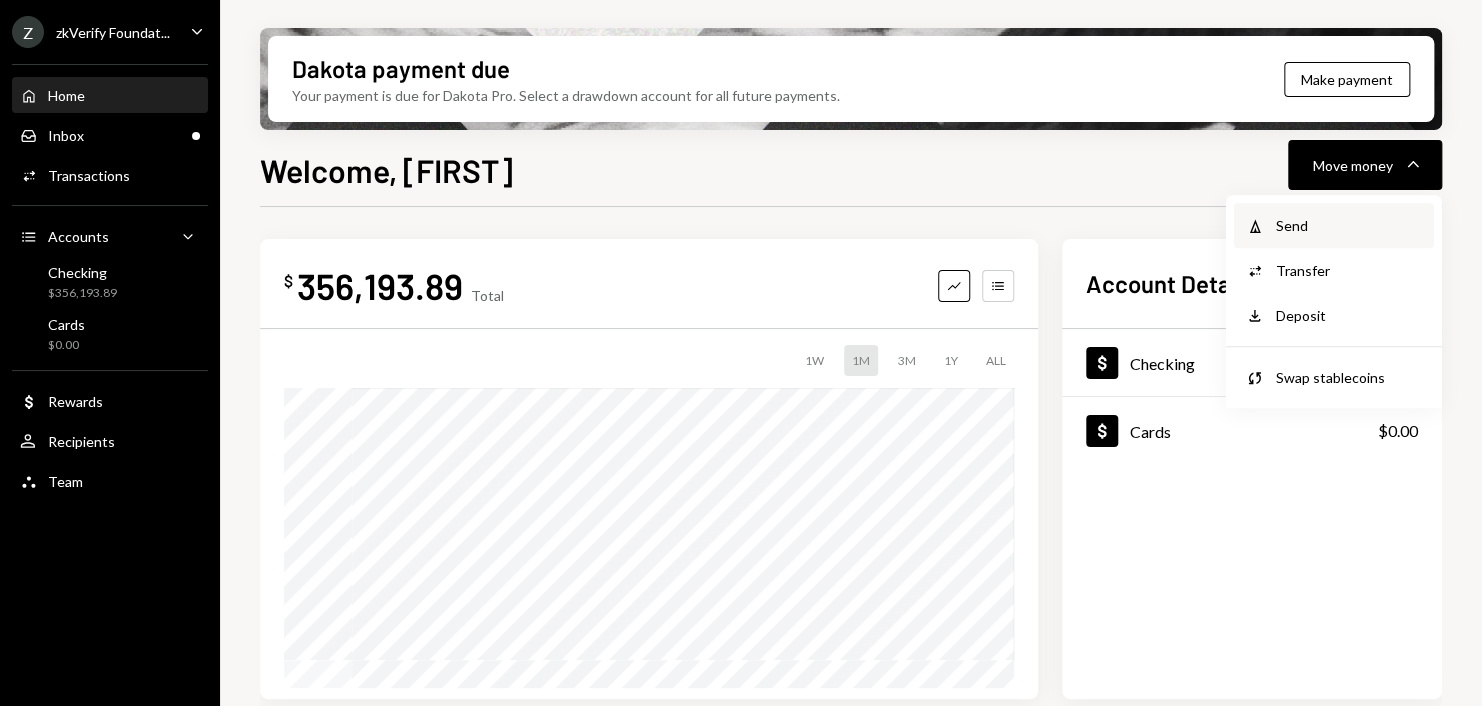 click on "Send" at bounding box center [1349, 225] 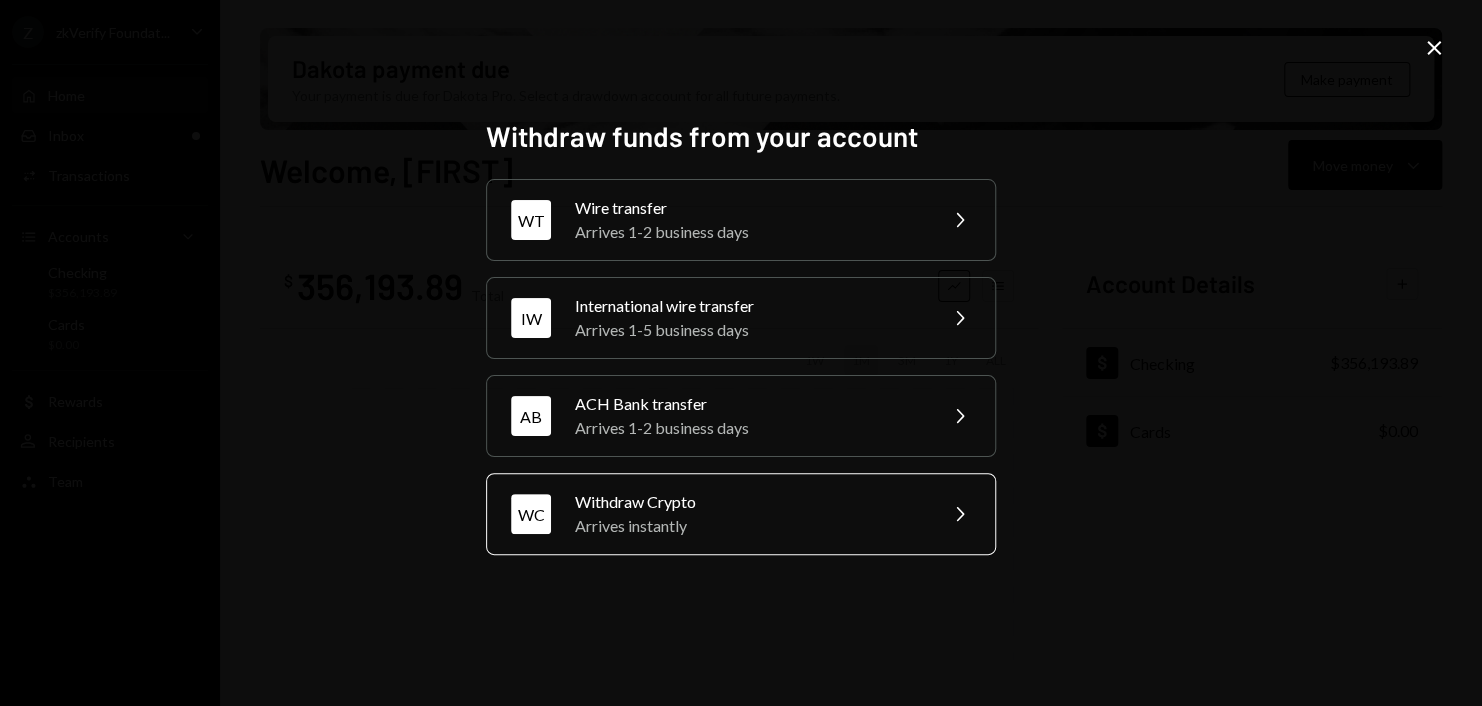 click on "Withdraw Crypto" at bounding box center [749, 502] 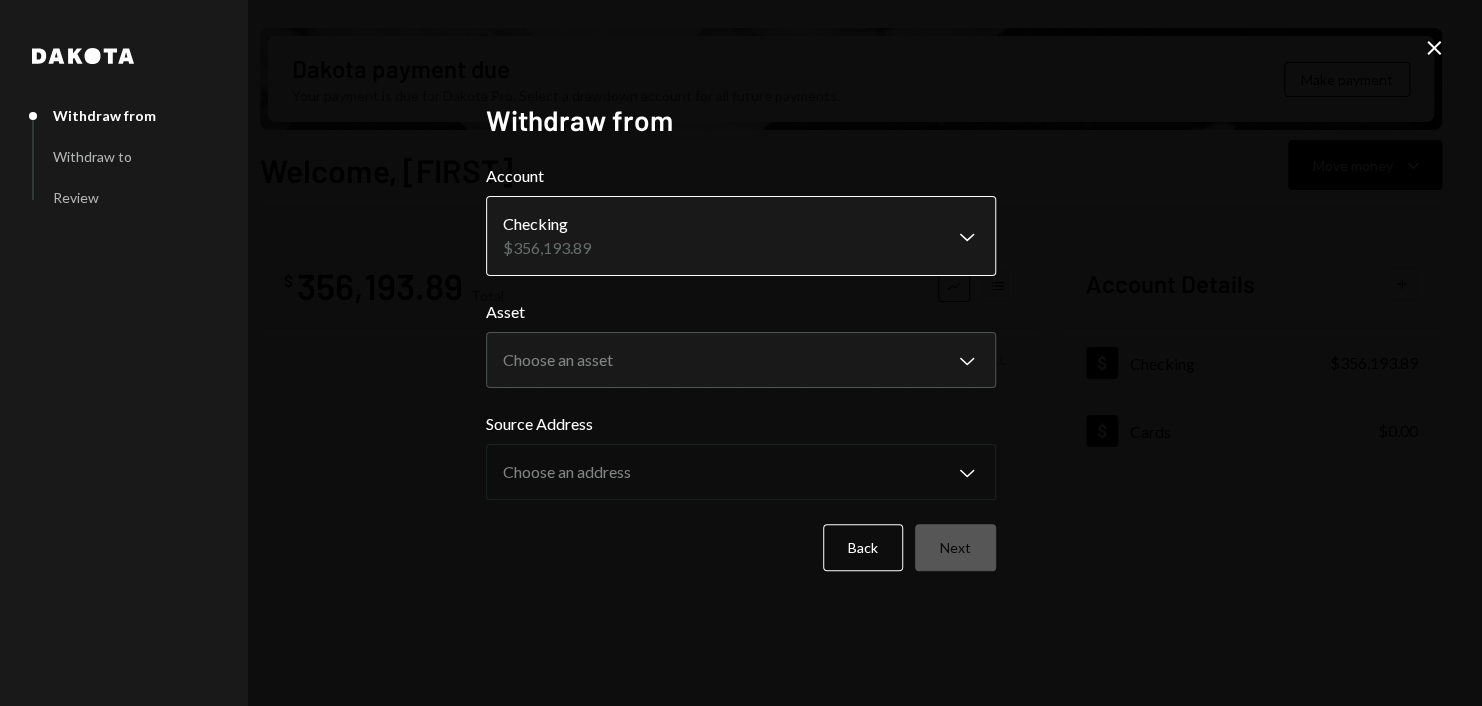 click on "Z zkVerify Foundat... Caret Down Home Home Inbox Inbox Activities Transactions Accounts Accounts Caret Down Checking $356,193.89 Cards $0.00 Dollar Rewards User Recipients Team Team Dakota payment due Your payment is due for Dakota Pro. Select a drawdown account for all future payments. Make payment Welcome, [FIRST] Move money Caret Down $ 356,193.89 Total Graph Accounts 1W 1M 3M 1Y ALL Account Details Plus Dollar Checking $356,193.89 Dollar Cards $0.00 Recent Transactions View all Type Initiated By Initiated At Account Status Withdrawal 7,500  USDC [FIRST] [LAST] 07/11/25 10:48 AM Checking Review Right Arrow Withdrawal 10  USDC [FIRST] [LAST] 07/11/25 10:42 AM Checking Review Right Arrow Withdrawal 7,000  USDC [FIRST] [LAST] 07/11/25 10:35 AM Checking Review Right Arrow Deposit 350,000  USDC 0xCD53...31Ca7b Copy 07/10/25 10:25 PM Checking Completed Withdrawal 300  DKUSD [FIRST] [LAST] 07/10/25 5:55 PM Checking Review Right Arrow Welcome, [FIRST] - Dakota Dakota Withdraw from Withdraw to Review Withdraw from Asset" at bounding box center [741, 353] 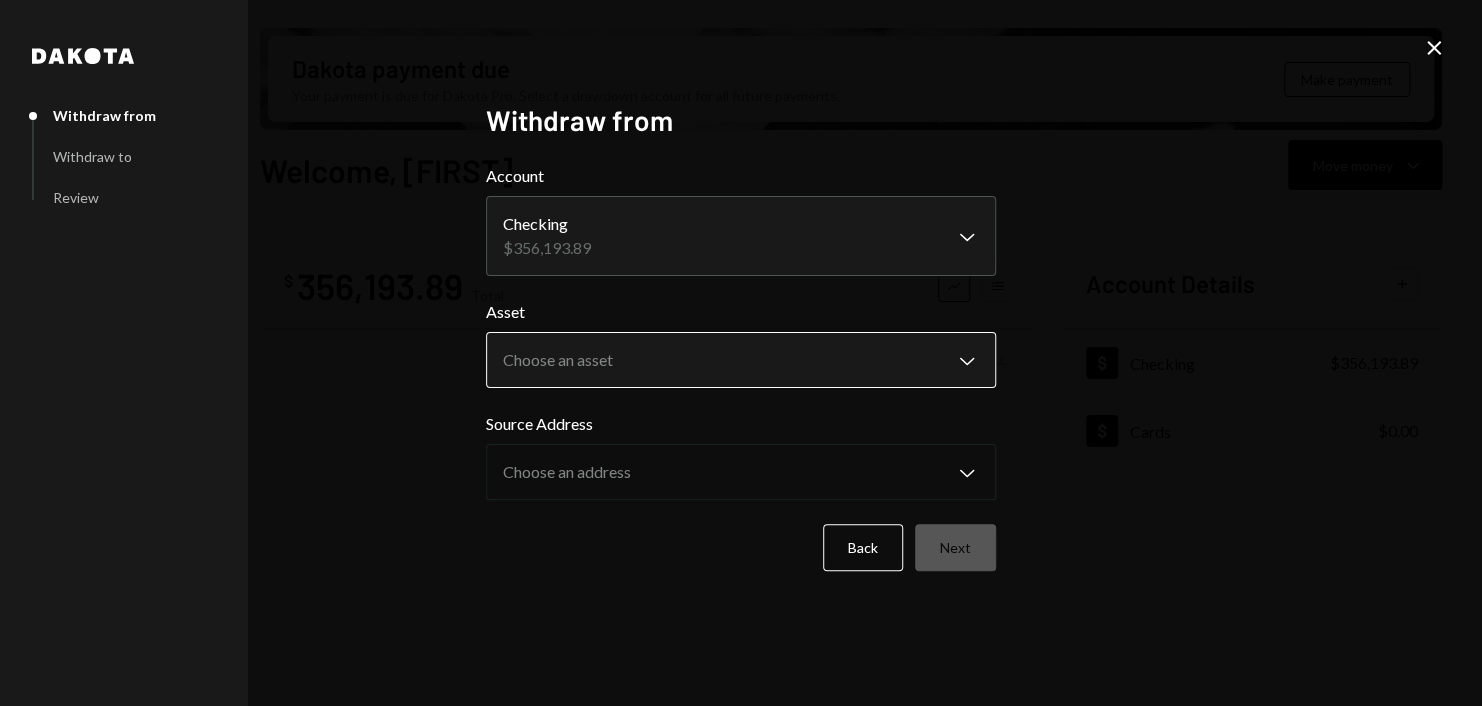 click on "Z zkVerify Foundat... Caret Down Home Home Inbox Inbox Activities Transactions Accounts Accounts Caret Down Checking $356,193.89 Cards $0.00 Dollar Rewards User Recipients Team Team Dakota payment due Your payment is due for Dakota Pro. Select a drawdown account for all future payments. Make payment Welcome, [FIRST] Move money Caret Down $ 356,193.89 Total Graph Accounts 1W 1M 3M 1Y ALL Account Details Plus Dollar Checking $356,193.89 Dollar Cards $0.00 Recent Transactions View all Type Initiated By Initiated At Account Status Withdrawal 7,500  USDC [FIRST] [LAST] 07/11/25 10:48 AM Checking Review Right Arrow Withdrawal 10  USDC [FIRST] [LAST] 07/11/25 10:42 AM Checking Review Right Arrow Withdrawal 7,000  USDC [FIRST] [LAST] 07/11/25 10:35 AM Checking Review Right Arrow Deposit 350,000  USDC 0xCD53...31Ca7b Copy 07/10/25 10:25 PM Checking Completed Withdrawal 300  DKUSD [FIRST] [LAST] 07/10/25 5:55 PM Checking Review Right Arrow Welcome, [FIRST] - Dakota Dakota Withdraw from Withdraw to Review Withdraw from Asset" at bounding box center [741, 353] 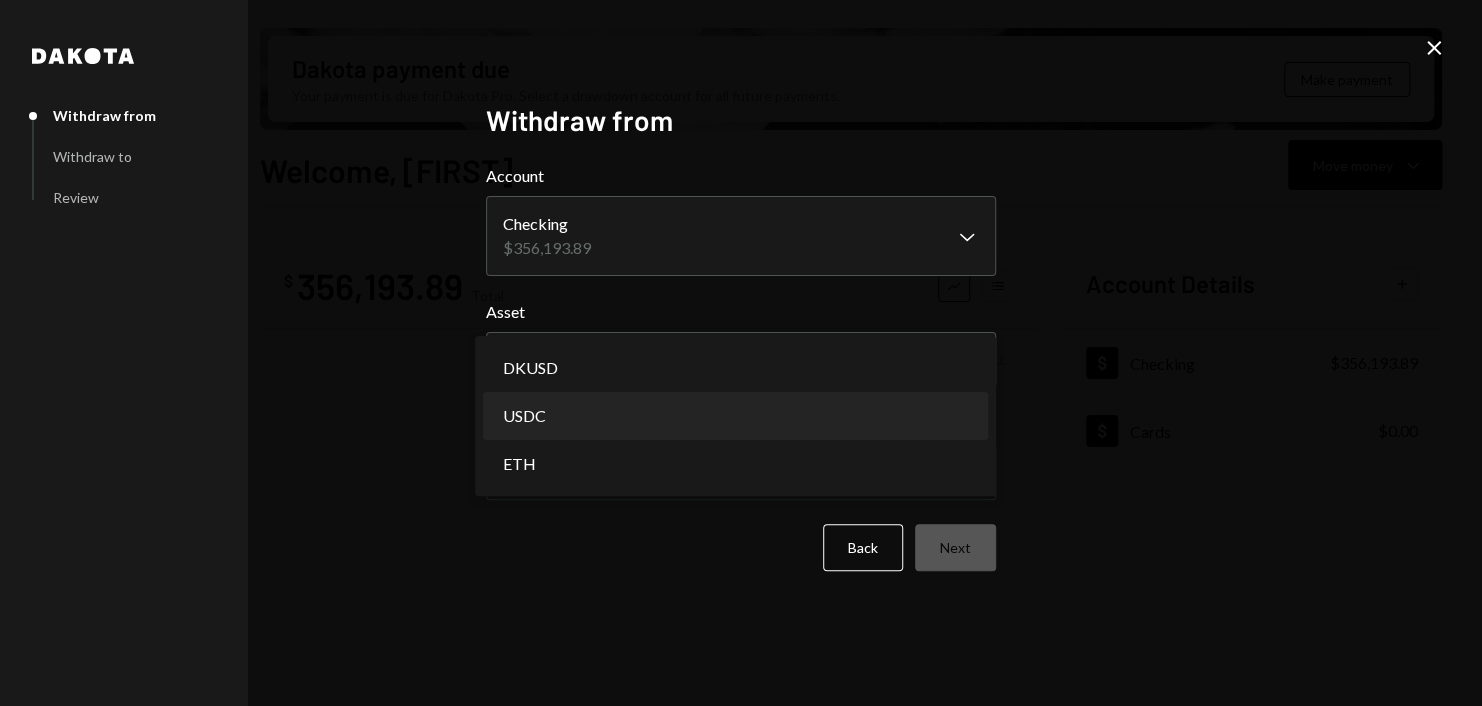 select on "****" 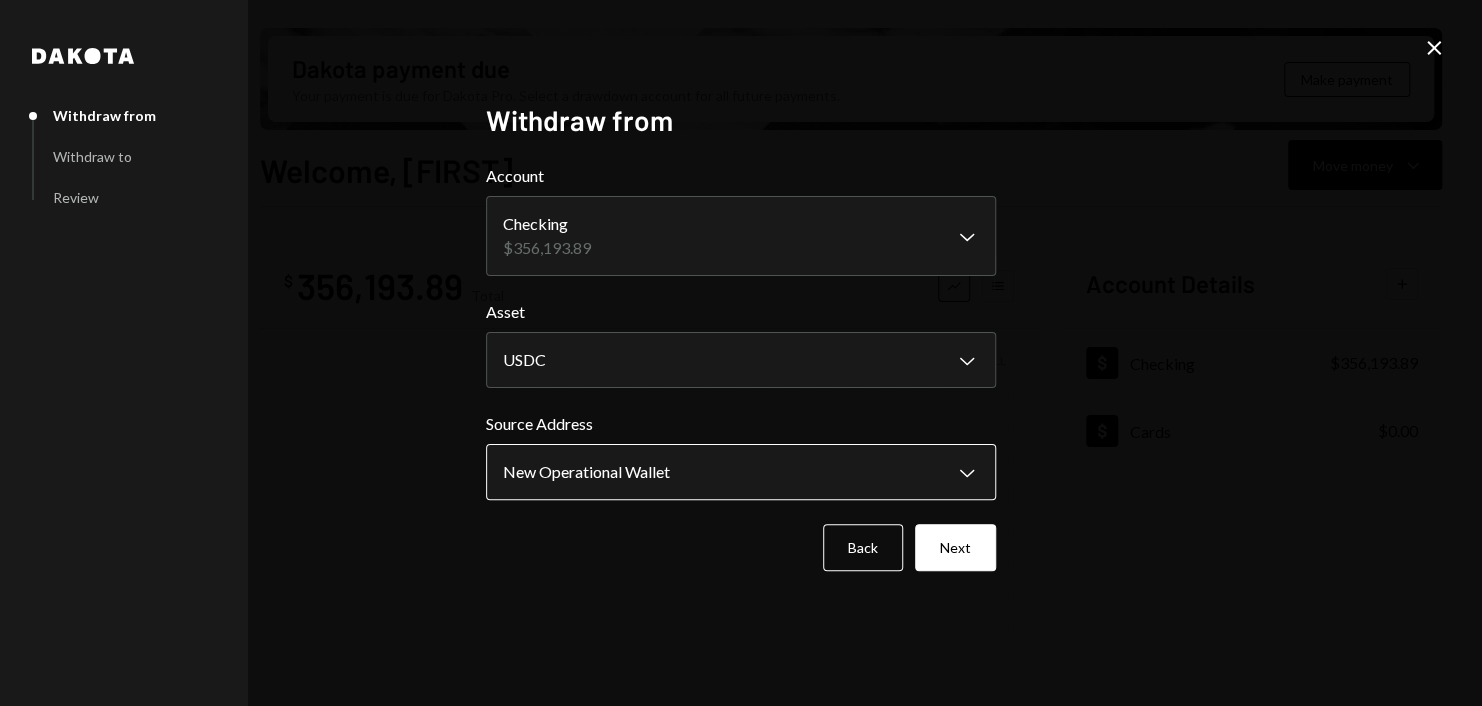 click on "Z zkVerify Foundat... Caret Down Home Home Inbox Inbox Activities Transactions Accounts Accounts Caret Down Checking $356,193.89 Cards $0.00 Dollar Rewards User Recipients Team Team Dakota payment due Your payment is due for Dakota Pro. Select a drawdown account for all future payments. Make payment Welcome, [FIRST] Move money Caret Down $ 356,193.89 Total Graph Accounts 1W 1M 3M 1Y ALL Account Details Plus Dollar Checking $356,193.89 Dollar Cards $0.00 Recent Transactions View all Type Initiated By Initiated At Account Status Withdrawal 7,500  USDC [FIRST] [LAST] 07/11/25 10:48 AM Checking Review Right Arrow Withdrawal 10  USDC [FIRST] [LAST] 07/11/25 10:42 AM Checking Review Right Arrow Withdrawal 7,000  USDC [FIRST] [LAST] 07/11/25 10:35 AM Checking Review Right Arrow Deposit 350,000  USDC 0xCD53...31Ca7b Copy 07/10/25 10:25 PM Checking Completed Withdrawal 300  DKUSD [FIRST] [LAST] 07/10/25 5:55 PM Checking Review Right Arrow Welcome, [FIRST] - Dakota Dakota Withdraw from Withdraw to Review Withdraw from Asset" at bounding box center (741, 353) 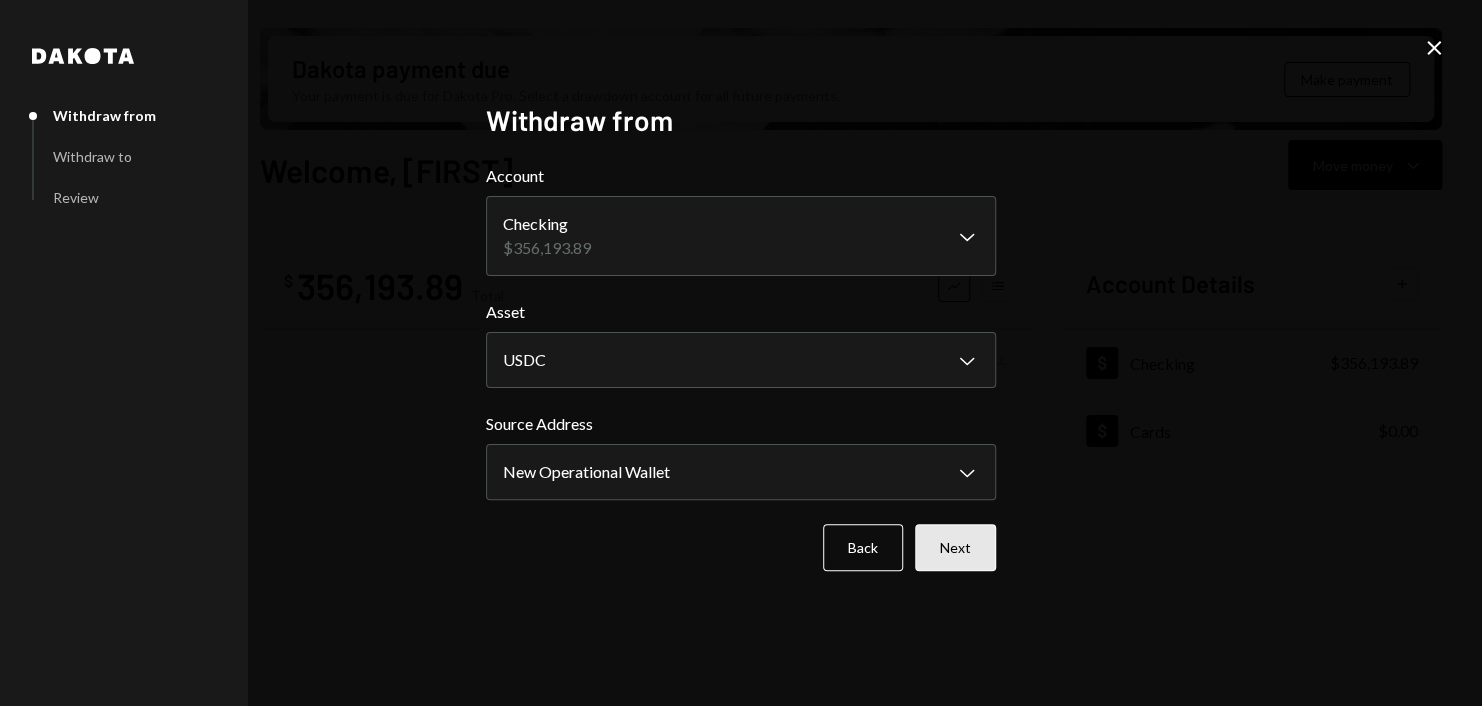click on "Next" at bounding box center [955, 547] 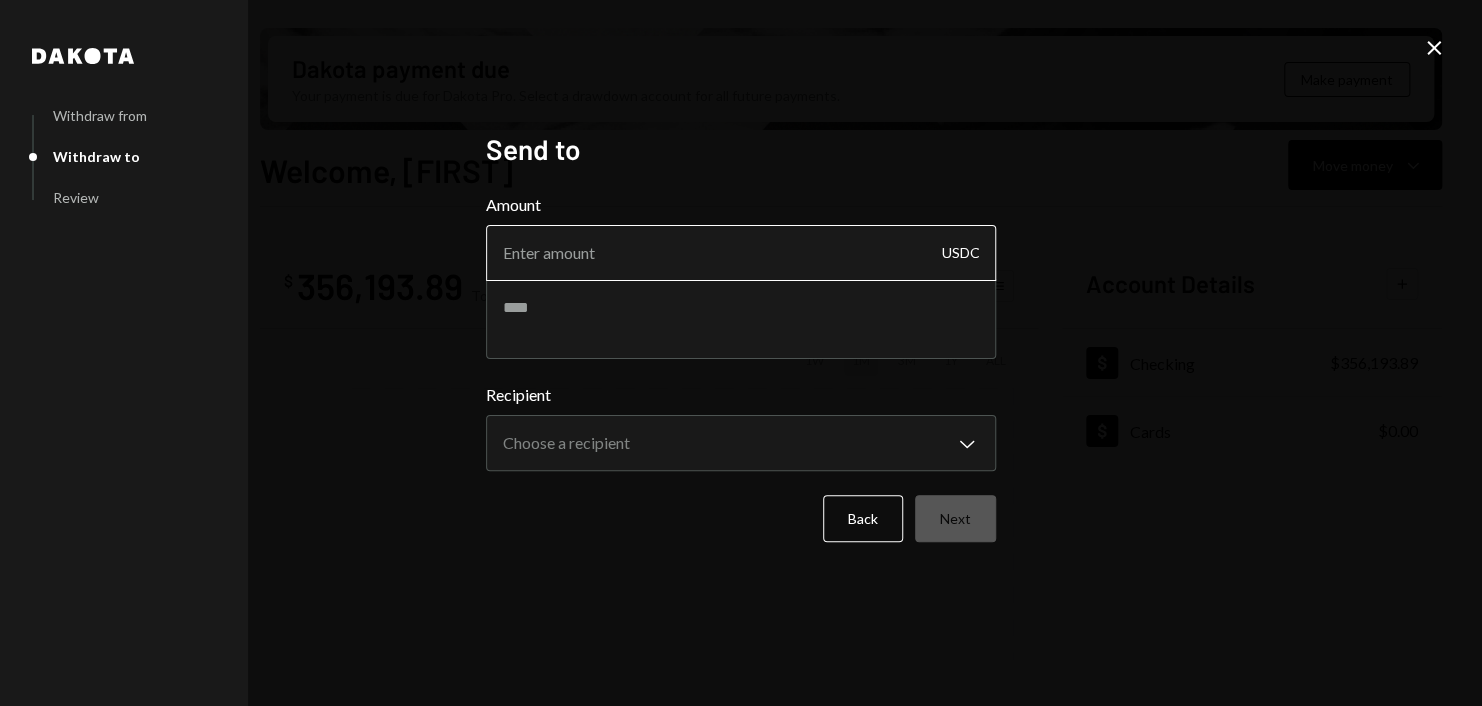 click on "Amount" at bounding box center (741, 253) 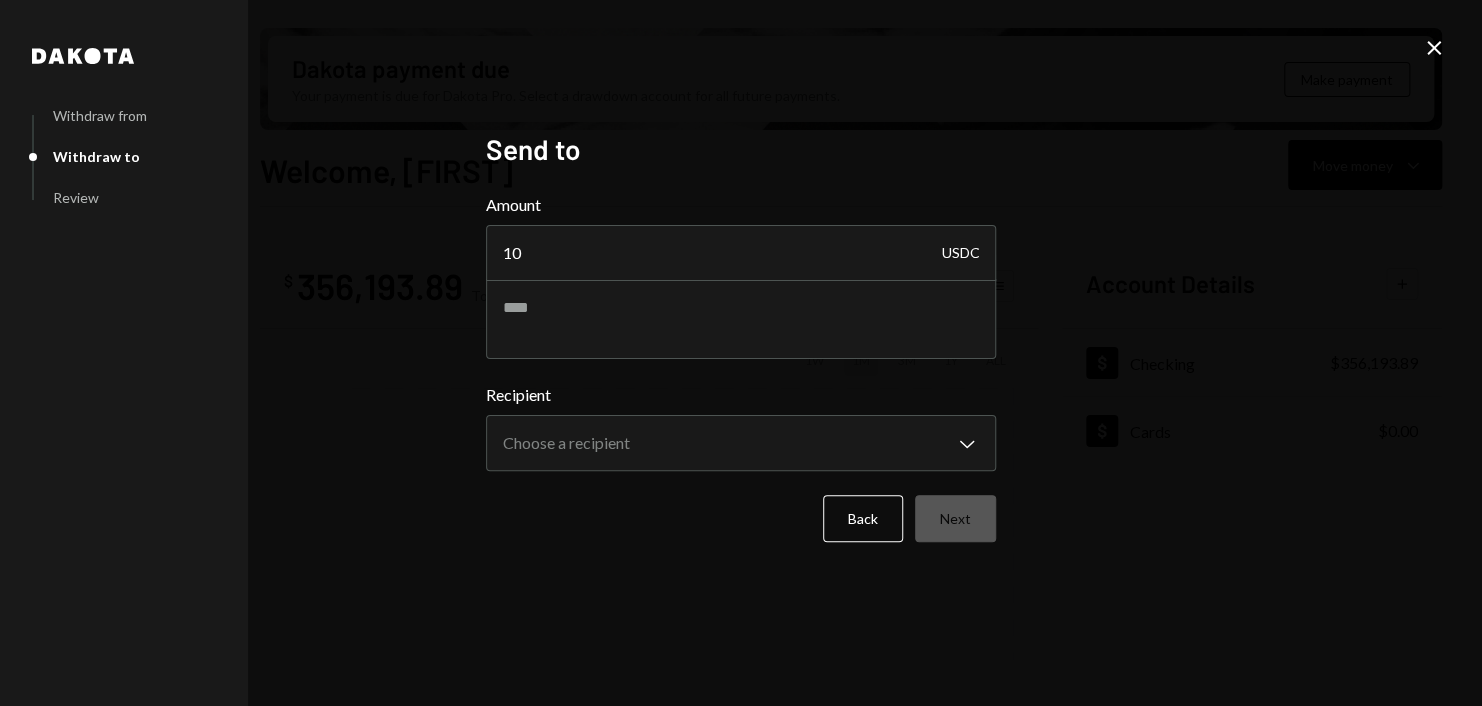 type on "10" 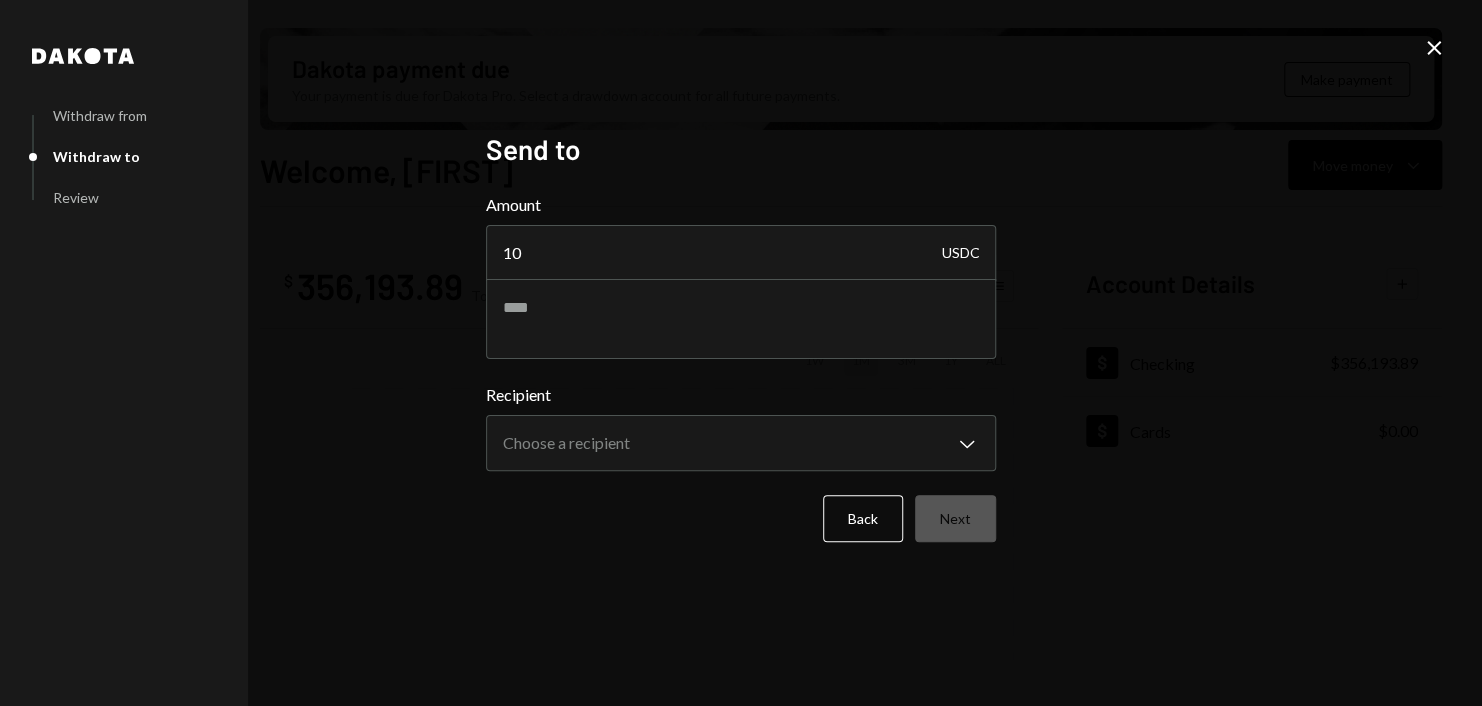 click on "Send to" at bounding box center [741, 149] 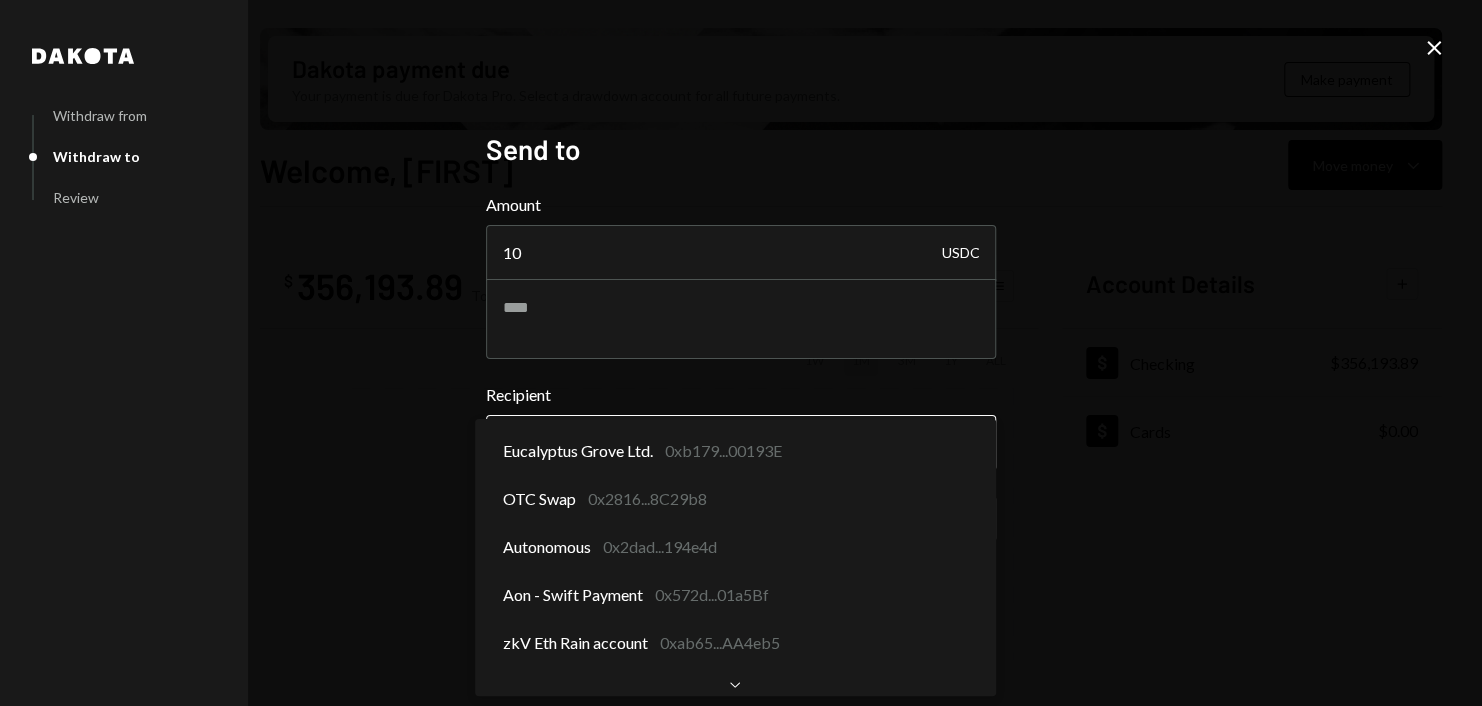 click on "Z zkVerify Foundat... Caret Down Home Home Inbox Inbox Activities Transactions Accounts Accounts Caret Down Checking $356,193.89 Cards $0.00 Dollar Rewards User Recipients Team Team Dakota payment due Your payment is due for Dakota Pro. Select a drawdown account for all future payments. Make payment Welcome, [FIRST] Move money Caret Down $ 356,193.89 Total Graph Accounts 1W 1M 3M 1Y ALL Account Details Plus Dollar Checking $356,193.89 Dollar Cards $0.00 Recent Transactions View all Type Initiated By Initiated At Account Status Withdrawal 7,500  USDC [FIRST] [LAST] 07/11/25 10:48 AM Checking Review Right Arrow Withdrawal 10  USDC [FIRST] [LAST] 07/11/25 10:42 AM Checking Review Right Arrow Withdrawal 7,000  USDC [FIRST] [LAST] 07/11/25 10:35 AM Checking Review Right Arrow Deposit 350,000  USDC 0xCD53...31Ca7b Copy 07/10/25 10:25 PM Checking Completed Withdrawal 300  DKUSD [FIRST] [LAST] 07/10/25 5:55 PM Checking Review Right Arrow Welcome, [FIRST] - Dakota Dakota Withdraw from Withdraw to Review Send to Amount 10" at bounding box center (741, 353) 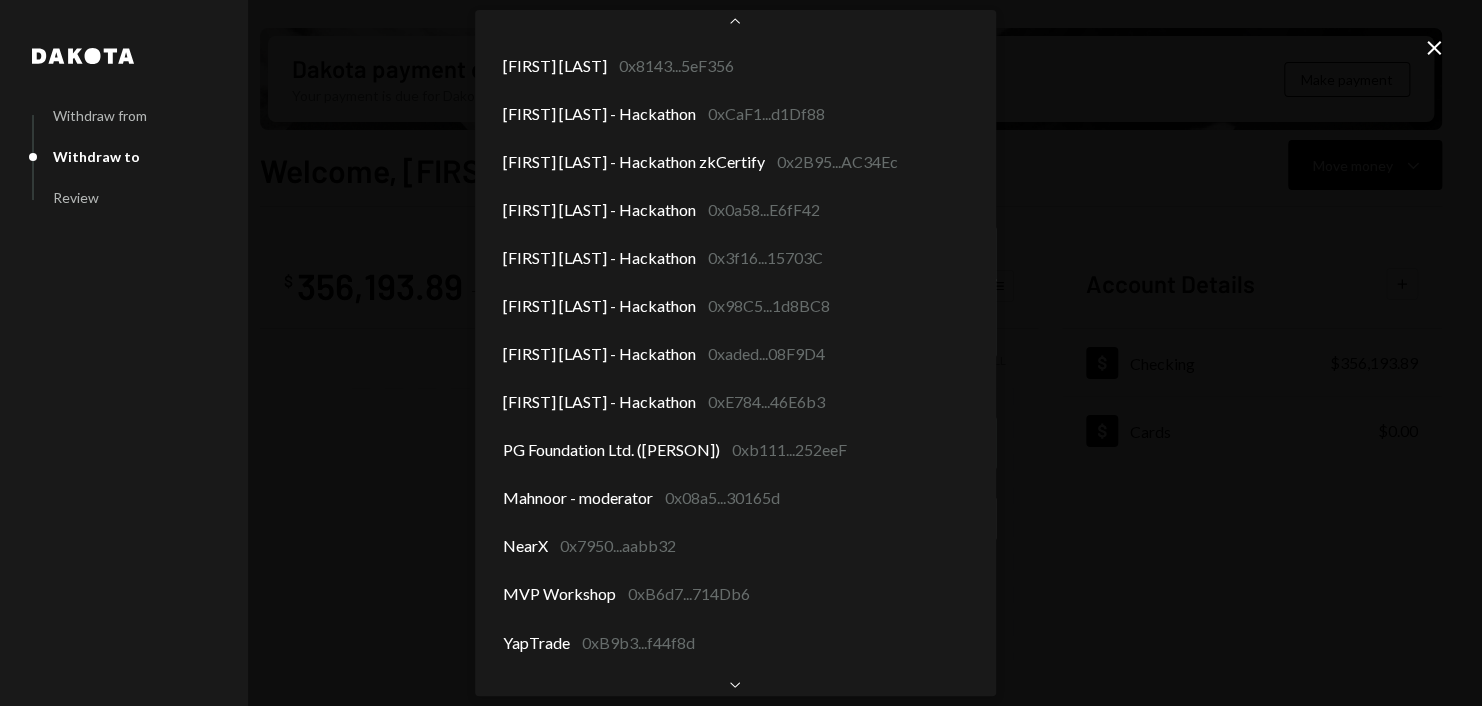 scroll, scrollTop: 1417, scrollLeft: 0, axis: vertical 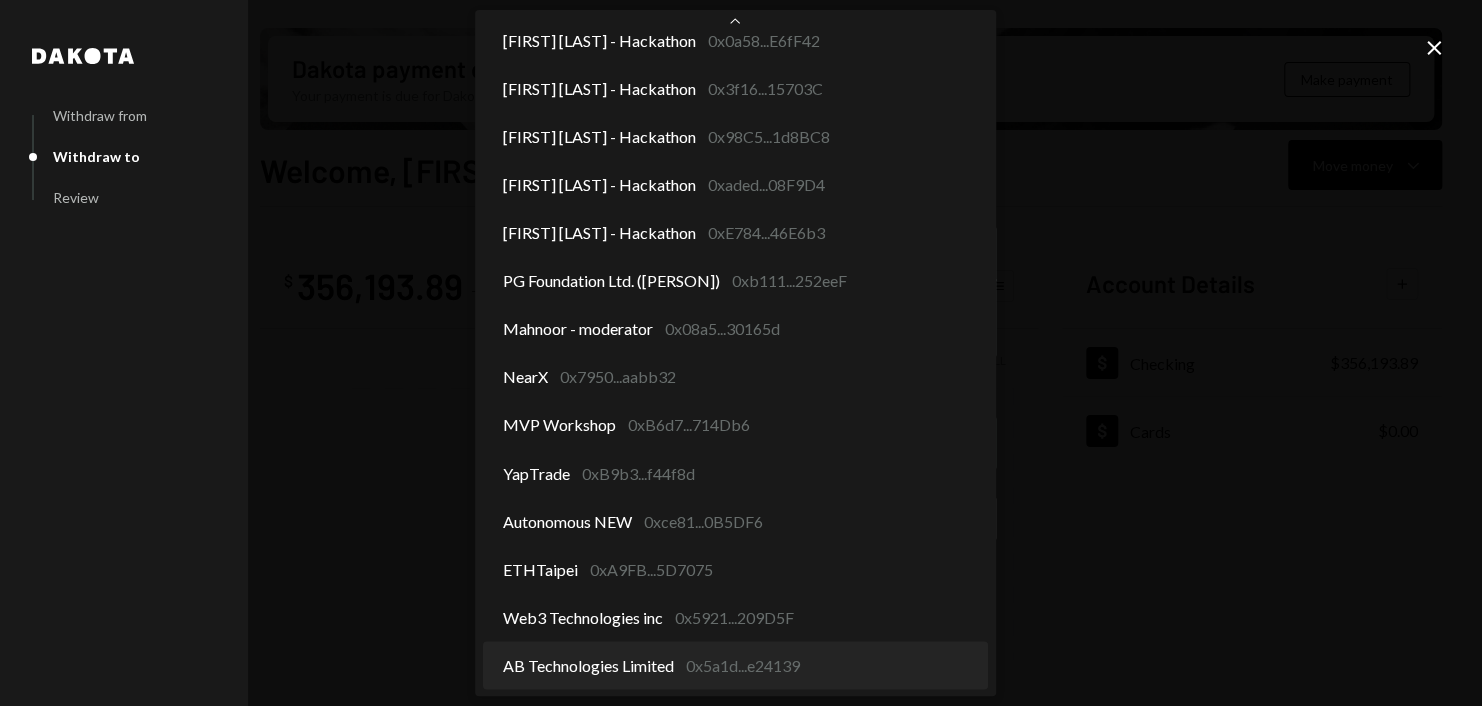 select on "**********" 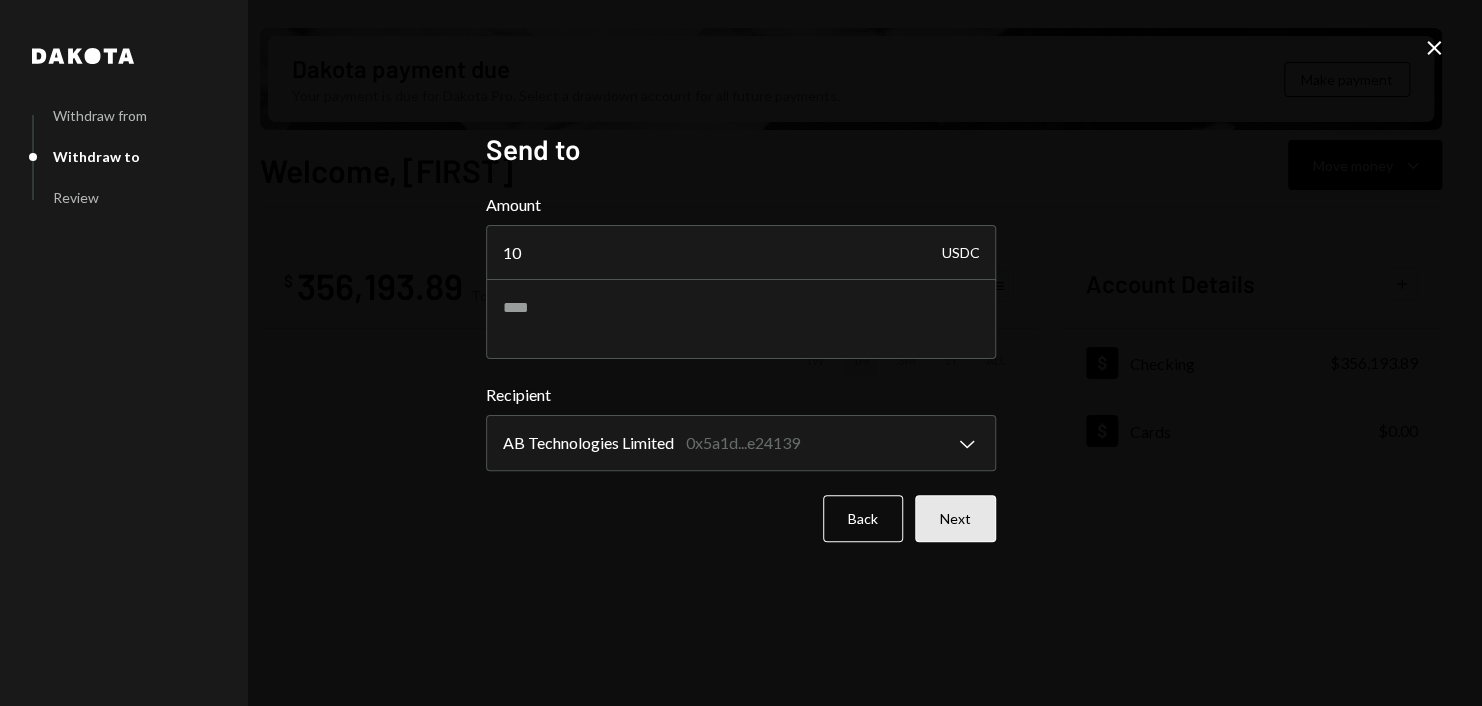 click on "Next" at bounding box center [955, 518] 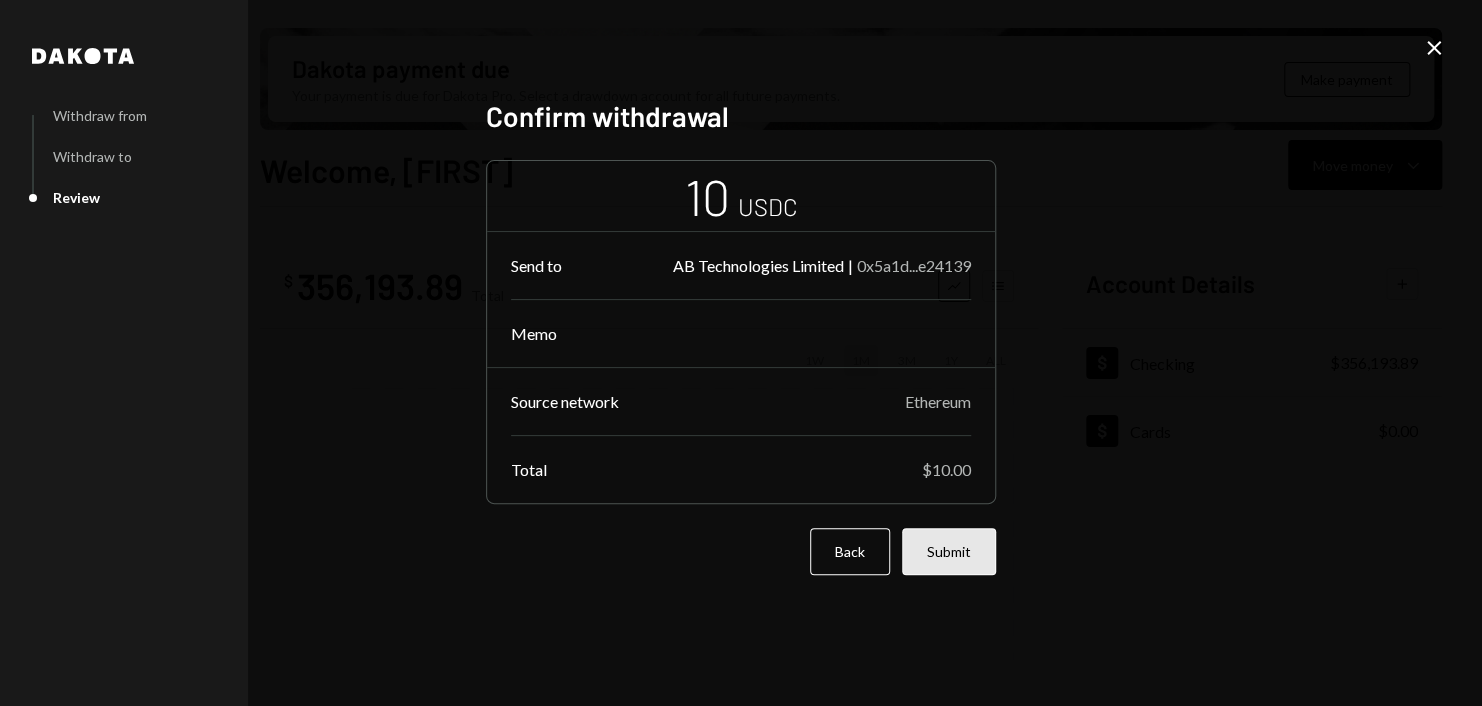 click on "Submit" at bounding box center (949, 551) 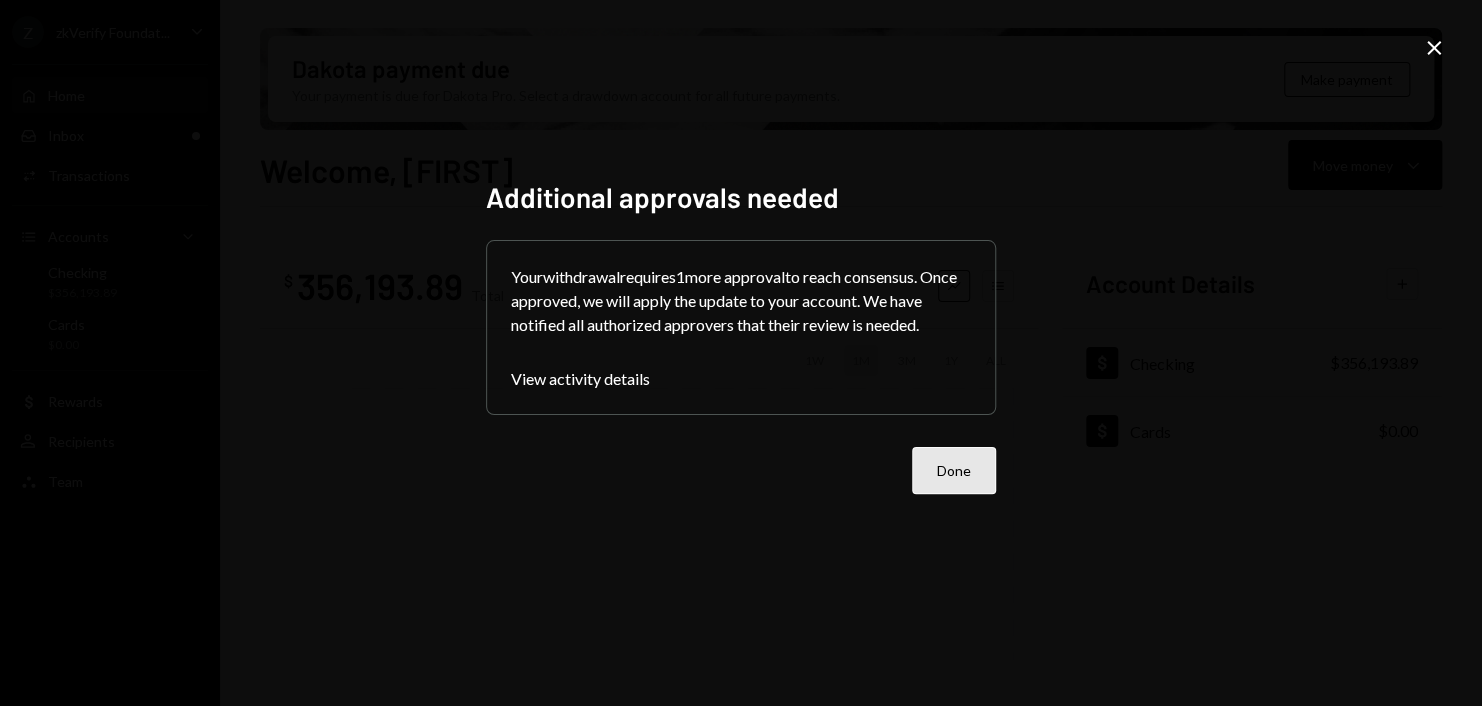 click on "Done" at bounding box center (954, 470) 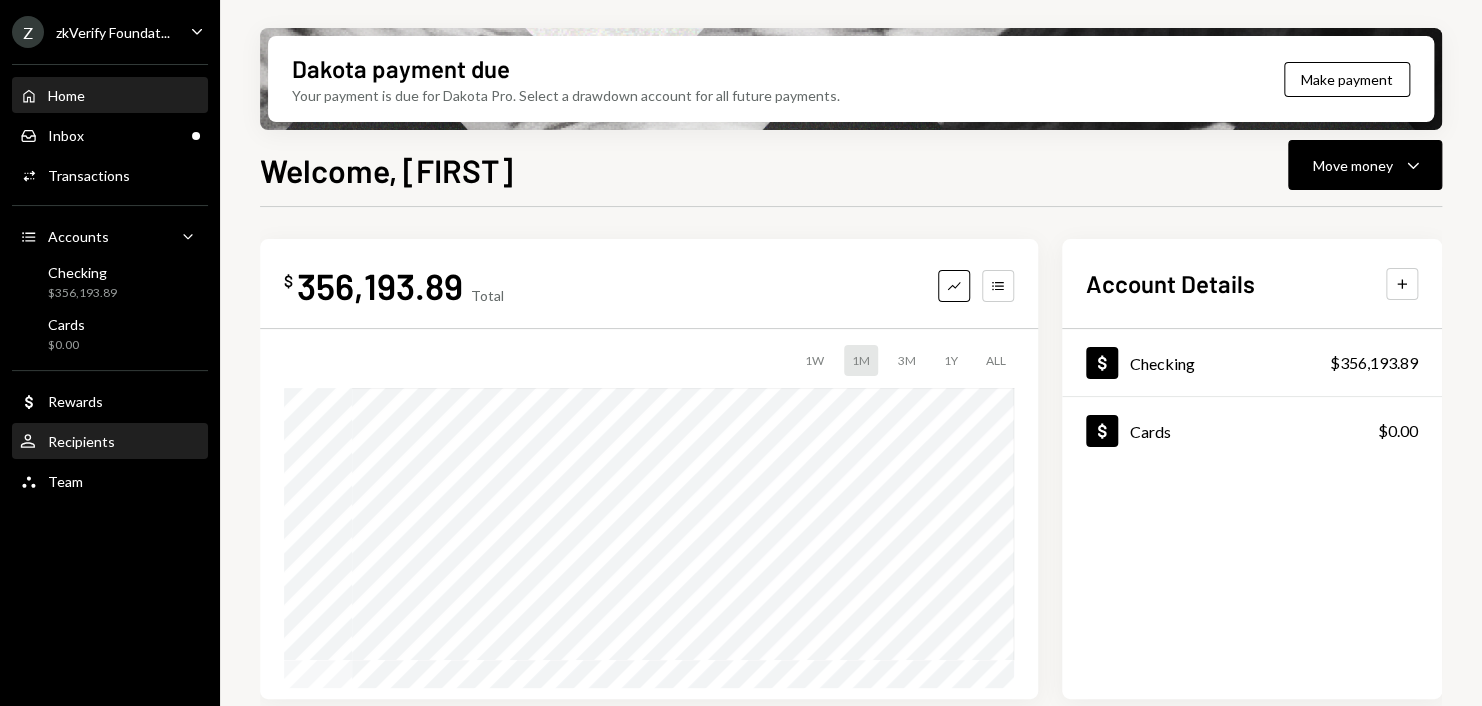click on "User Recipients" at bounding box center (110, 442) 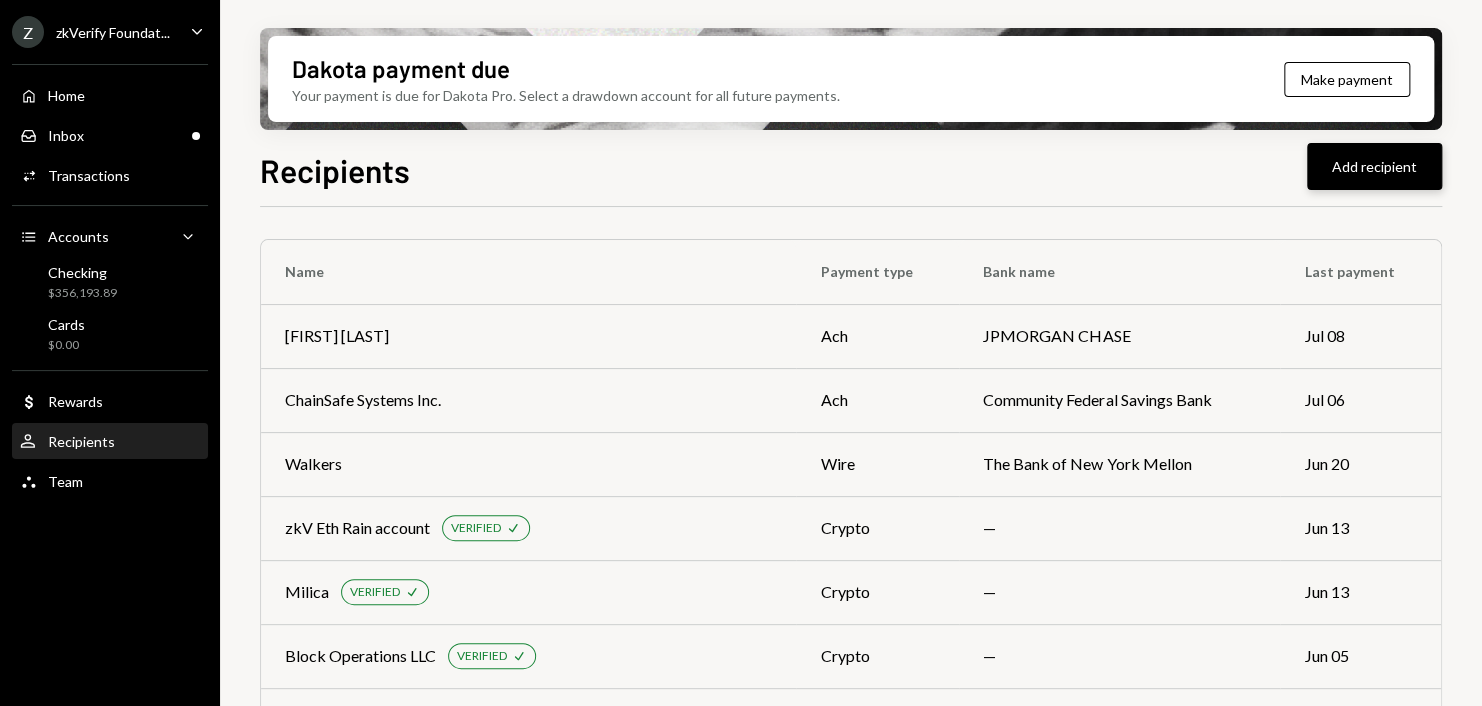 click on "Add recipient" at bounding box center (1374, 166) 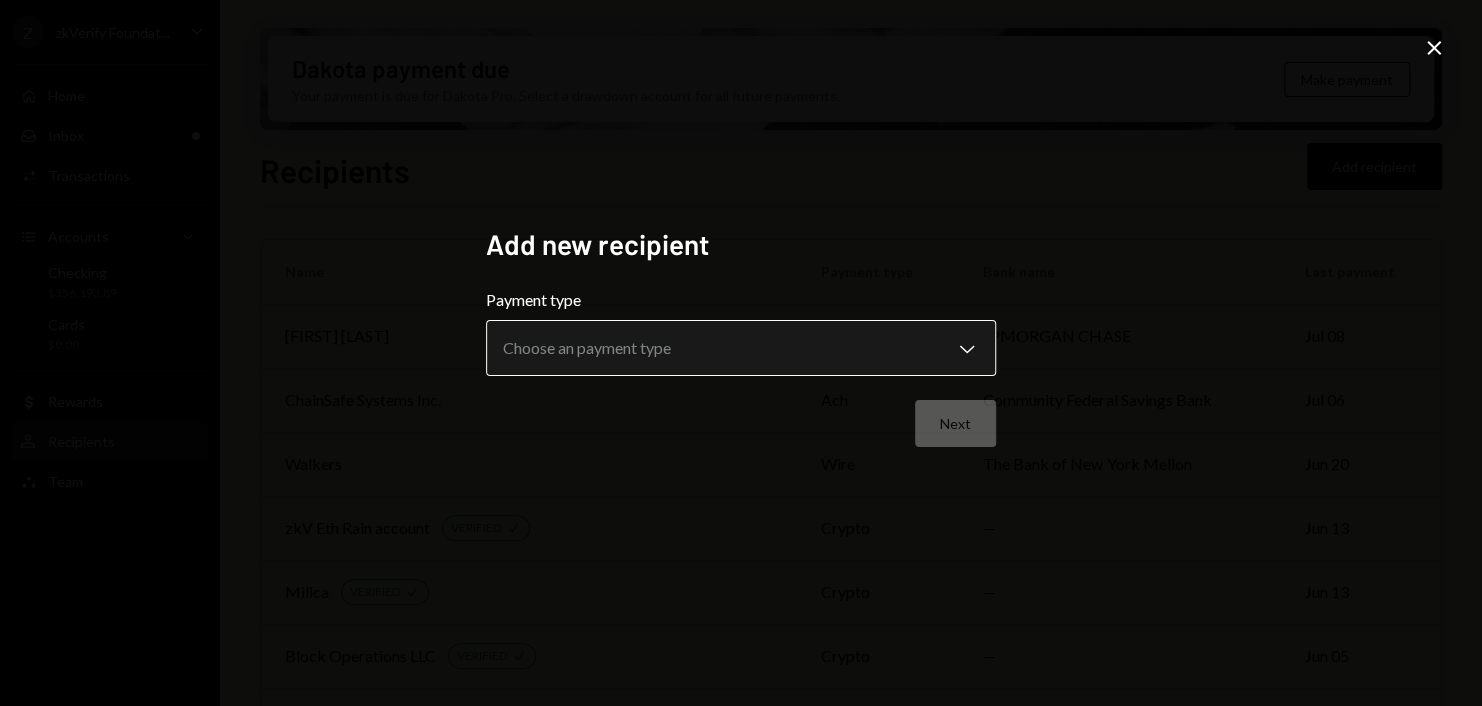 click on "Z zkVerify Foundat... Caret Down Home Home Inbox Inbox Activities Transactions Accounts Accounts Caret Down Checking $356,193.89 Cards $0.00 Dollar Rewards User Recipients Team Team Dakota payment due Your payment is due for Dakota Pro. Select a drawdown account for all future payments. Make payment Recipients Add recipient Name Payment type Bank name Last payment [FIRST] [LAST] ach JPMORGAN CHASE Jul 08 ChainSafe Systems Inc. ach Community Federal Savings Bank Jul 06 Walkers wire The Bank of New York Mellon Jun 20 zkV Eth Rain account VERIFIED Check crypto — Jun 13 [PERSON] VERIFIED Check crypto — Jun 13 Block Operations LLC VERIFIED Check crypto — Jun 05 zkV mod - .psyrax VERIFIED Check crypto — Jun 05 zkV mod - Nhuelcryp VERIFIED Check crypto — Jun 05 [PERSON] - moderator VERIFIED Check crypto — Jun 05 Autonomous NEW VERIFIED Check crypto — Jun 03 NearX VERIFIED Check crypto — May 29 Porzio wire M&T Bank May 16 [FIRST] VERIFIED Check crypto — May 07 MVP Workshop VERIFIED Check crypto — wire" at bounding box center (741, 353) 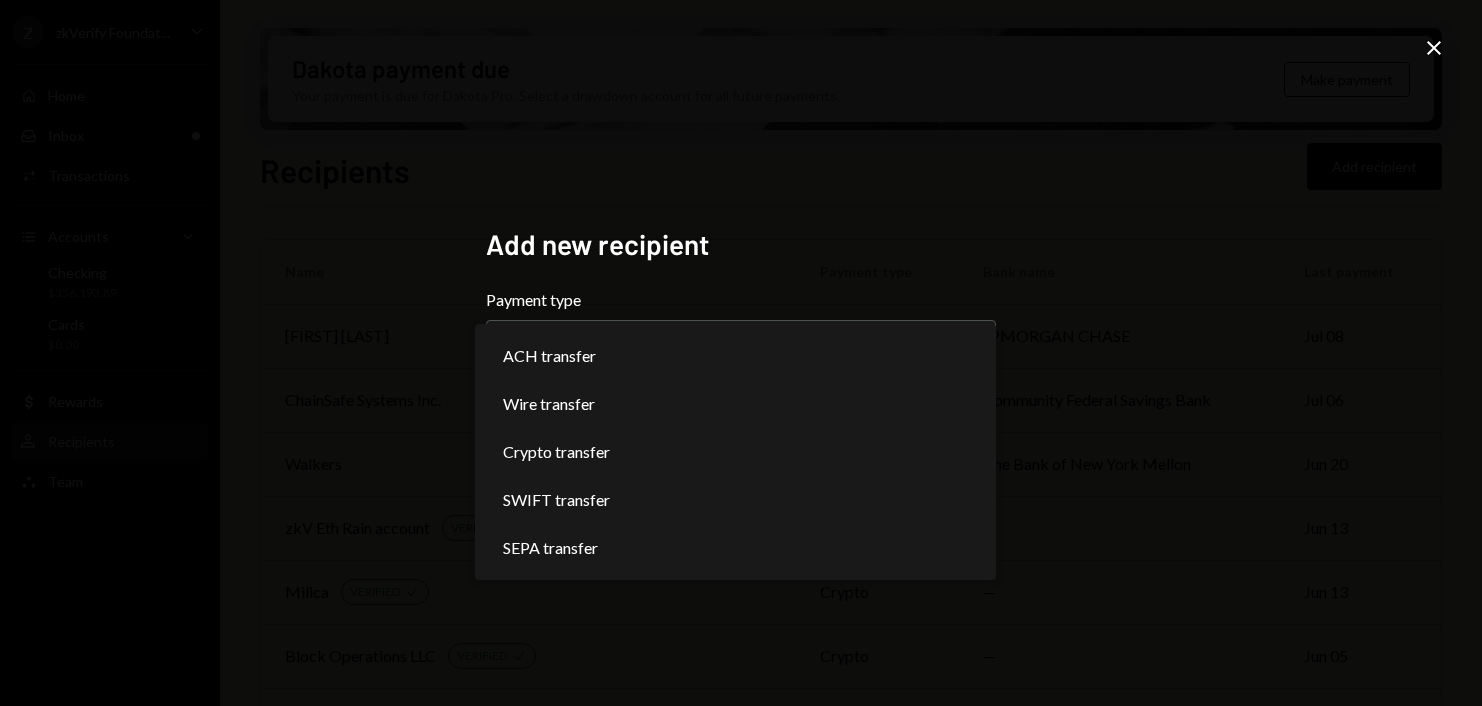 scroll, scrollTop: 0, scrollLeft: 0, axis: both 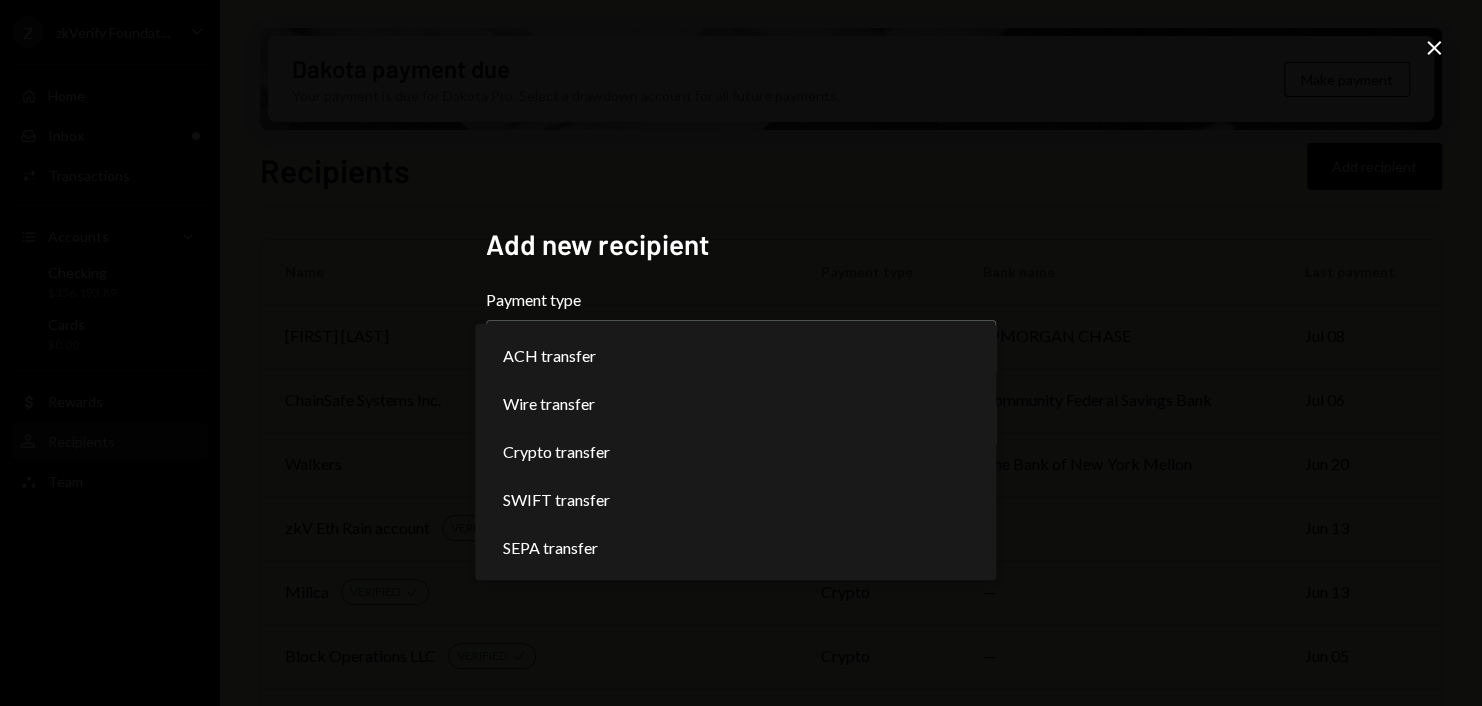 select on "****" 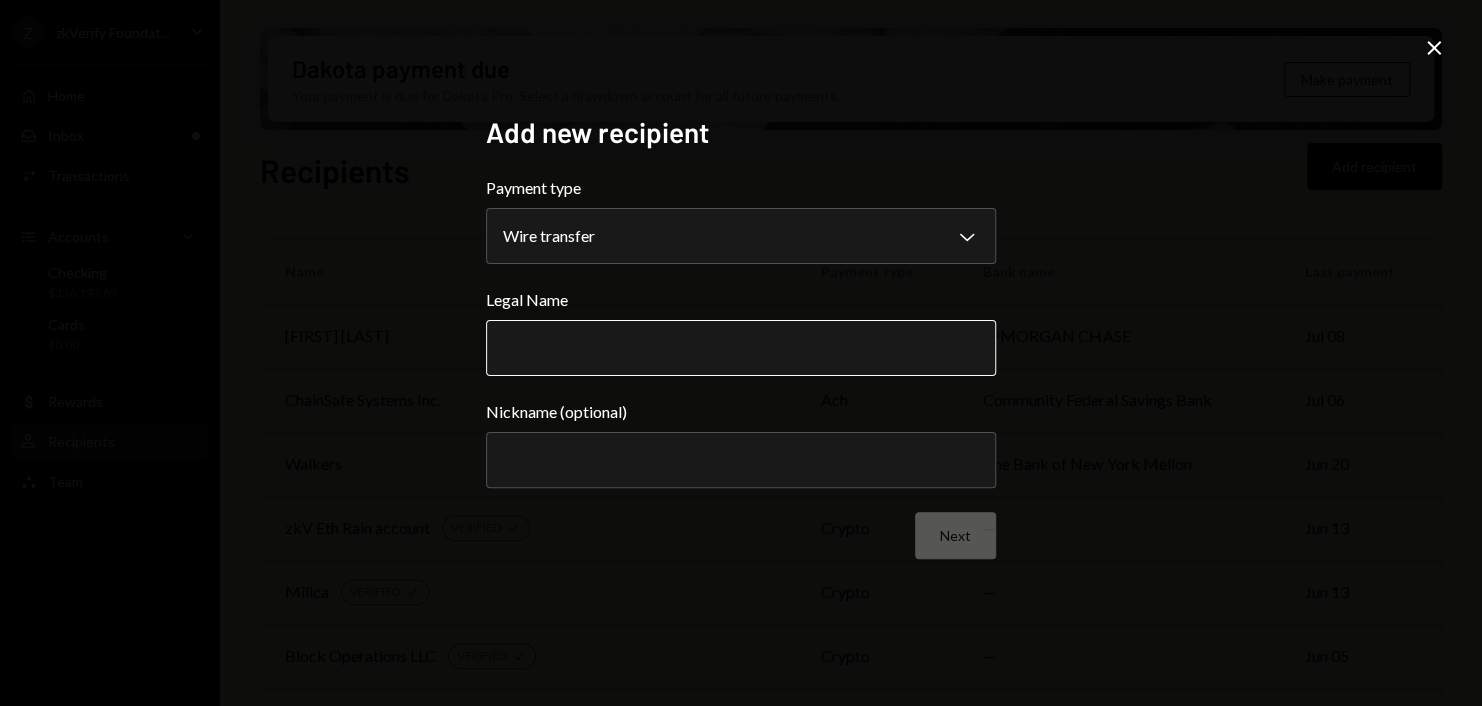 click on "Legal Name" at bounding box center (741, 348) 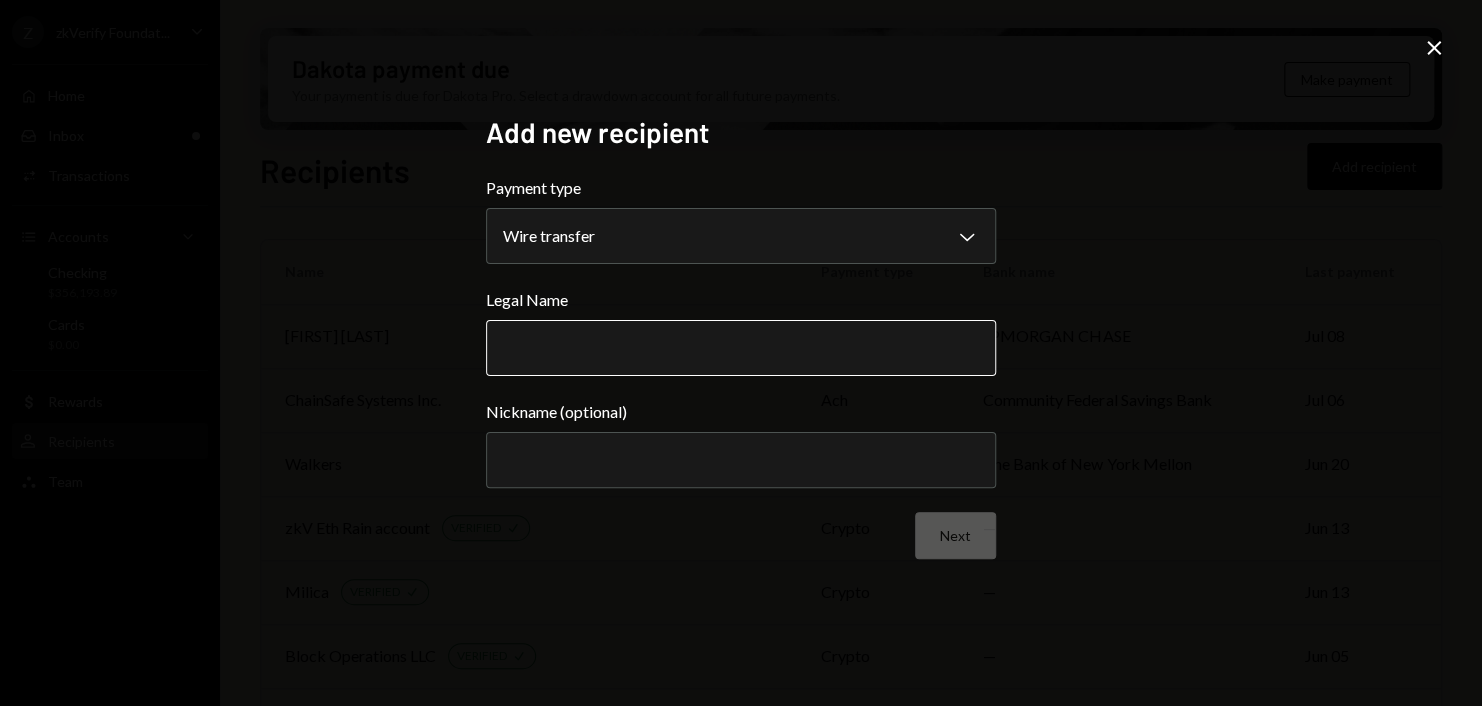 paste on "**********" 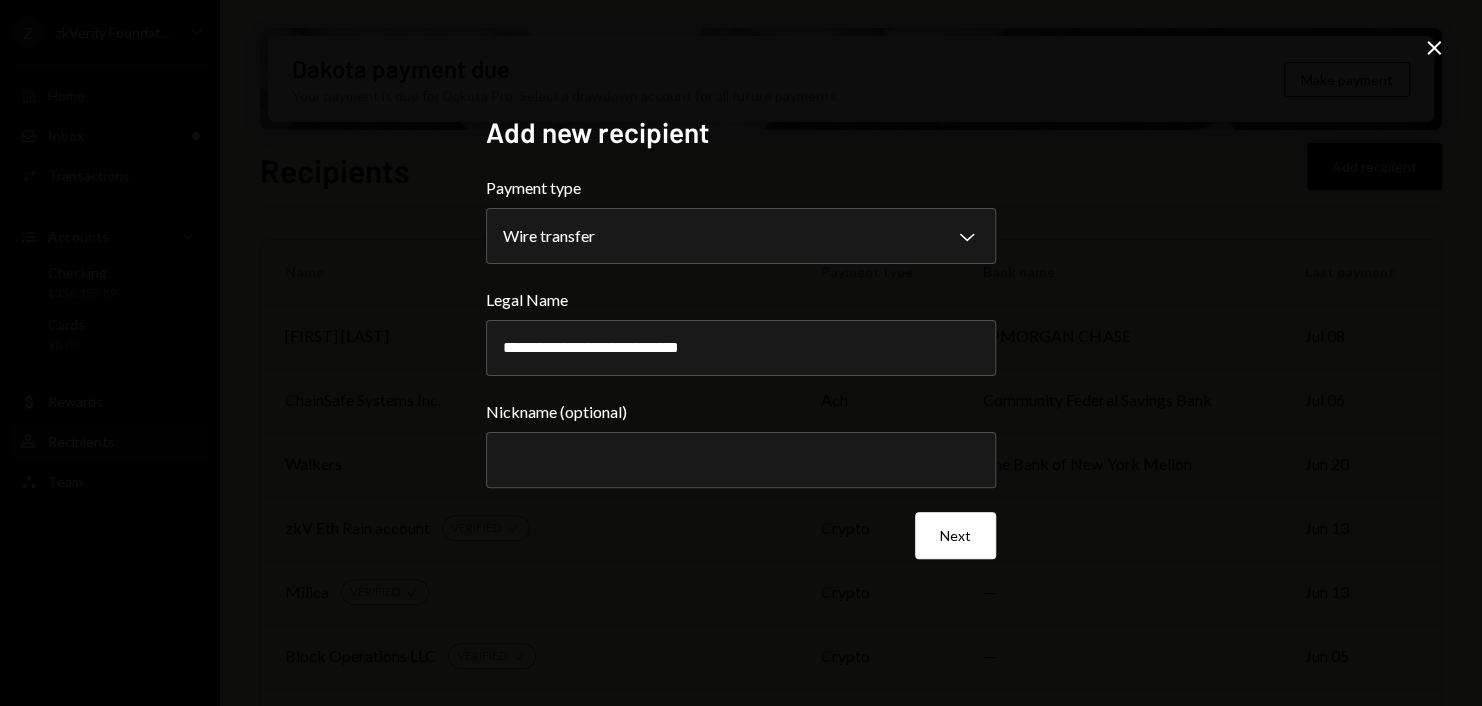 type on "**********" 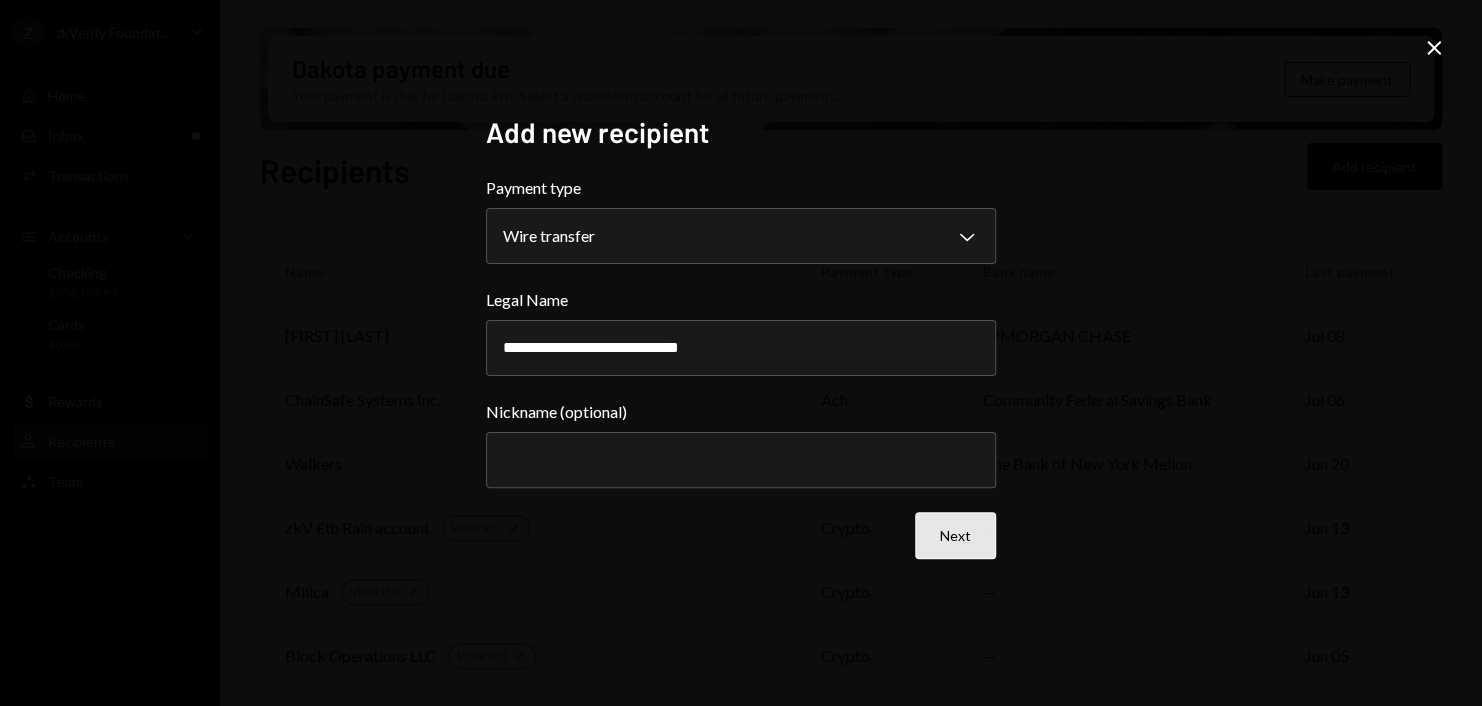 click on "Next" at bounding box center [955, 535] 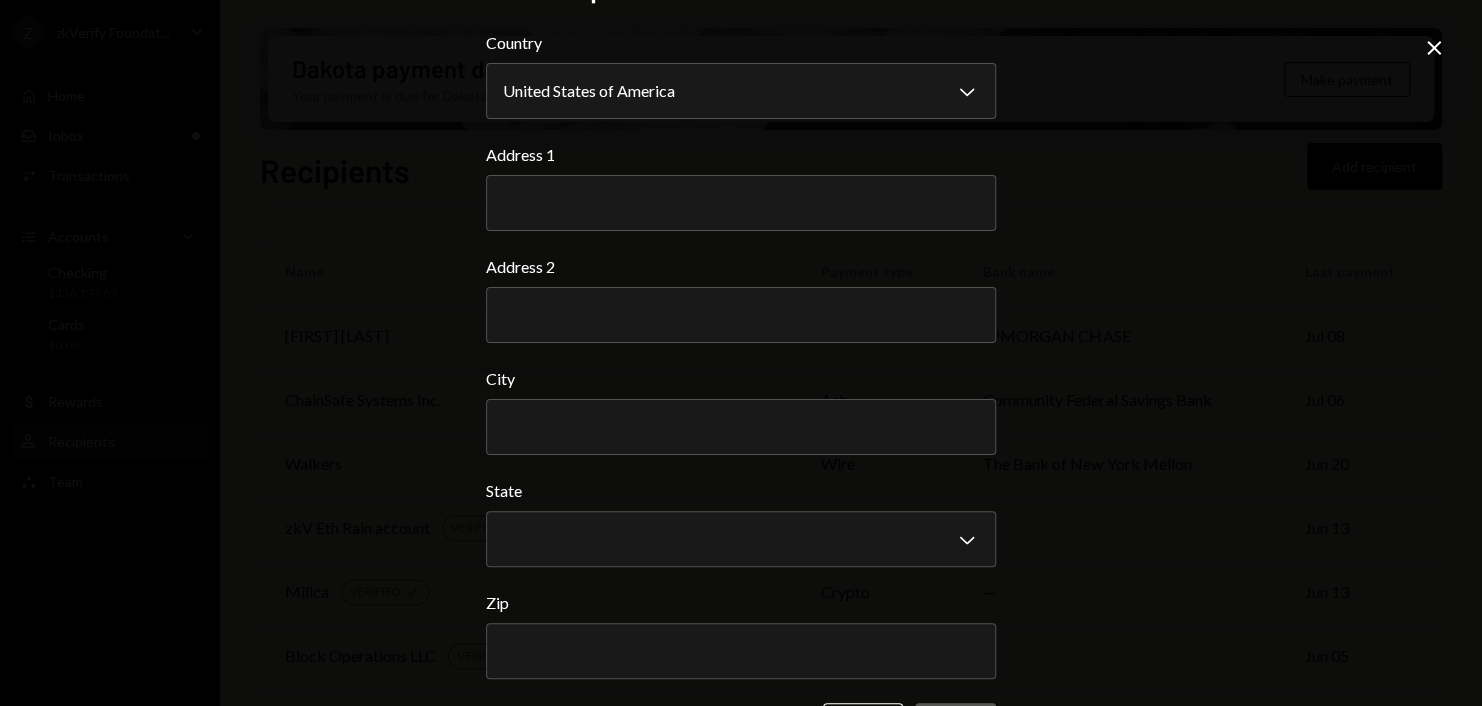 scroll, scrollTop: 0, scrollLeft: 0, axis: both 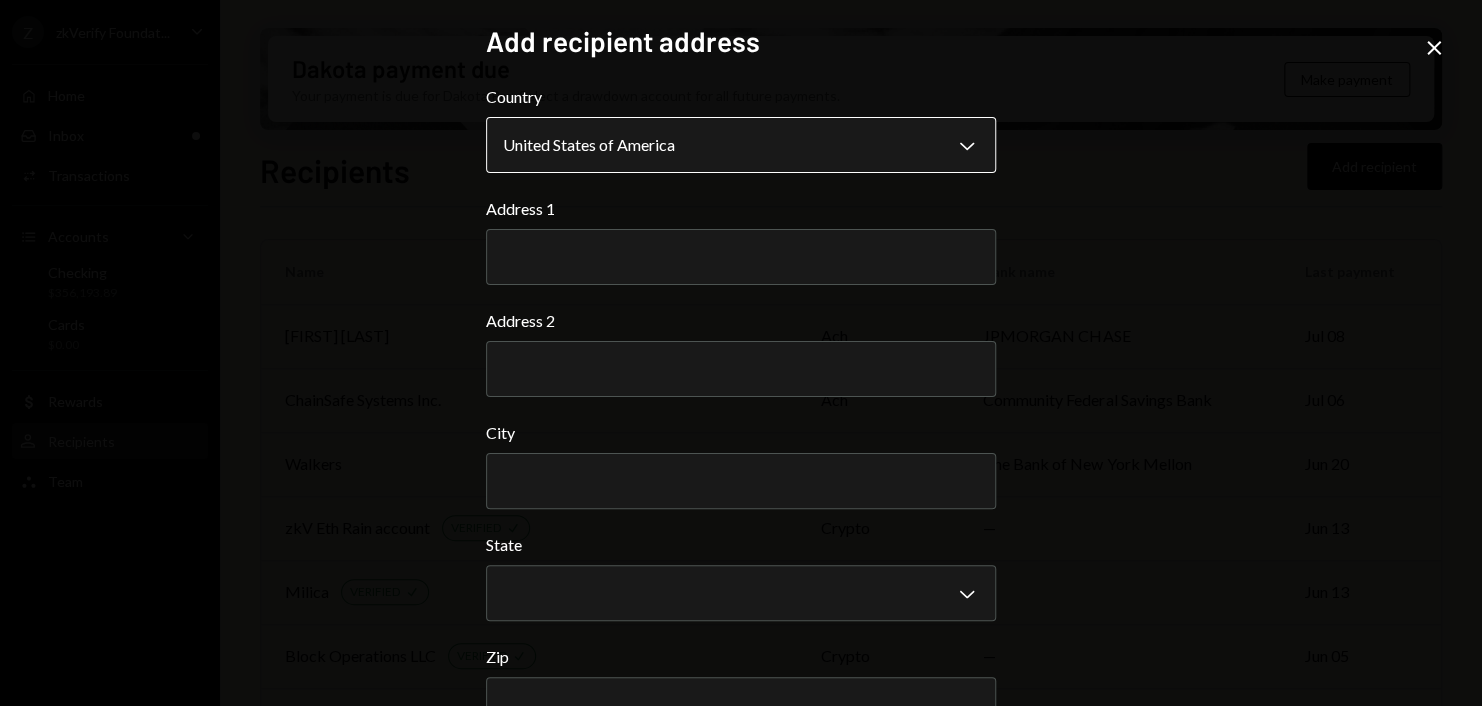 click on "Z zkVerify Foundat... Caret Down Home Home Inbox Inbox Activities Transactions Accounts Accounts Caret Down Checking $356,193.89 Cards $0.00 Dollar Rewards User Recipients Team Team Dakota payment due Your payment is due for Dakota Pro. Select a drawdown account for all future payments. Make payment Recipients Add recipient Name Payment type Bank name Last payment [FIRST] [LAST] ach JPMORGAN CHASE Jul 08 ChainSafe Systems Inc. ach Community Federal Savings Bank Jul 06 Walkers wire The Bank of New York Mellon Jun 20 zkV Eth Rain account VERIFIED Check crypto — Jun 13 [PERSON] VERIFIED Check crypto — Jun 13 Block Operations LLC VERIFIED Check crypto — Jun 05 zkV mod - .psyrax VERIFIED Check crypto — Jun 05 zkV mod - Nhuelcryp VERIFIED Check crypto — Jun 05 [PERSON] - moderator VERIFIED Check crypto — Jun 05 Autonomous NEW VERIFIED Check crypto — Jun 03 NearX VERIFIED Check crypto — May 29 Porzio wire M&T Bank May 16 [FIRST] VERIFIED Check crypto — May 07 MVP Workshop VERIFIED Check crypto — wire" at bounding box center (741, 353) 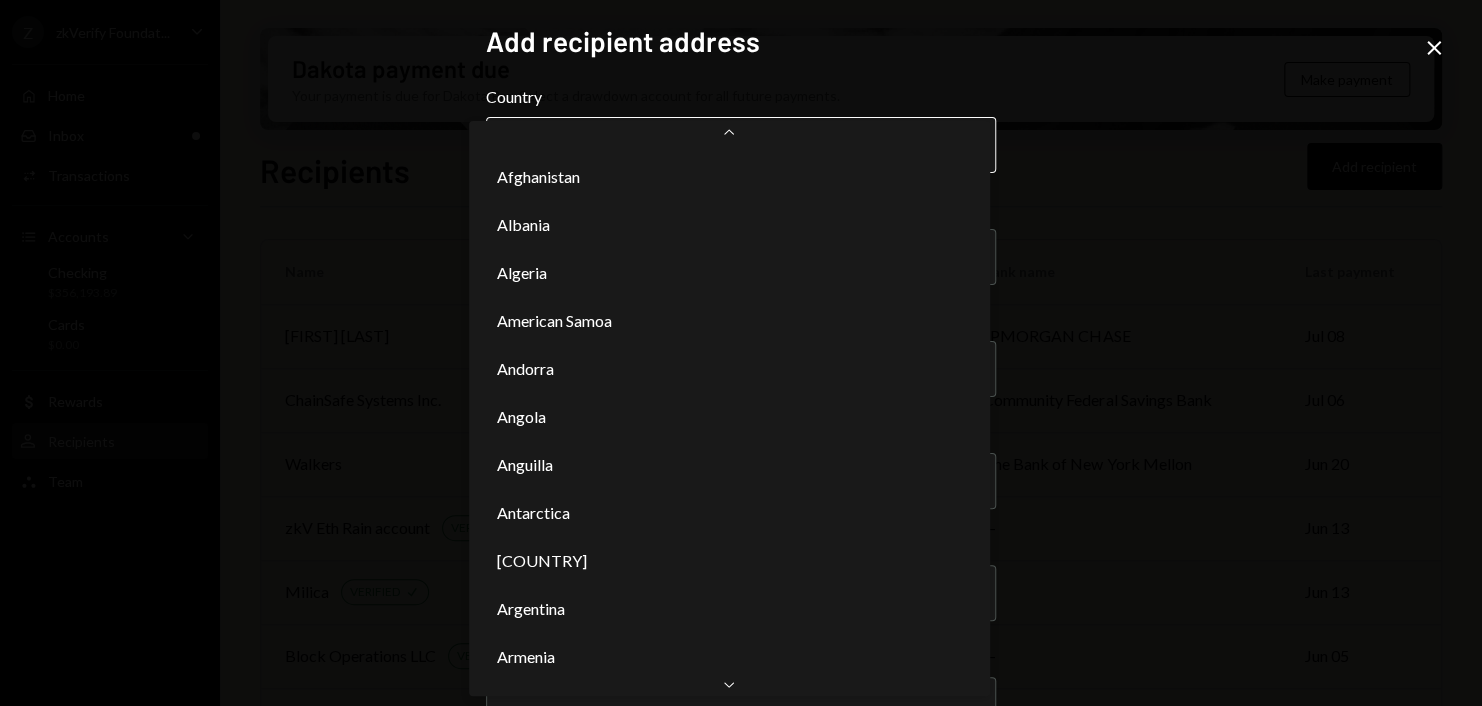 scroll, scrollTop: 10784, scrollLeft: 0, axis: vertical 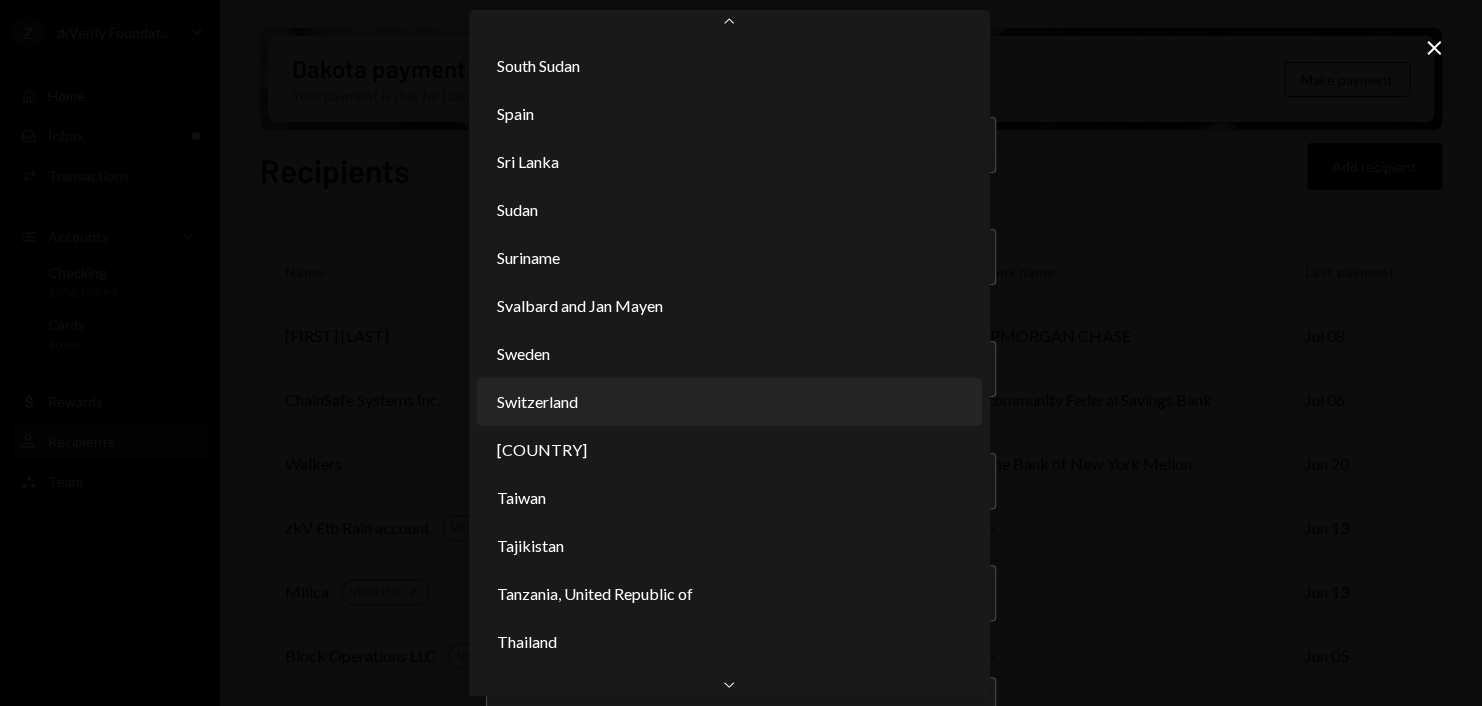 select on "***" 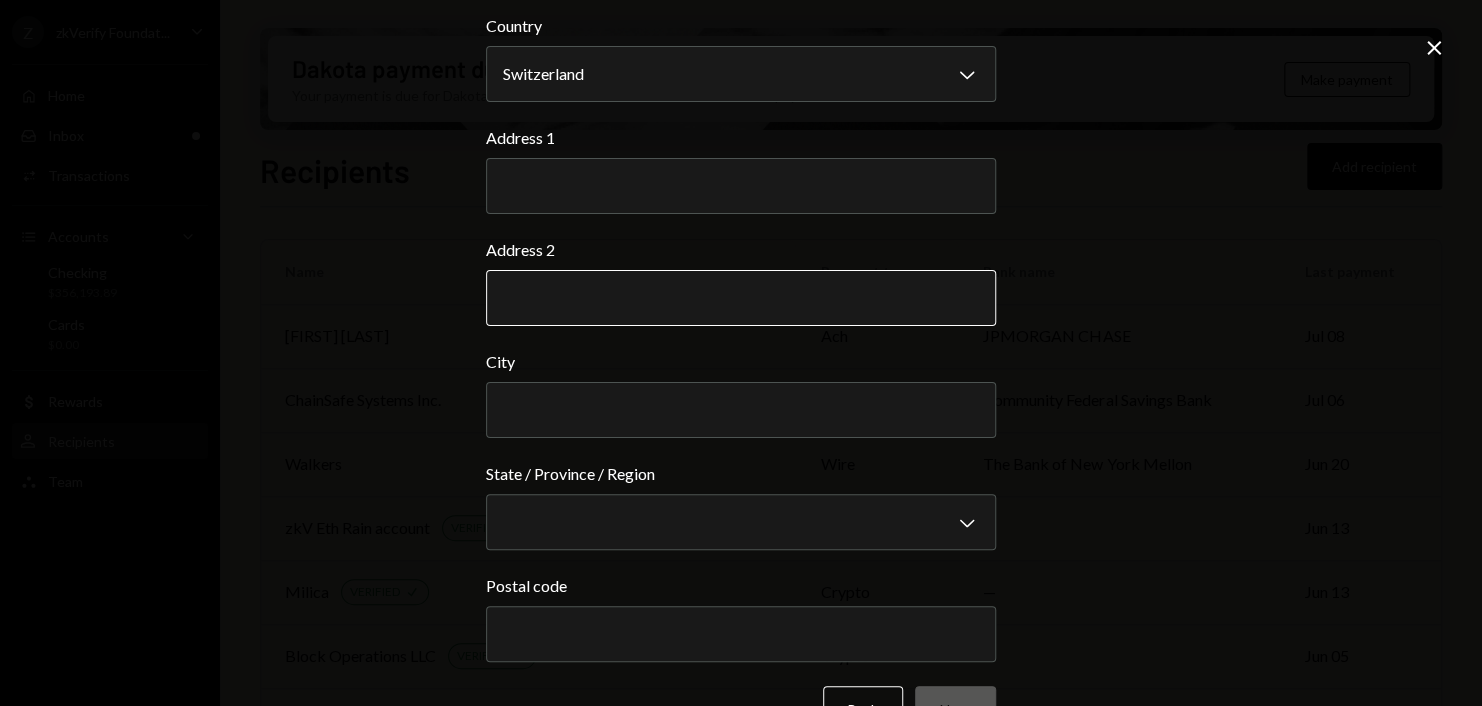 scroll, scrollTop: 128, scrollLeft: 0, axis: vertical 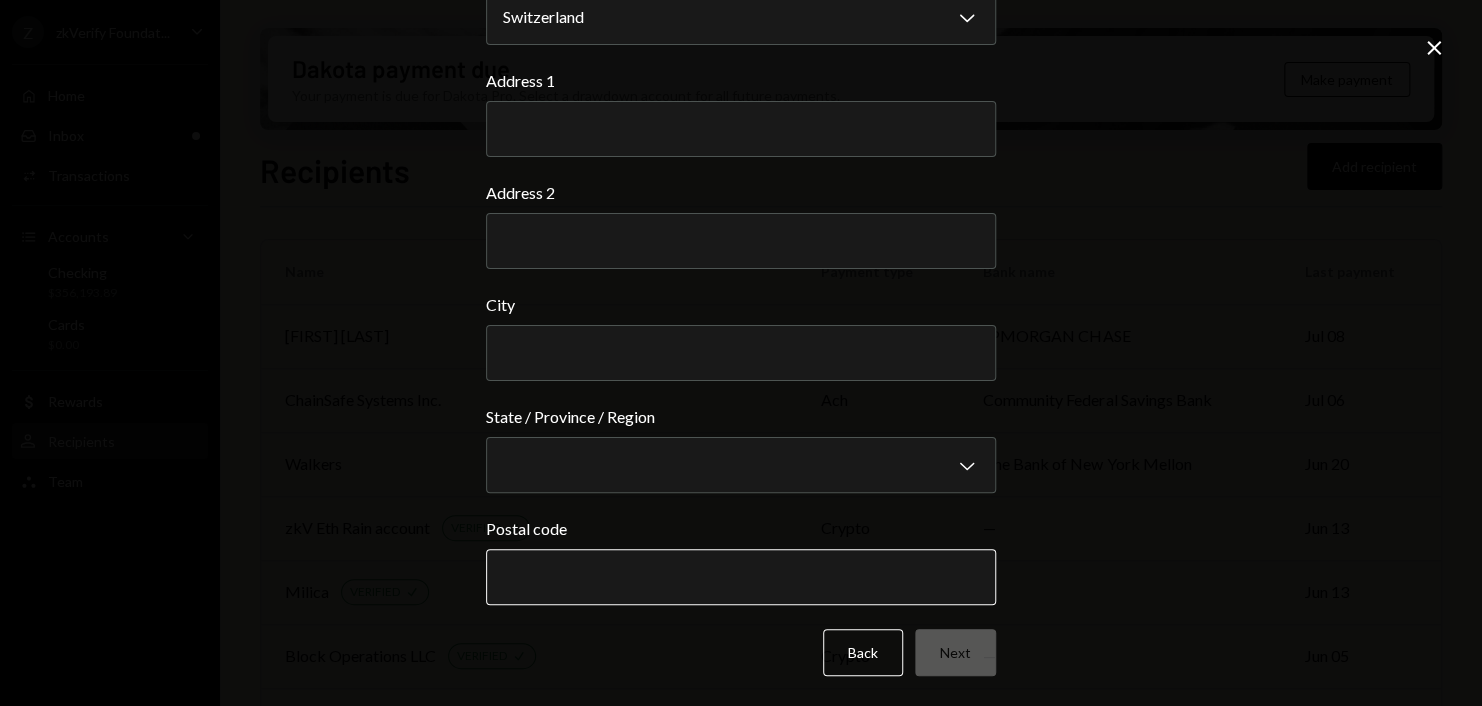 click on "Postal code" at bounding box center [741, 577] 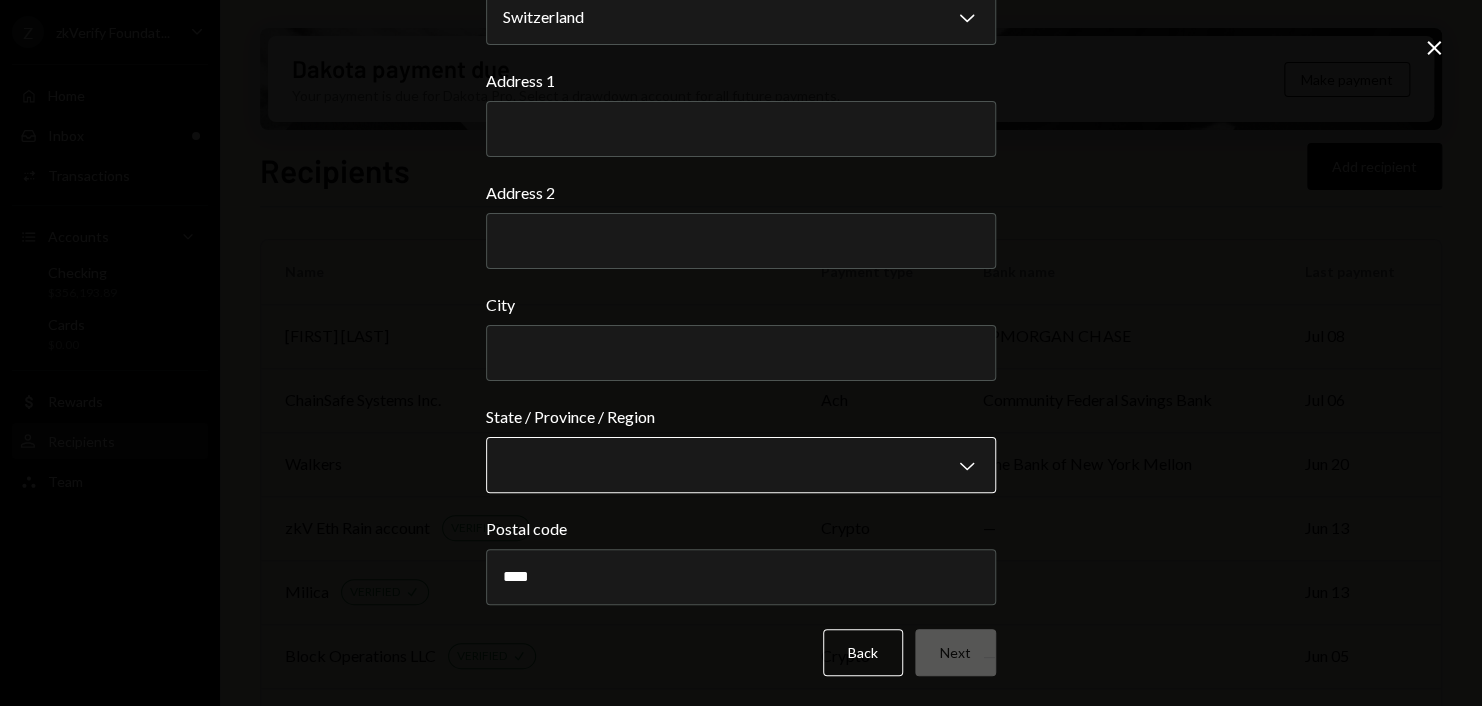 type on "****" 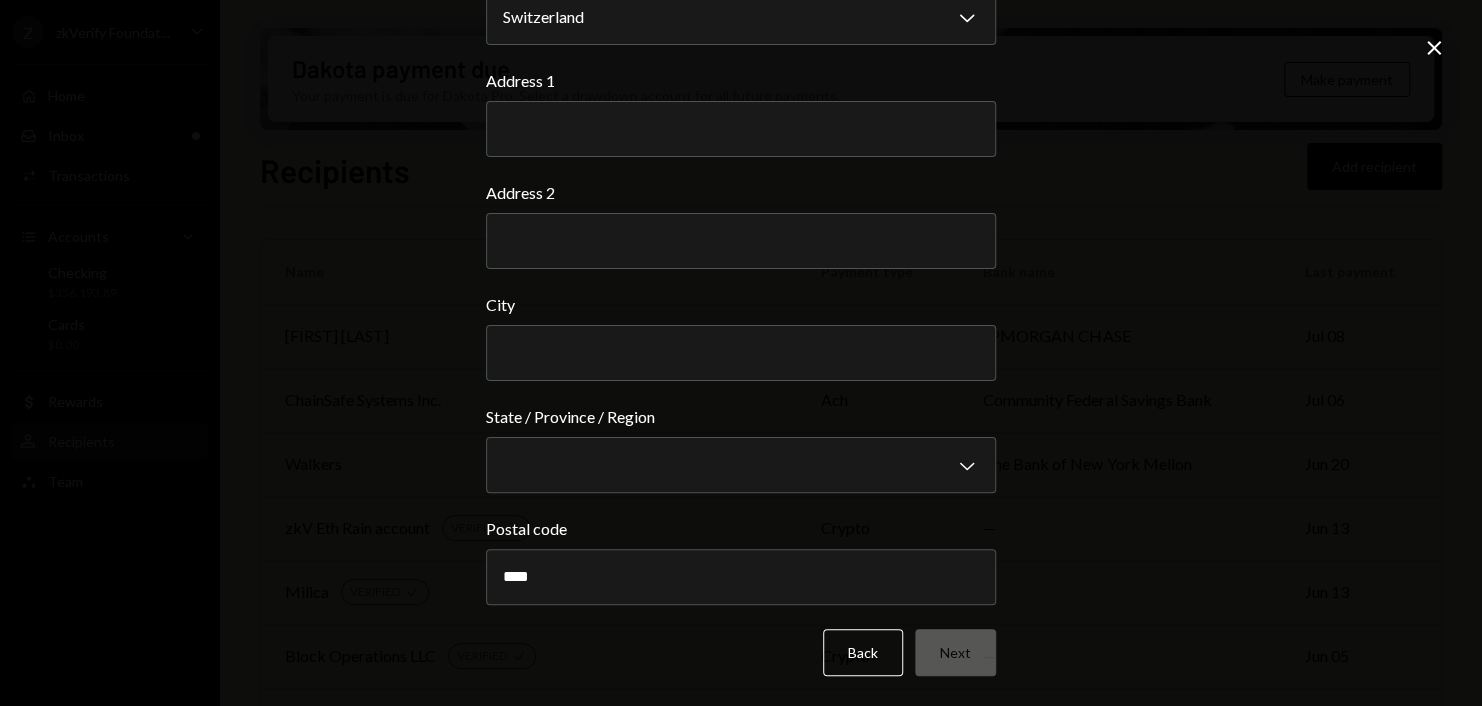 click on "**********" at bounding box center (741, 353) 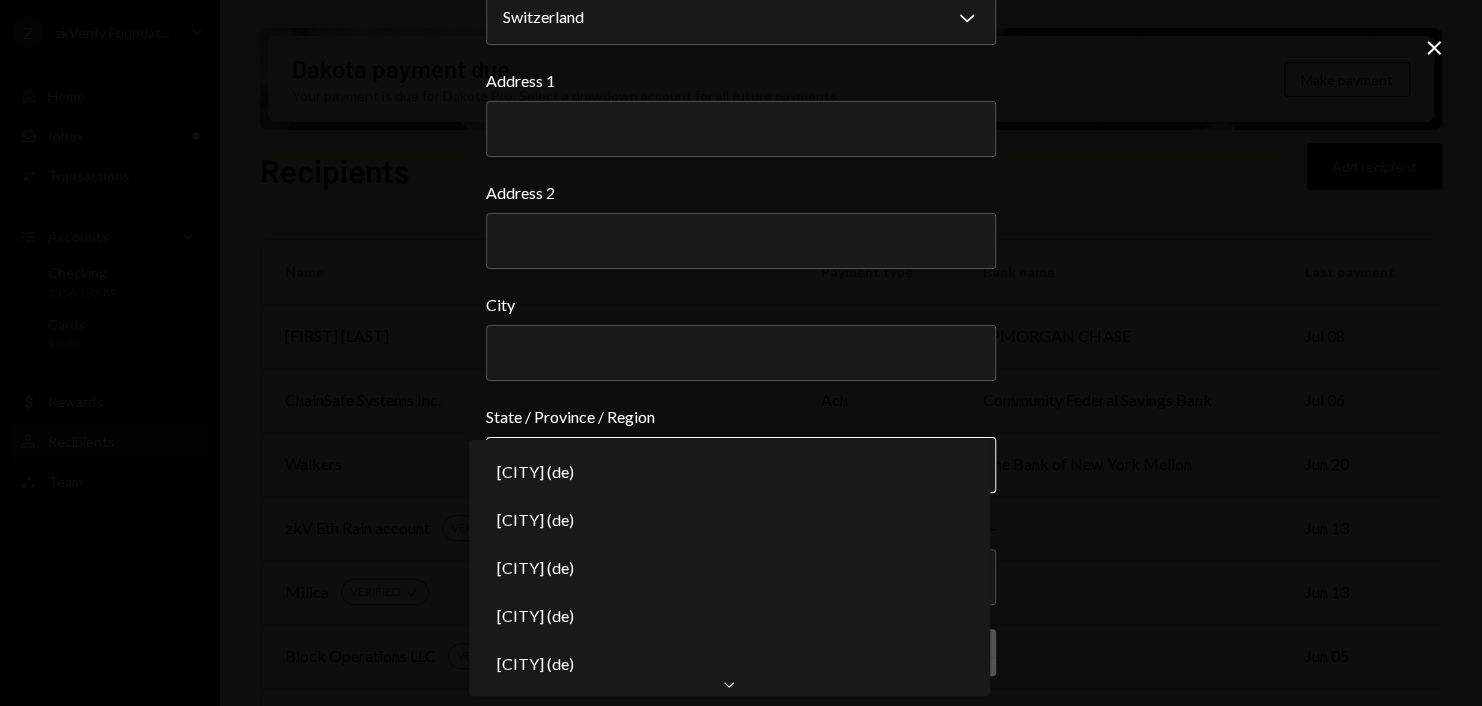 click on "Z zkVerify Foundat... Caret Down Home Home Inbox Inbox Activities Transactions Accounts Accounts Caret Down Checking $356,193.89 Cards $0.00 Dollar Rewards User Recipients Team Team Dakota payment due Your payment is due for Dakota Pro. Select a drawdown account for all future payments. Make payment Recipients Add recipient Name Payment type Bank name Last payment [FIRST] [LAST] ach JPMORGAN CHASE Jul 08 ChainSafe Systems Inc. ach Community Federal Savings Bank Jul 06 Walkers wire The Bank of New York Mellon Jun 20 zkV Eth Rain account VERIFIED Check crypto — Jun 13 [PERSON] VERIFIED Check crypto — Jun 13 Block Operations LLC VERIFIED Check crypto — Jun 05 zkV mod - .psyrax VERIFIED Check crypto — Jun 05 zkV mod - Nhuelcryp VERIFIED Check crypto — Jun 05 [PERSON] - moderator VERIFIED Check crypto — Jun 05 Autonomous NEW VERIFIED Check crypto — Jun 03 NearX VERIFIED Check crypto — May 29 Porzio wire M&T Bank May 16 [FIRST] VERIFIED Check crypto — May 07 MVP Workshop VERIFIED Check crypto — wire" at bounding box center (741, 353) 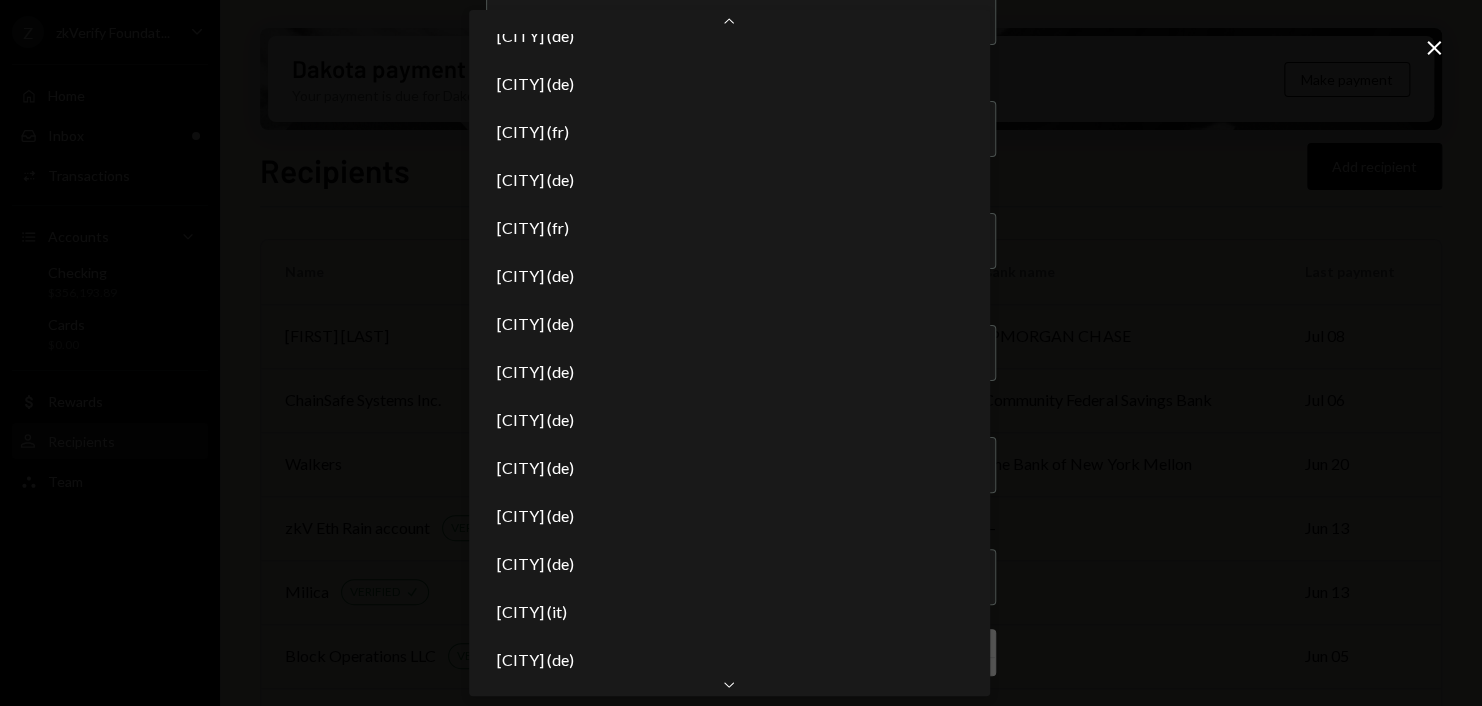 scroll, scrollTop: 601, scrollLeft: 0, axis: vertical 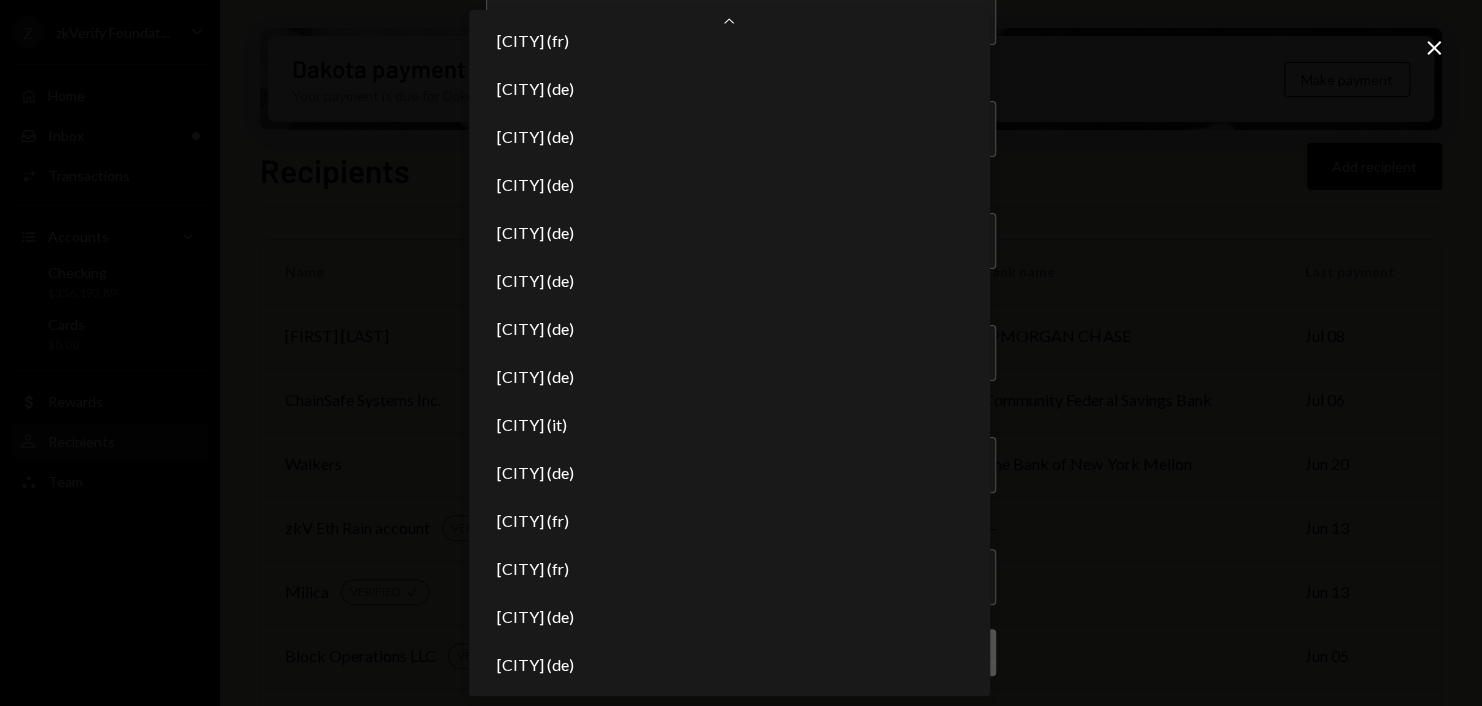 click on "Z zkVerify Foundat... Caret Down Home Home Inbox Inbox Activities Transactions Accounts Accounts Caret Down Checking $356,193.89 Cards $0.00 Dollar Rewards User Recipients Team Team Dakota payment due Your payment is due for Dakota Pro. Select a drawdown account for all future payments. Make payment Recipients Add recipient Name Payment type Bank name Last payment [FIRST] [LAST] ach JPMORGAN CHASE Jul 08 ChainSafe Systems Inc. ach Community Federal Savings Bank Jul 06 Walkers wire The Bank of New York Mellon Jun 20 zkV Eth Rain account VERIFIED Check crypto — Jun 13 [PERSON] VERIFIED Check crypto — Jun 13 Block Operations LLC VERIFIED Check crypto — Jun 05 zkV mod - .psyrax VERIFIED Check crypto — Jun 05 zkV mod - Nhuelcryp VERIFIED Check crypto — Jun 05 [PERSON] - moderator VERIFIED Check crypto — Jun 05 Autonomous NEW VERIFIED Check crypto — Jun 03 NearX VERIFIED Check crypto — May 29 Porzio wire M&T Bank May 16 [FIRST] VERIFIED Check crypto — May 07 MVP Workshop VERIFIED Check crypto — wire" at bounding box center [741, 353] 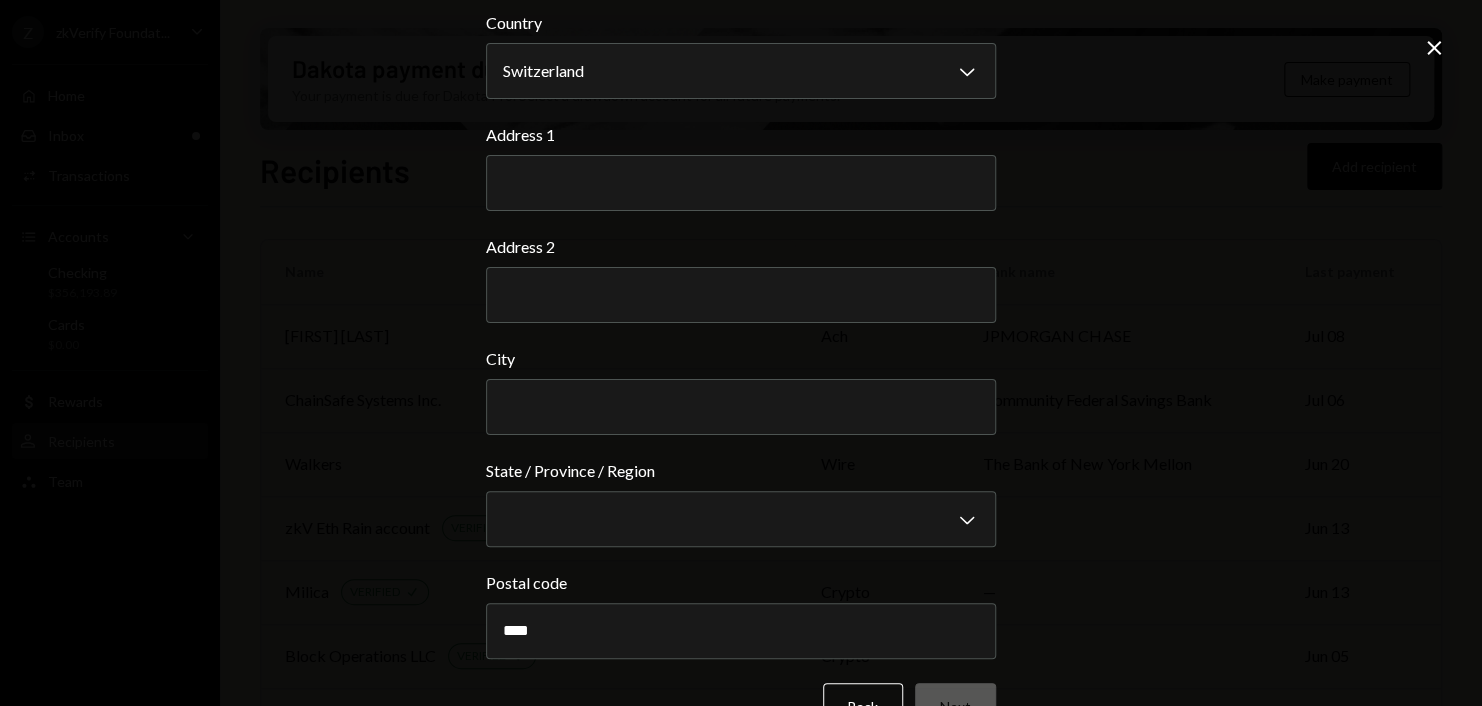 scroll, scrollTop: 0, scrollLeft: 0, axis: both 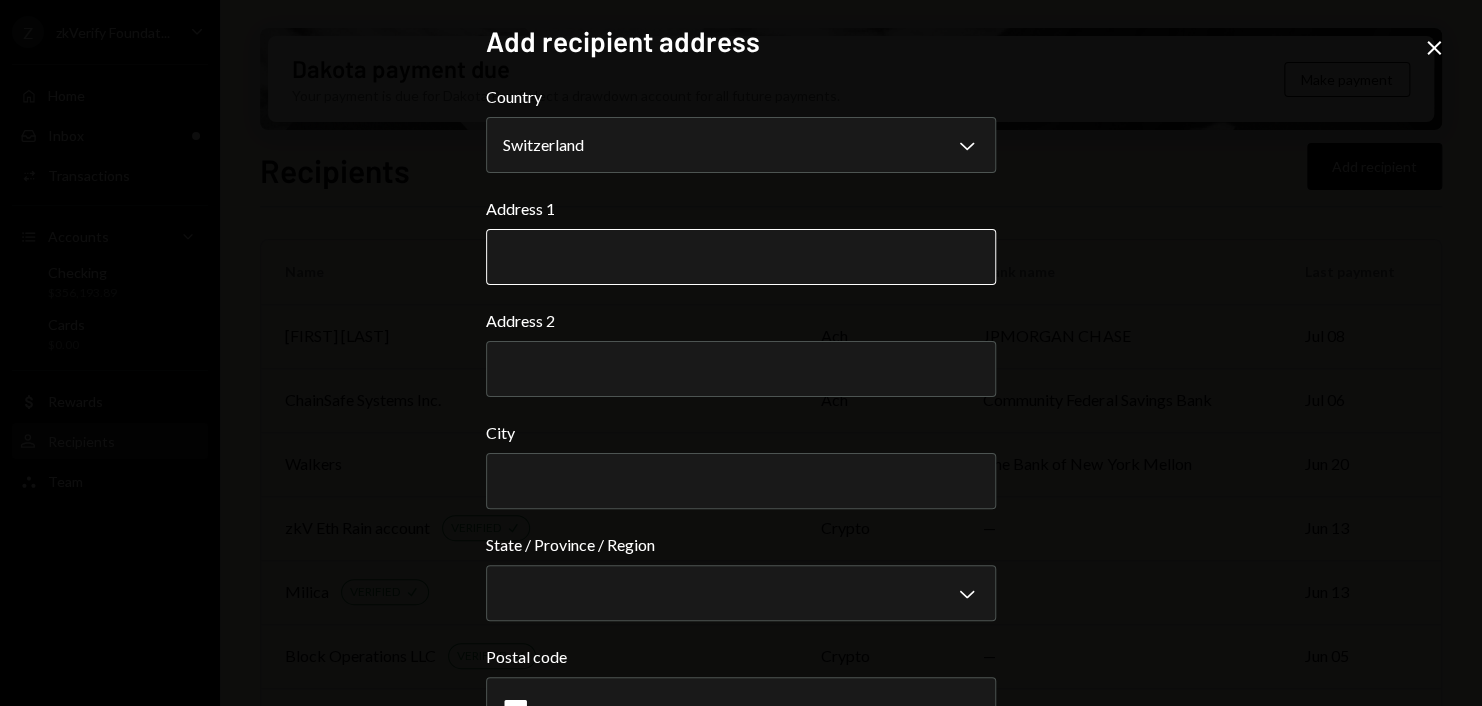 click on "Address 1" at bounding box center [741, 257] 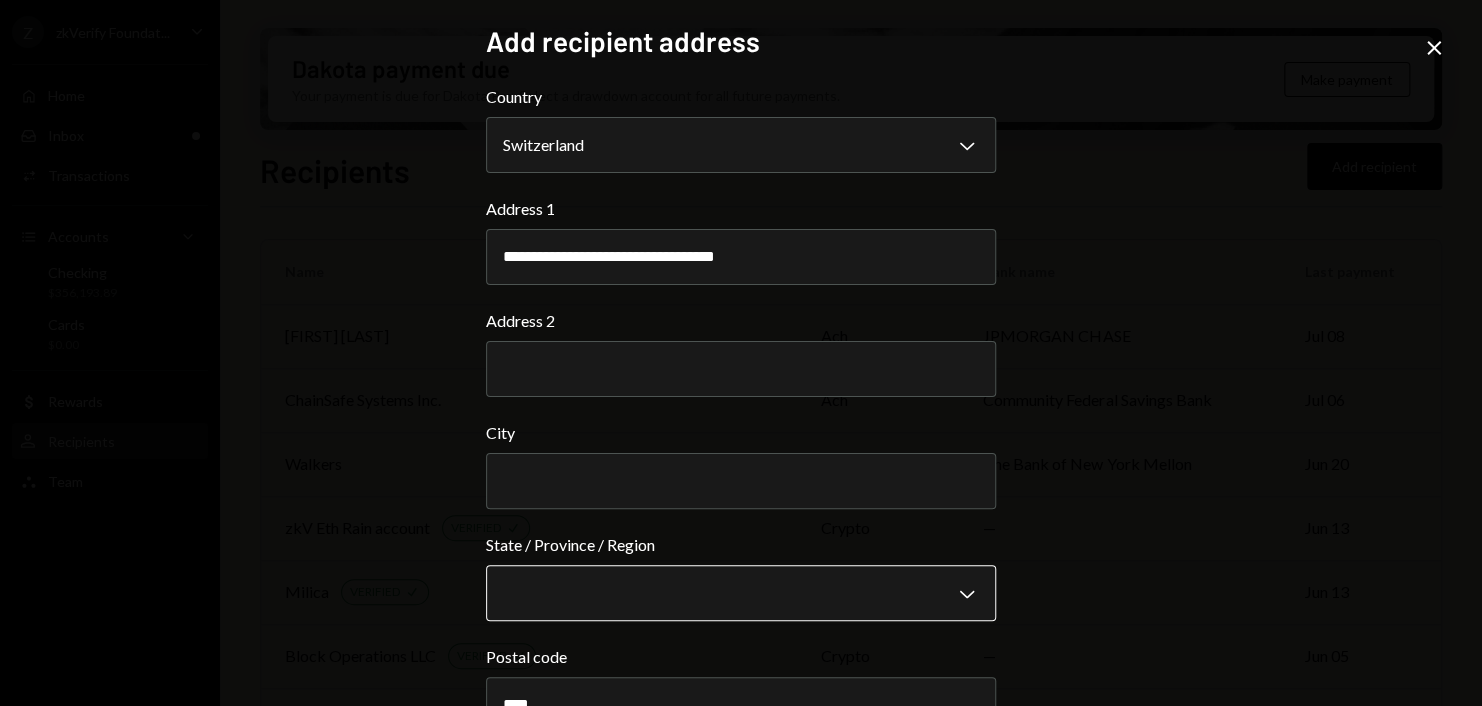 type on "**********" 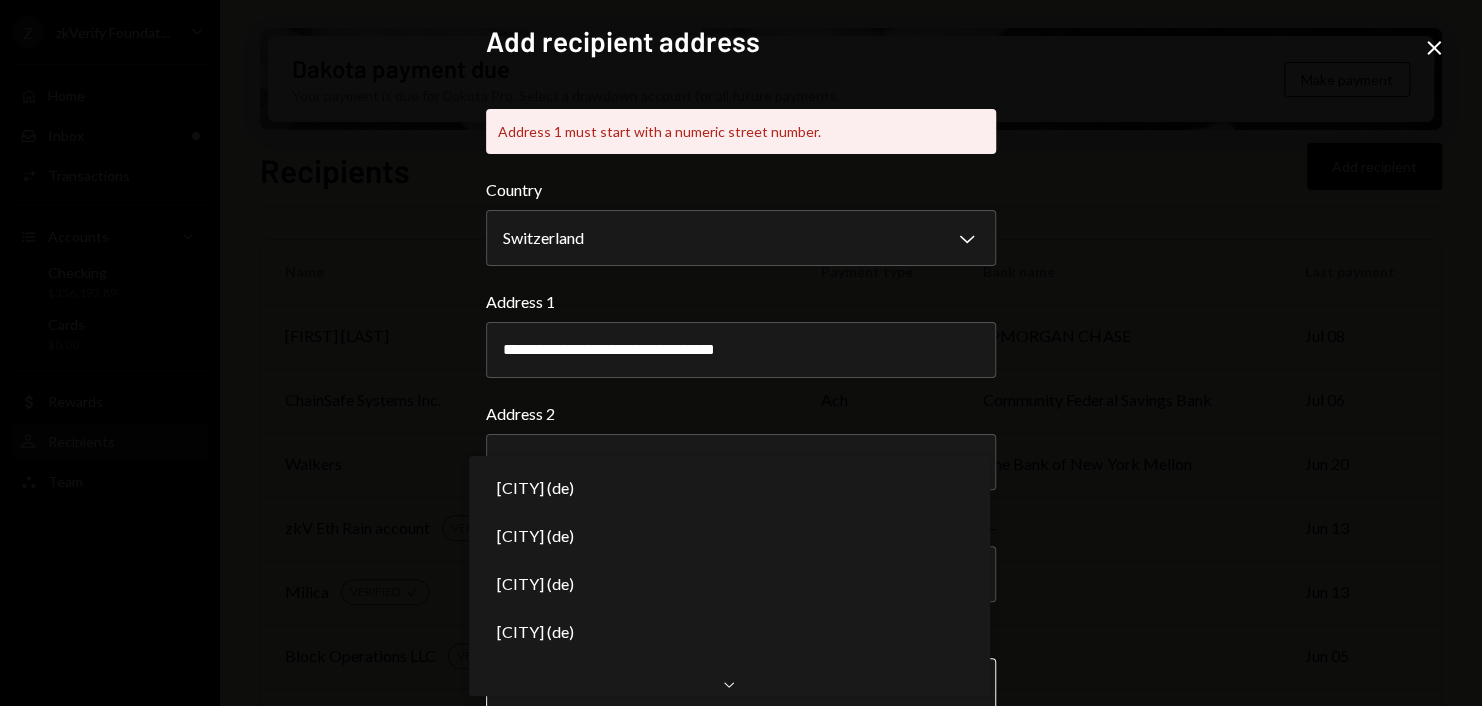 click on "Z zkVerify Foundat... Caret Down Home Home Inbox Inbox Activities Transactions Accounts Accounts Caret Down Checking $356,193.89 Cards $0.00 Dollar Rewards User Recipients Team Team Dakota payment due Your payment is due for Dakota Pro. Select a drawdown account for all future payments. Make payment Recipients Add recipient Name Payment type Bank name Last payment [FIRST] [LAST] ach JPMORGAN CHASE Jul 08 ChainSafe Systems Inc. ach Community Federal Savings Bank Jul 06 Walkers wire The Bank of New York Mellon Jun 20 zkV Eth Rain account VERIFIED Check crypto — Jun 13 [PERSON] VERIFIED Check crypto — Jun 13 Block Operations LLC VERIFIED Check crypto — Jun 05 zkV mod - .psyrax VERIFIED Check crypto — Jun 05 zkV mod - Nhuelcryp VERIFIED Check crypto — Jun 05 [PERSON] - moderator VERIFIED Check crypto — Jun 05 Autonomous NEW VERIFIED Check crypto — Jun 03 NearX VERIFIED Check crypto — May 29 Porzio wire M&T Bank May 16 [FIRST] VERIFIED Check crypto — May 07 MVP Workshop VERIFIED Check crypto — wire" at bounding box center (741, 353) 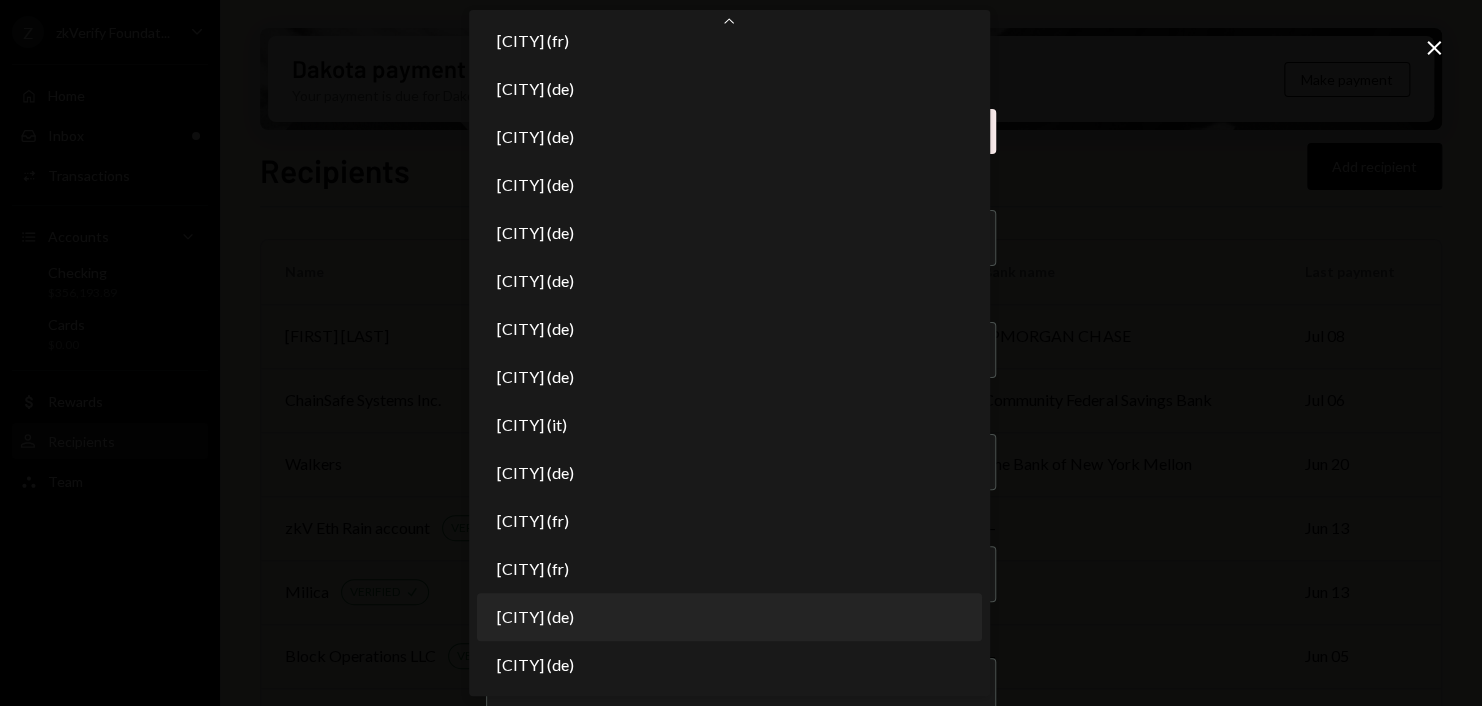 select on "**" 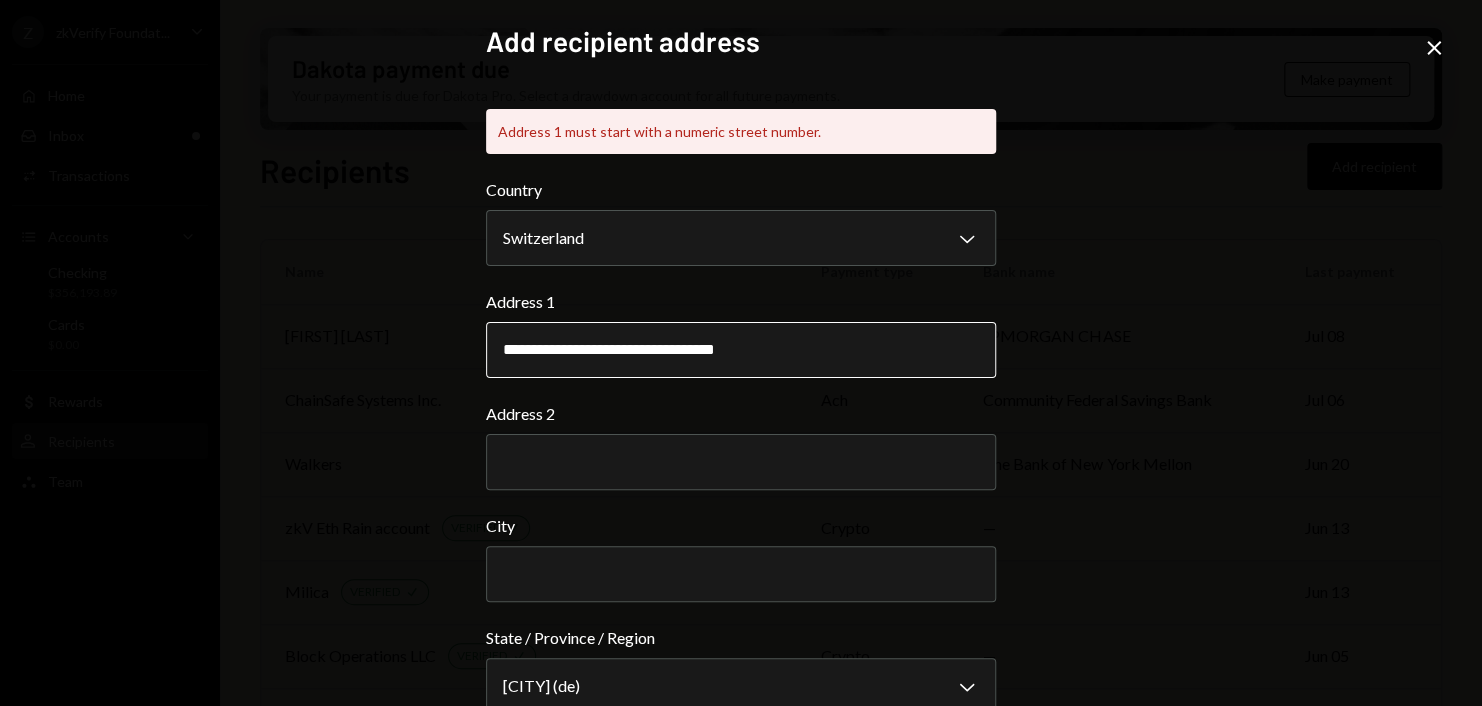 drag, startPoint x: 622, startPoint y: 350, endPoint x: 863, endPoint y: 354, distance: 241.03319 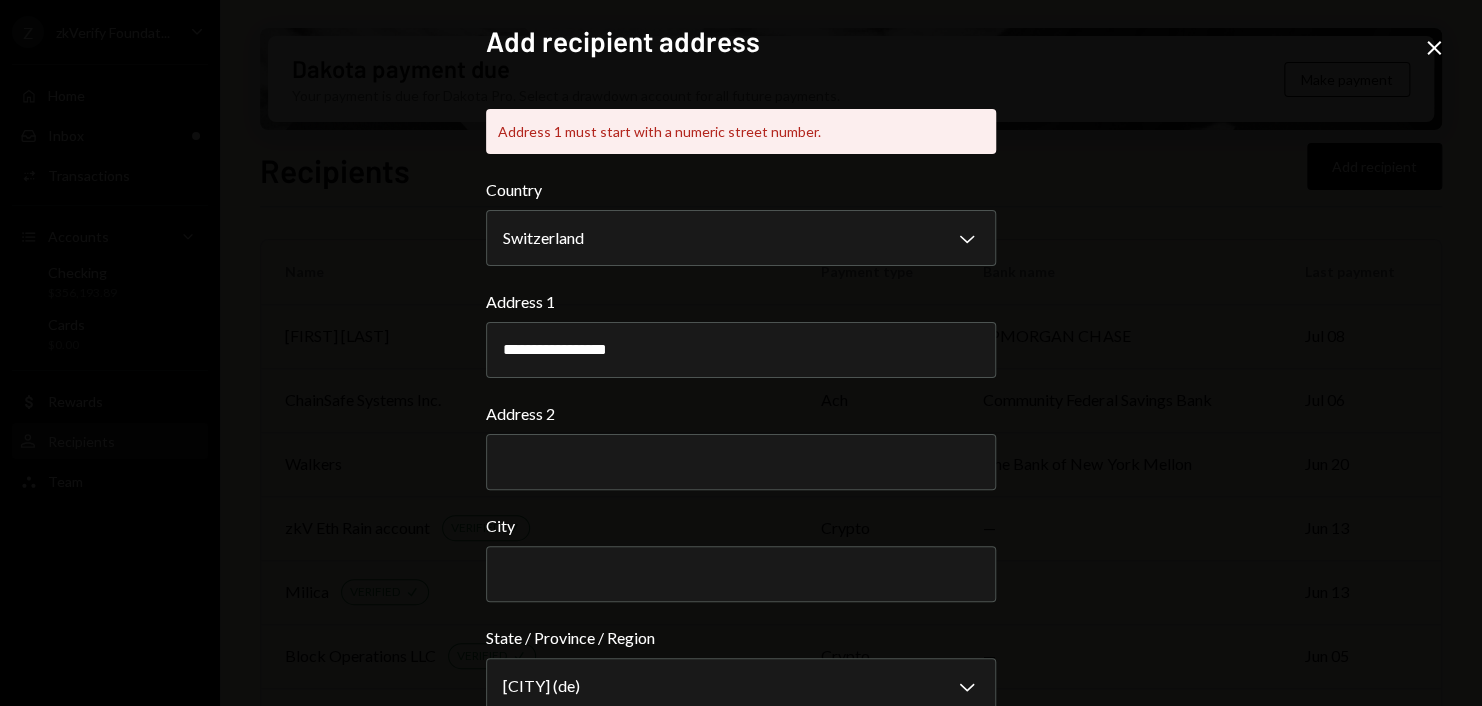 click on "**********" at bounding box center (741, 353) 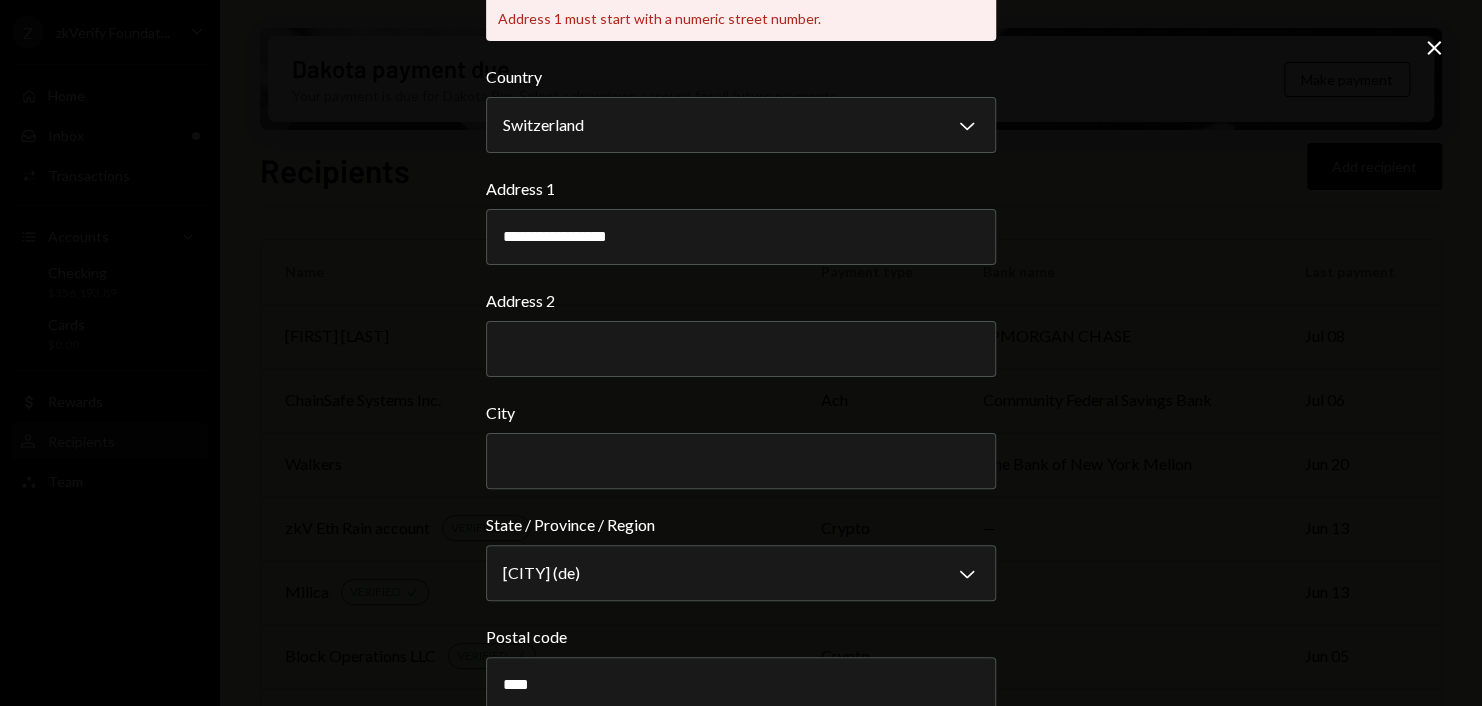 scroll, scrollTop: 21, scrollLeft: 0, axis: vertical 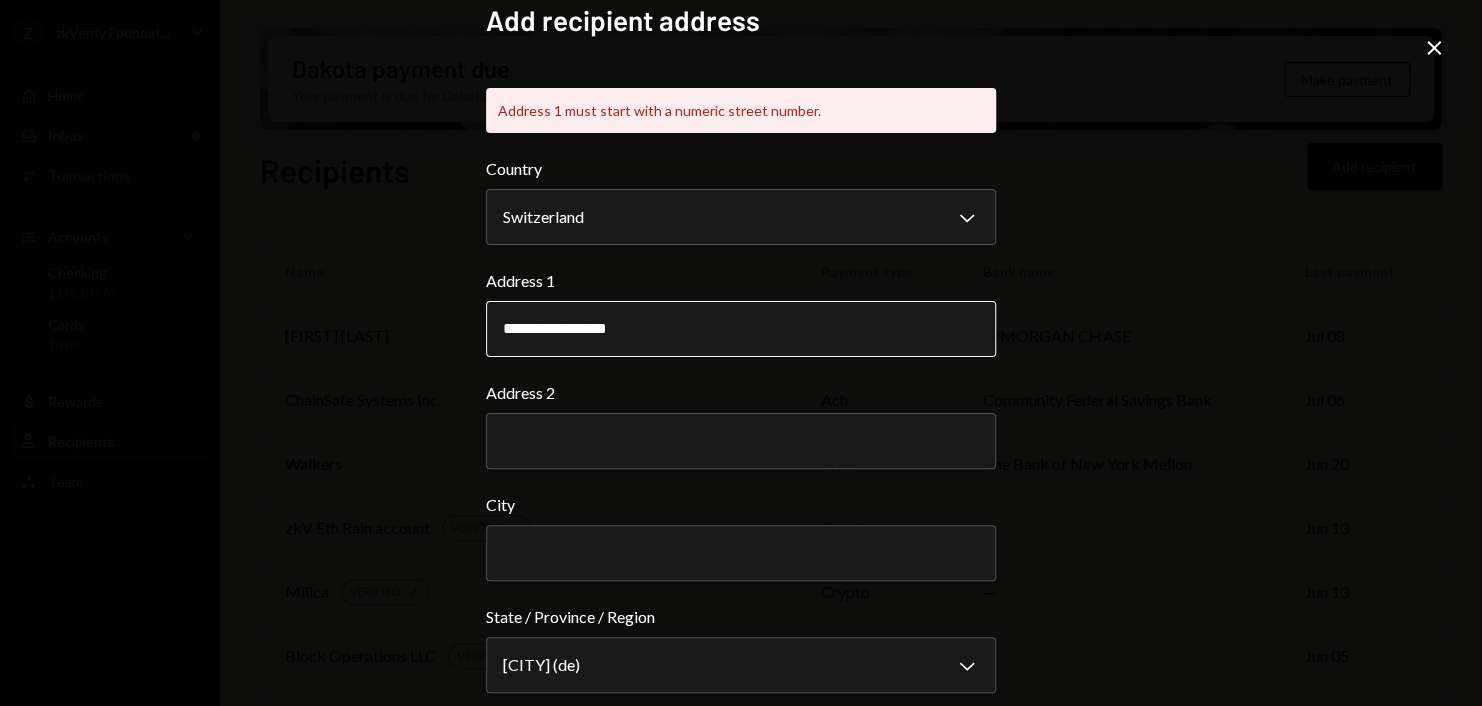 drag, startPoint x: 669, startPoint y: 338, endPoint x: 602, endPoint y: 340, distance: 67.02985 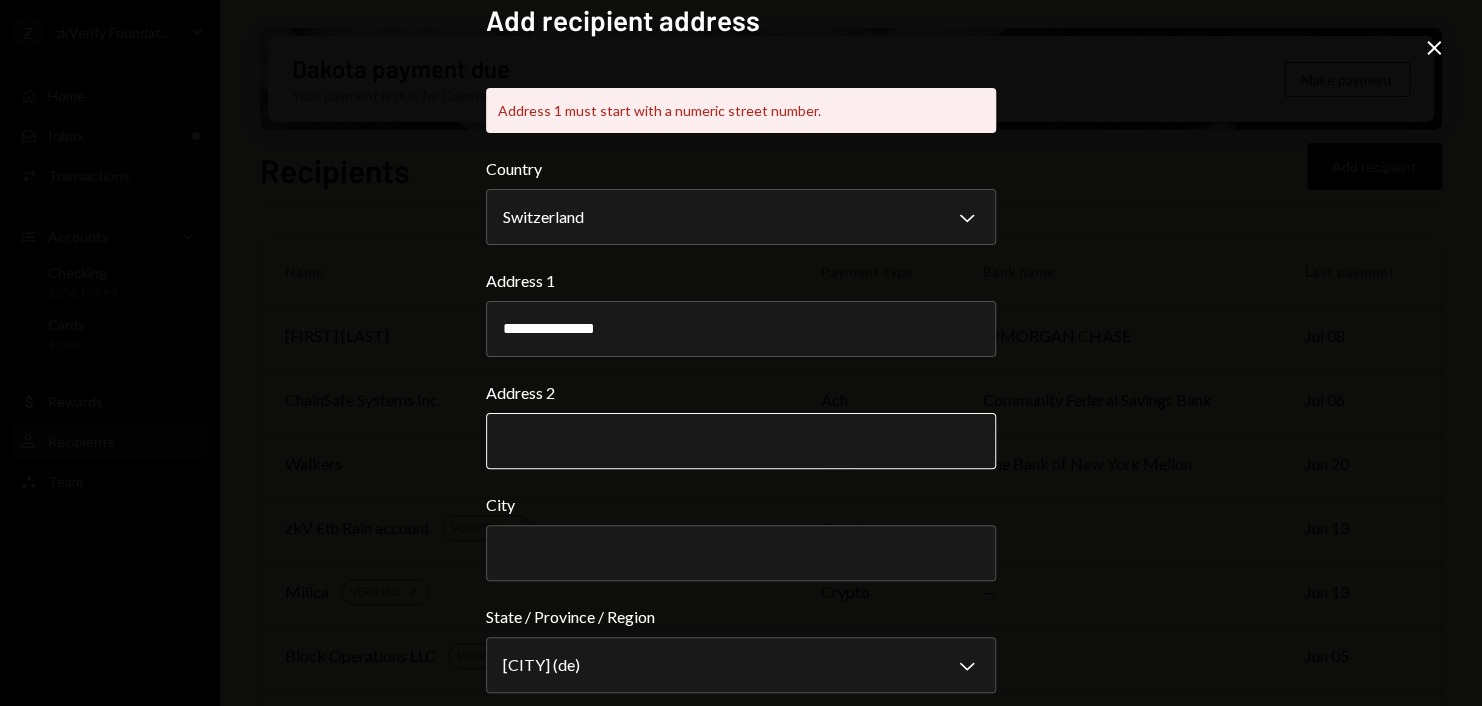 type on "**********" 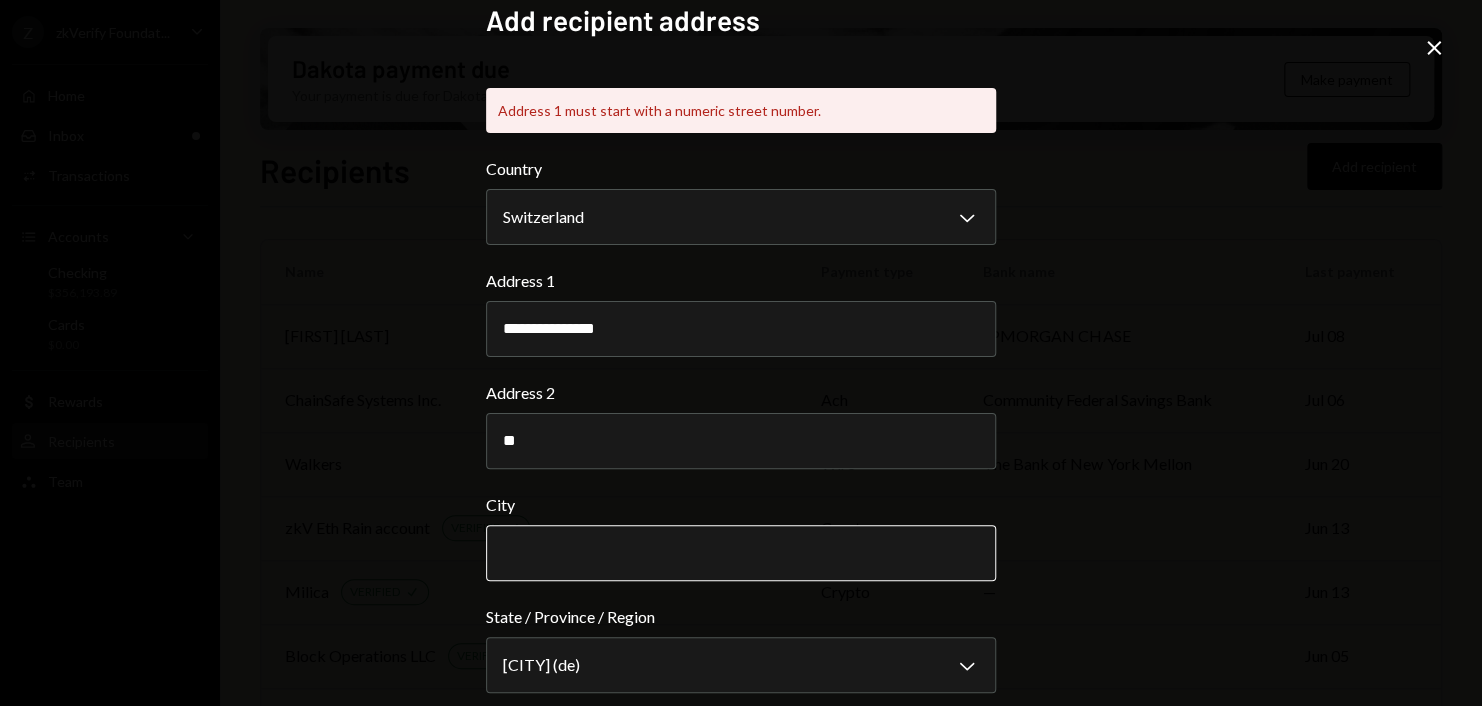 type on "**" 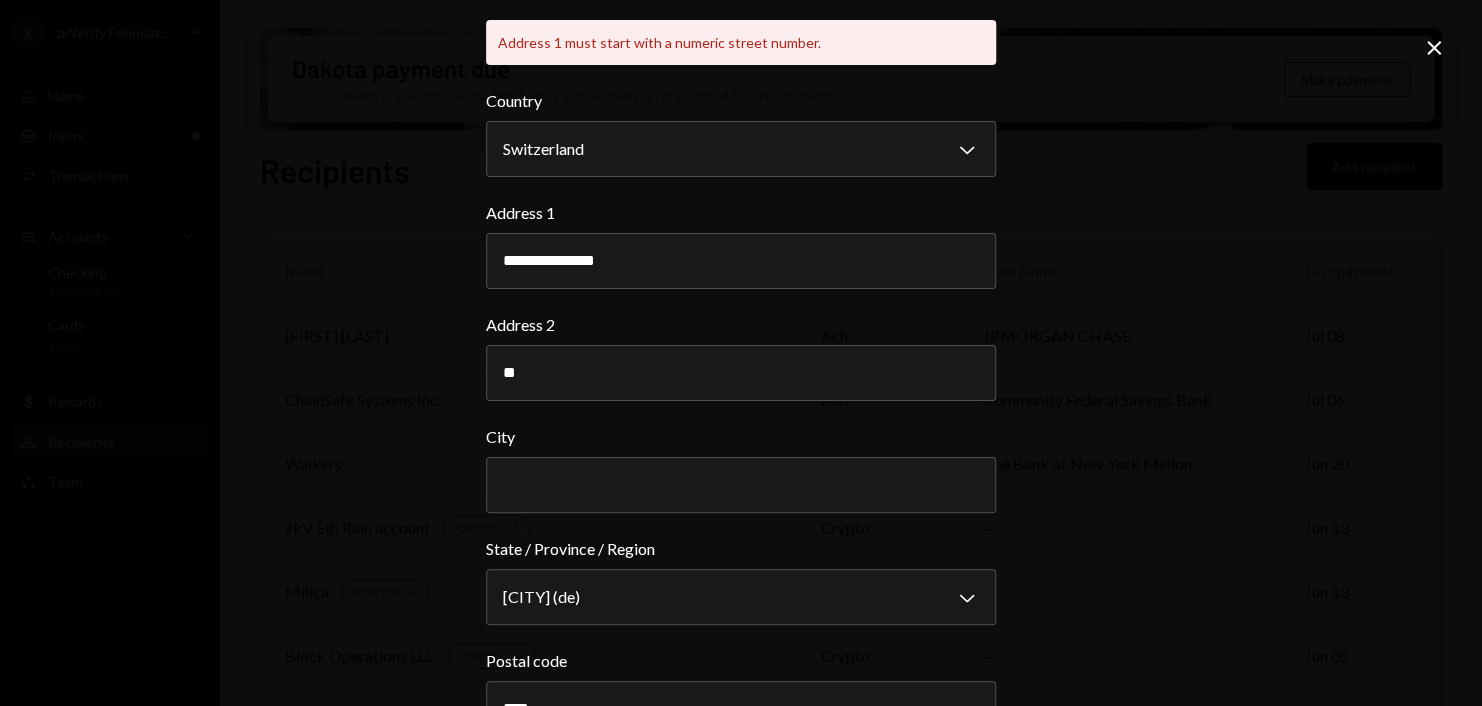 scroll, scrollTop: 121, scrollLeft: 0, axis: vertical 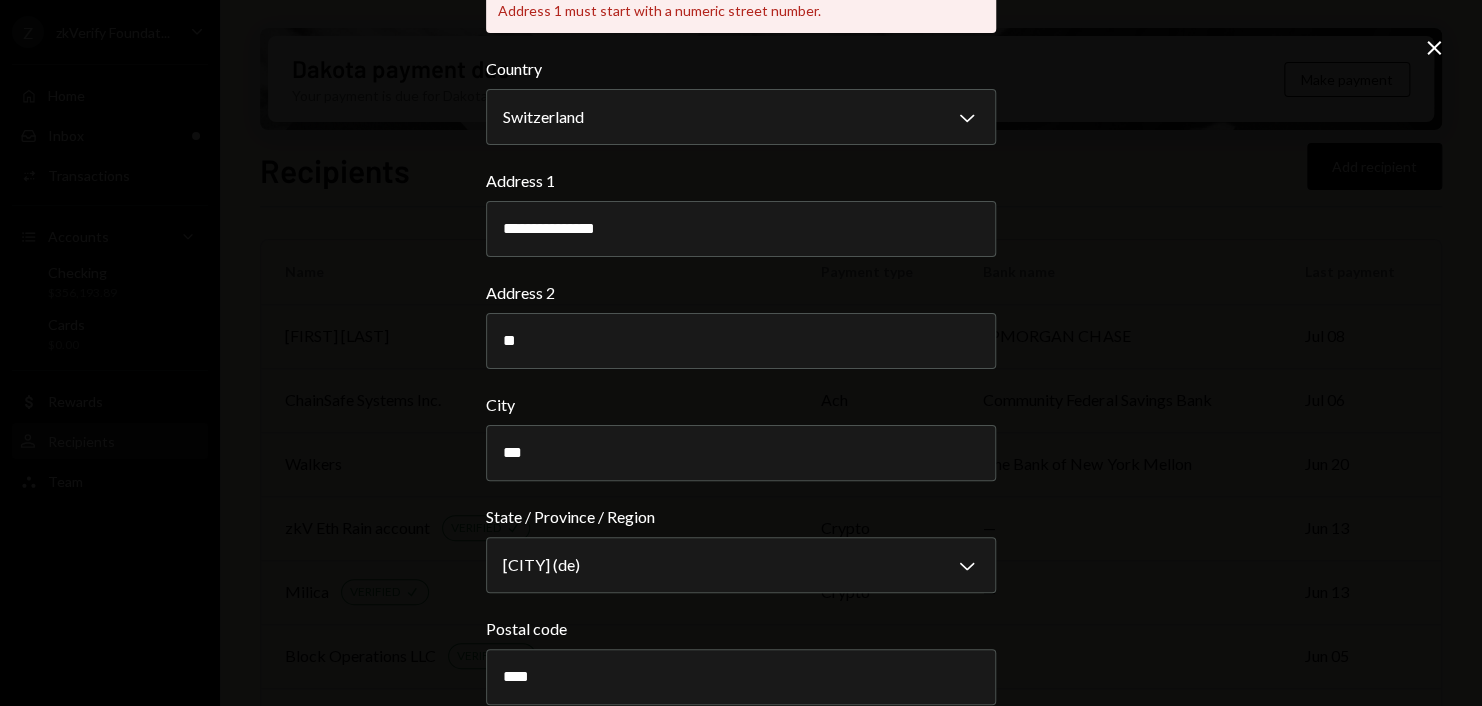 type on "***" 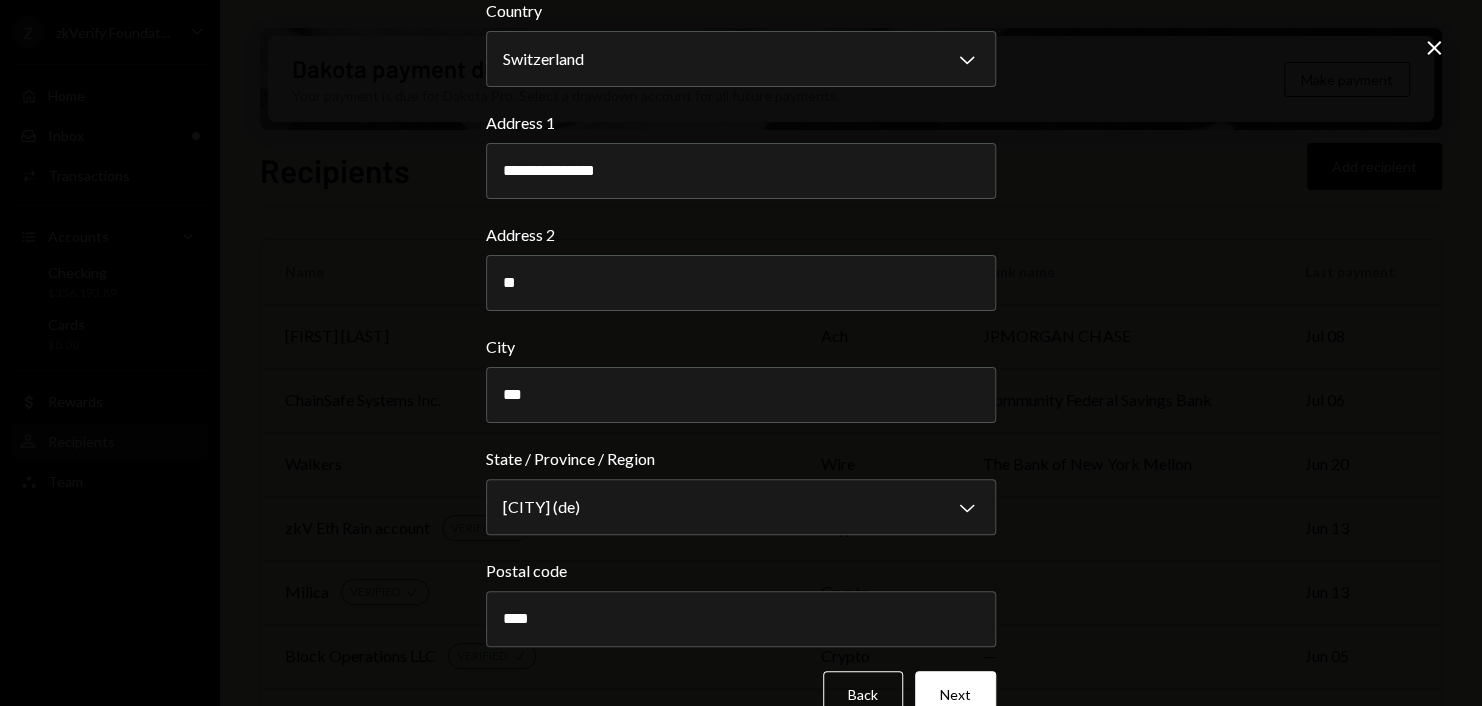 scroll, scrollTop: 221, scrollLeft: 0, axis: vertical 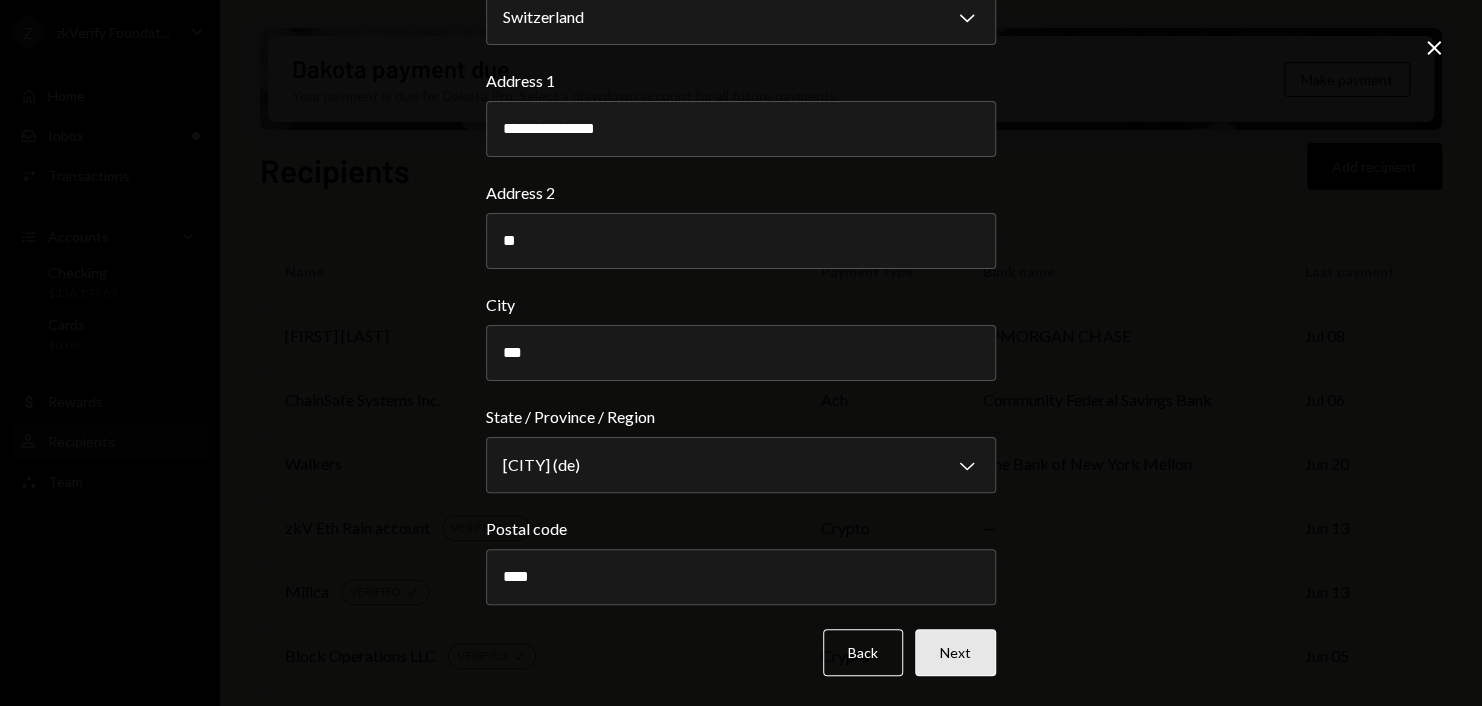 click on "Next" at bounding box center [955, 652] 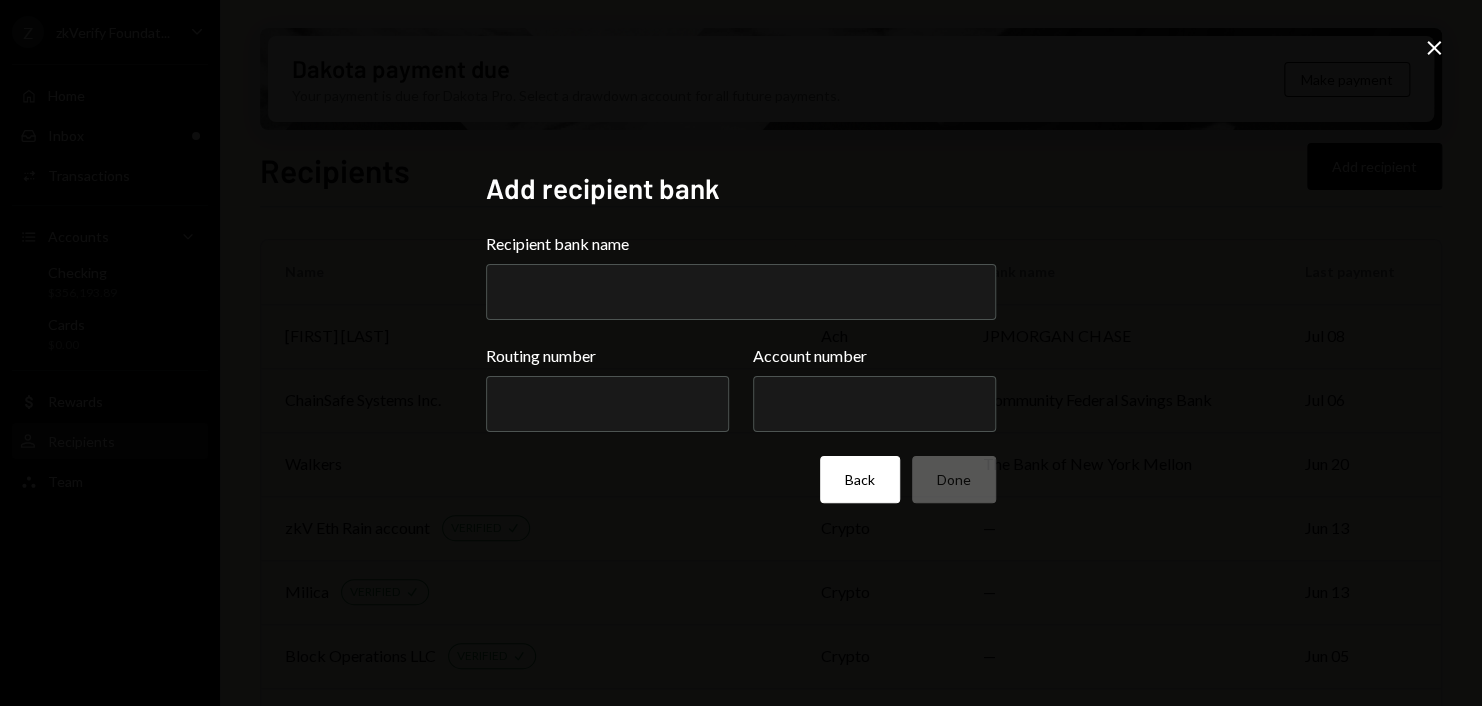 click on "Back" at bounding box center (860, 479) 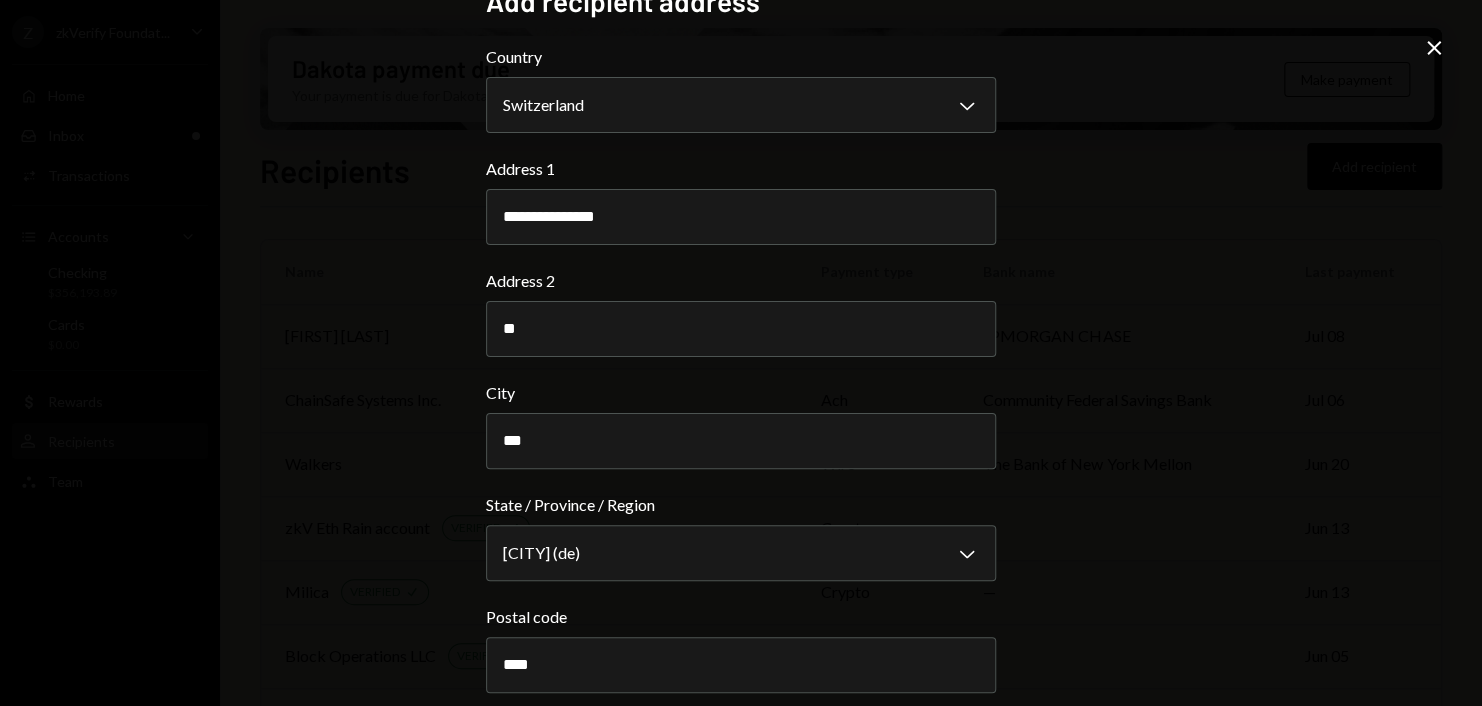 scroll, scrollTop: 128, scrollLeft: 0, axis: vertical 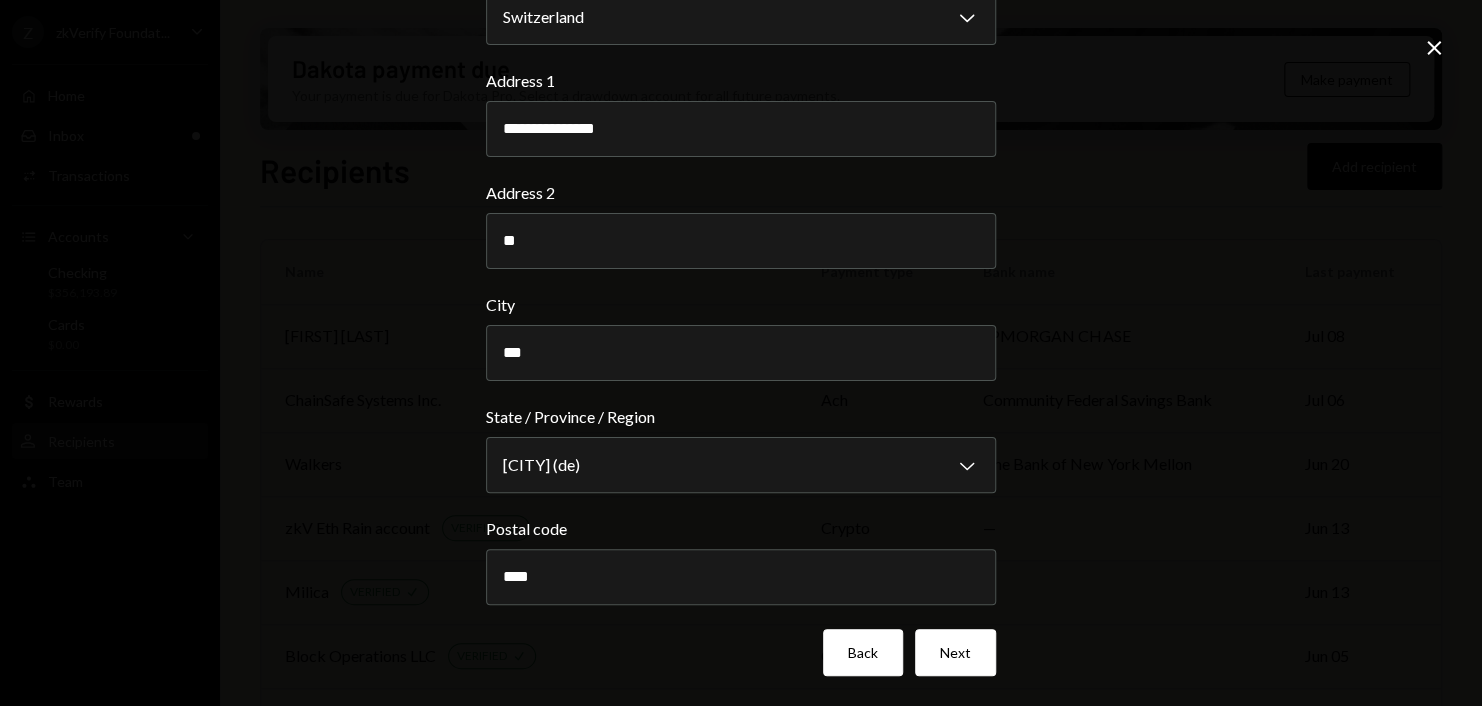 click on "Back" at bounding box center [863, 652] 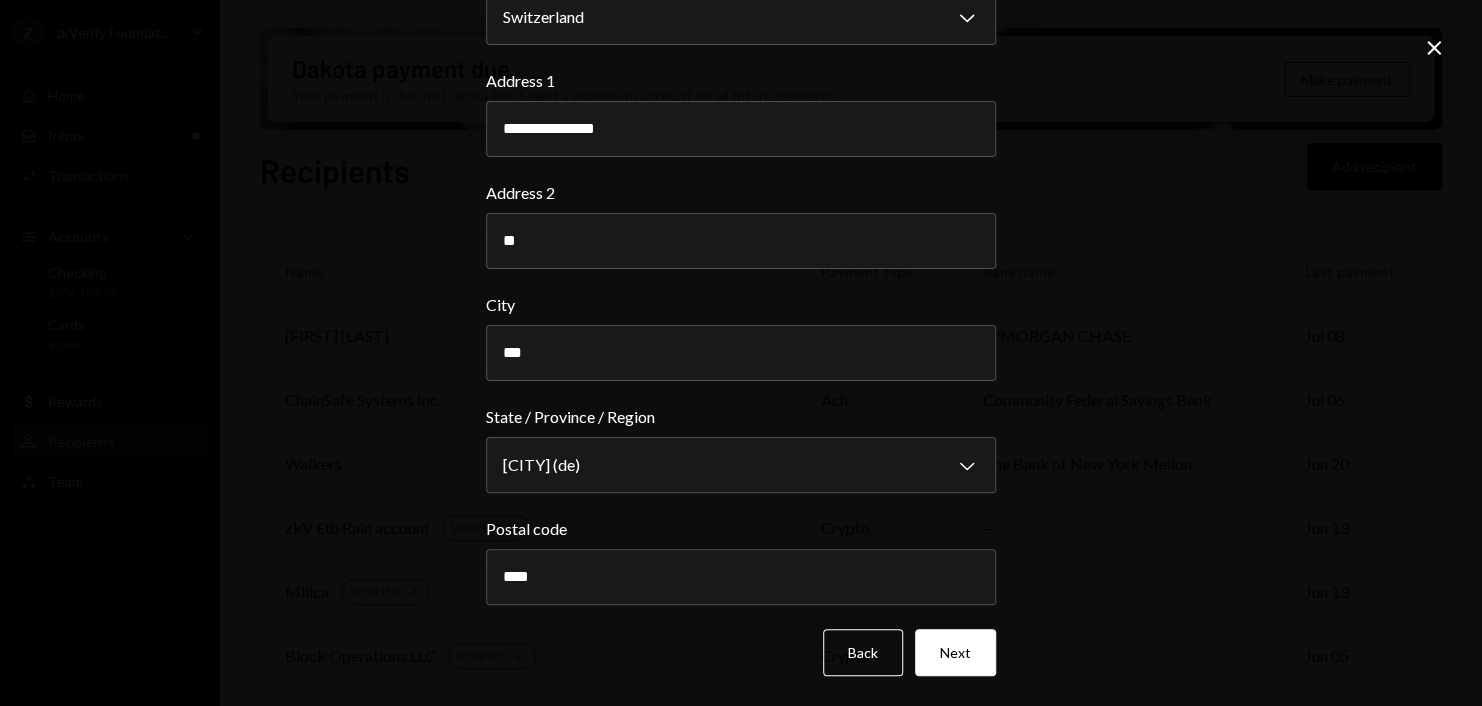 scroll, scrollTop: 0, scrollLeft: 0, axis: both 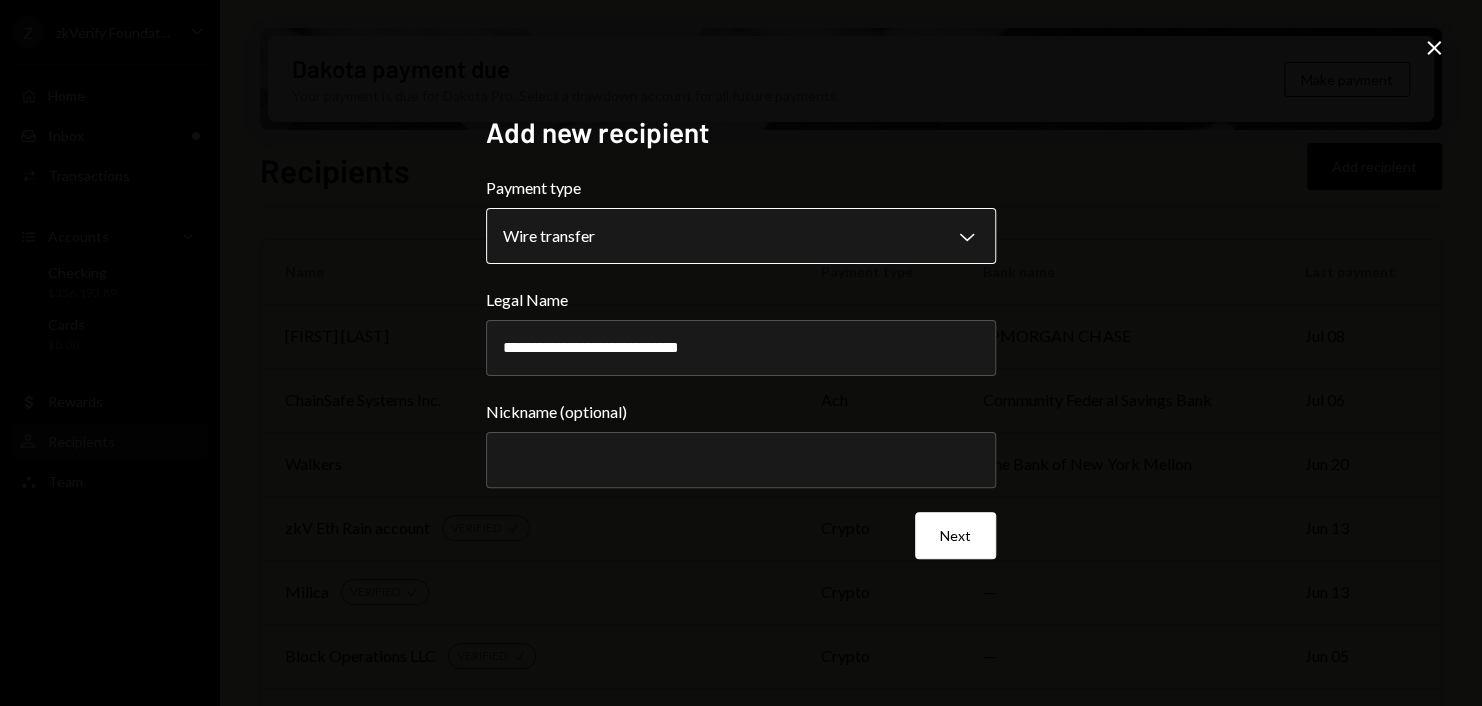 click on "Z zkVerify Foundat... Caret Down Home Home Inbox Inbox Activities Transactions Accounts Accounts Caret Down Checking $356,193.89 Cards $0.00 Dollar Rewards User Recipients Team Team Dakota payment due Your payment is due for Dakota Pro. Select a drawdown account for all future payments. Make payment Recipients Add recipient Name Payment type Bank name Last payment [FIRST] [LAST] ach JPMORGAN CHASE Jul 08 ChainSafe Systems Inc. ach Community Federal Savings Bank Jul 06 Walkers wire The Bank of New York Mellon Jun 20 zkV Eth Rain account VERIFIED Check crypto — Jun 13 [PERSON] VERIFIED Check crypto — Jun 13 Block Operations LLC VERIFIED Check crypto — Jun 05 zkV mod - .psyrax VERIFIED Check crypto — Jun 05 zkV mod - Nhuelcryp VERIFIED Check crypto — Jun 05 [PERSON] - moderator VERIFIED Check crypto — Jun 05 Autonomous NEW VERIFIED Check crypto — Jun 03 NearX VERIFIED Check crypto — May 29 Porzio wire M&T Bank May 16 [FIRST] VERIFIED Check crypto — May 07 MVP Workshop VERIFIED Check crypto — wire" at bounding box center [741, 353] 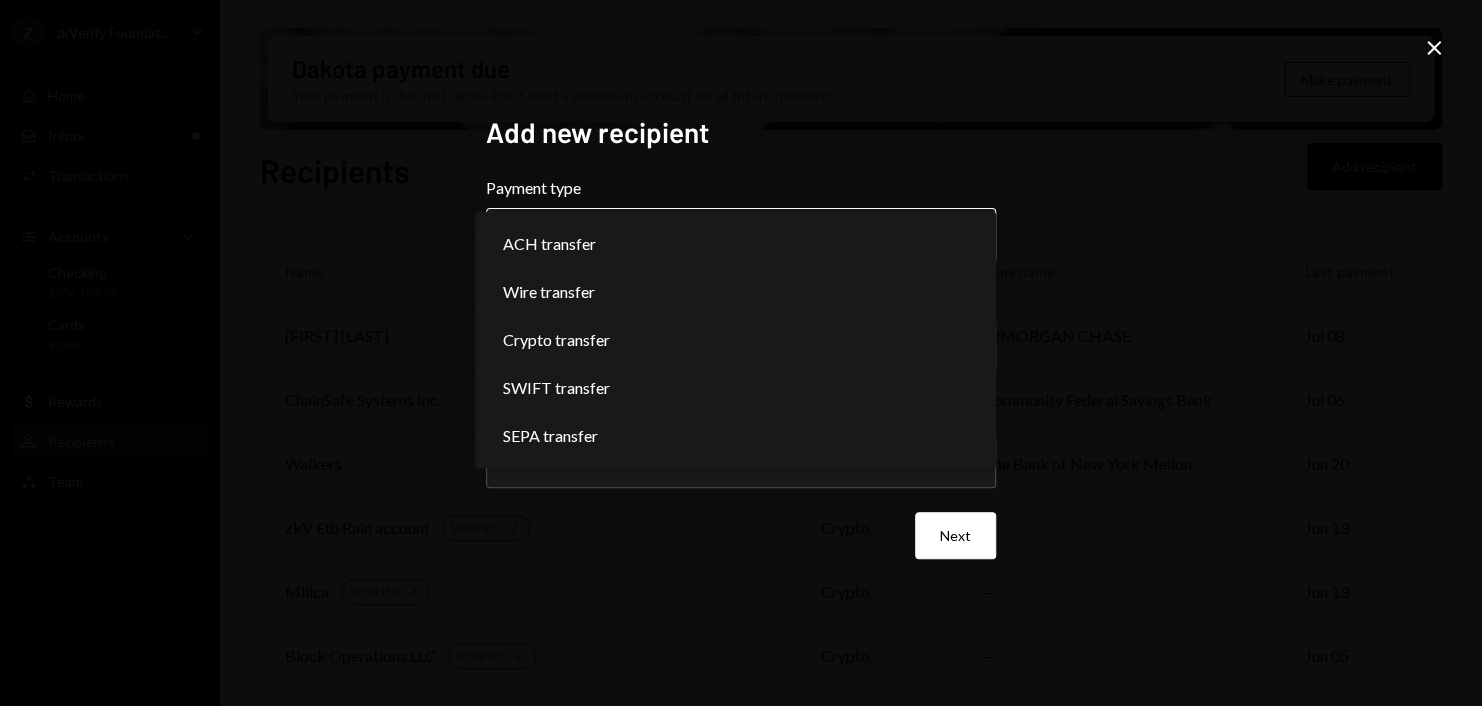 click on "Z zkVerify Foundat... Caret Down Home Home Inbox Inbox Activities Transactions Accounts Accounts Caret Down Checking $356,193.89 Cards $0.00 Dollar Rewards User Recipients Team Team Dakota payment due Your payment is due for Dakota Pro. Select a drawdown account for all future payments. Make payment Recipients Add recipient Name Payment type Bank name Last payment [FIRST] [LAST] ach JPMORGAN CHASE Jul 08 ChainSafe Systems Inc. ach Community Federal Savings Bank Jul 06 Walkers wire The Bank of New York Mellon Jun 20 zkV Eth Rain account VERIFIED Check crypto — Jun 13 [PERSON] VERIFIED Check crypto — Jun 13 Block Operations LLC VERIFIED Check crypto — Jun 05 zkV mod - .psyrax VERIFIED Check crypto — Jun 05 zkV mod - Nhuelcryp VERIFIED Check crypto — Jun 05 [PERSON] - moderator VERIFIED Check crypto — Jun 05 Autonomous NEW VERIFIED Check crypto — Jun 03 NearX VERIFIED Check crypto — May 29 Porzio wire M&T Bank May 16 [FIRST] VERIFIED Check crypto — May 07 MVP Workshop VERIFIED Check crypto — wire" at bounding box center [741, 353] 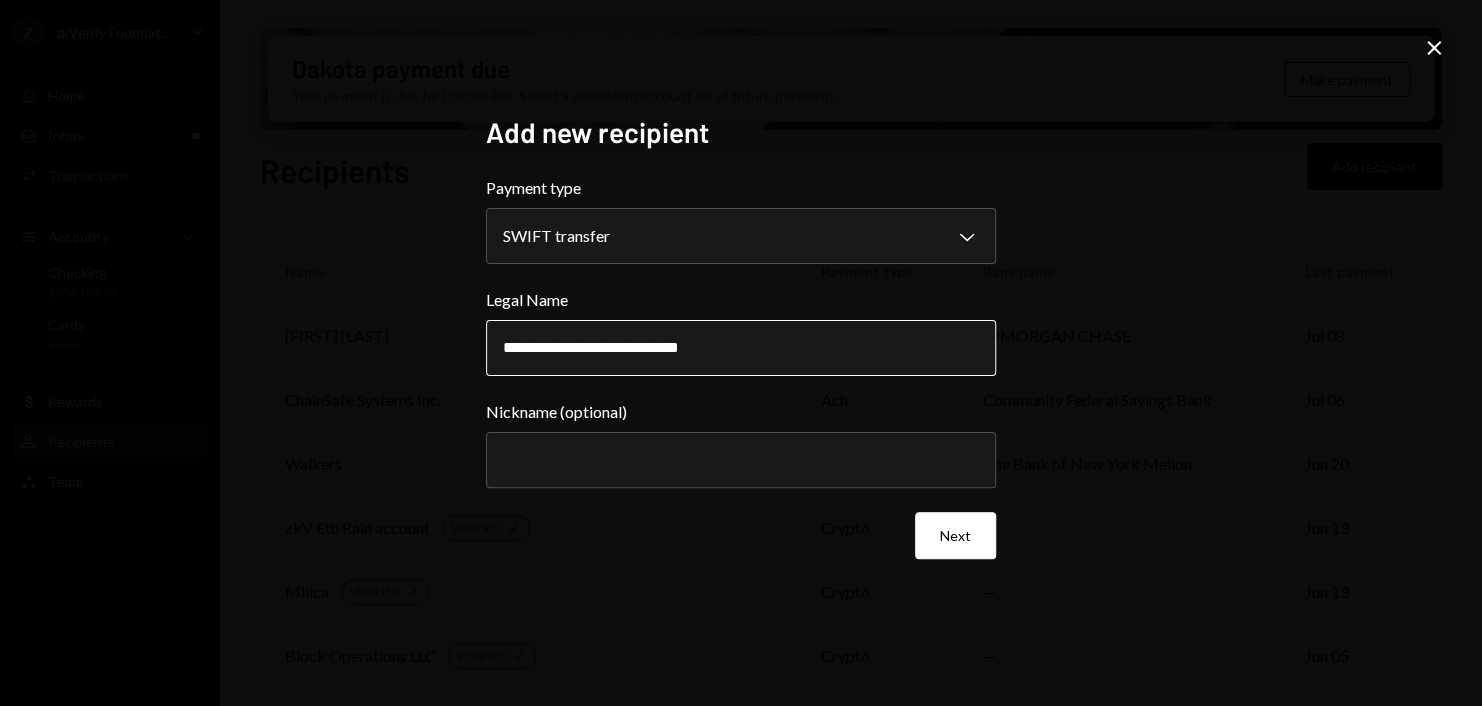 click on "**********" at bounding box center [741, 348] 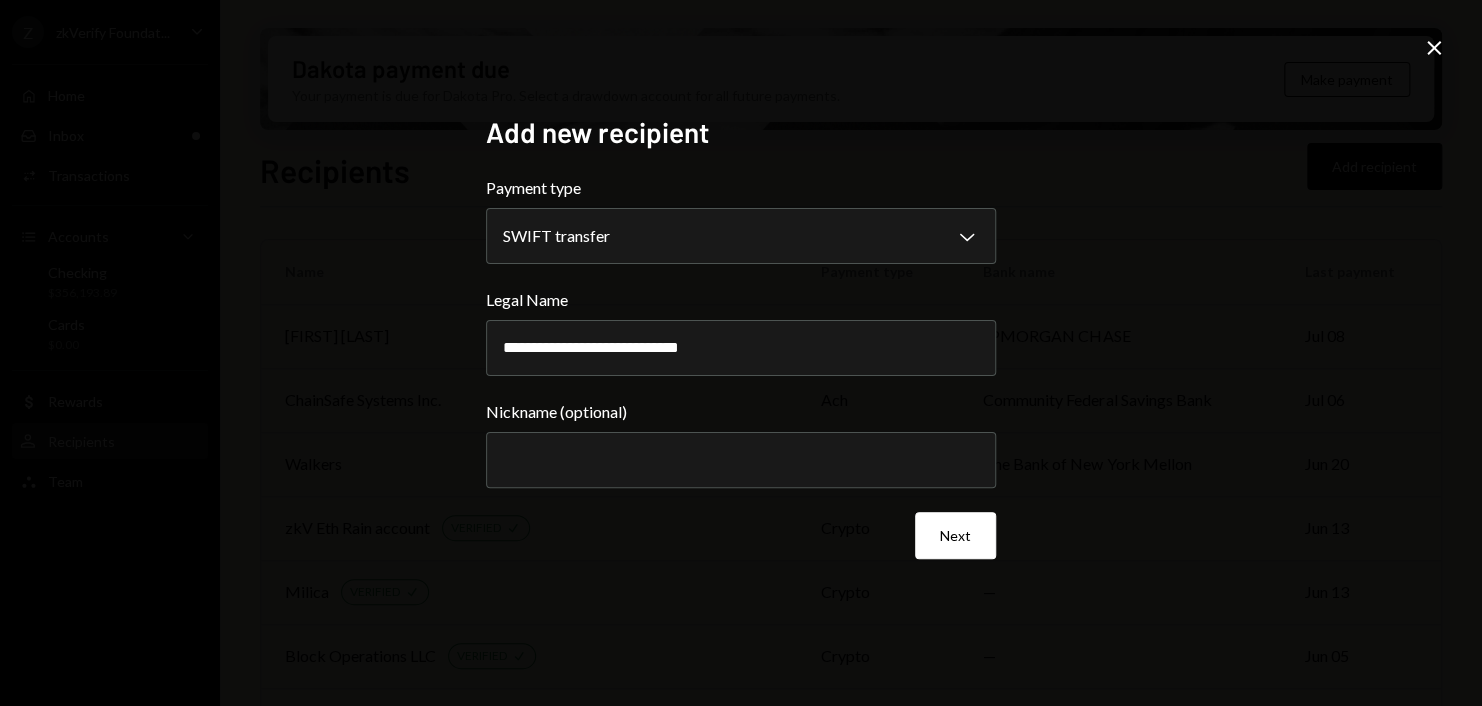 select on "****" 